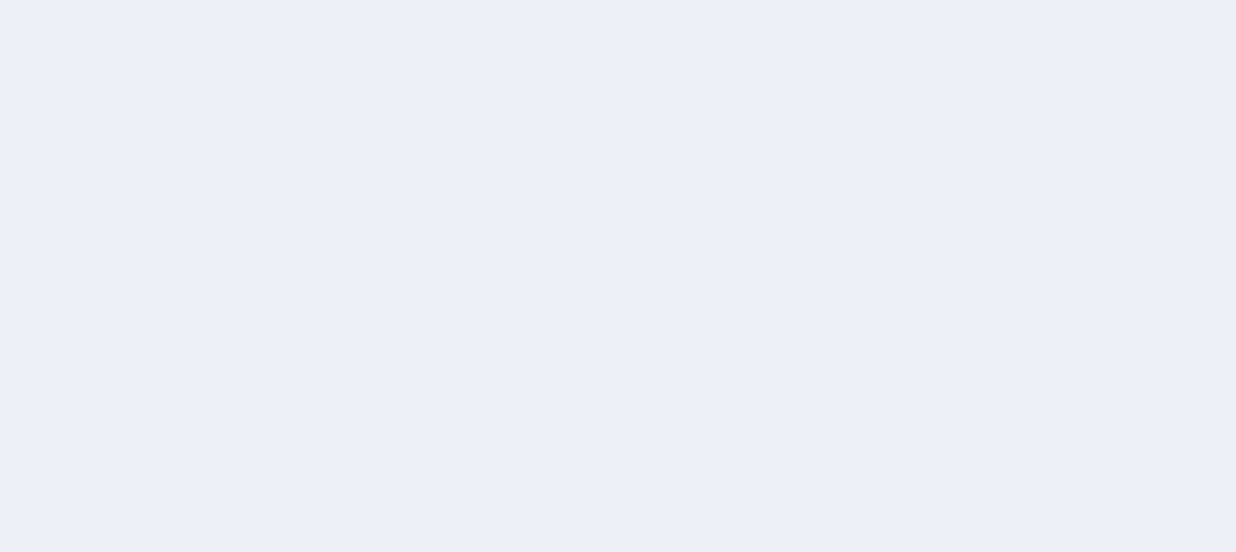 scroll, scrollTop: 0, scrollLeft: 0, axis: both 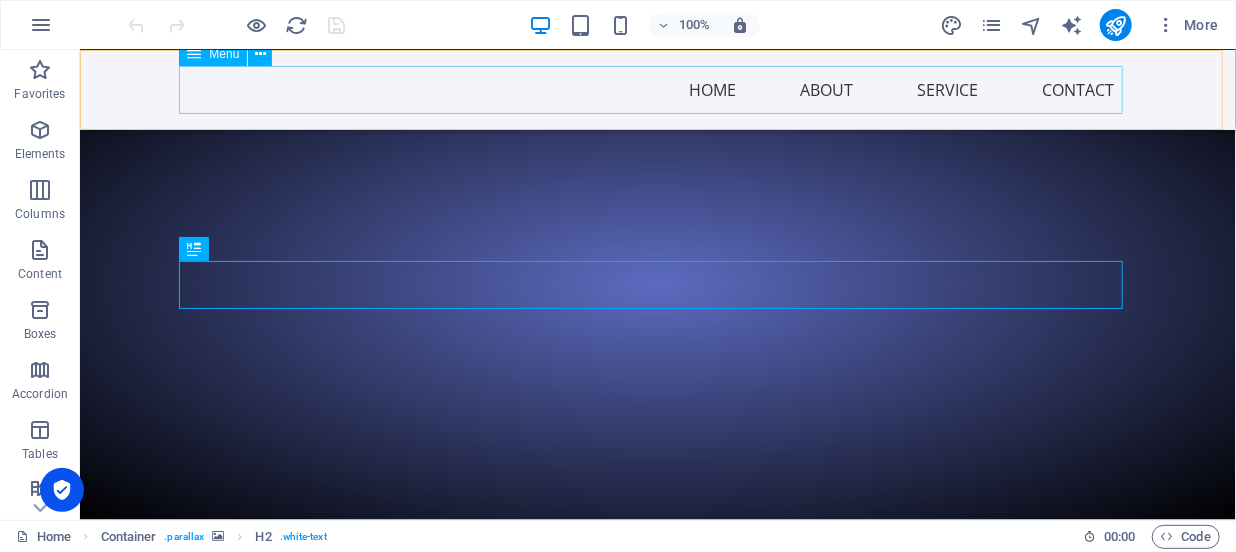 click on "Home About Service Contact" at bounding box center (657, 89) 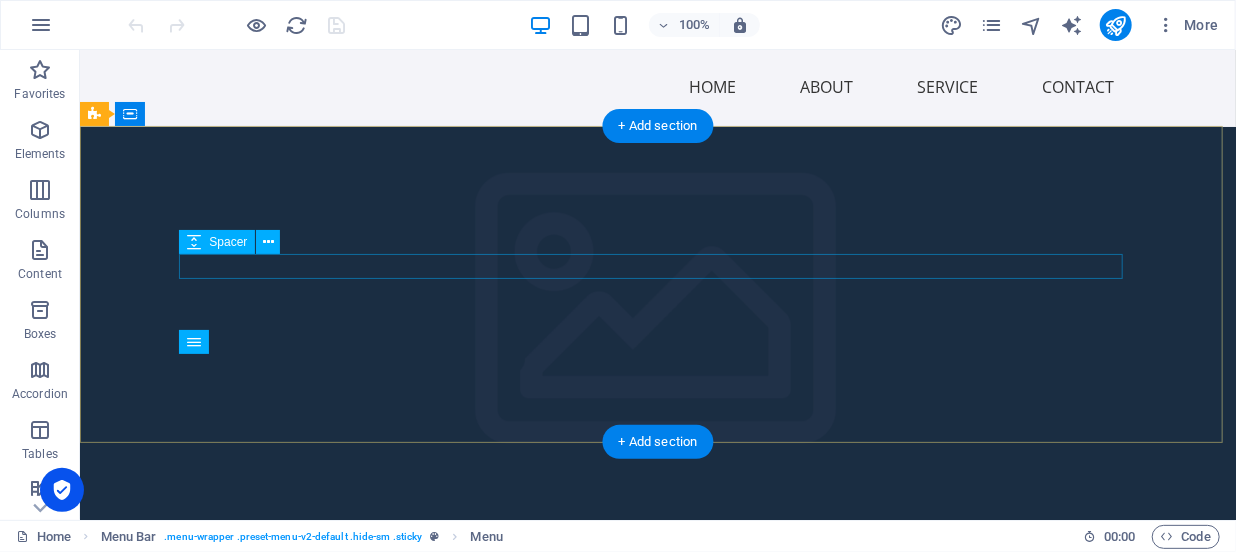 scroll, scrollTop: 0, scrollLeft: 0, axis: both 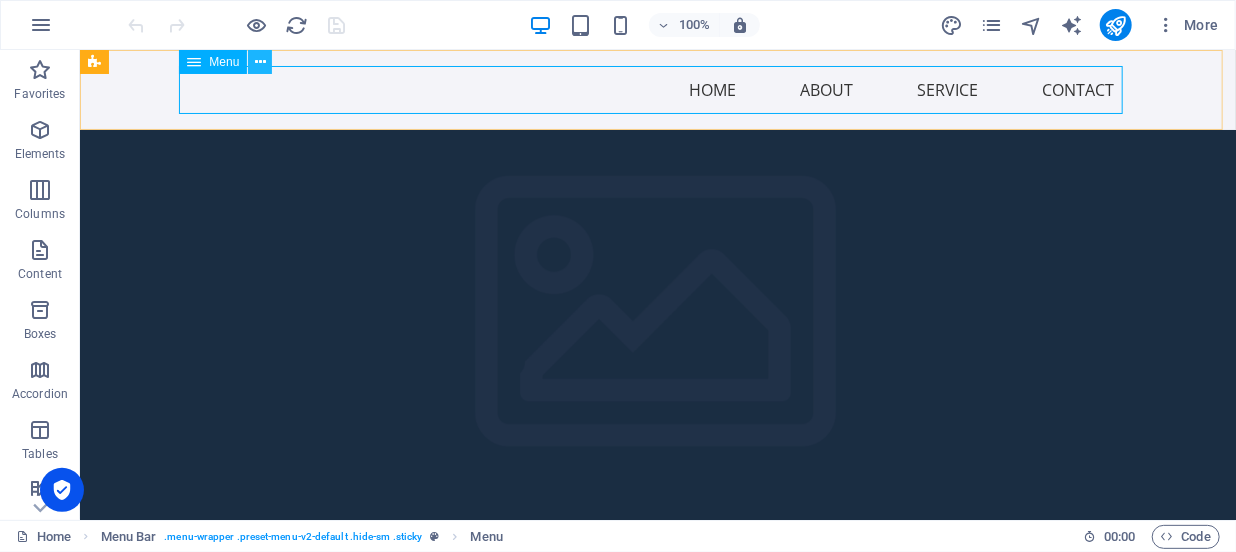 click at bounding box center [260, 62] 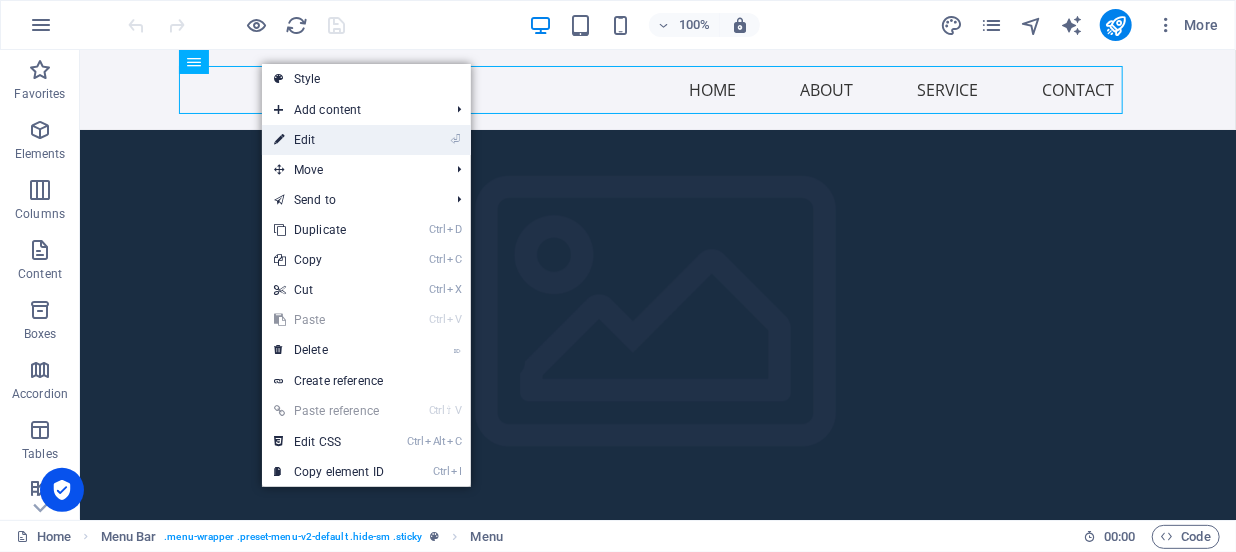 click on "⏎  Edit" at bounding box center (329, 140) 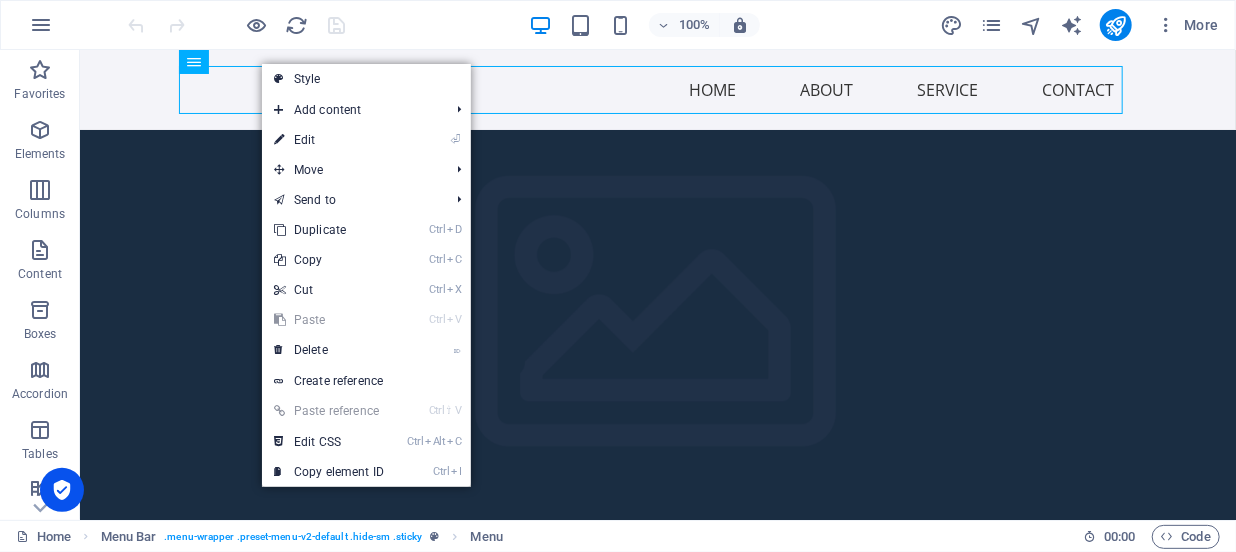 select 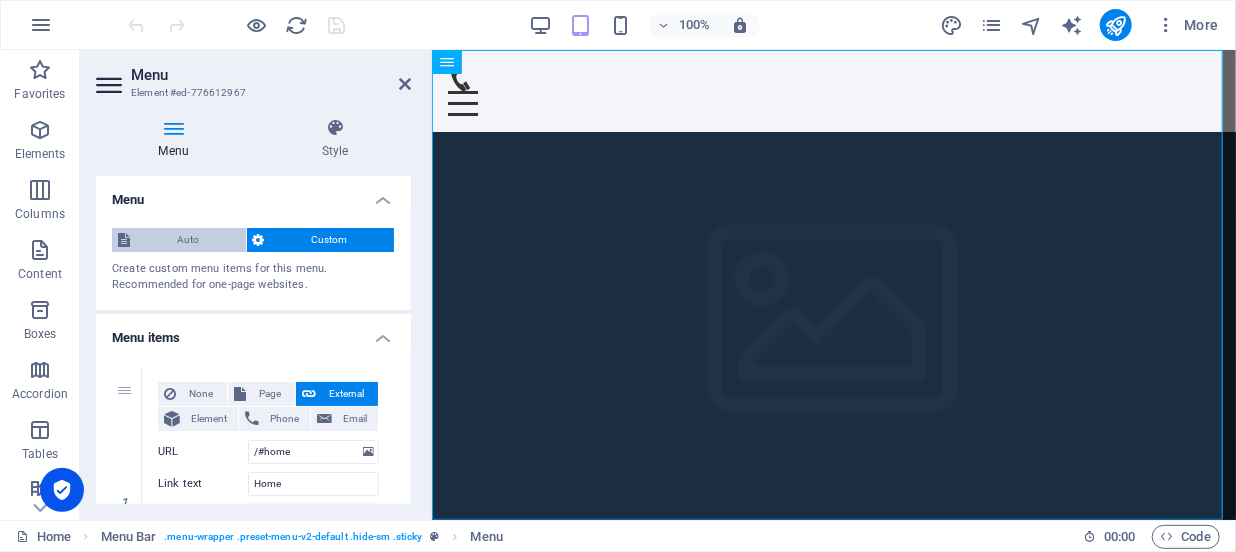 click on "Auto" at bounding box center (188, 240) 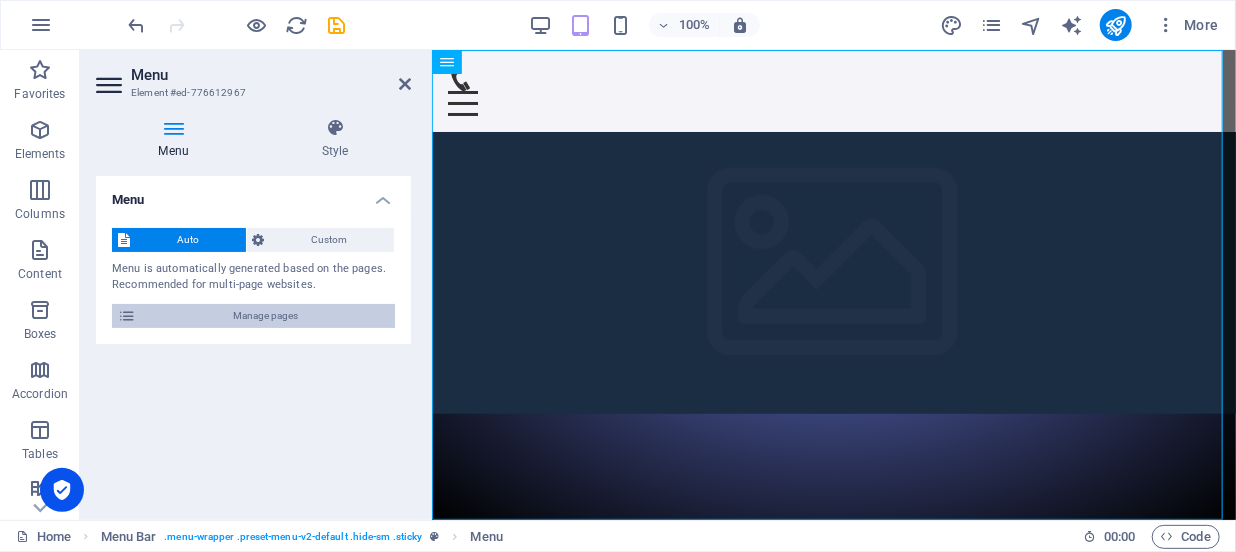 click on "Manage pages" at bounding box center [265, 316] 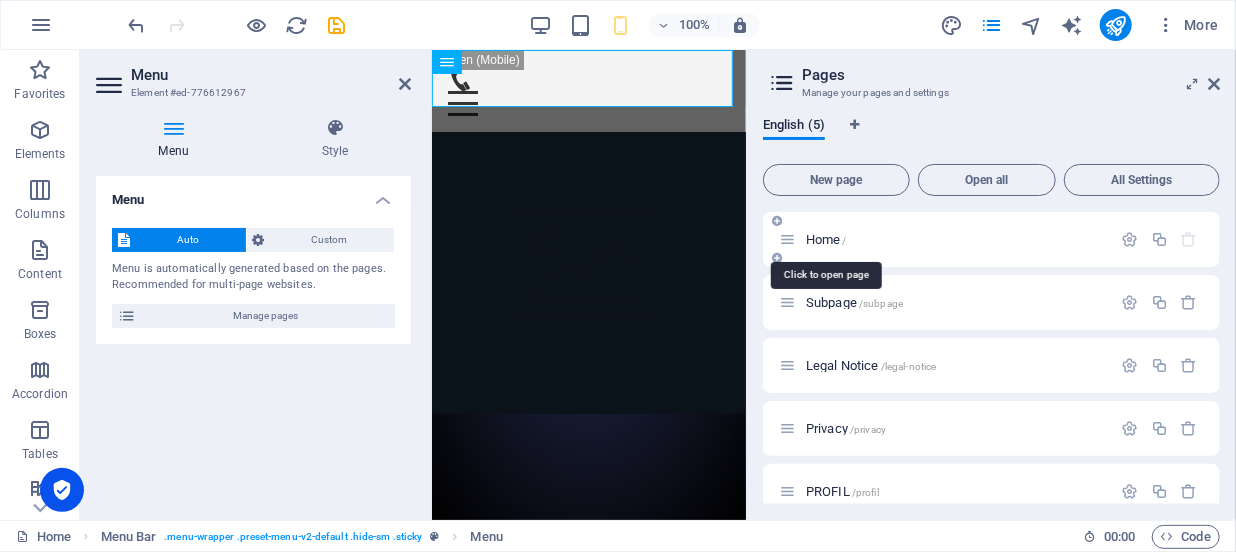 click on "Home /" at bounding box center [826, 239] 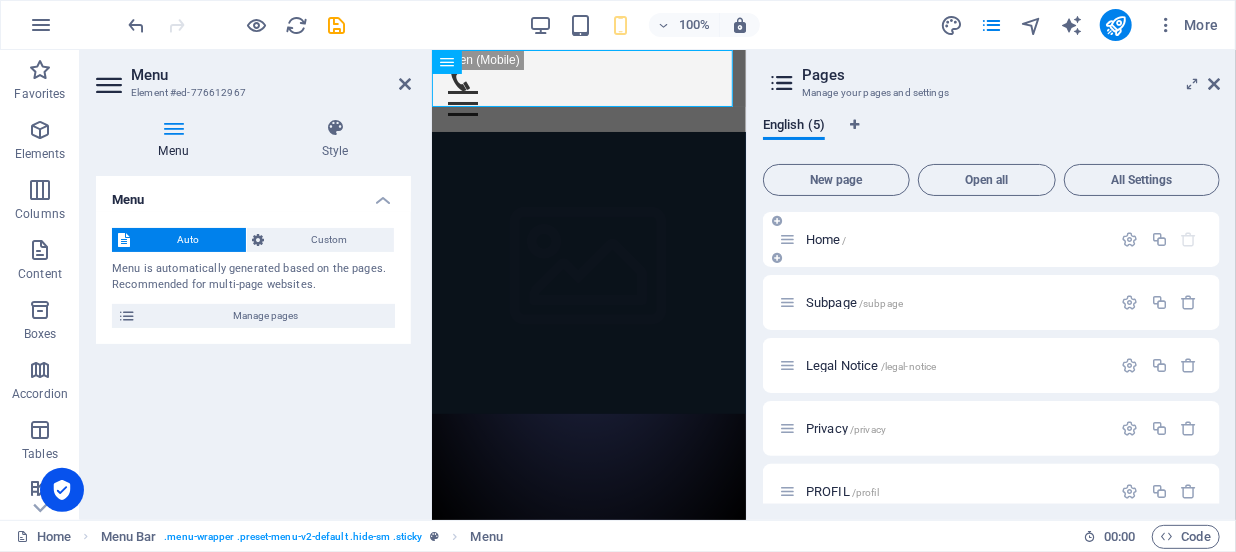 click at bounding box center (777, 258) 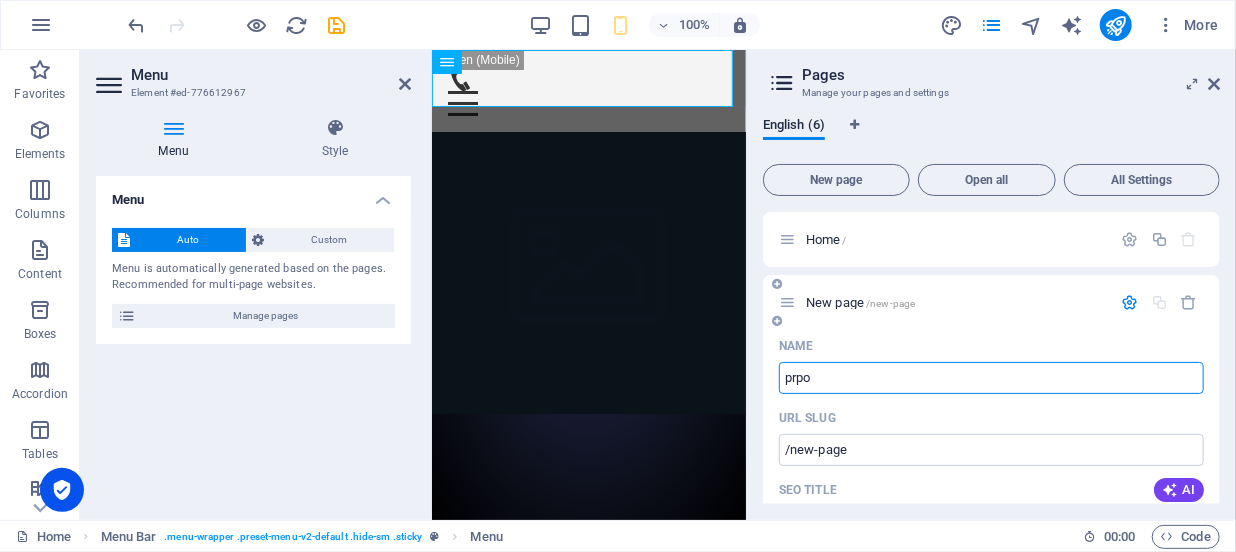 type on "prpog" 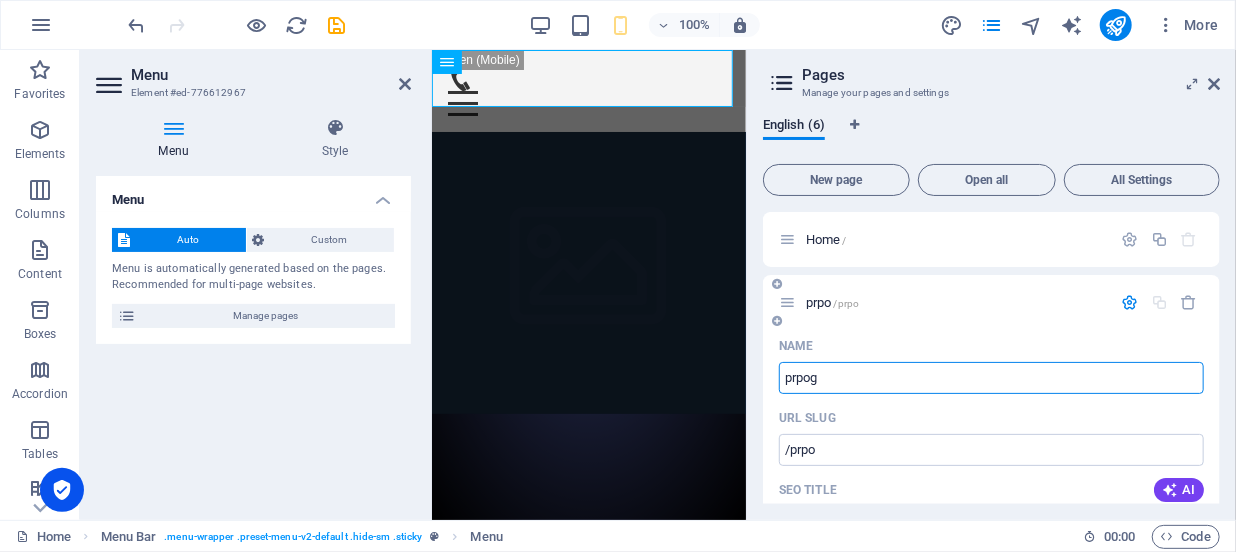 type on "prpo" 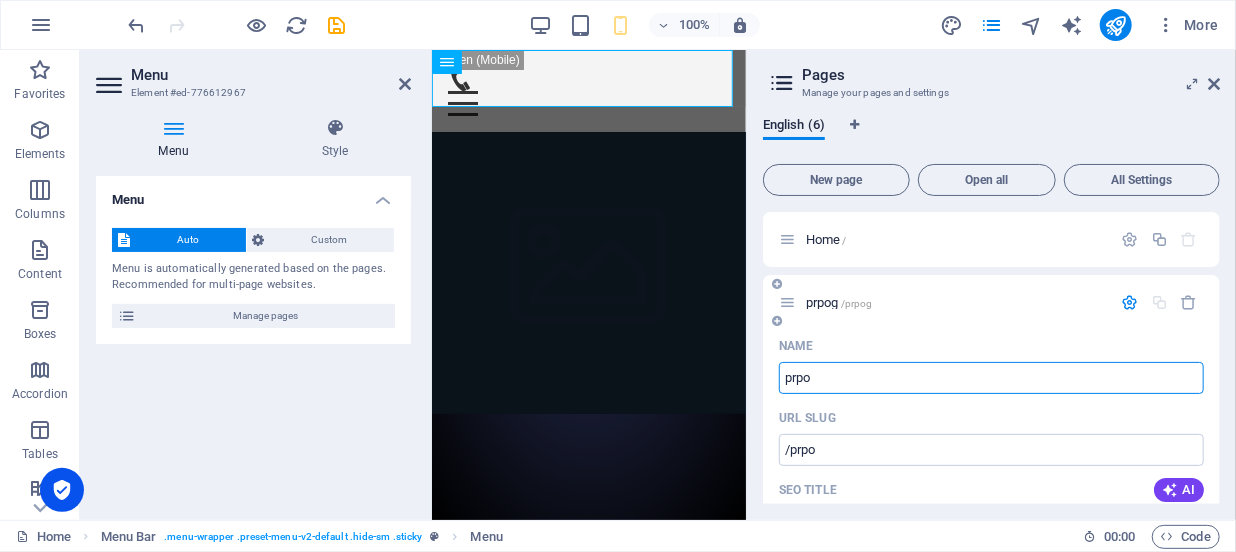 type on "/prpog" 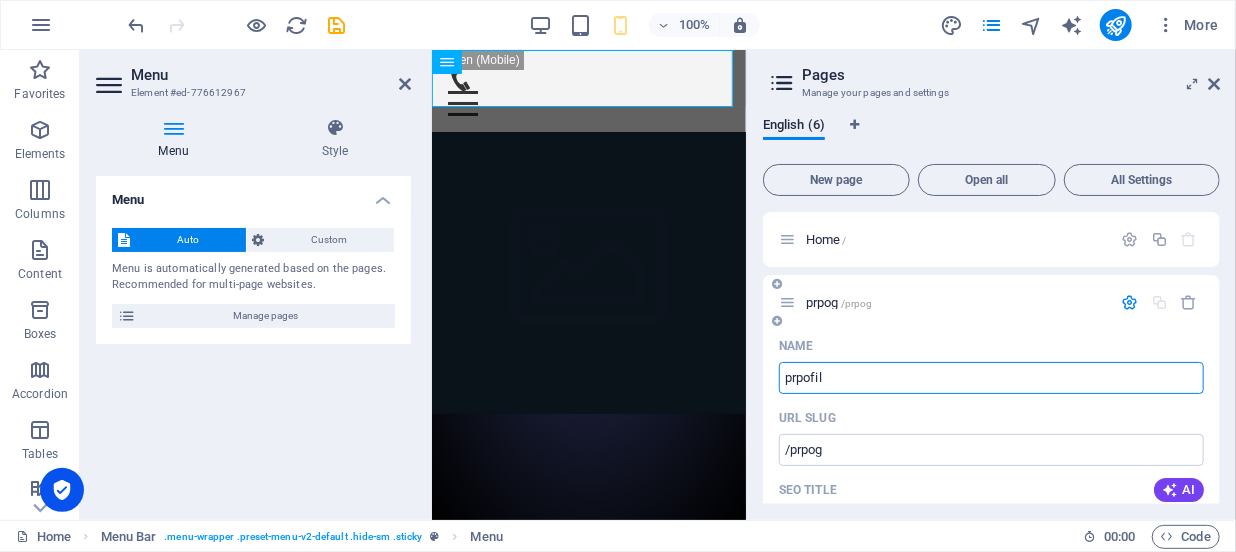 type on "prpofil" 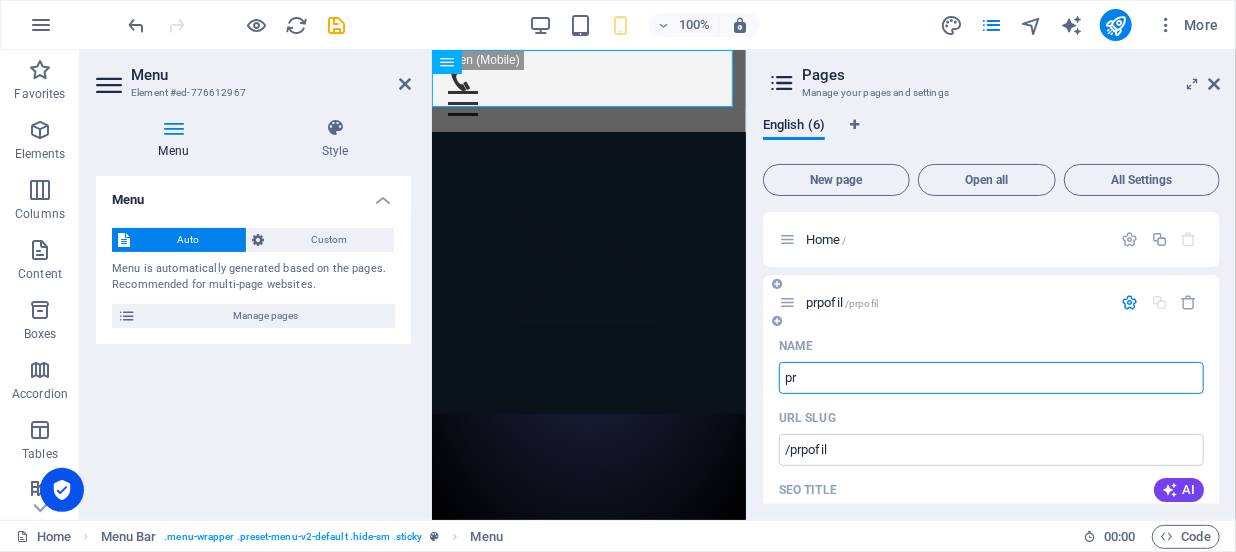 type on "p" 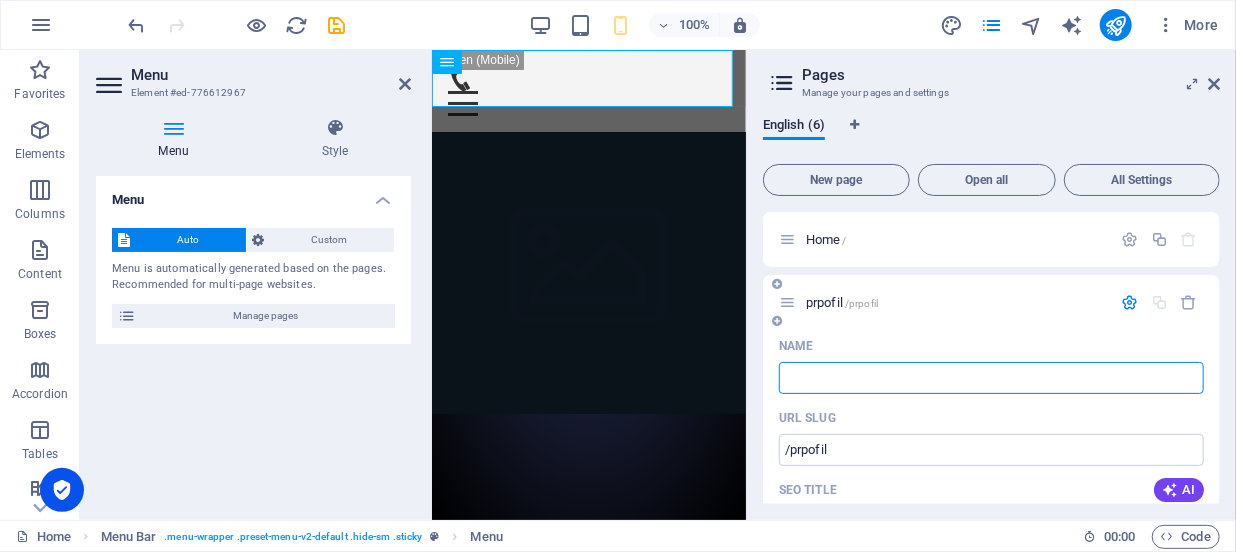 type 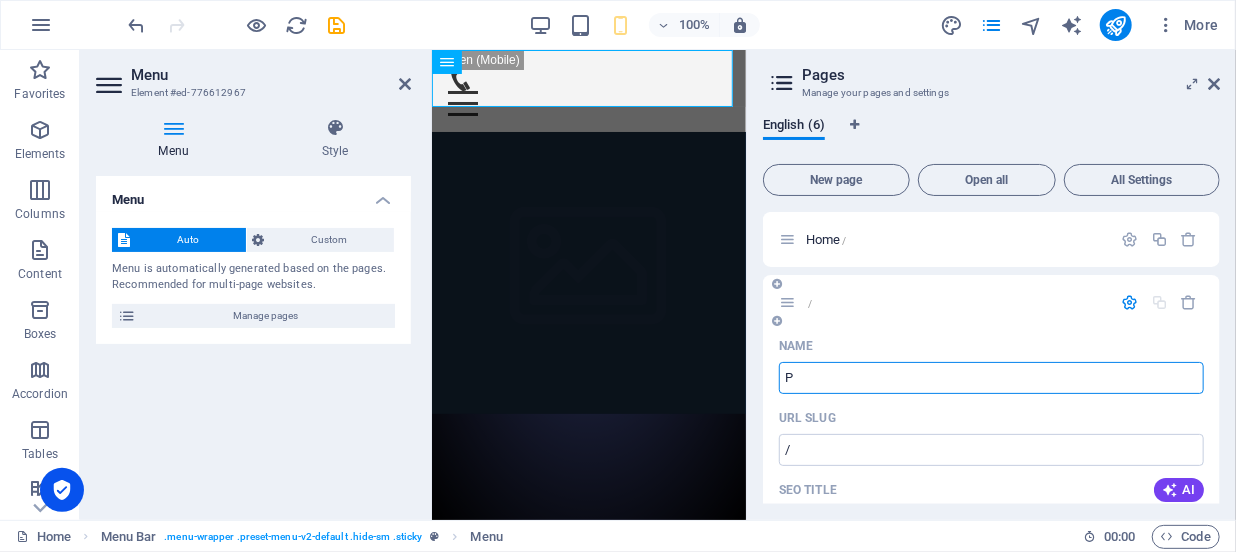 type on "P" 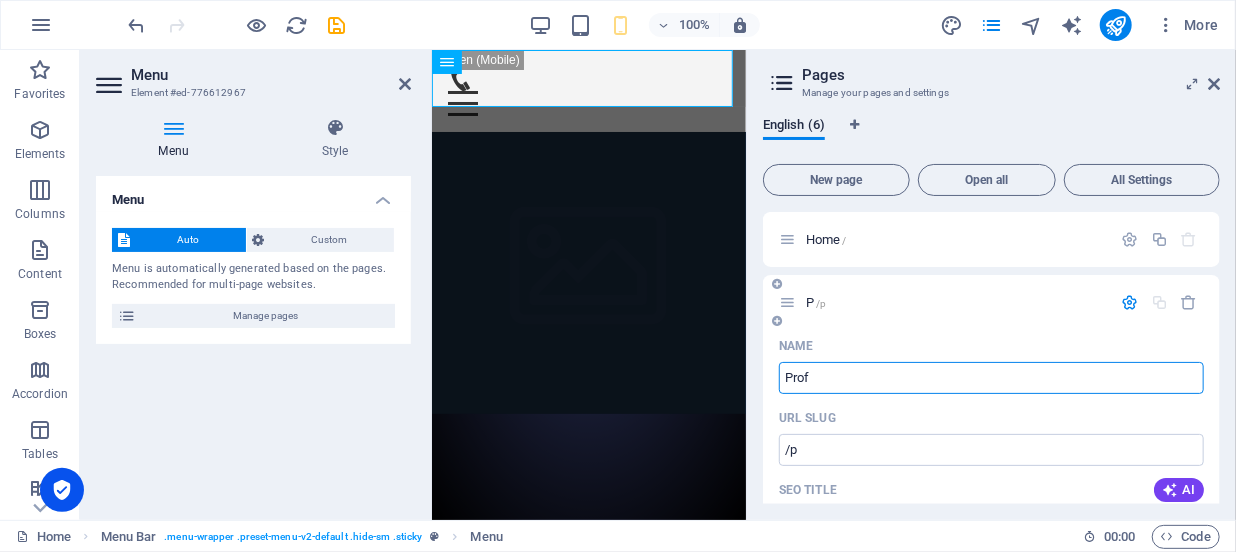 type on "Profi" 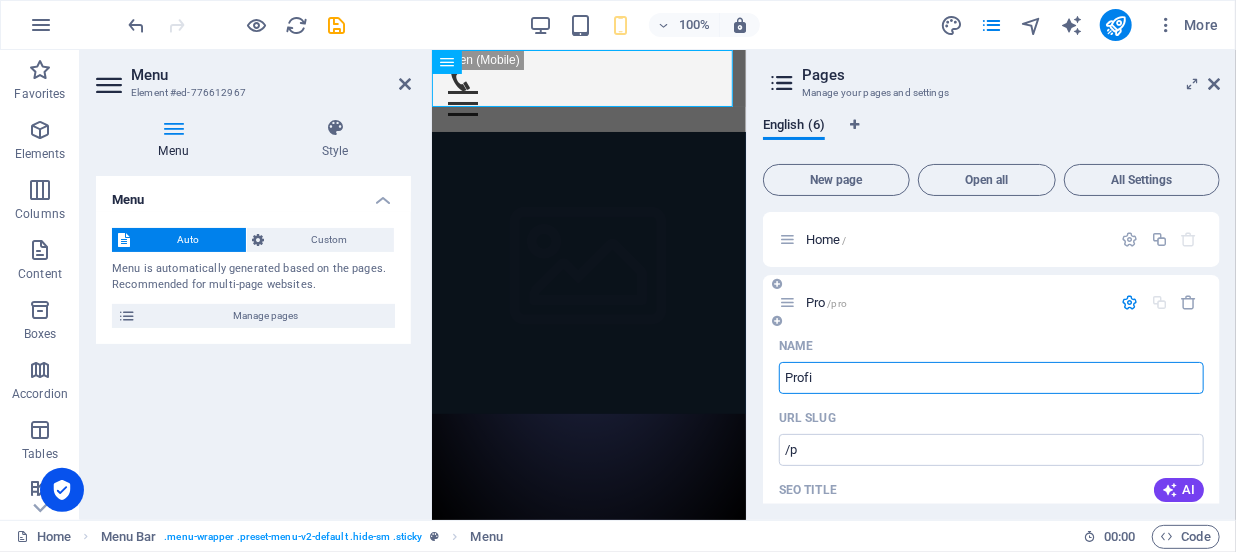 type on "/pro" 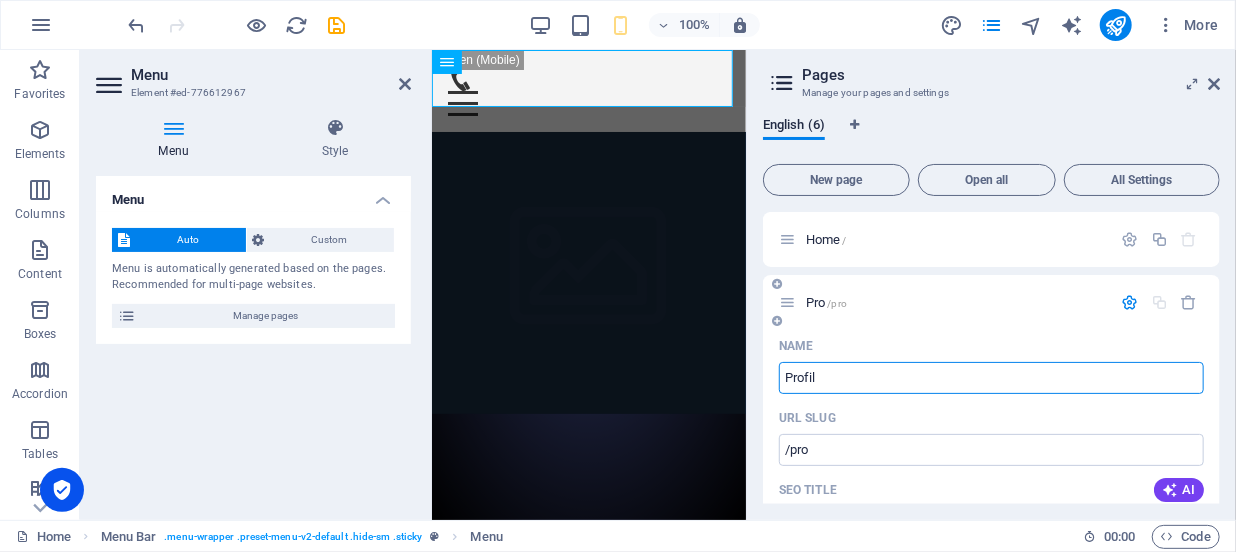 type on "Profil" 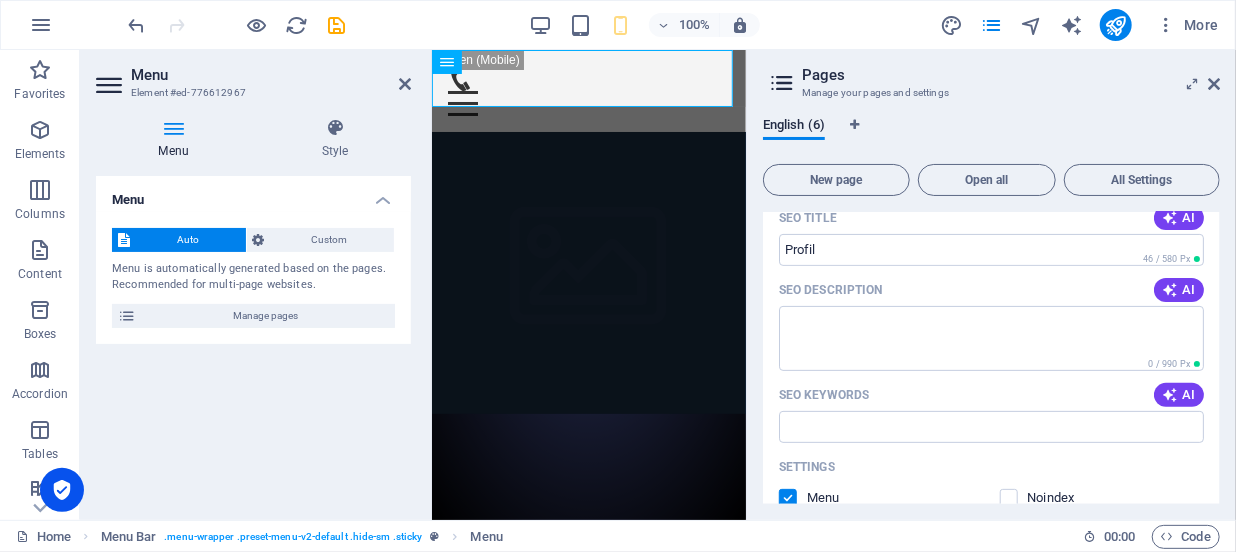 scroll, scrollTop: 0, scrollLeft: 0, axis: both 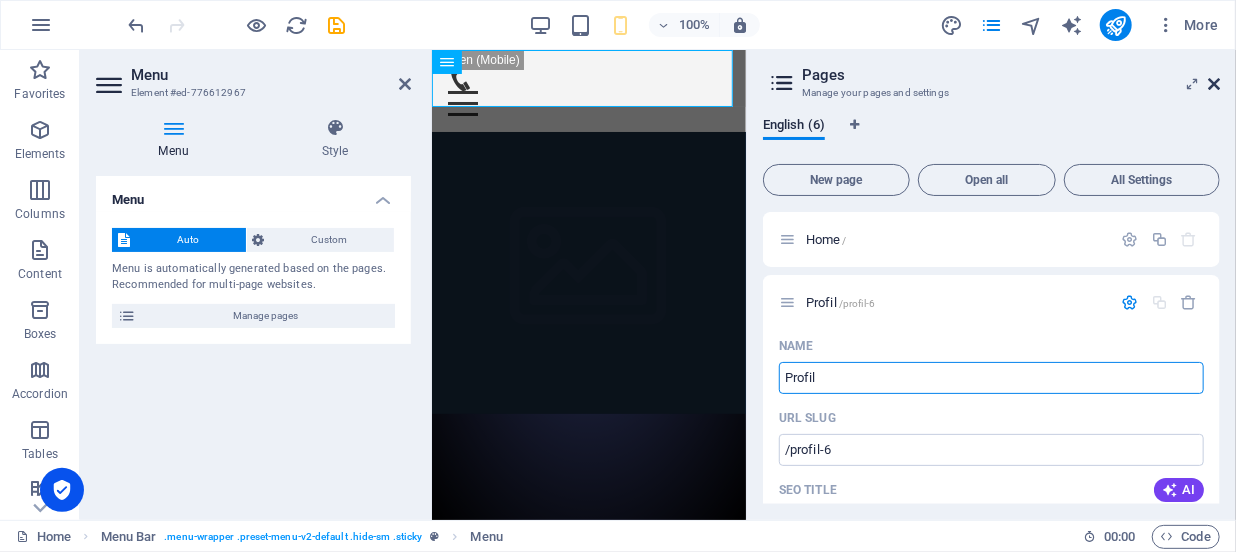 type on "Profil" 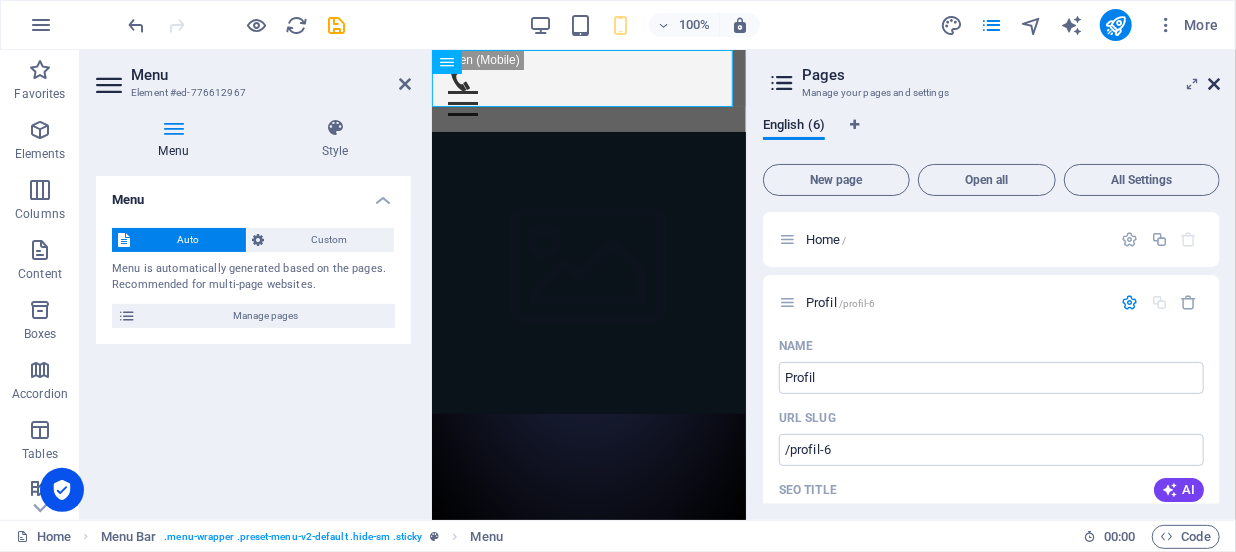 drag, startPoint x: 1218, startPoint y: 86, endPoint x: 730, endPoint y: 69, distance: 488.29602 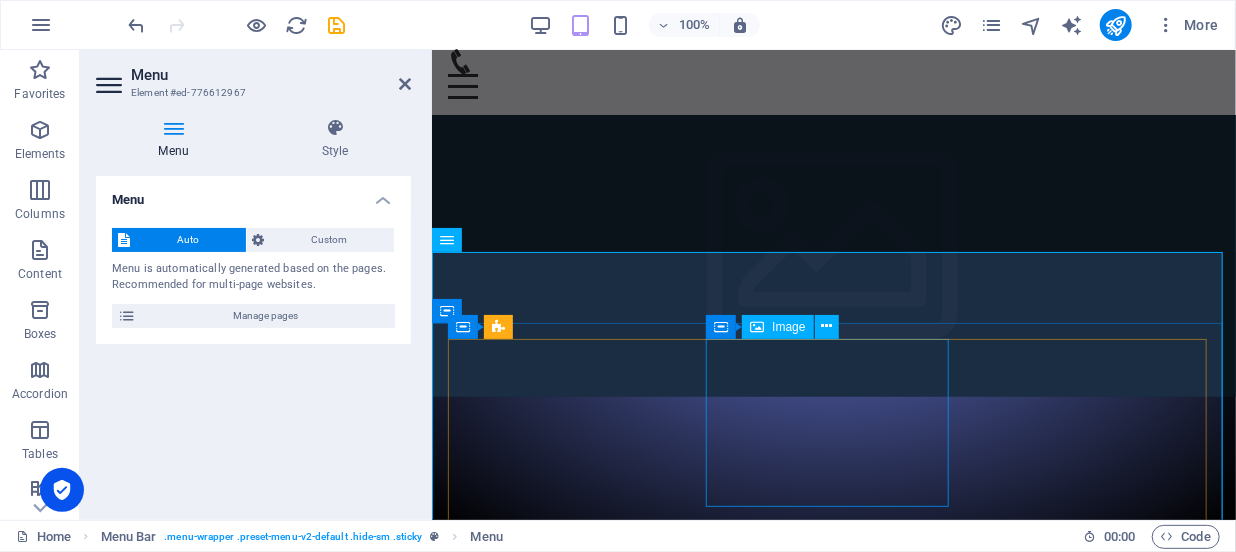 scroll, scrollTop: 0, scrollLeft: 0, axis: both 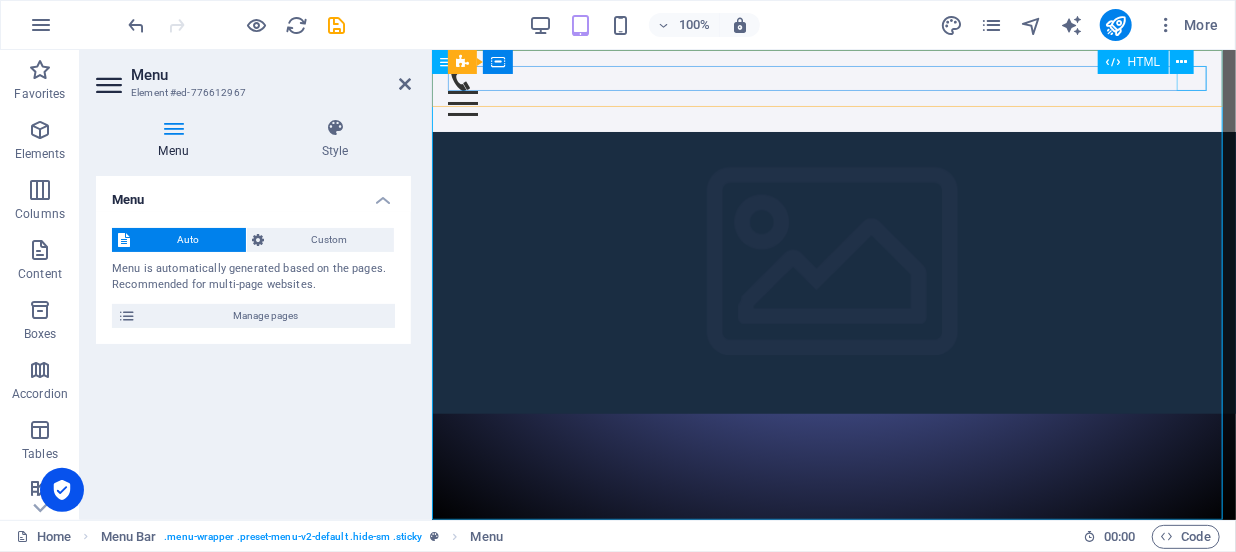 click on "HTML" at bounding box center [1152, 62] 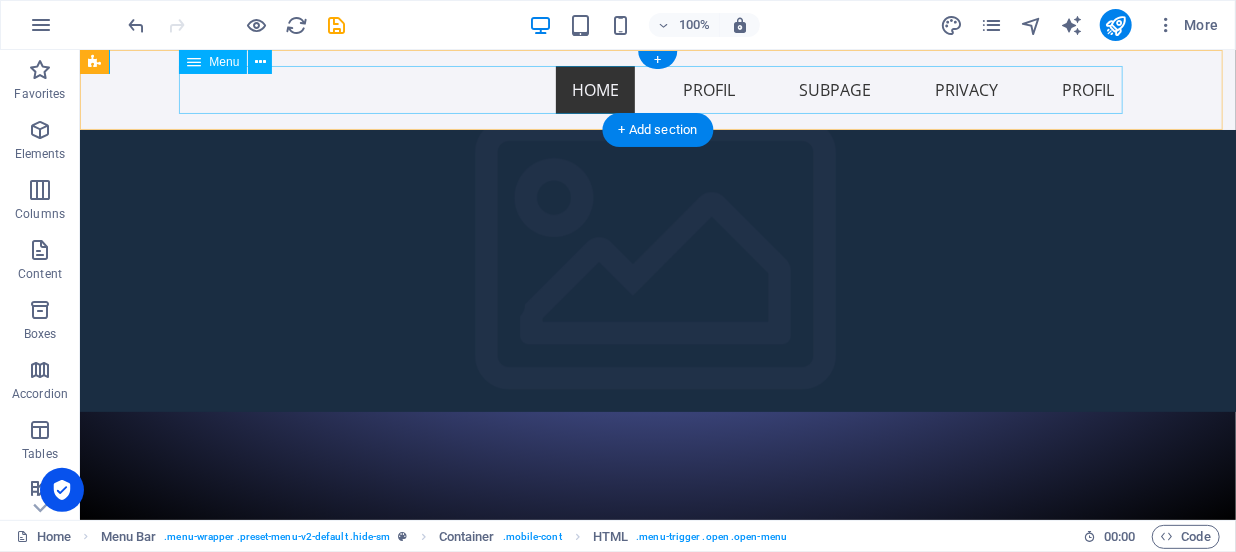 click on "Home Profil Subpage Privacy PROFIL" at bounding box center [657, 89] 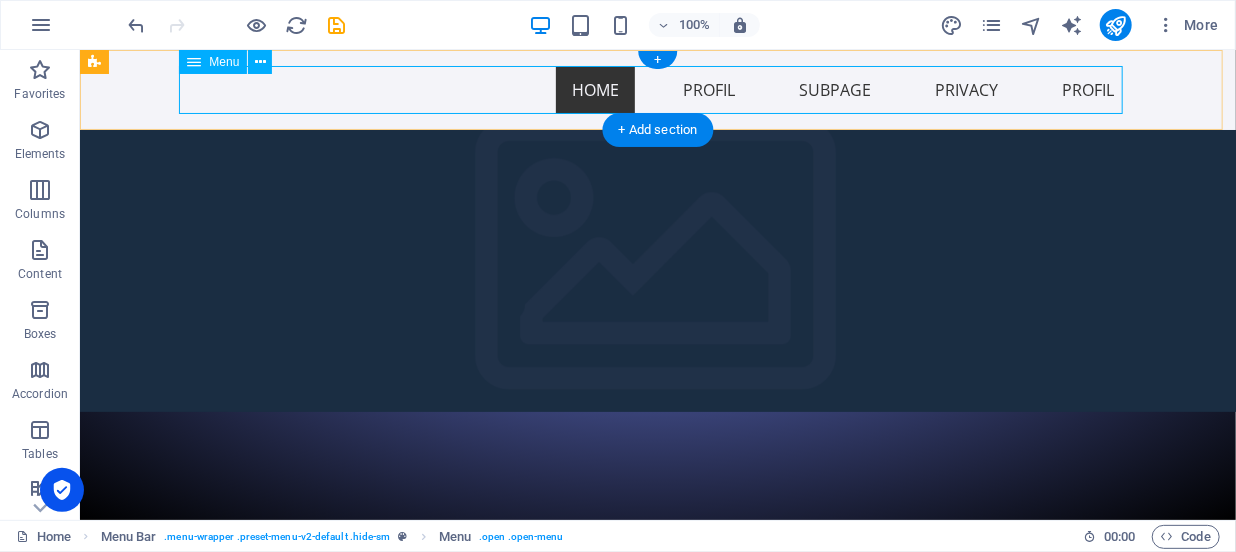 click on "Home Profil Subpage Privacy PROFIL" at bounding box center (657, 89) 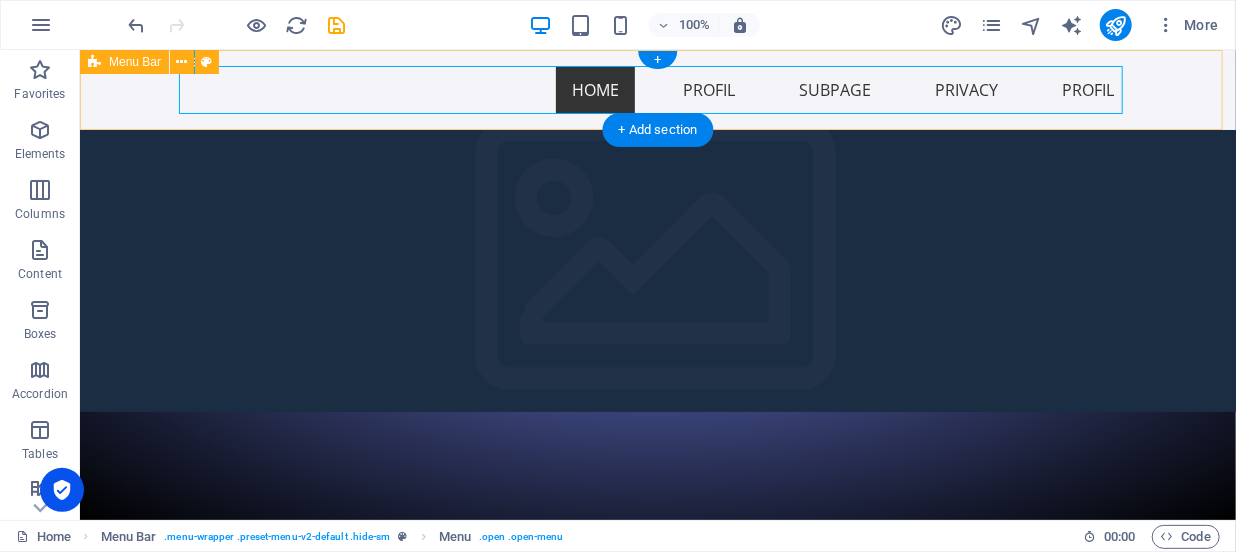 click on "Menu Home Profil Subpage Privacy PROFIL" at bounding box center (657, 89) 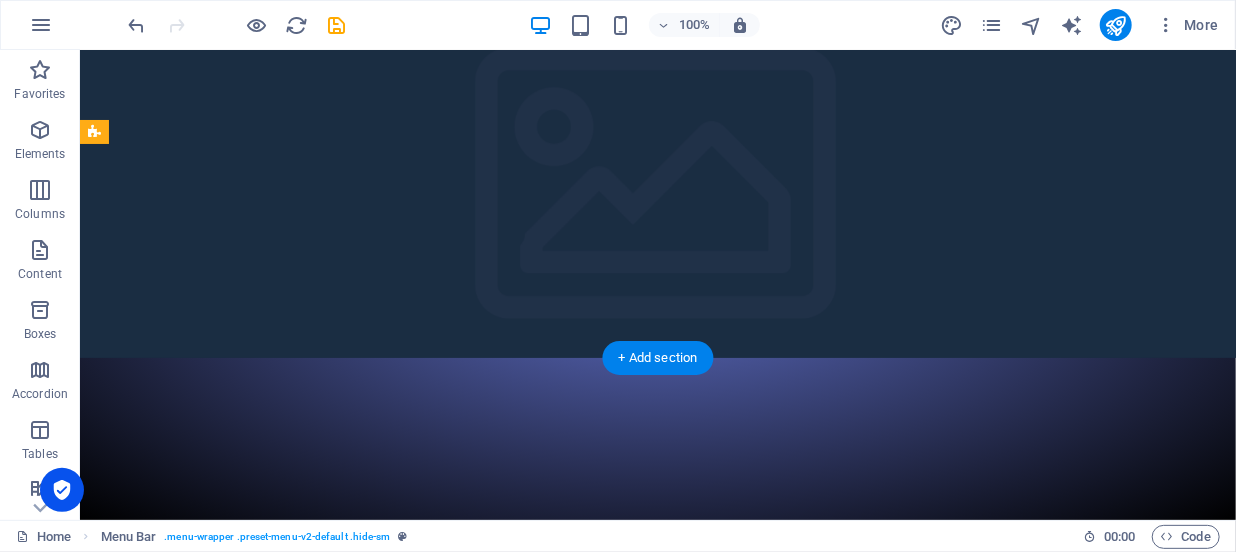 scroll, scrollTop: 0, scrollLeft: 0, axis: both 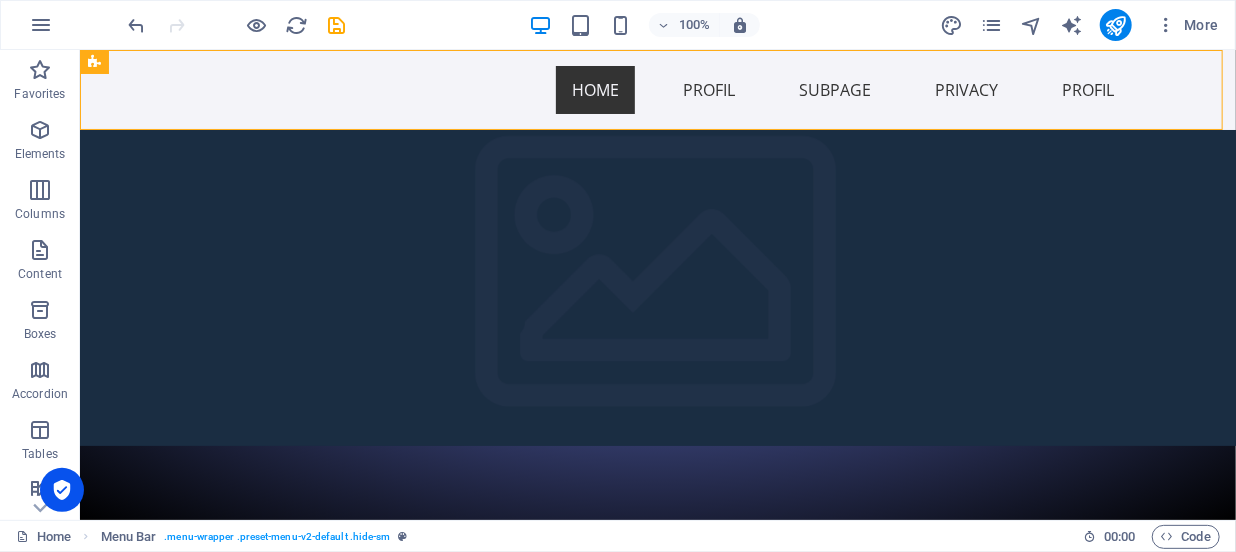 click on "100%" at bounding box center (644, 25) 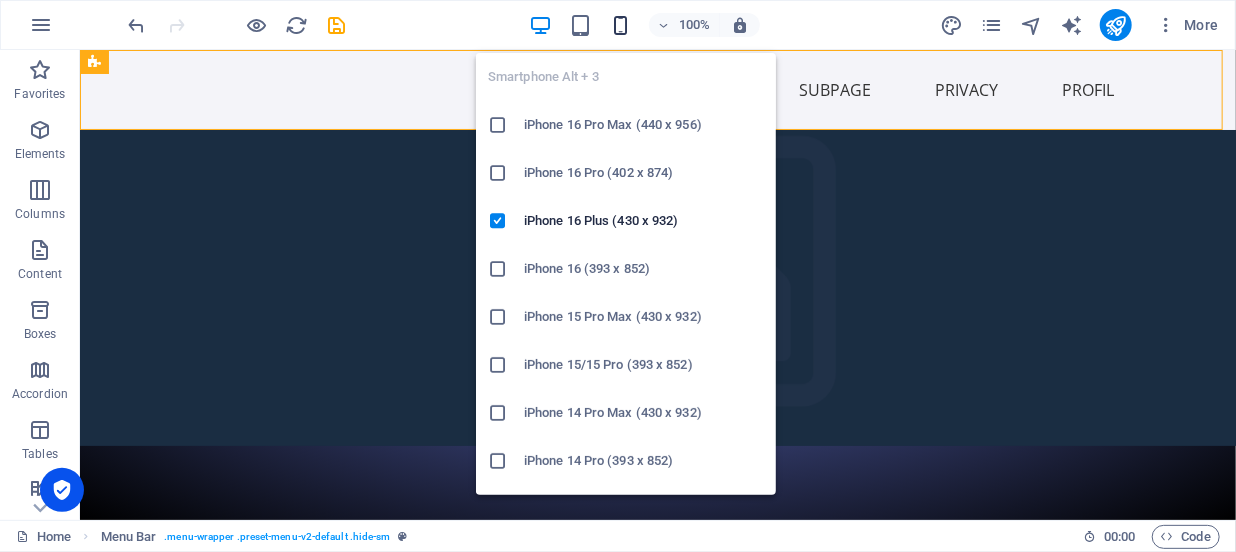 click at bounding box center (620, 25) 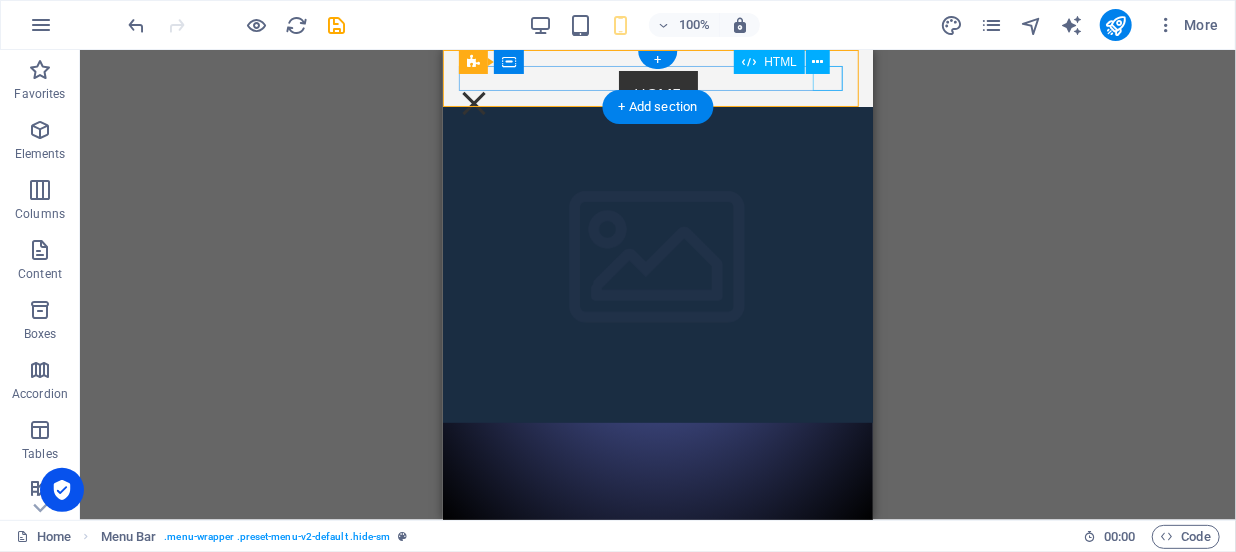click on "Menu" at bounding box center [473, 102] 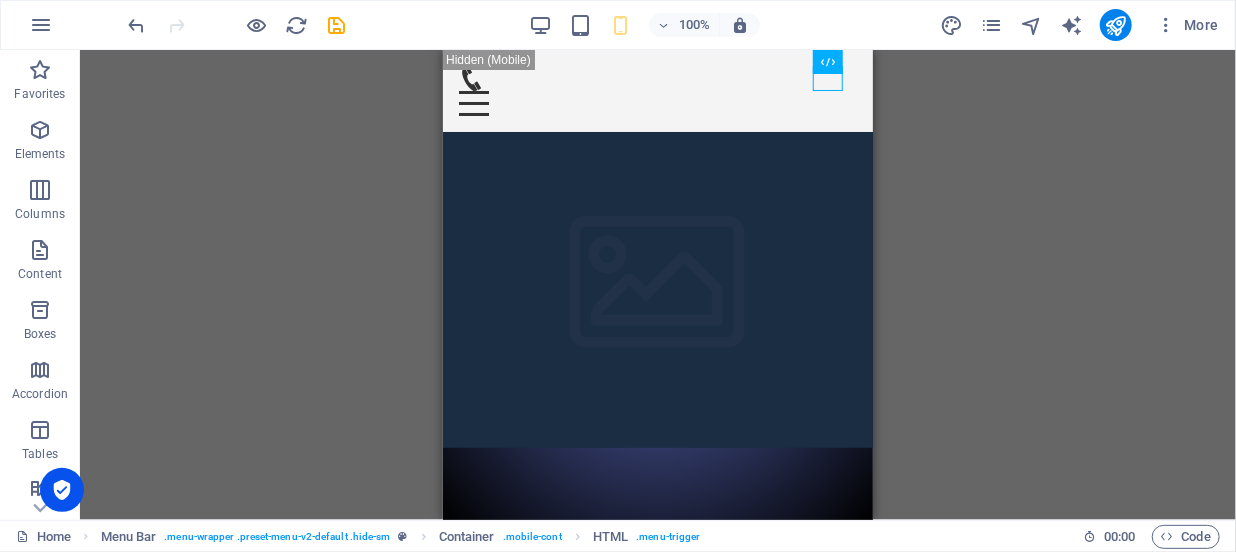 click on "H2   Container   Social Media Icons   Banner   Banner   Container   Container   Menu   Menu Bar   Container   Image   Container   Preset   Container   Container   Image   Container   Spacer   Icon   Icon   Icon   Container   Image   Container   Menu Bar   Container   Icon   HTML   Container   Image   Container" at bounding box center [658, 285] 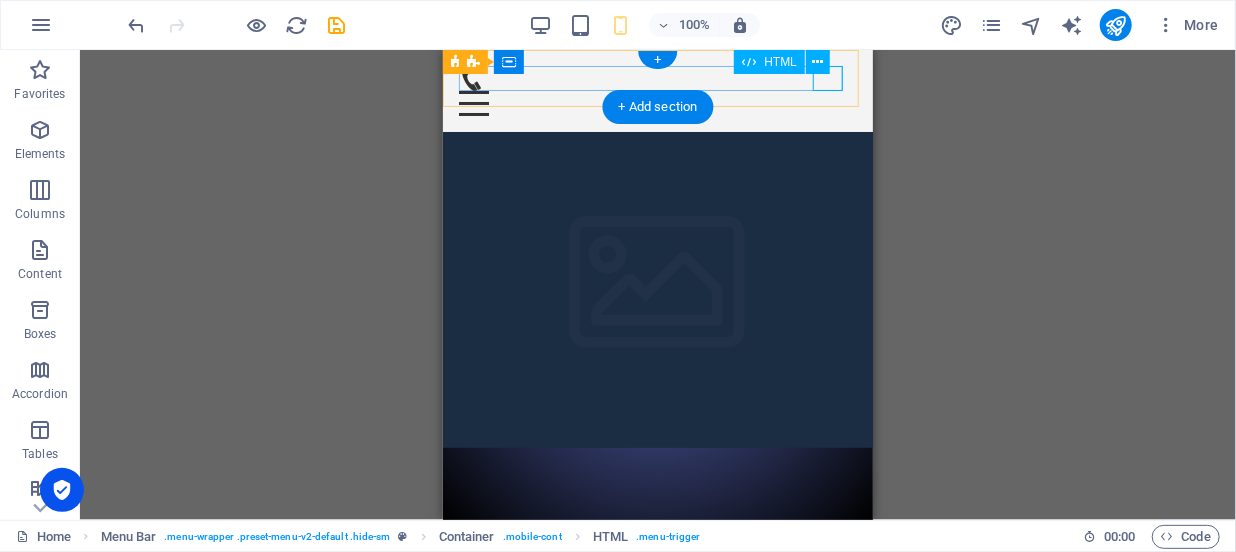 click on "Menu" at bounding box center (657, 102) 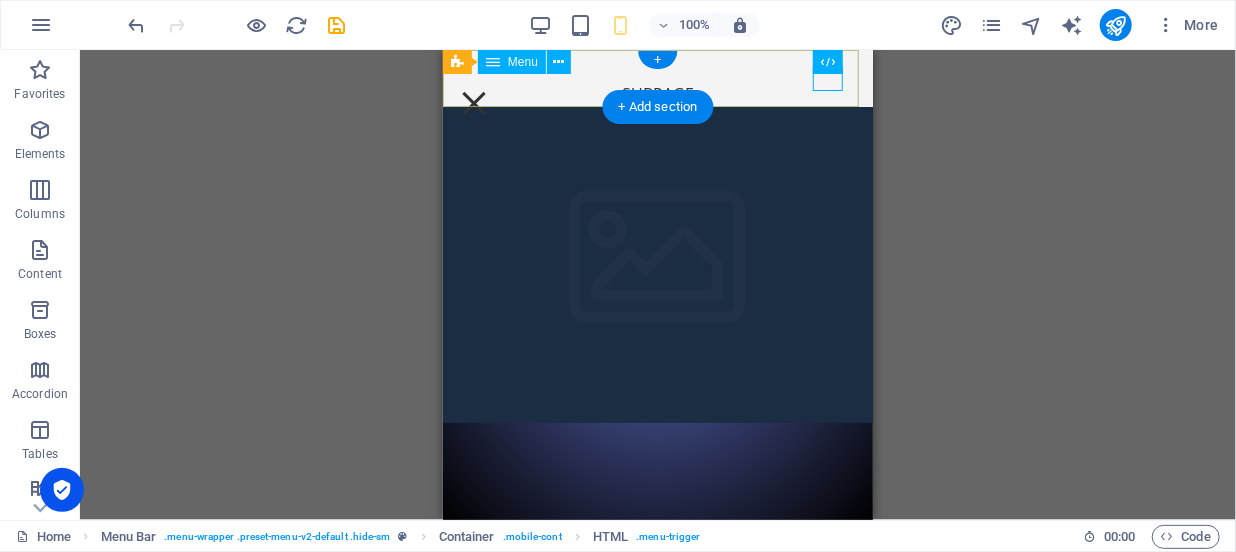 scroll, scrollTop: 272, scrollLeft: 0, axis: vertical 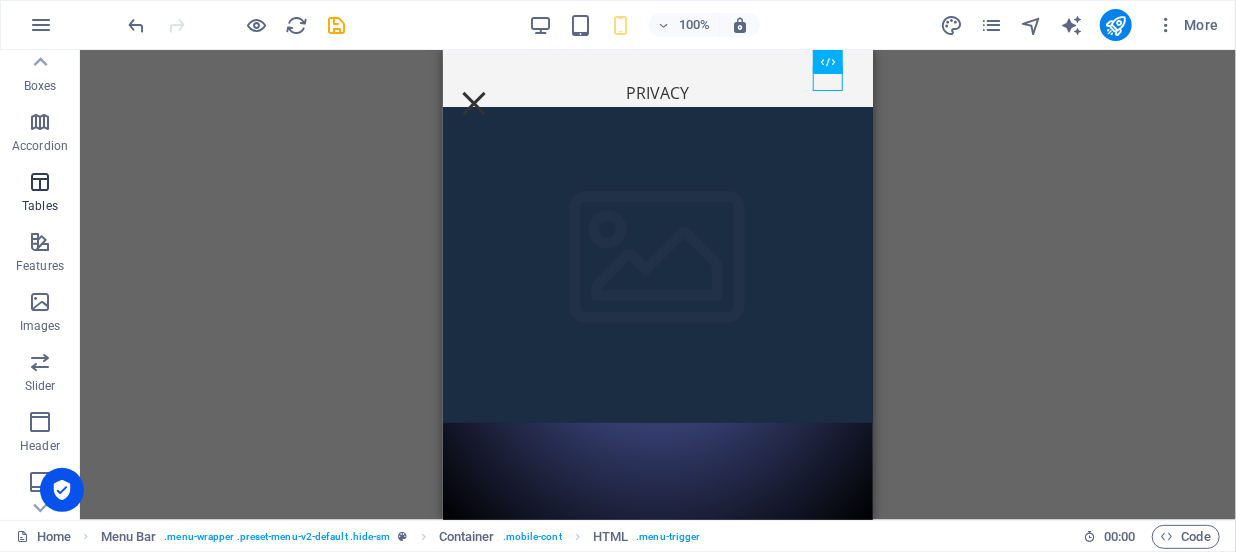 click at bounding box center [40, 182] 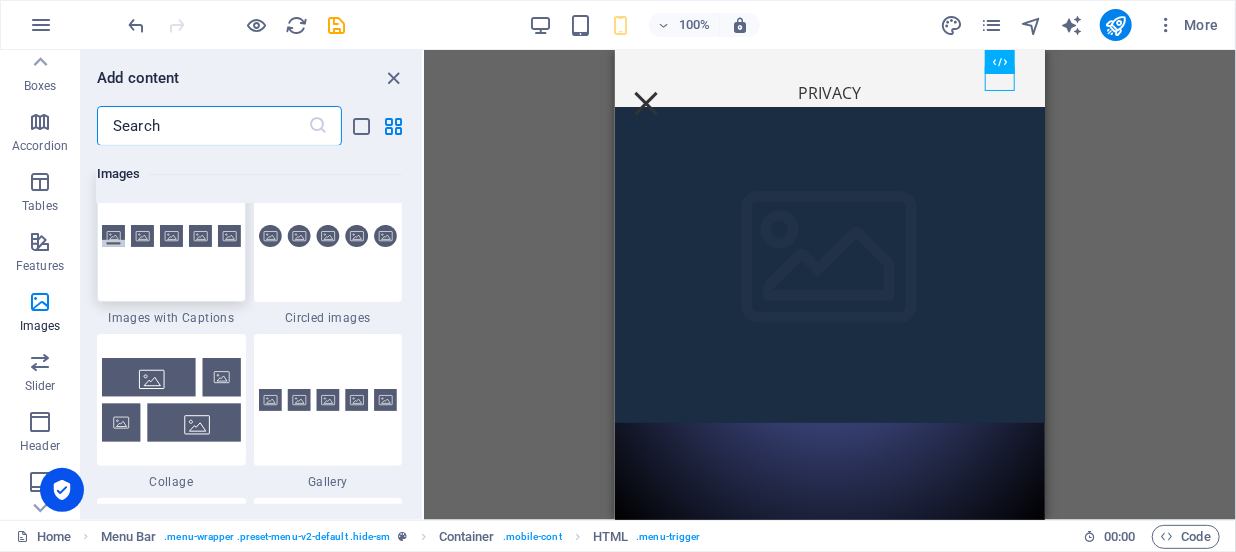scroll, scrollTop: 10033, scrollLeft: 0, axis: vertical 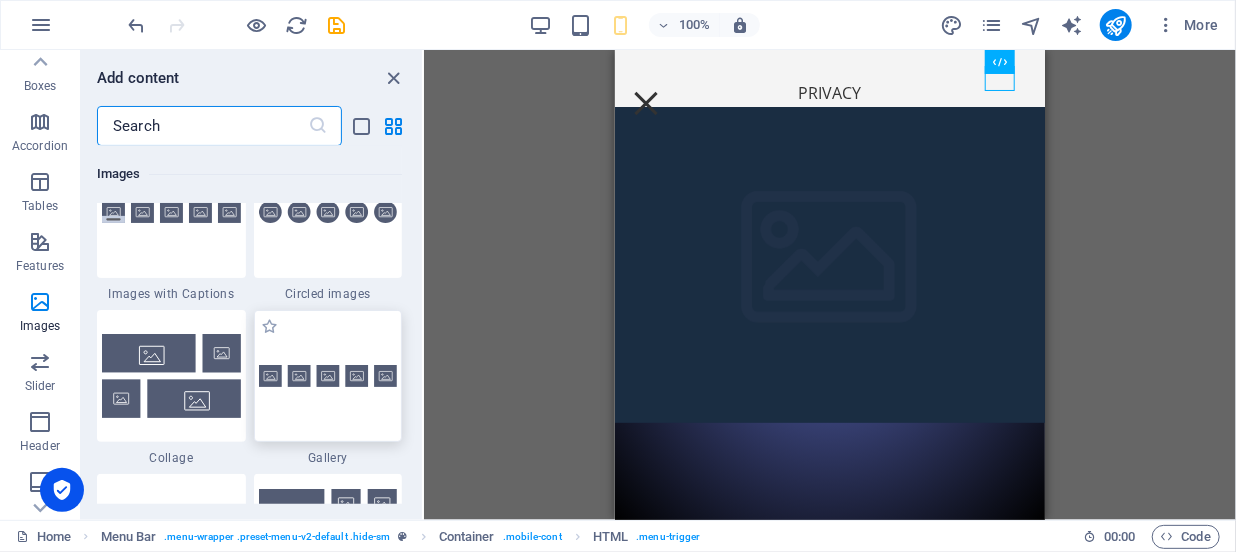click at bounding box center [328, 376] 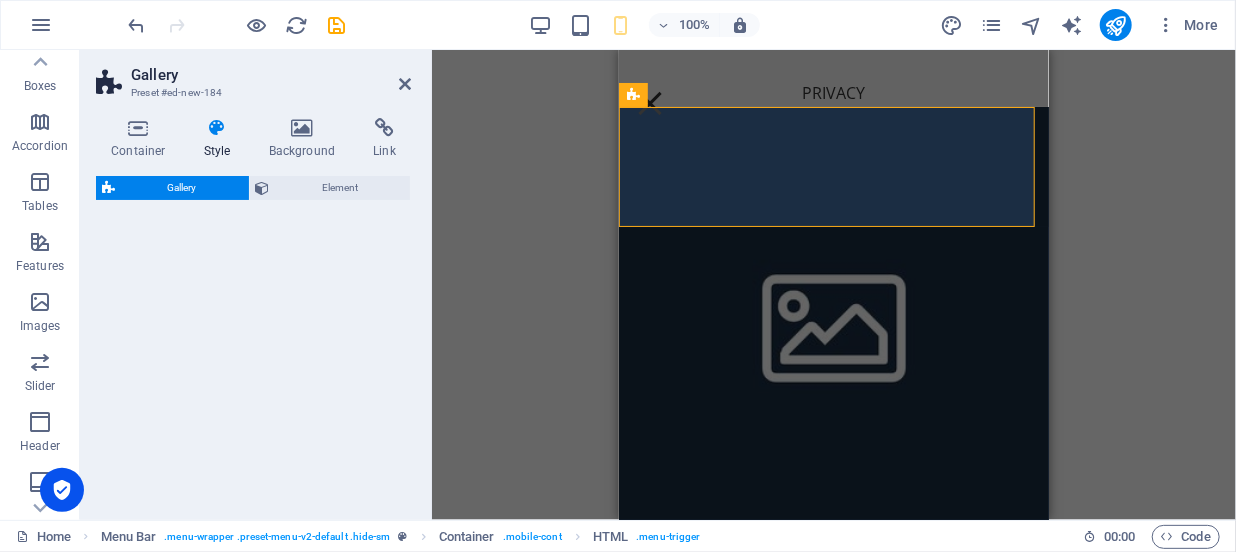 select on "rem" 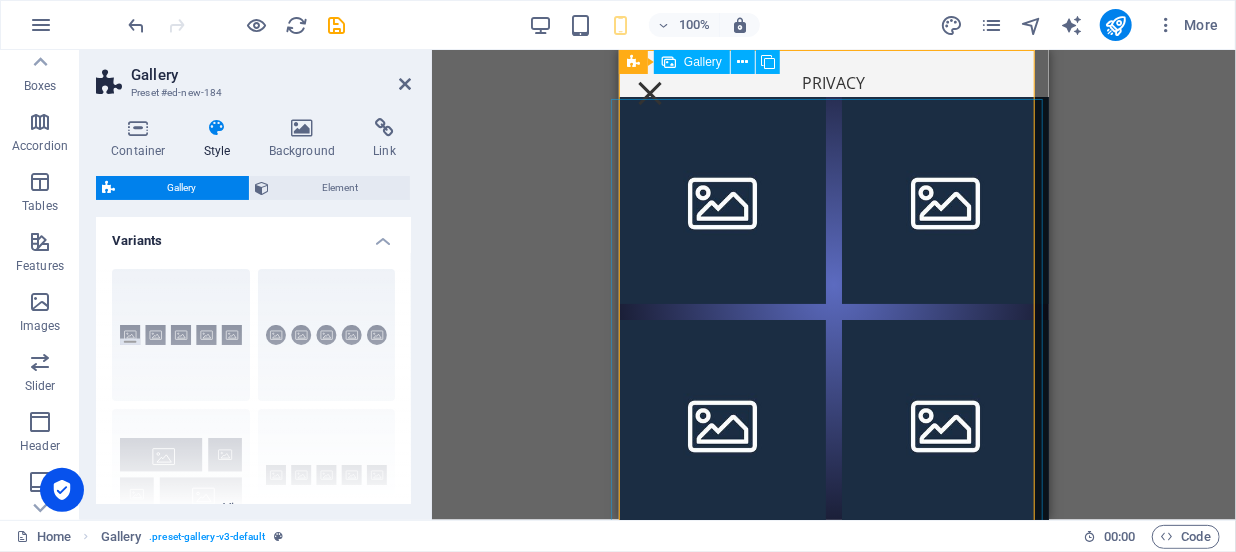 scroll, scrollTop: 0, scrollLeft: 0, axis: both 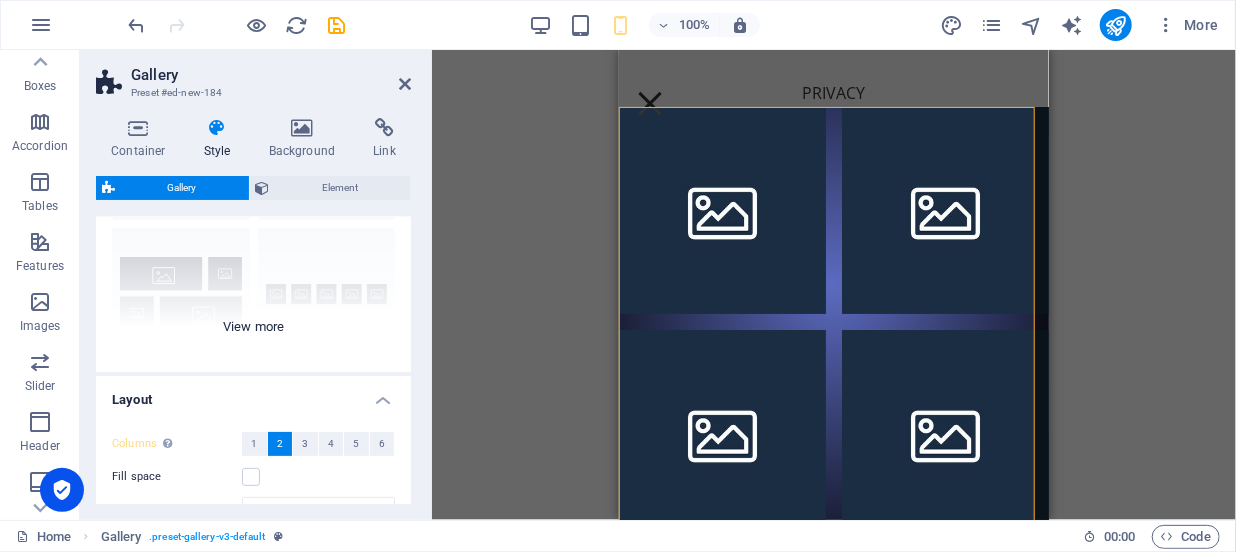 click on "Captions Circle Collage Default Grid Grid shifted" at bounding box center (253, 222) 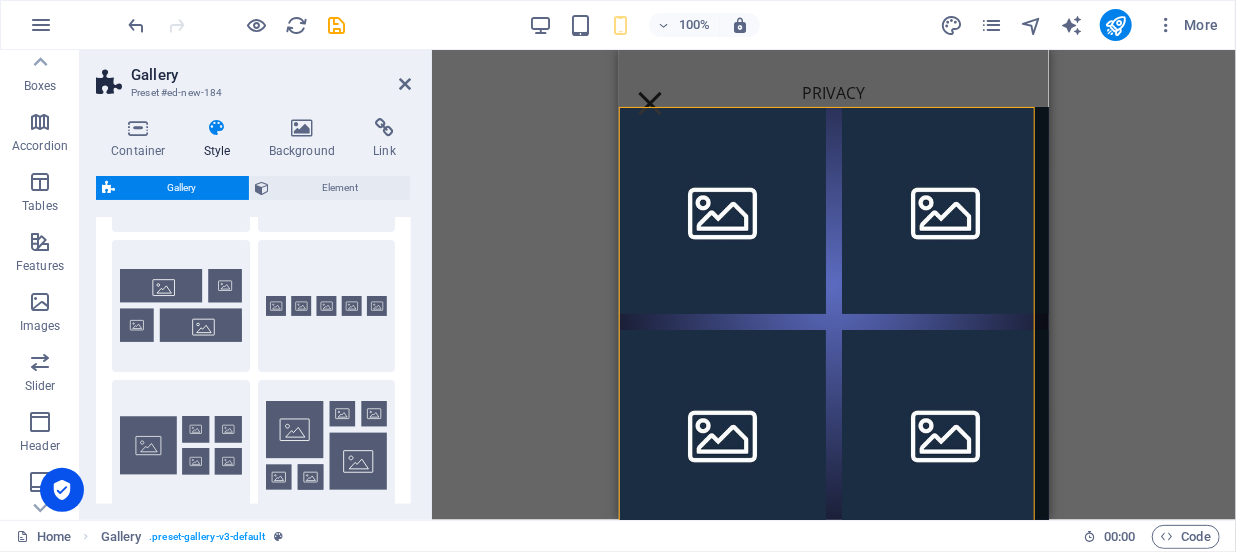 scroll, scrollTop: 160, scrollLeft: 0, axis: vertical 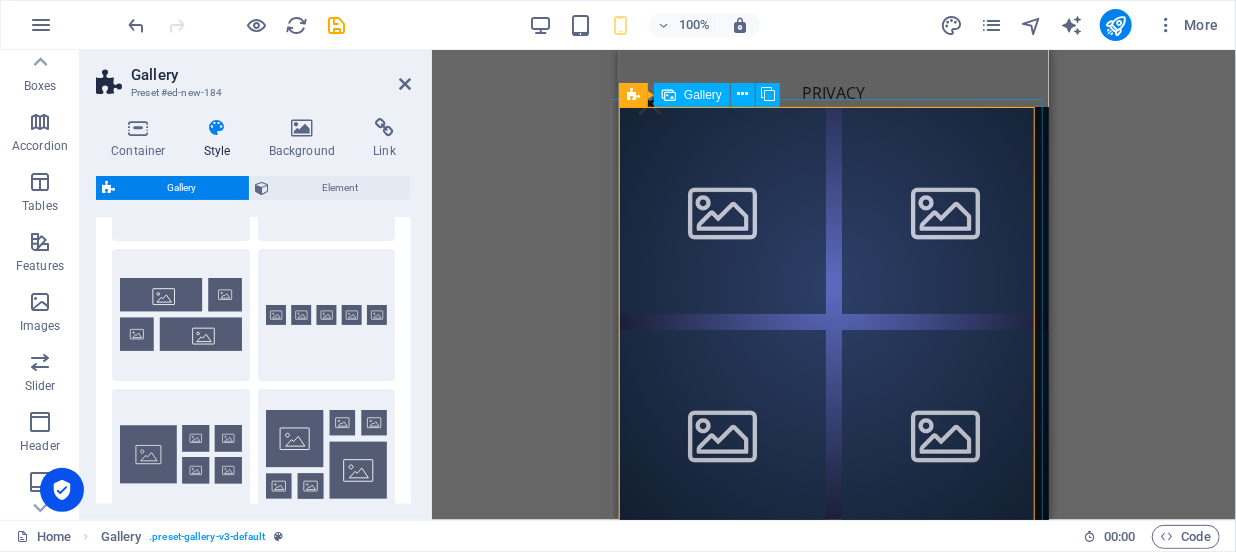 click at bounding box center [721, 209] 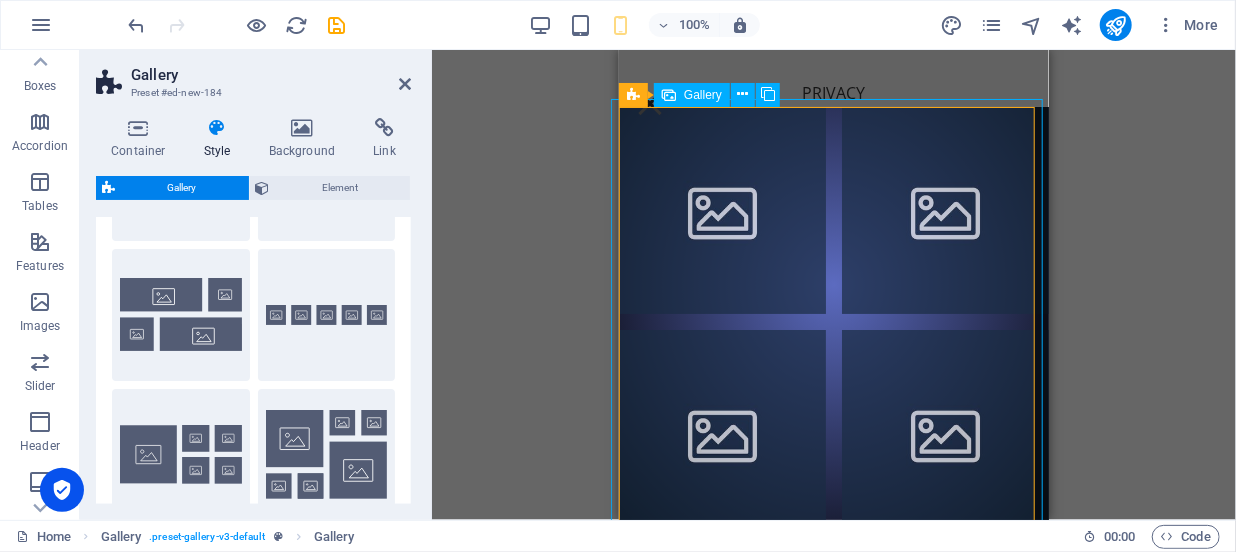 click at bounding box center [721, 209] 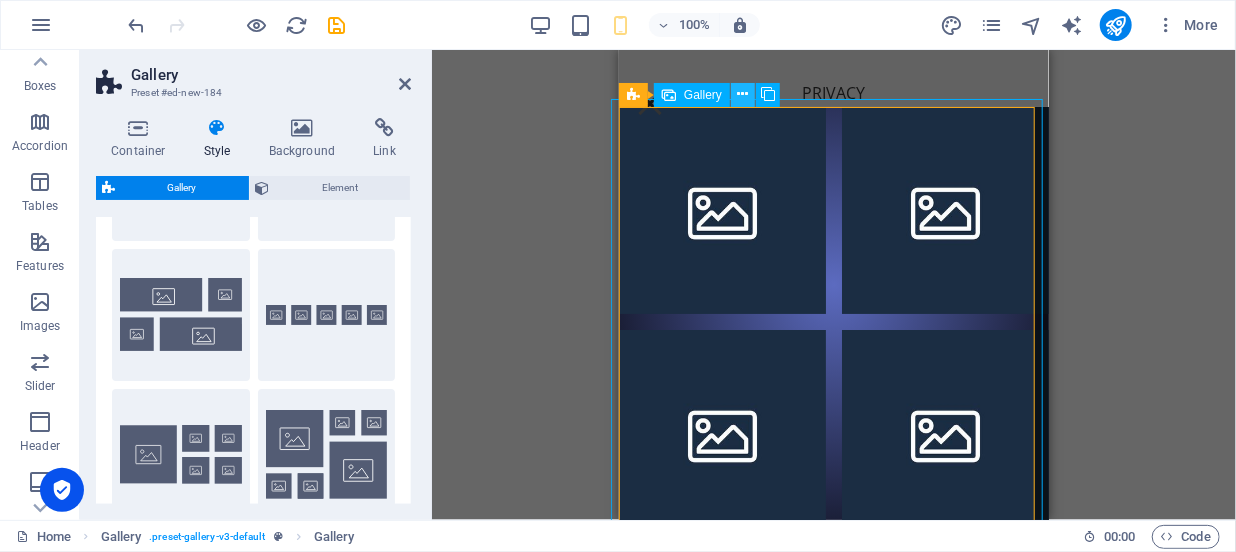 click at bounding box center (743, 94) 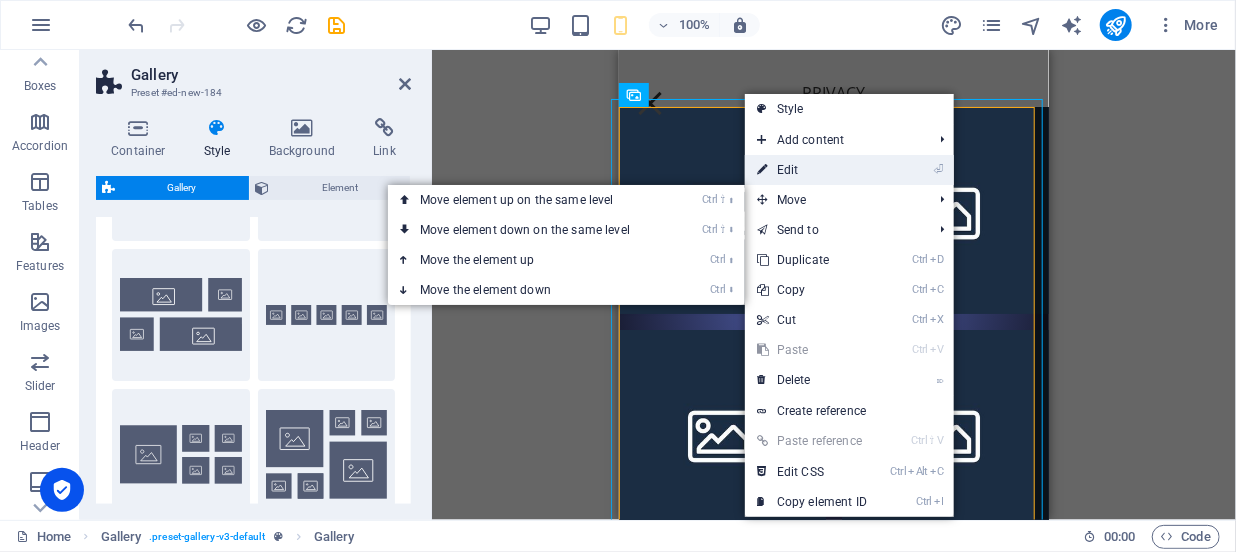 click on "⏎  Edit" at bounding box center [812, 170] 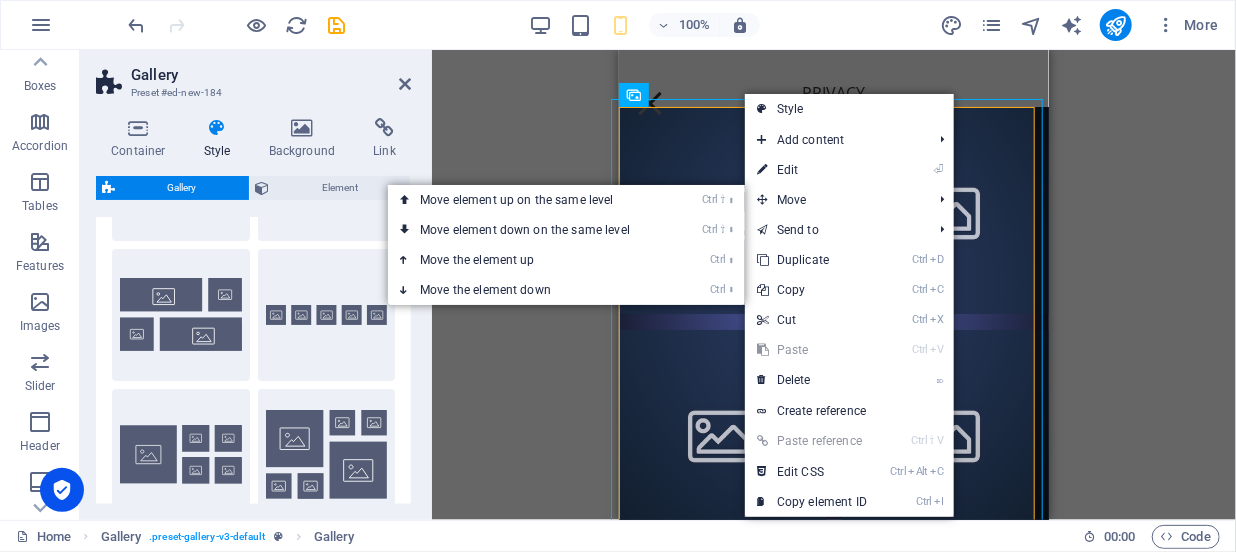 select on "4" 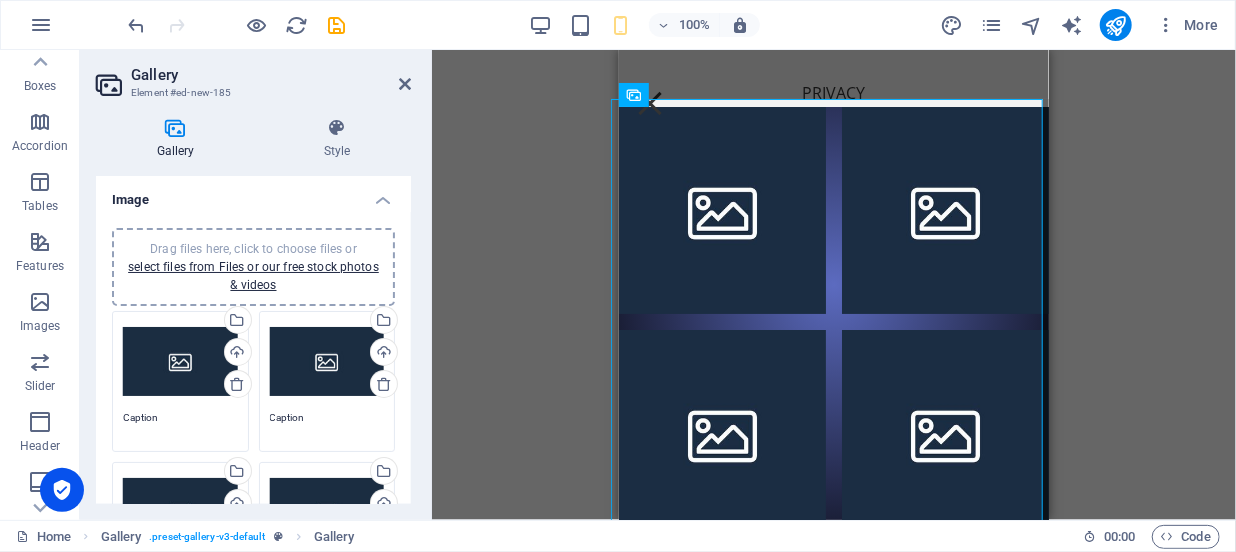 click on "Drag files here, click to choose files or select files from Files or our free stock photos & videos" at bounding box center [180, 362] 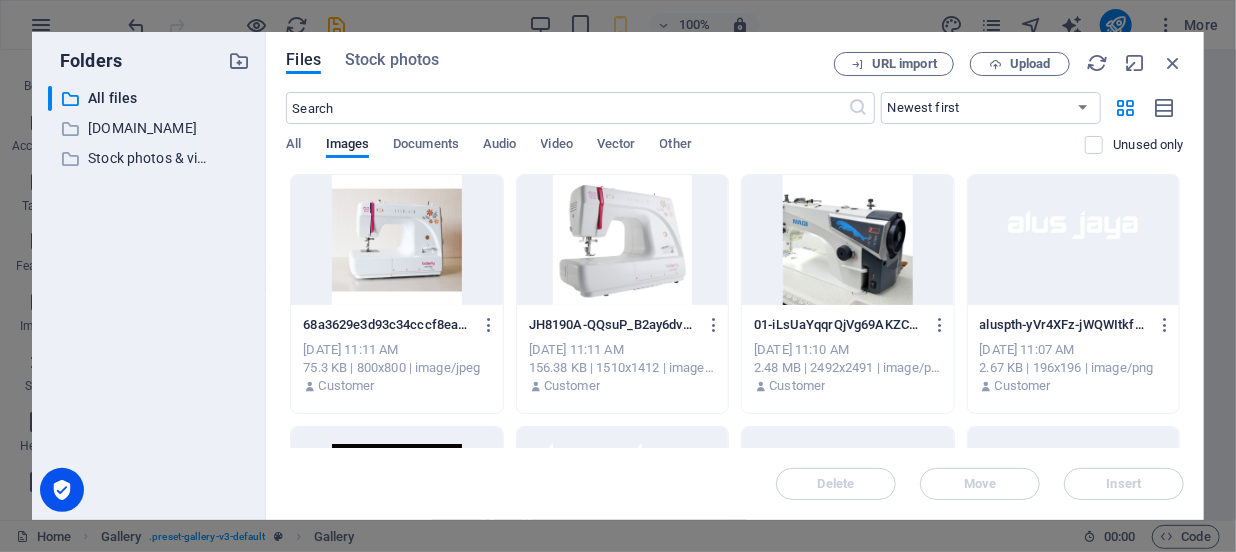 click at bounding box center [847, 240] 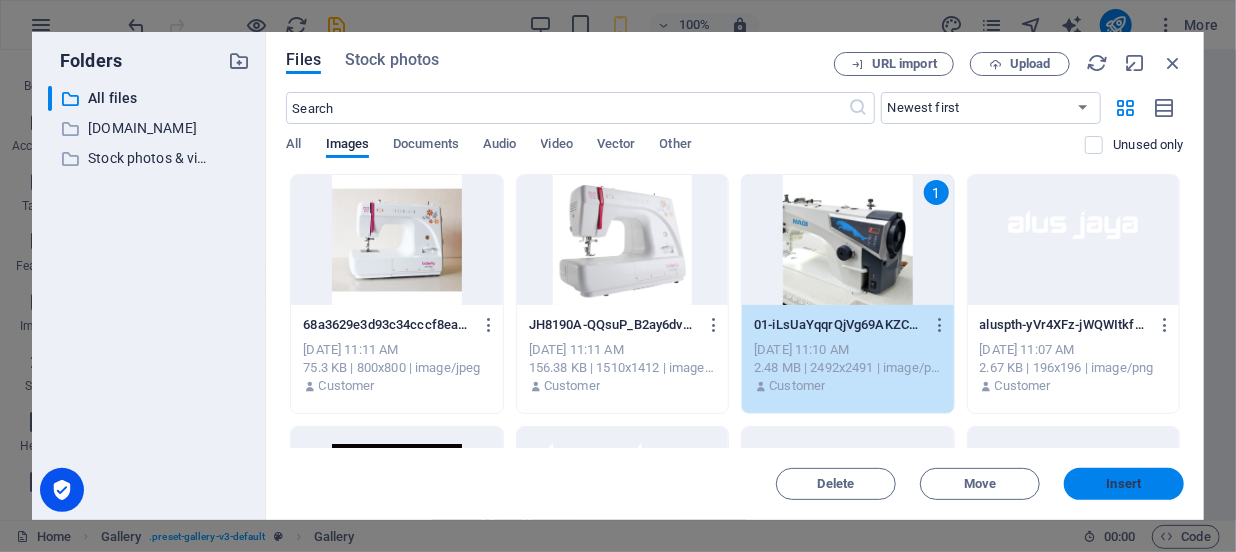 click on "Insert" at bounding box center (1124, 484) 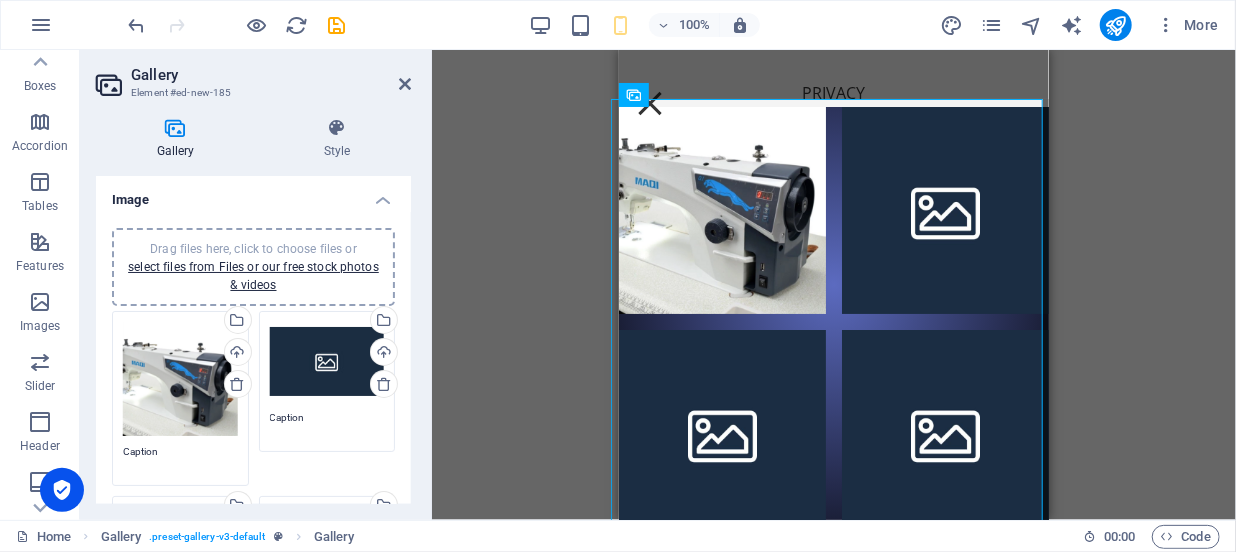click on "Drag files here, click to choose files or select files from Files or our free stock photos & videos" at bounding box center [327, 362] 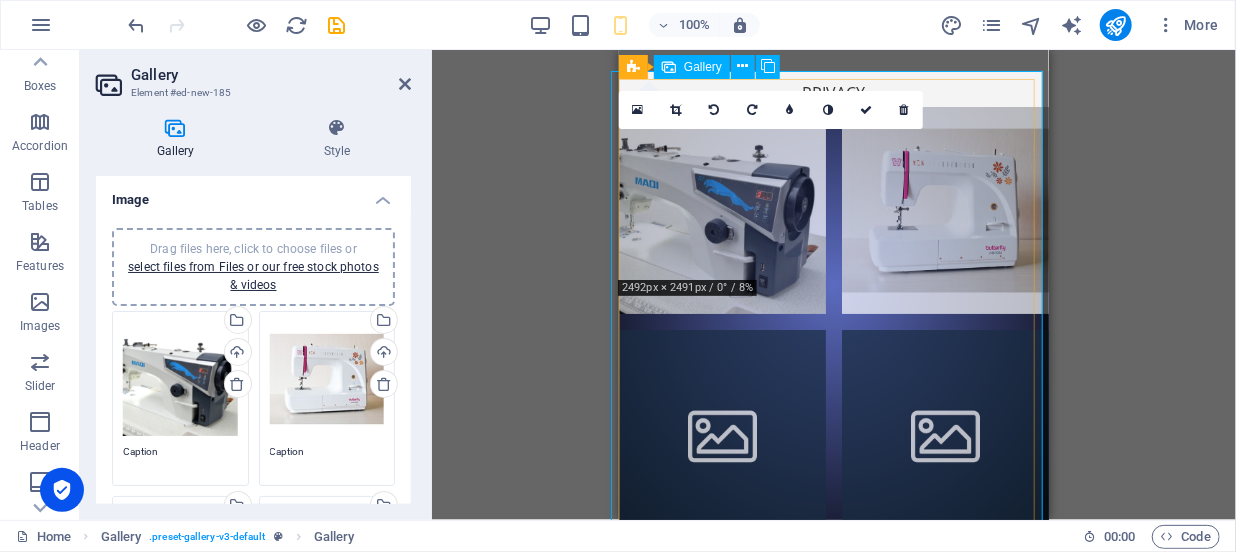 scroll, scrollTop: 90, scrollLeft: 0, axis: vertical 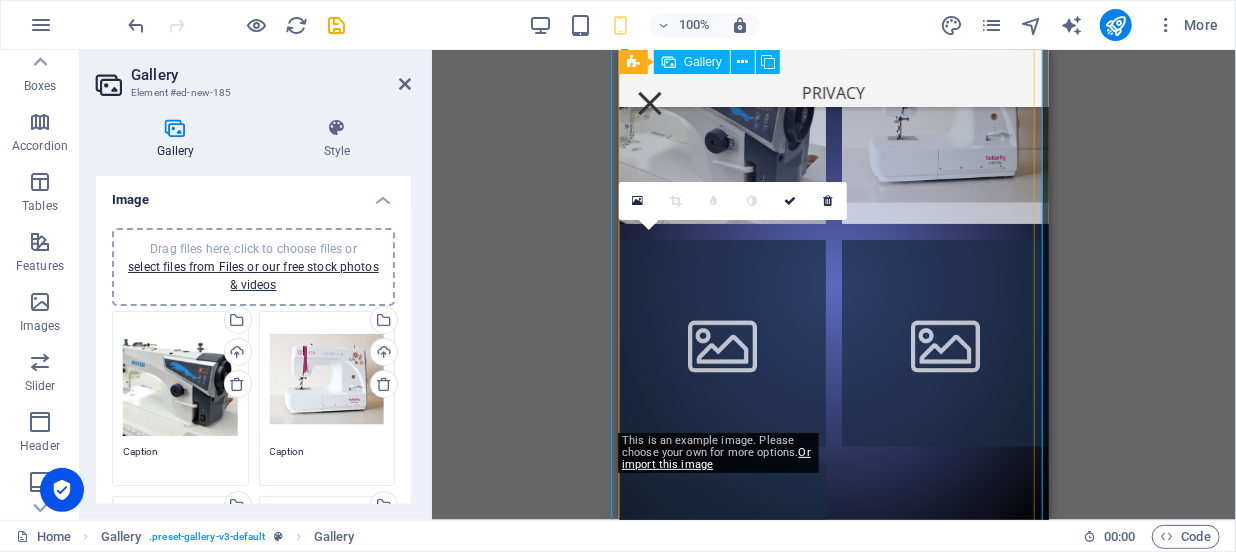 click at bounding box center [721, 342] 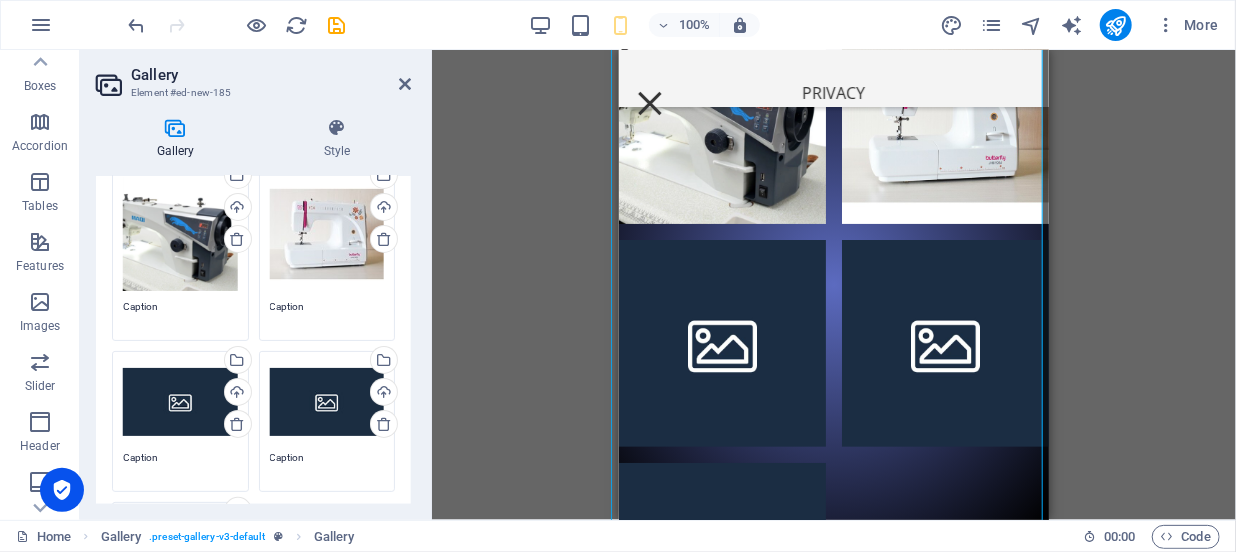 scroll, scrollTop: 181, scrollLeft: 0, axis: vertical 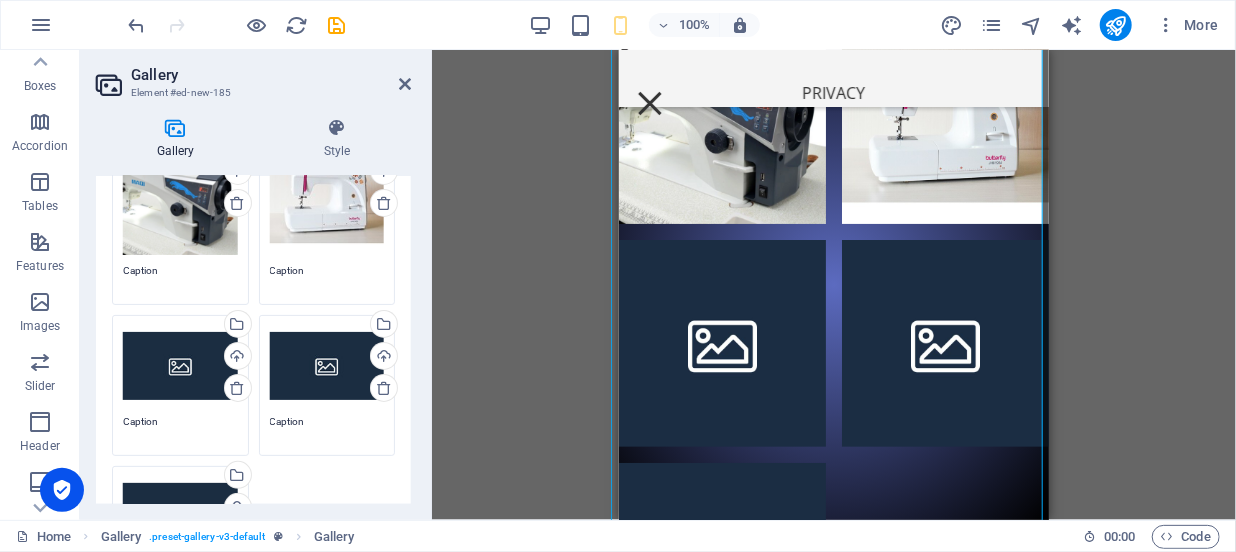 click on "Drag files here, click to choose files or select files from Files or our free stock photos & videos" at bounding box center [180, 366] 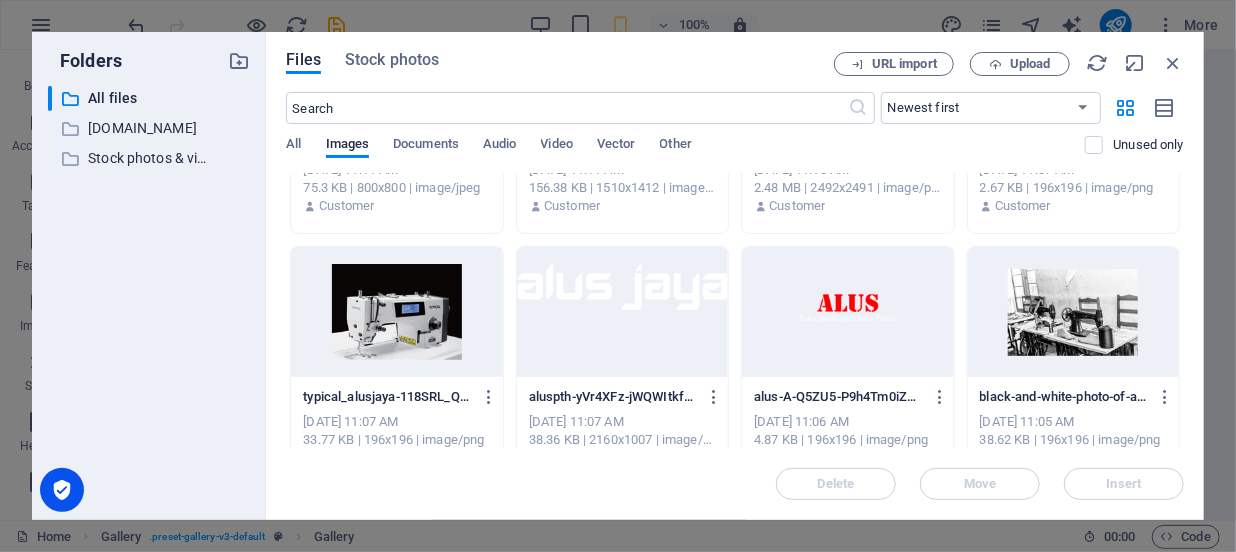 scroll, scrollTop: 181, scrollLeft: 0, axis: vertical 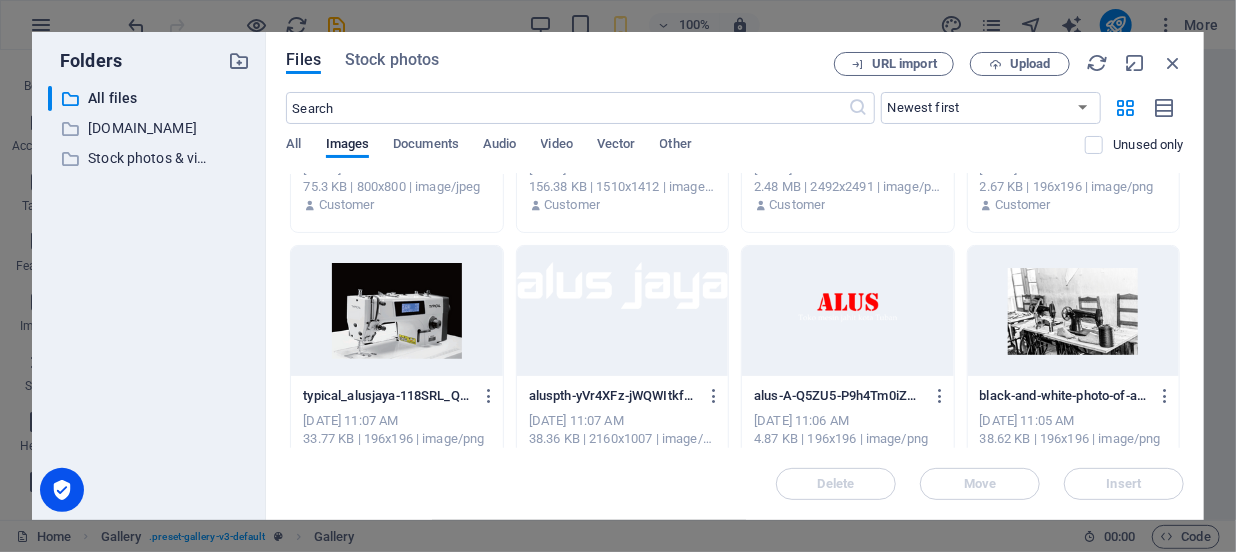 click at bounding box center (396, 311) 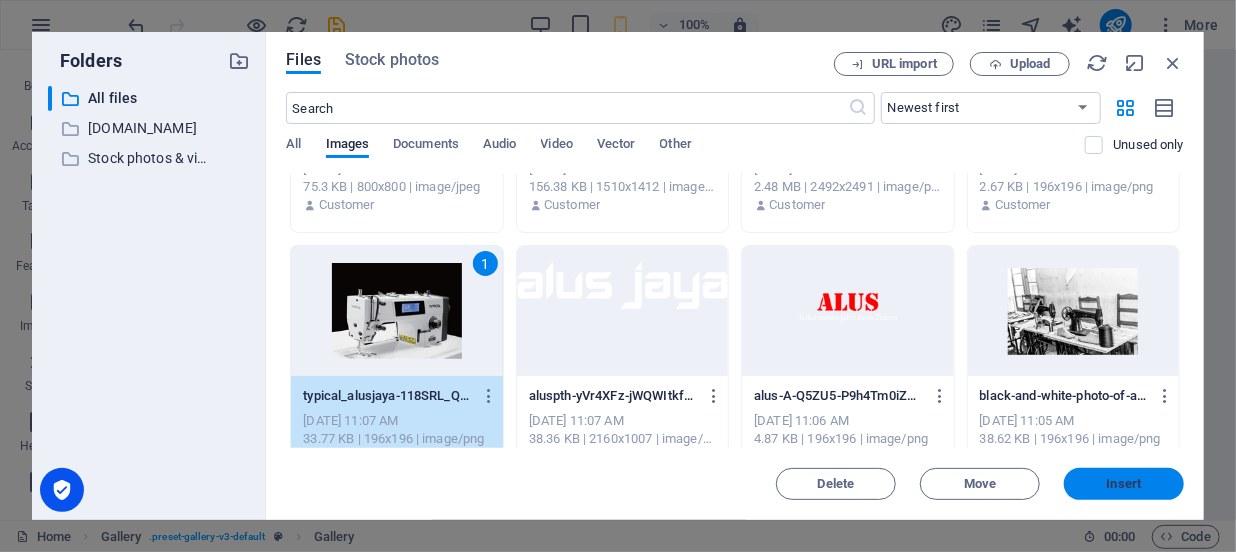 click on "Insert" at bounding box center [1124, 484] 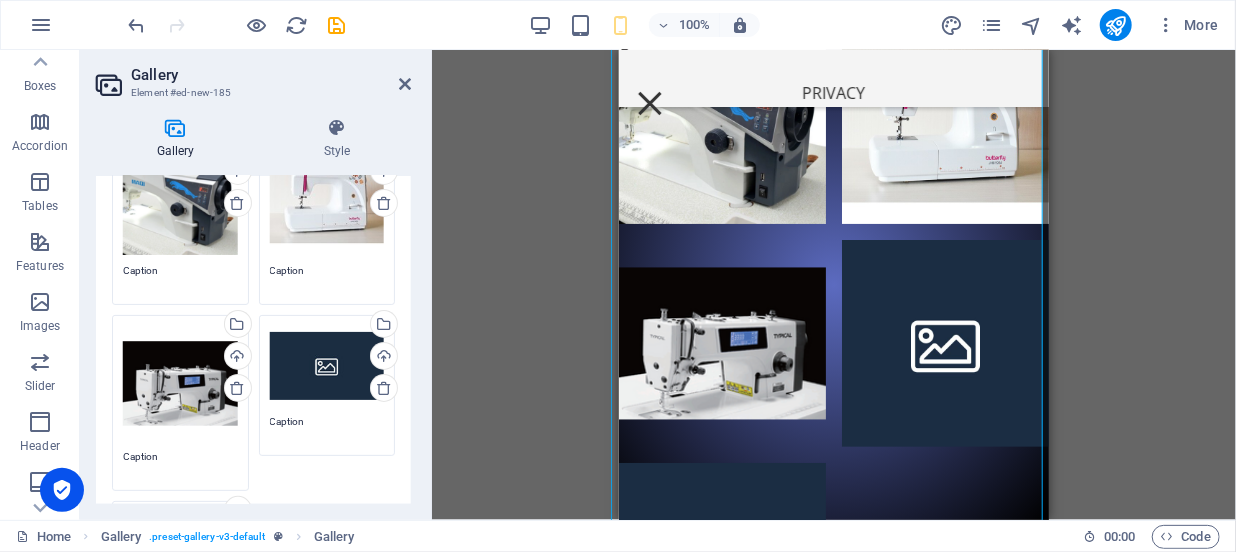 click on "Drag files here, click to choose files or select files from Files or our free stock photos & videos" at bounding box center (327, 366) 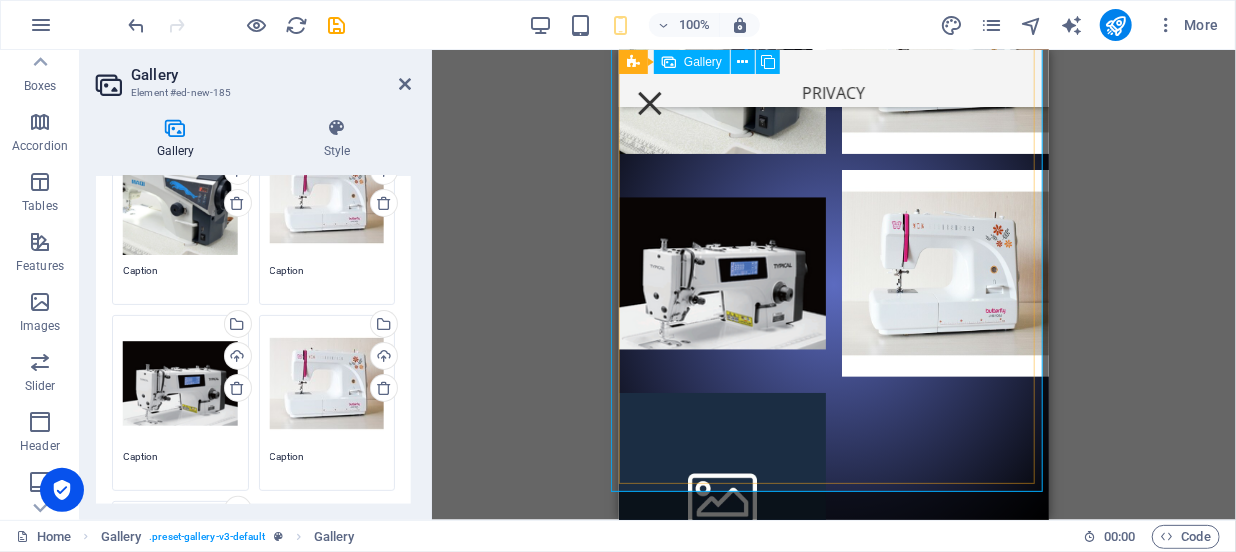 scroll, scrollTop: 272, scrollLeft: 0, axis: vertical 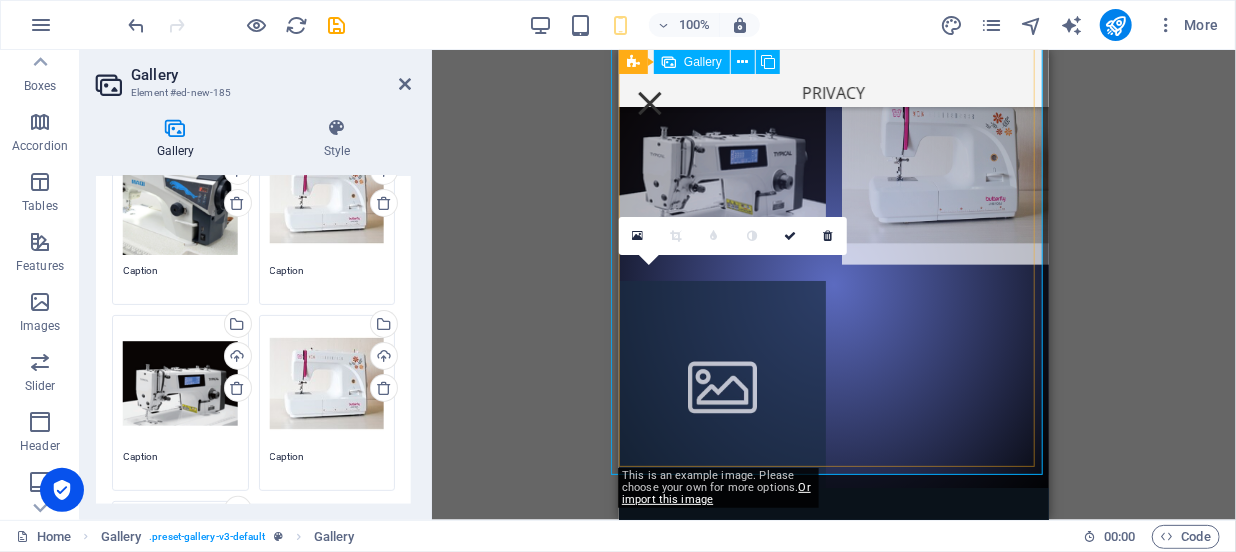 click at bounding box center (721, 383) 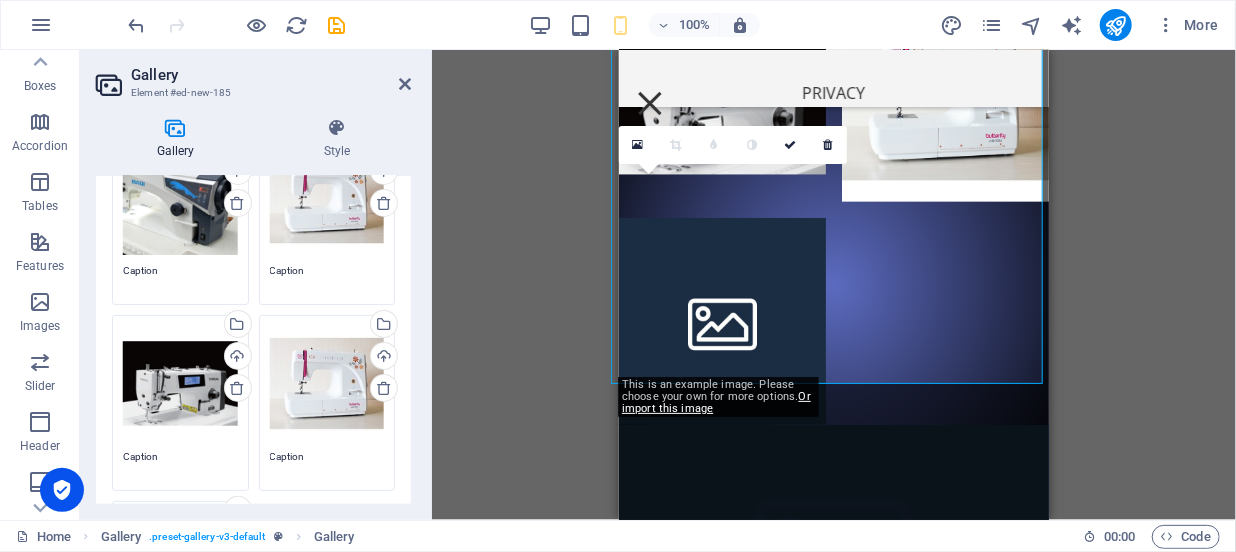scroll, scrollTop: 363, scrollLeft: 0, axis: vertical 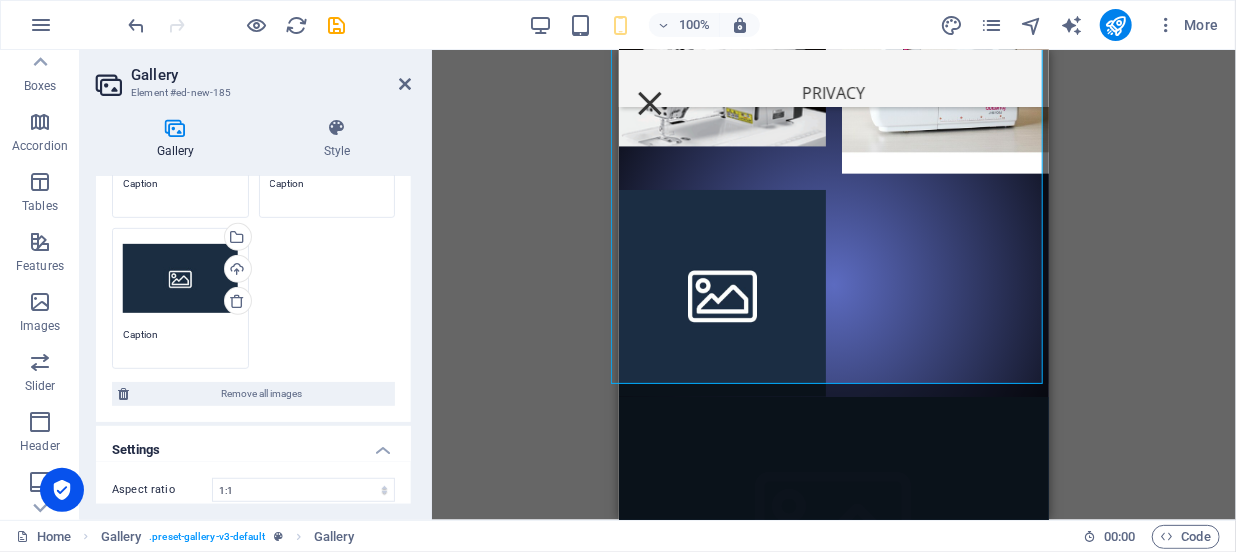 click on "Drag files here, click to choose files or select files from Files or our free stock photos & videos" at bounding box center [180, 279] 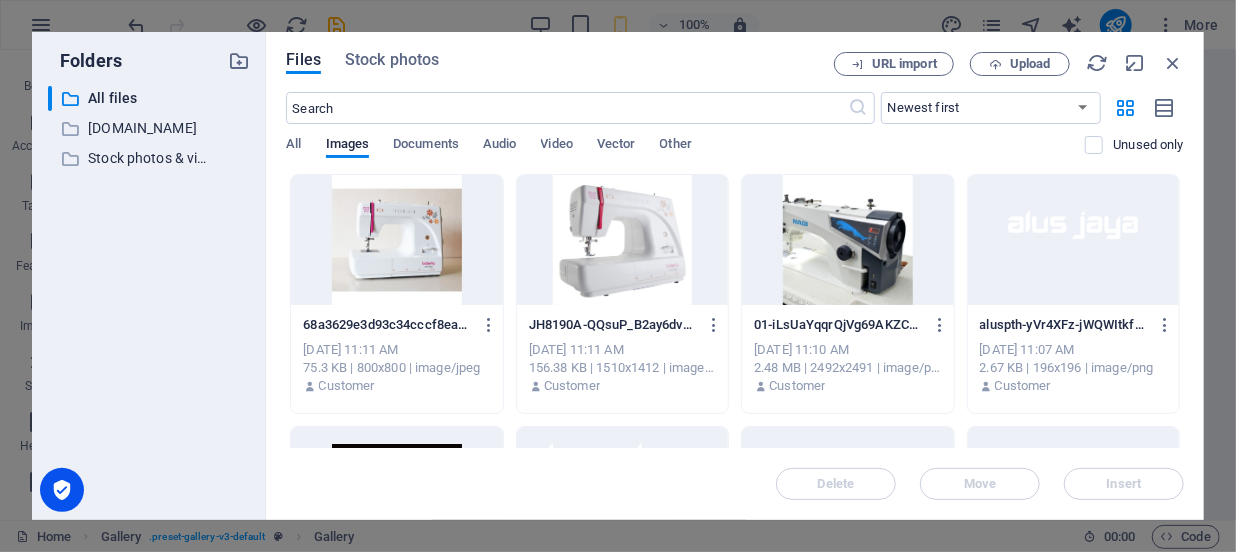 scroll, scrollTop: 306, scrollLeft: 0, axis: vertical 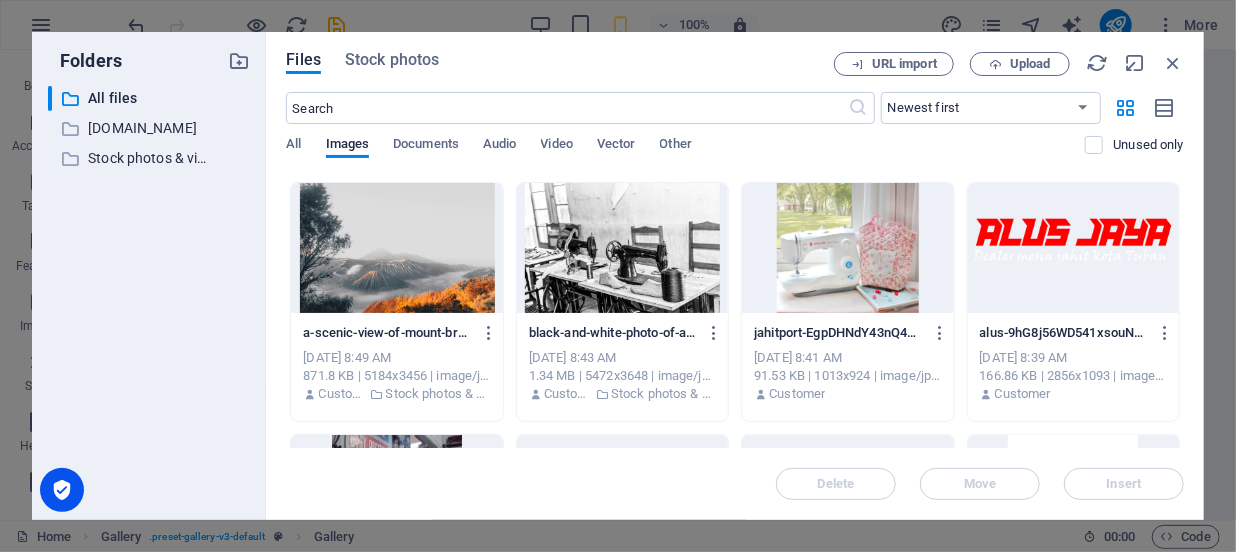 click at bounding box center (847, 248) 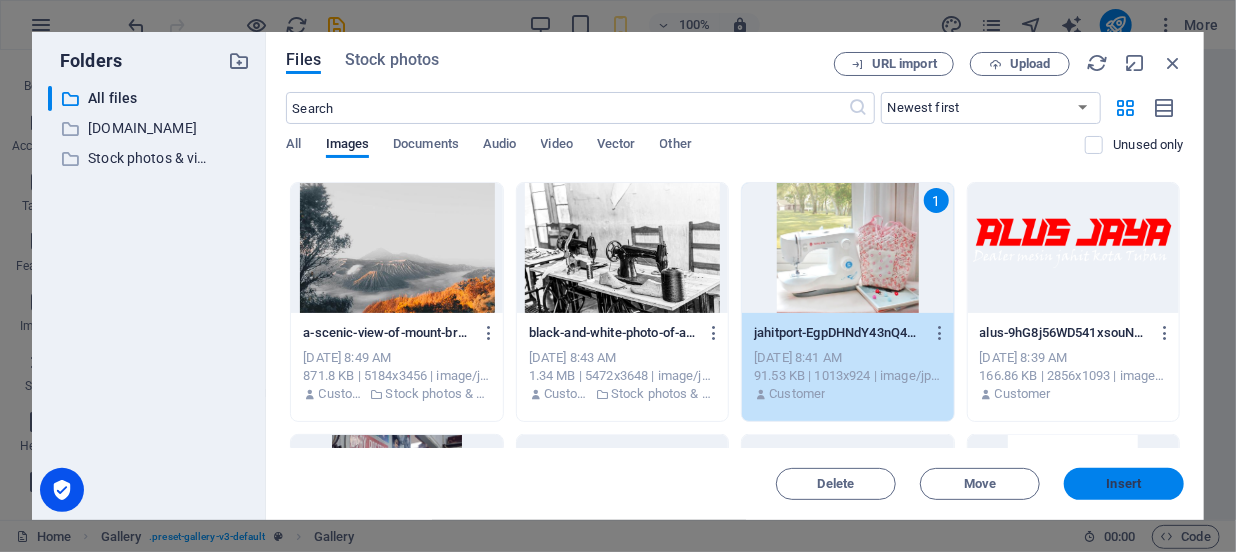 click on "Insert" at bounding box center (1124, 484) 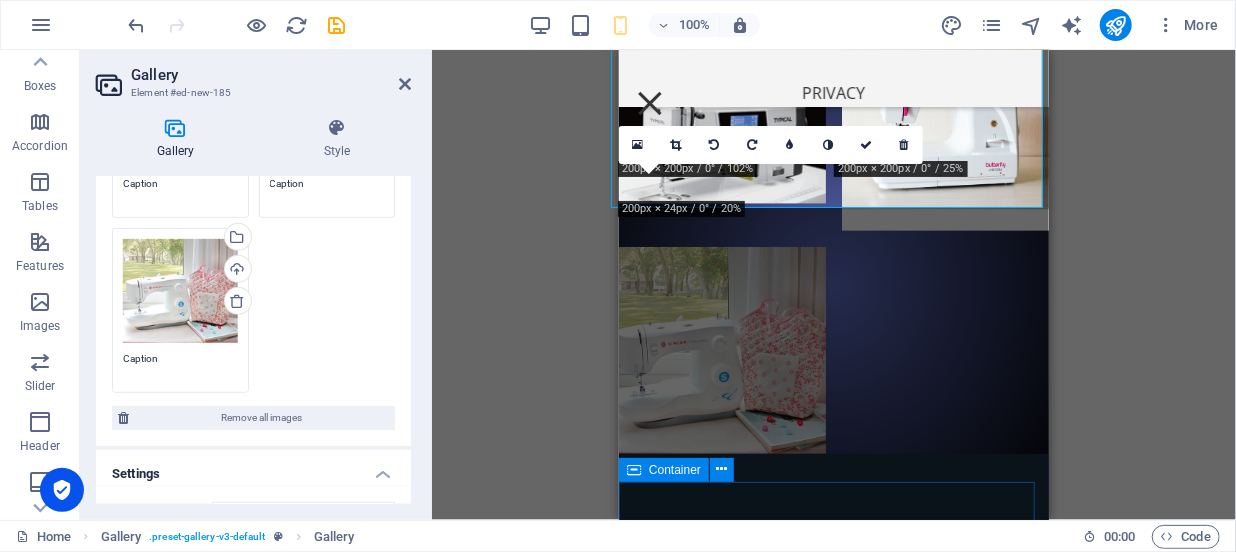 scroll, scrollTop: 363, scrollLeft: 0, axis: vertical 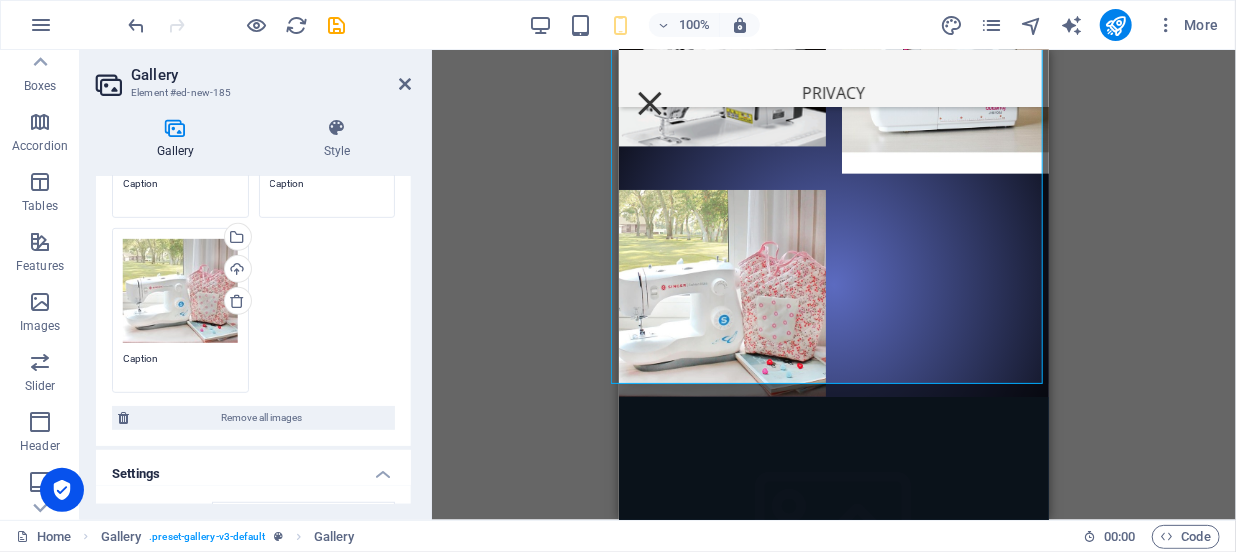 click on "Drag and drop a file to add it
H2   Container   Social Media Icons   Banner   Banner   Container   Container   Menu Bar   Menu   Menu Bar   Container   Image   Container   Preset   Container   Preset   Container   Image   Container   Spacer   Icon   Icon   Icon   Container   Image   Container   Menu Bar   Container   Icon   HTML   Container   Image   Container   Gallery   Gallery   Gallery   Container   Image   Container 180 170 160 150 140 130 120 110 100 90 80 70 60 50 40 30 20 10 0 -10 -20 -30 -40 -50 -60 -70 -80 -90 -100 -110 -120 -130 -140 -150 -160 -170 2492px × 2491px / 0° / 8% 0 180 170 160 150 140 130 120 110 100 90 80 70 60 50 40 30 20 10 0 -10 -20 -30 -40 -50 -60 -70 -80 -90 -100 -110 -120 -130 -140 -150 -160 -170 800px × 800px / 0° / 25% 0 180 170 160 150 140 130 120 110 100 90 80 70 60 50 40 30 20 10 0 -10 -20 -30 -40 -50 -60 -70 -80 -90 -100 -110 -120 -130 -140 -150 -160 -170 196px × 196px / 0° / 102% 0 180 170 160 150 140 130 120 110 100 90 80 70 60 50 40 30 20 10 0 0" at bounding box center (834, 285) 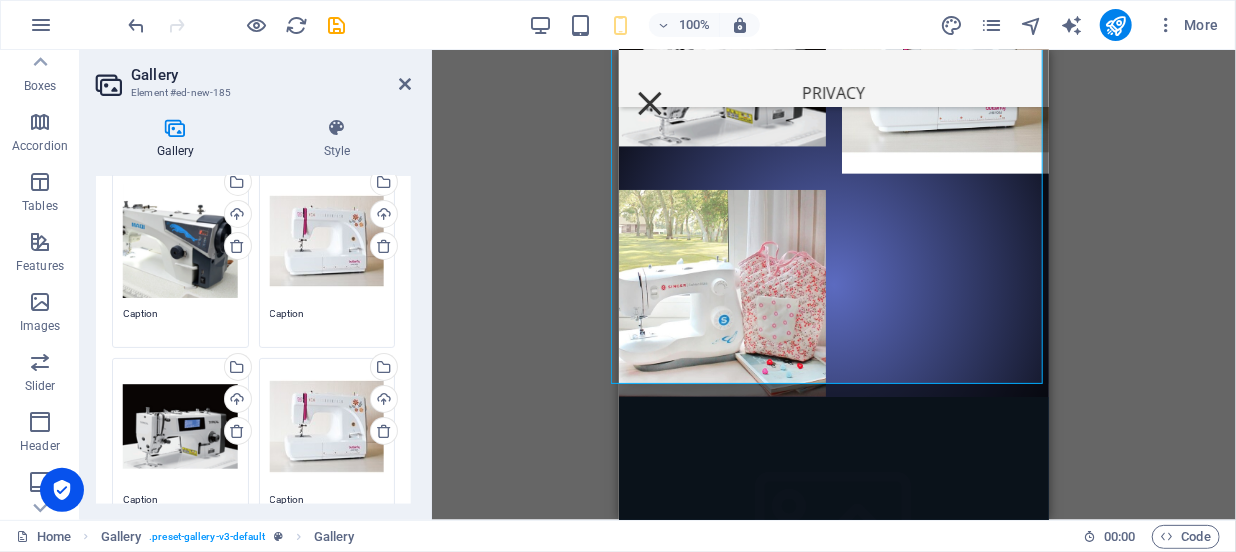 scroll, scrollTop: 0, scrollLeft: 0, axis: both 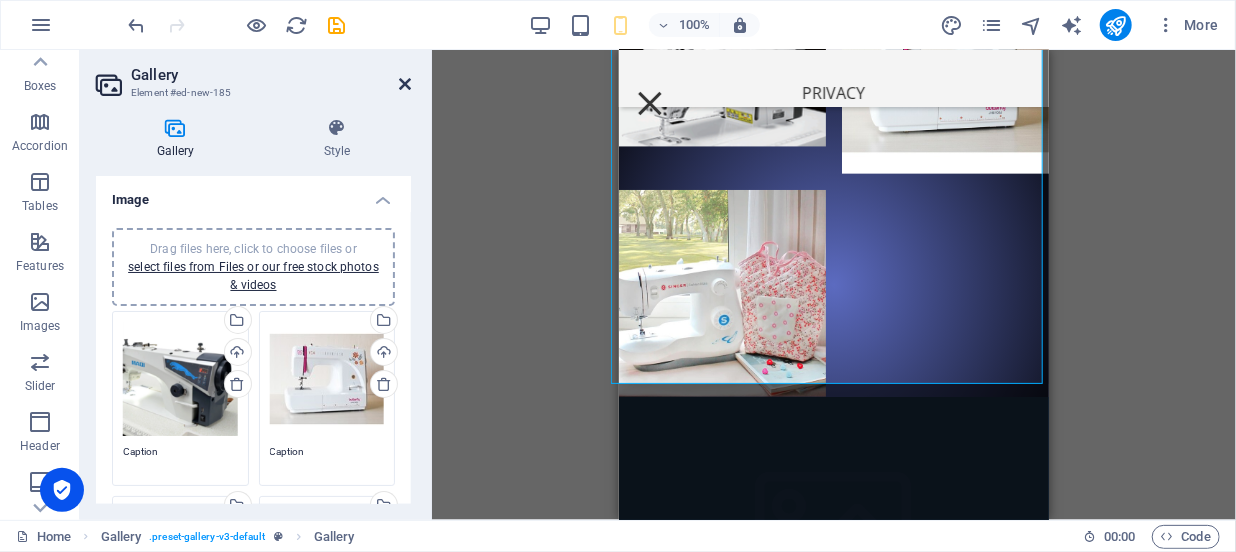 click at bounding box center [405, 84] 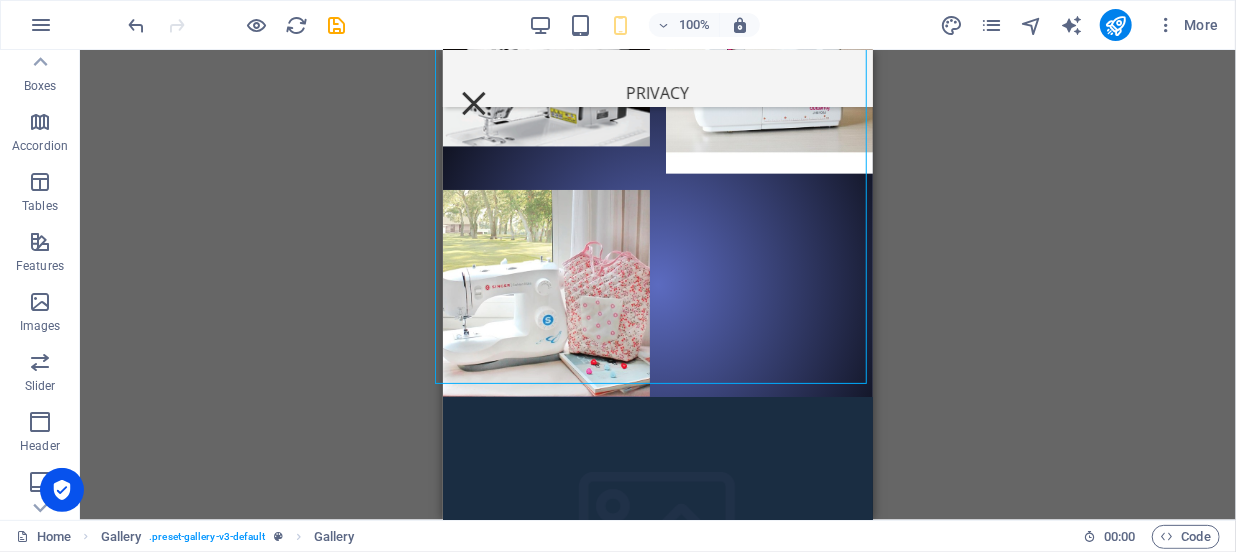 click on "Drag and drop a file to add it
H2   Container   Social Media Icons   Banner   Banner   Container   Container   Menu Bar   Menu   Menu Bar   Container   Image   Container   Preset   Container   Preset   Container   Image   Container   Spacer   Icon   Icon   Icon   Container   Image   Container   Menu Bar   Container   Icon   HTML   Container   Image   Container   Gallery   Gallery   Gallery   Container   Image   Container" at bounding box center [658, 285] 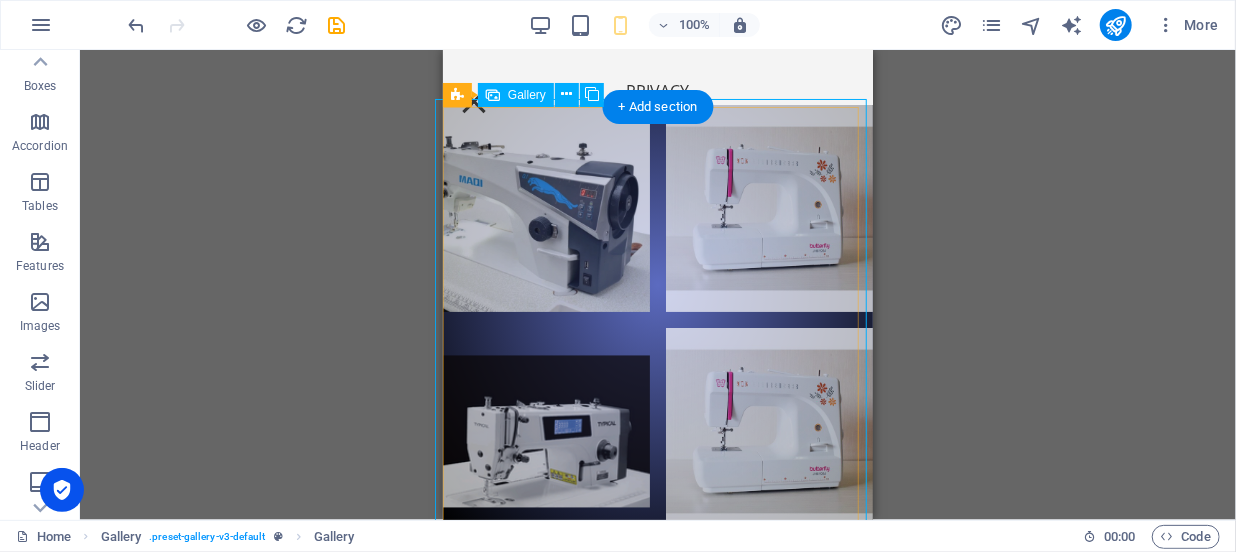 scroll, scrollTop: 0, scrollLeft: 0, axis: both 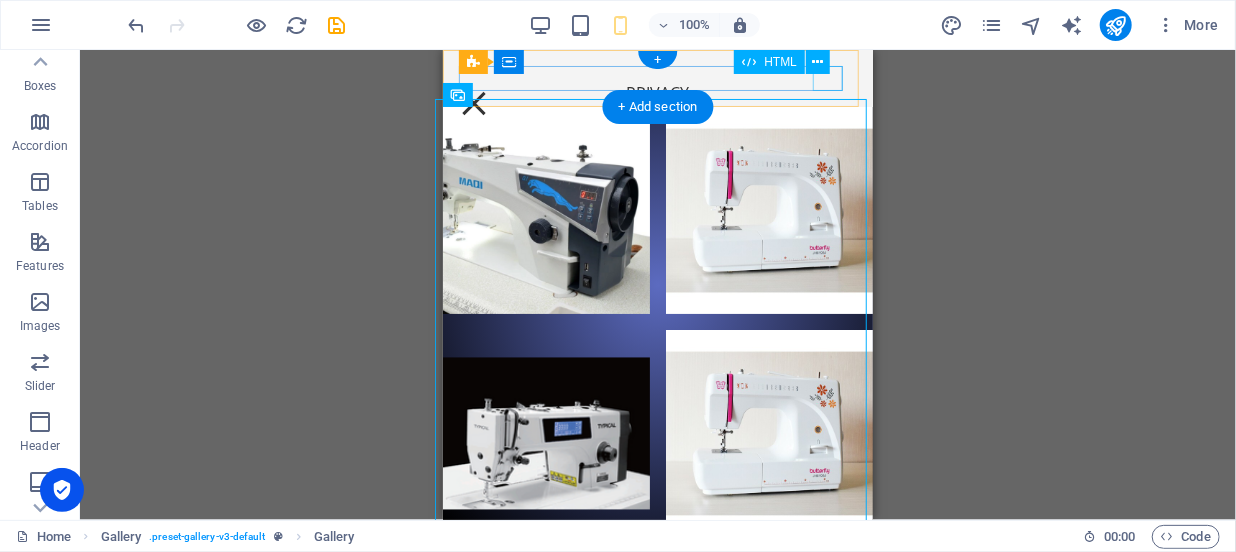 click on "Menu" at bounding box center [473, 102] 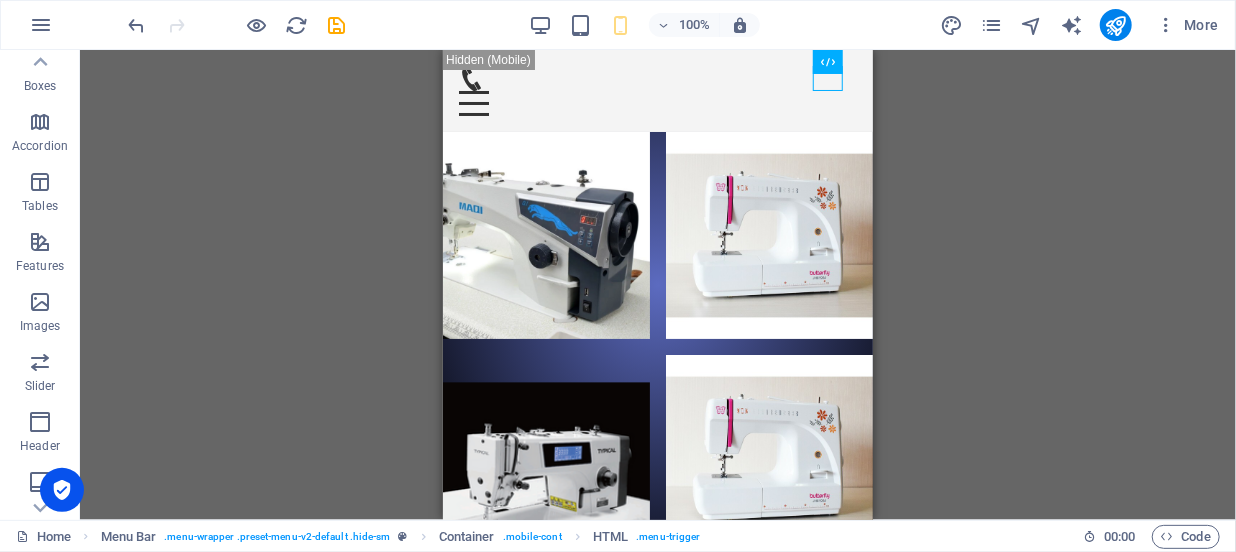 click on "Drag and drop a file to add it
H2   Container   Social Media Icons   Banner   Banner   Container   Container   Menu   Menu Bar   Container   Image   Container   Preset   Container   Preset   Container   Image   Container   Spacer   Icon   Icon   Icon   Container   Image   Container   Menu Bar   Container   Icon   HTML   Container   Image   Container   Gallery   Gallery   Gallery   Container   Image   Container" at bounding box center [658, 285] 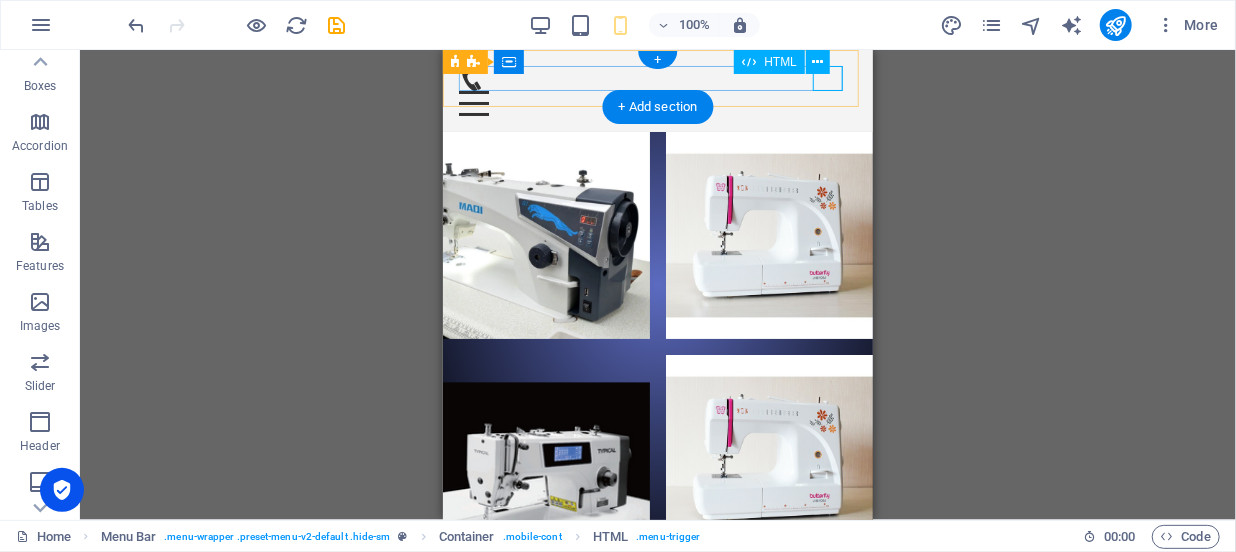 click on "Menu" at bounding box center [657, 102] 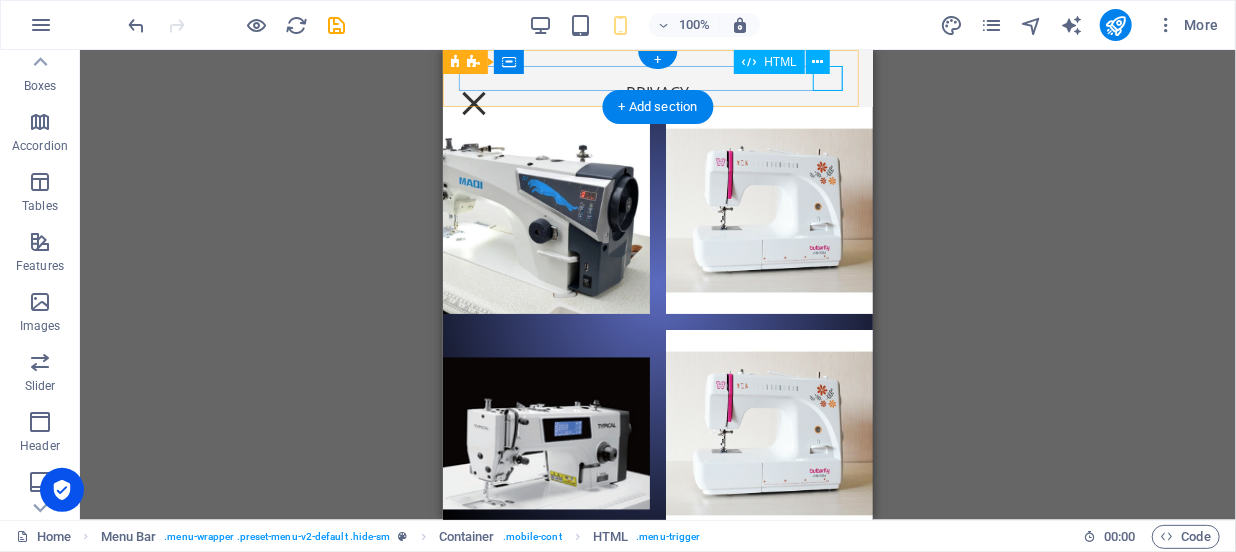 click on "Menu" at bounding box center [473, 102] 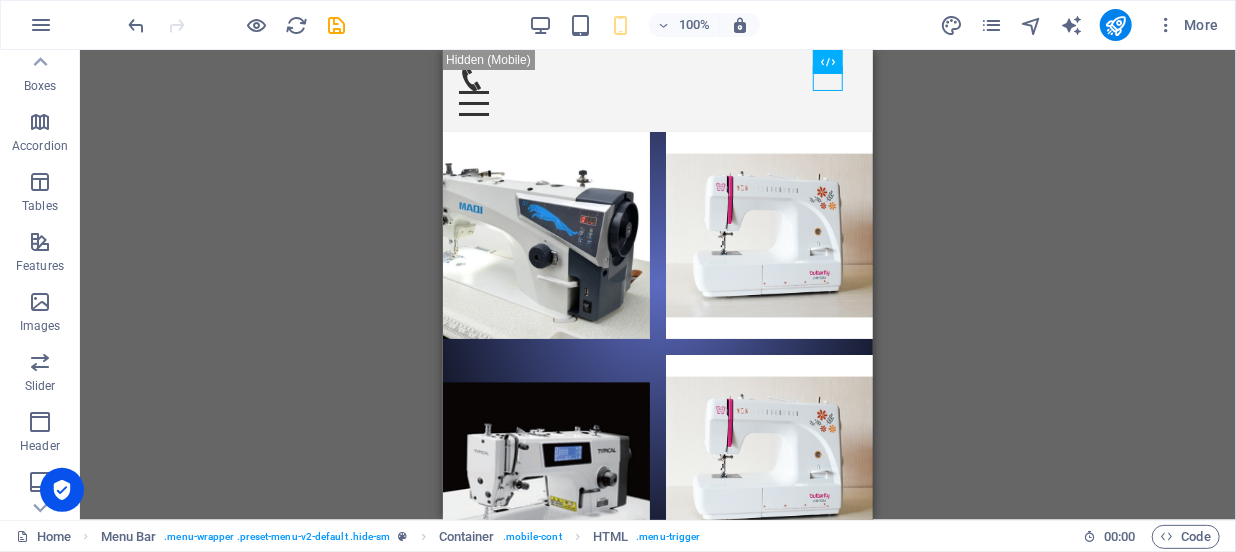 click on "Drag and drop a file to add it
H2   Container   Social Media Icons   Banner   Banner   Container   Container   Menu   Menu Bar   Container   Image   Container   Preset   Container   Preset   Container   Image   Container   Spacer   Icon   Icon   Icon   Container   Image   Container   Menu Bar   Container   Icon   HTML   Container   Image   Container   Gallery   Gallery   Gallery   Container   Image   Container" at bounding box center [658, 285] 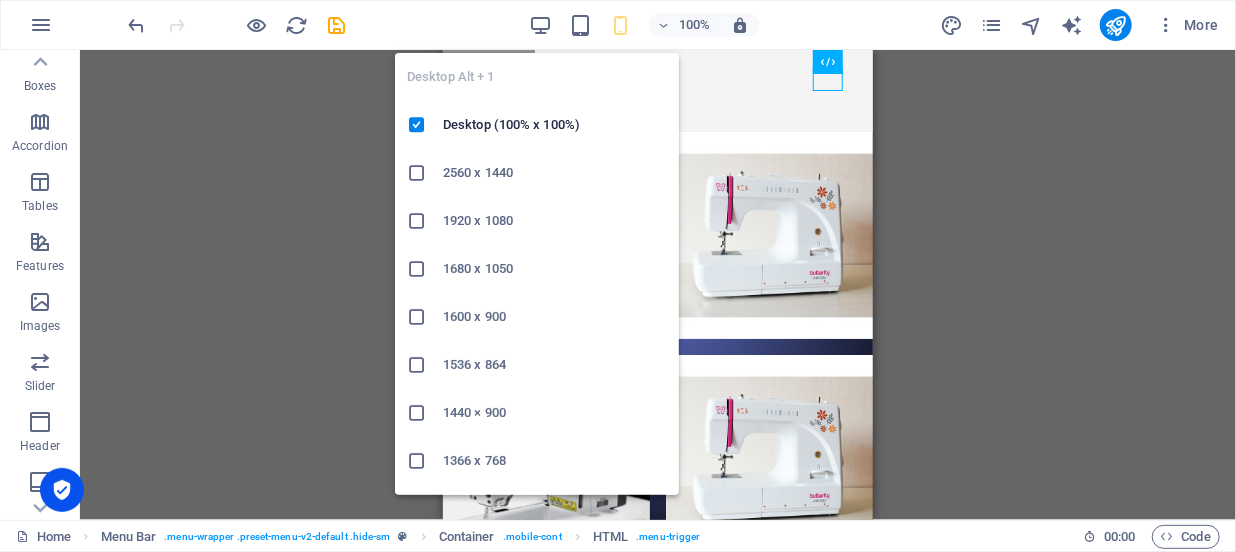 drag, startPoint x: 550, startPoint y: 25, endPoint x: 563, endPoint y: 78, distance: 54.571056 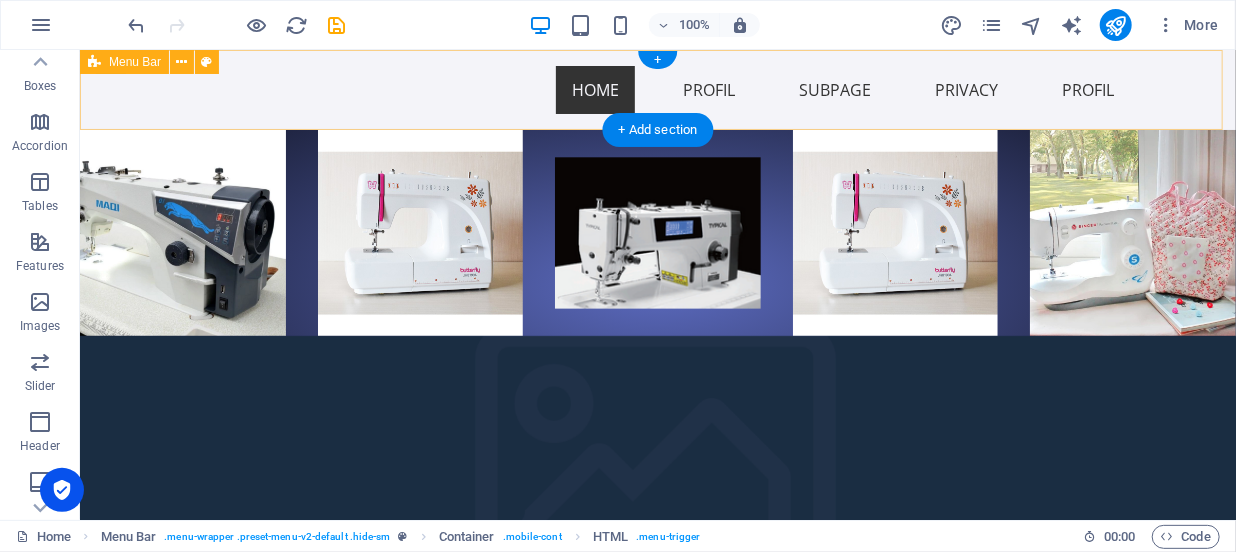click on "Menu Home Profil Subpage Privacy PROFIL" at bounding box center [657, 89] 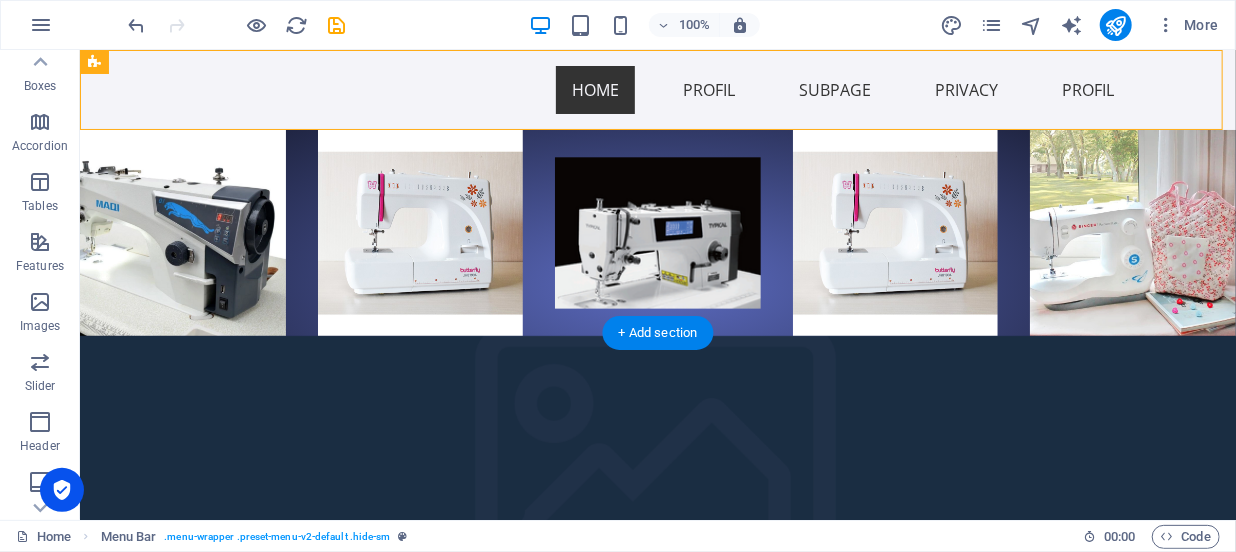 click at bounding box center (-493, 437) 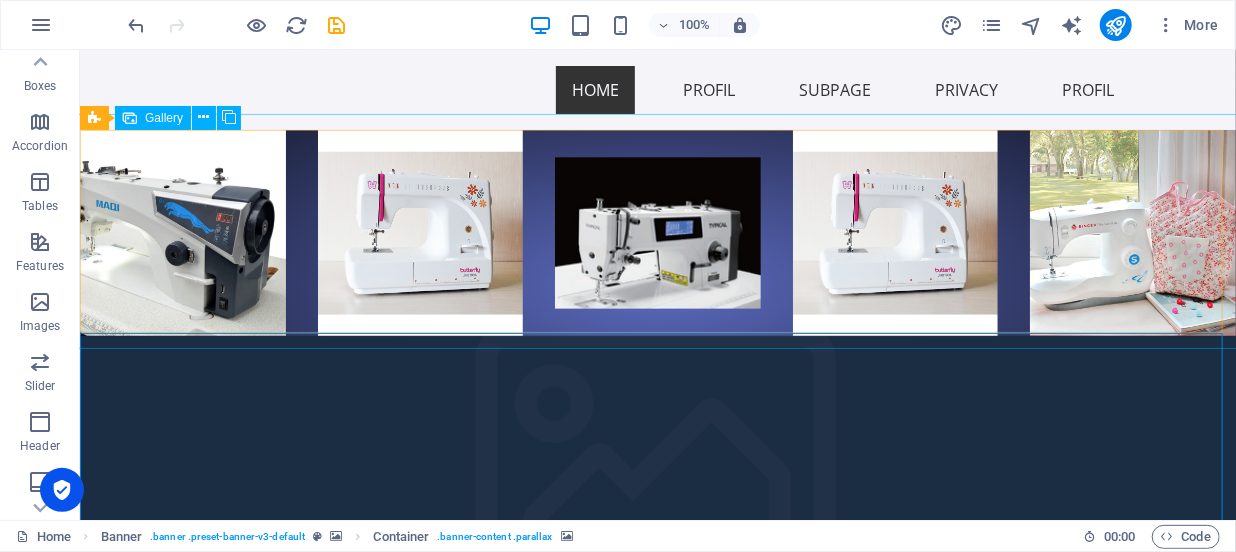 click on "Gallery" at bounding box center (164, 118) 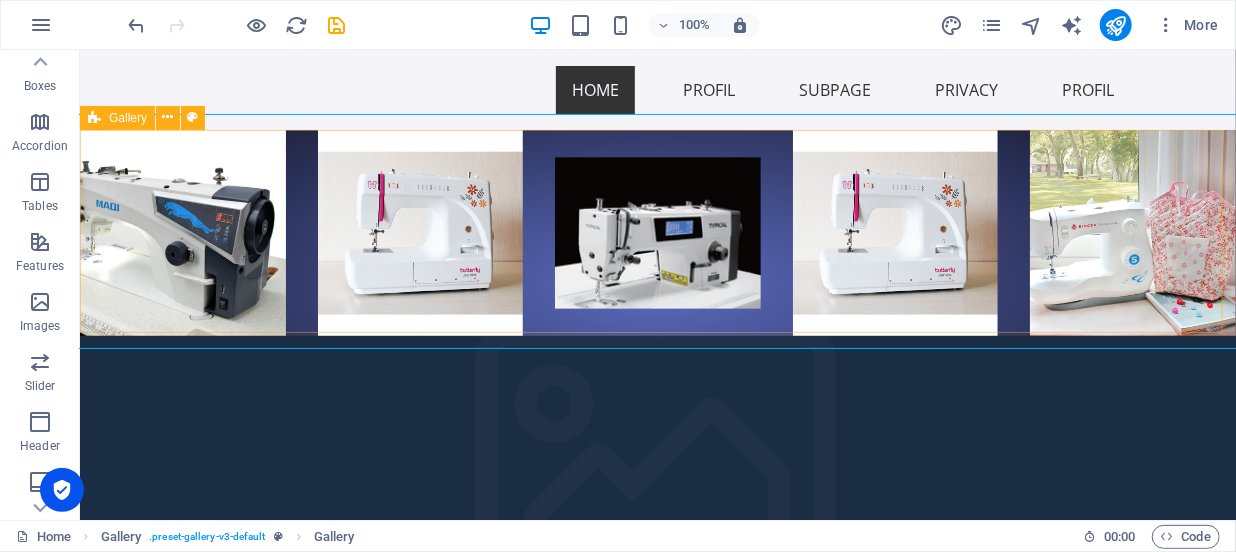 click at bounding box center (94, 118) 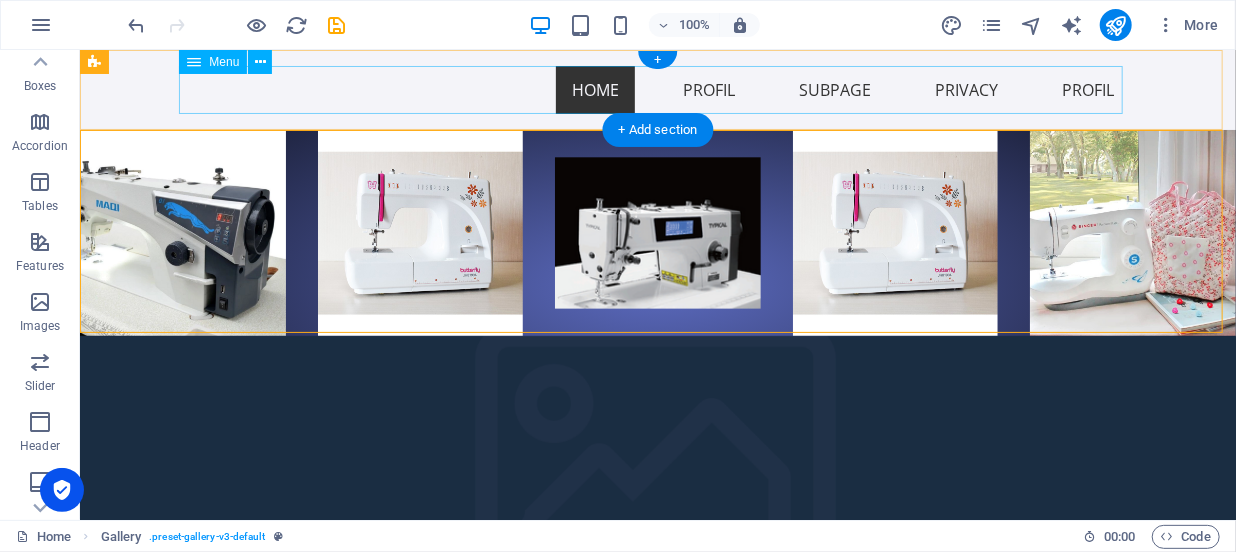 click on "Home Profil Subpage Privacy PROFIL" at bounding box center [657, 89] 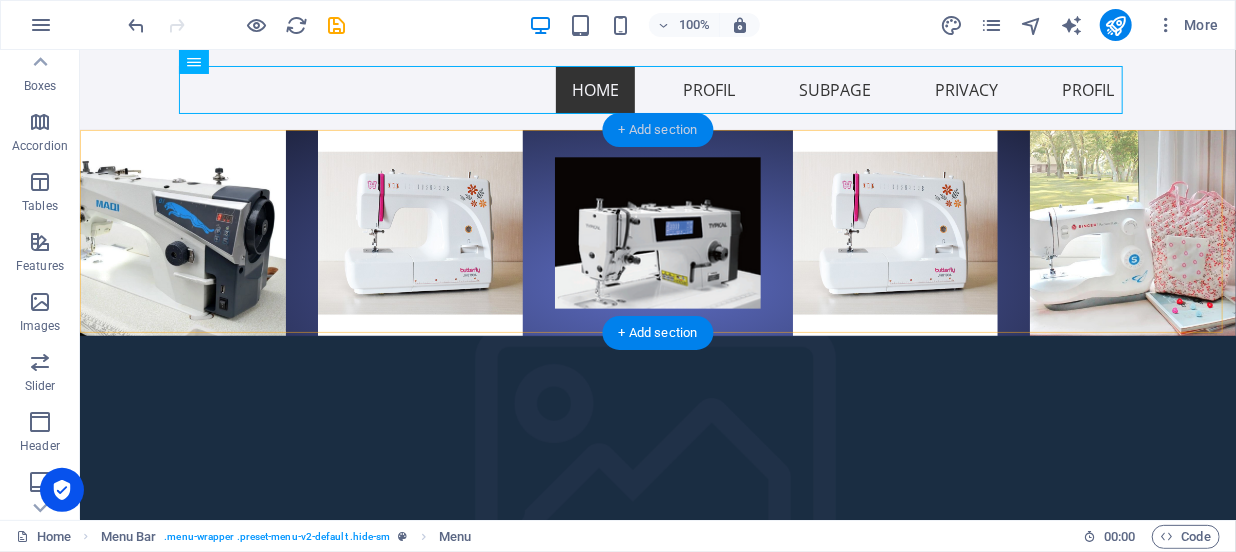 click on "+ Add section" at bounding box center (658, 130) 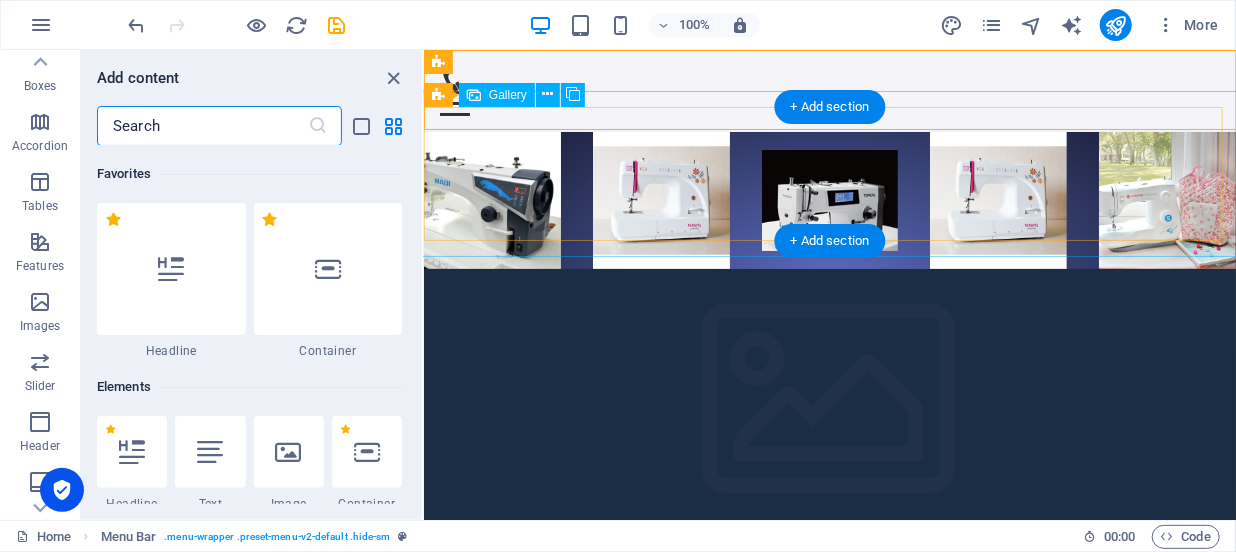 scroll, scrollTop: 0, scrollLeft: 0, axis: both 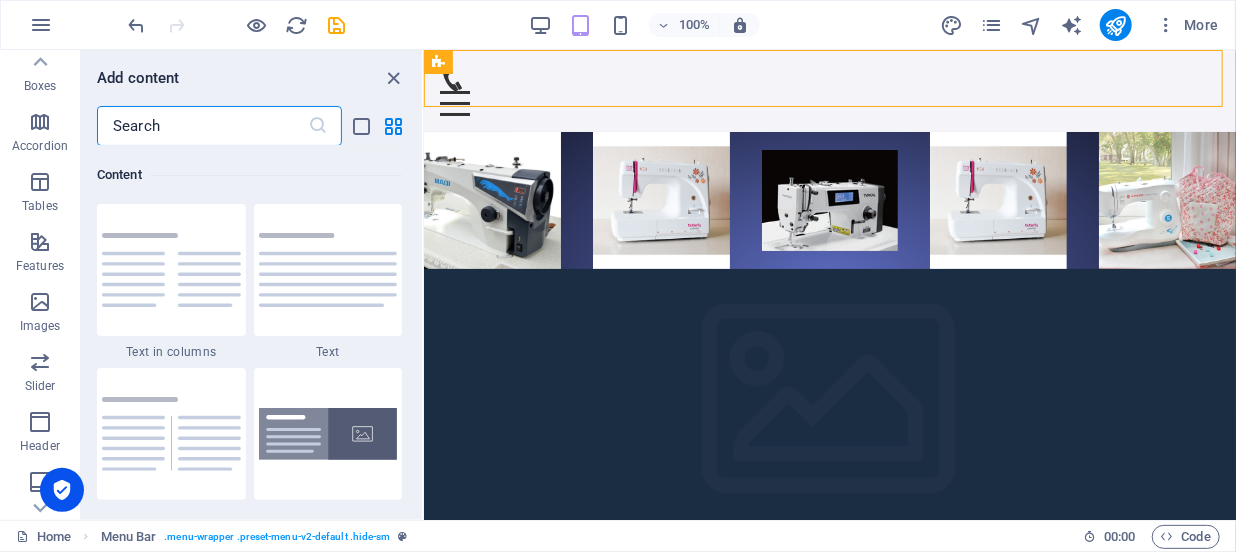 click on "Add content" at bounding box center [251, 78] 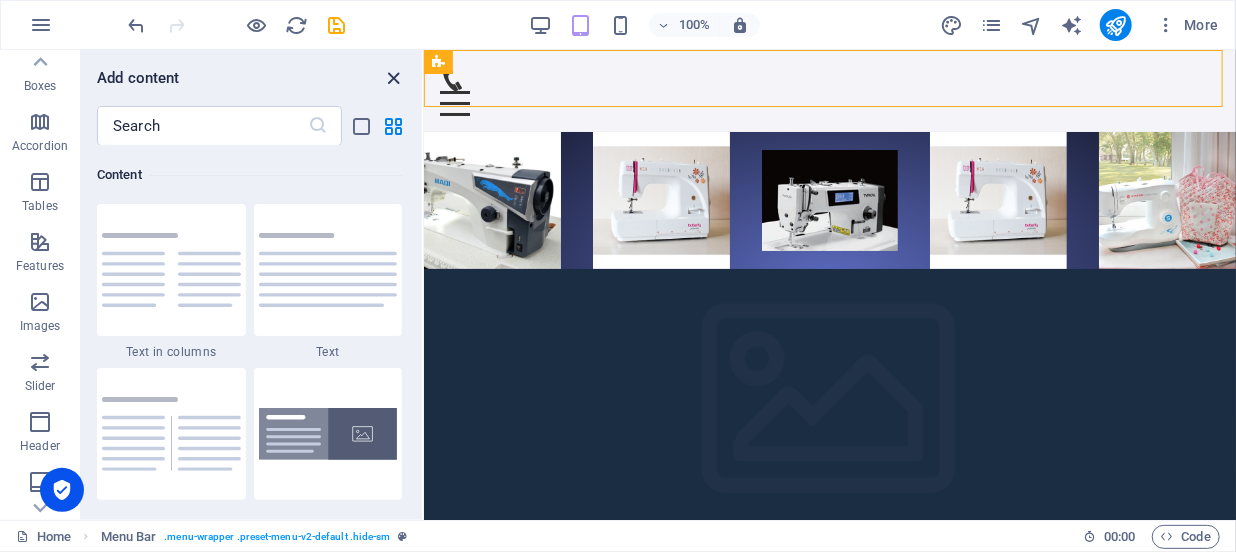 click at bounding box center [394, 78] 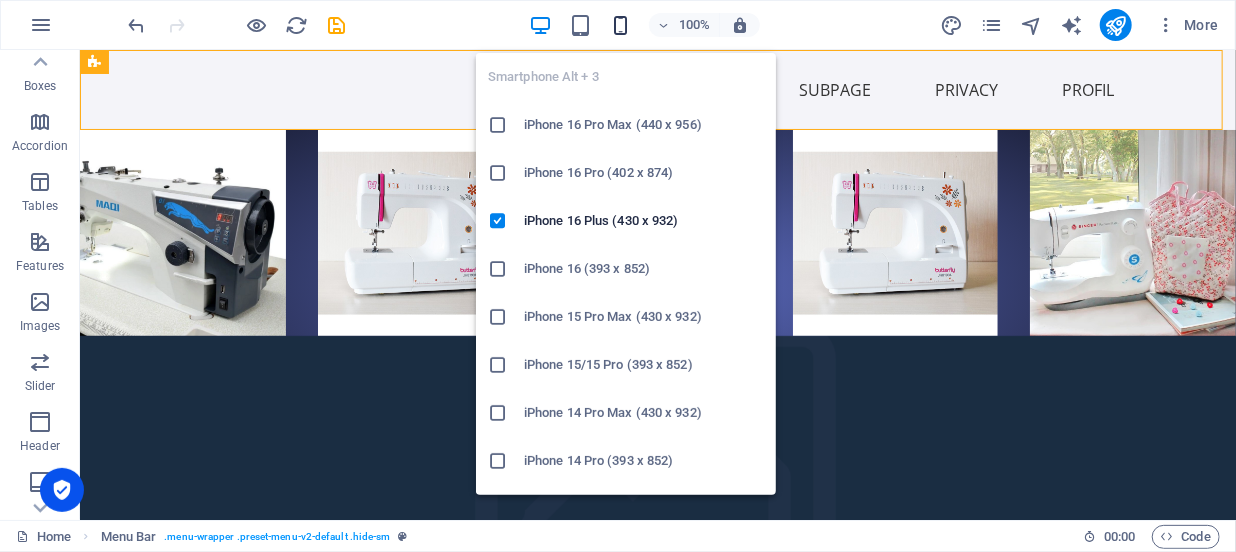 click at bounding box center [620, 25] 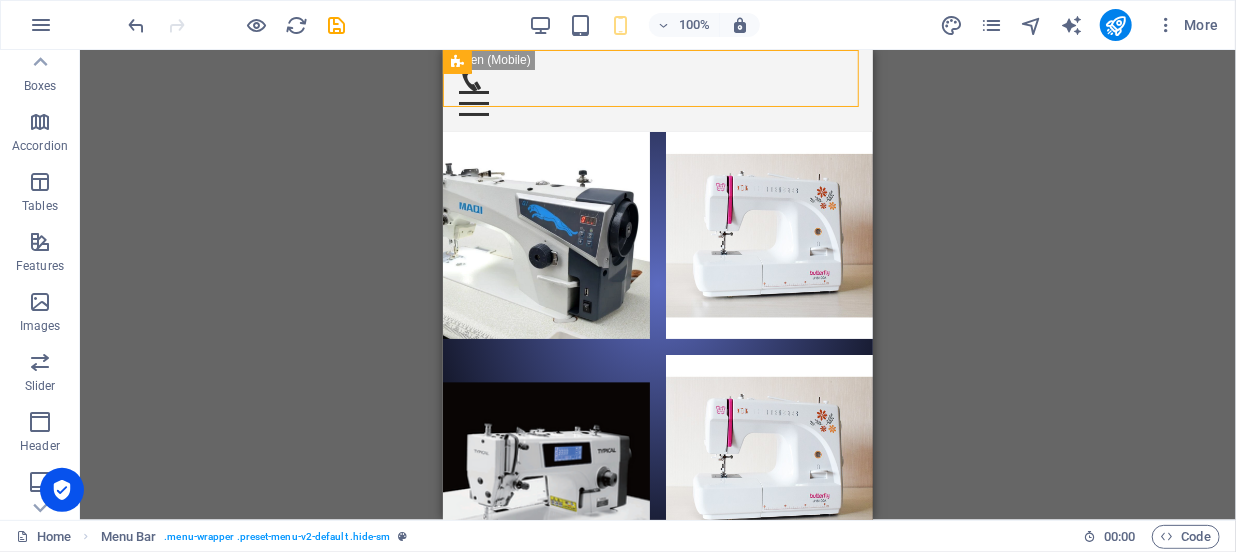 click on "Drag and drop a file to add it
H2   Container   Social Media Icons   Banner   Banner   Container   Container   Menu   Menu Bar   Container   Image   Container   Preset   Container   Preset   Container   Image   Container   Spacer   Icon   Icon   Icon   Container   Image   Container   Menu Bar   Container   Icon   Container   HTML   Container   Image   Container   Gallery   Gallery   Gallery   Container   Image   Container" at bounding box center (658, 285) 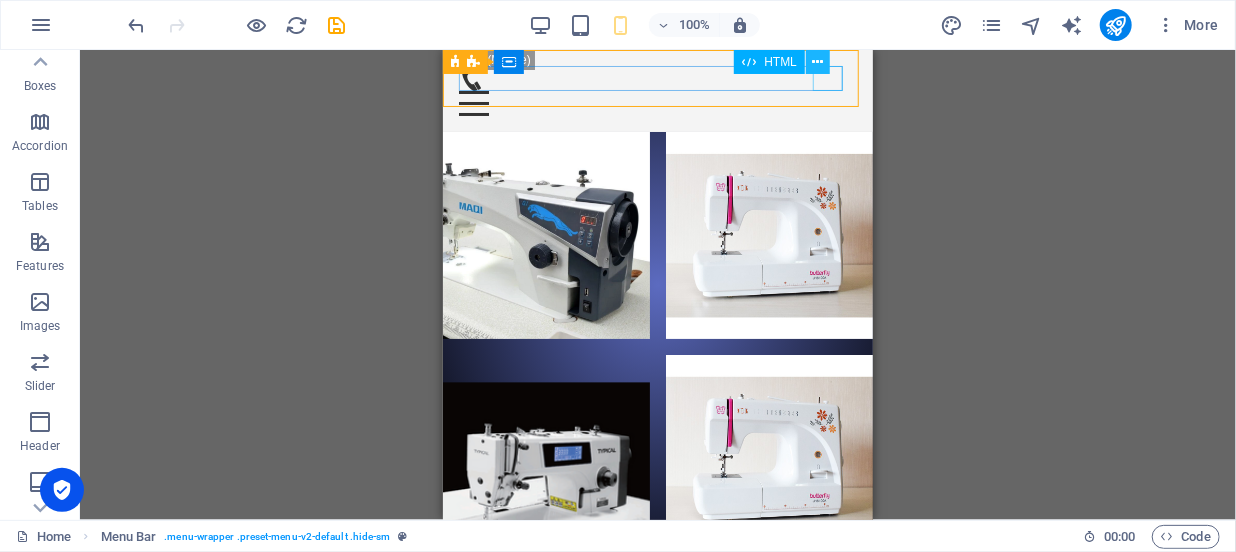 click at bounding box center (818, 62) 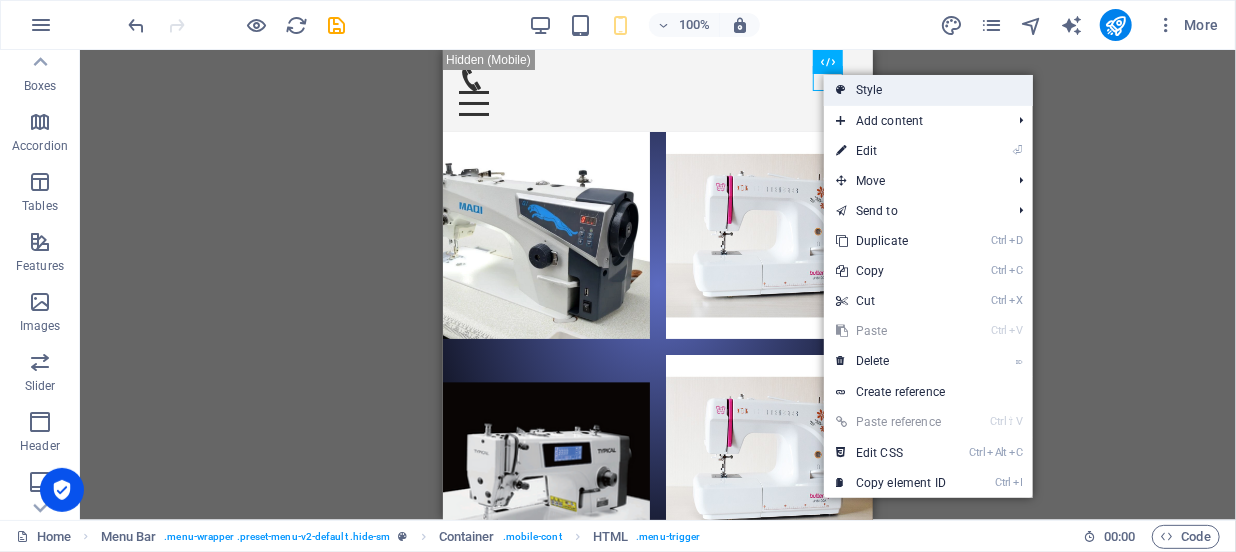 click on "Style" at bounding box center (928, 90) 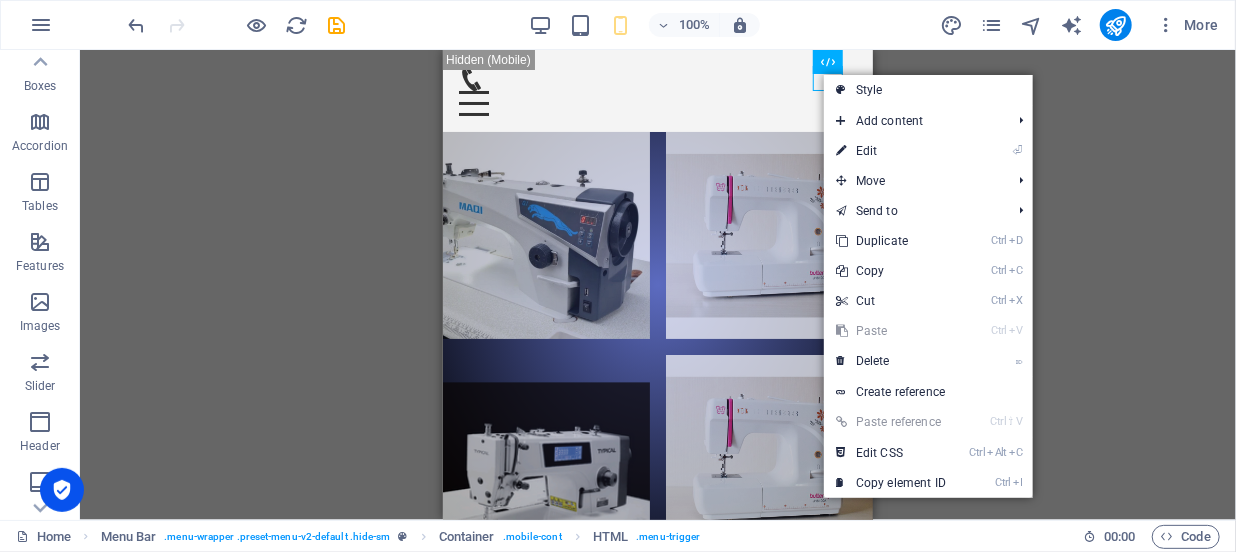 select on "rem" 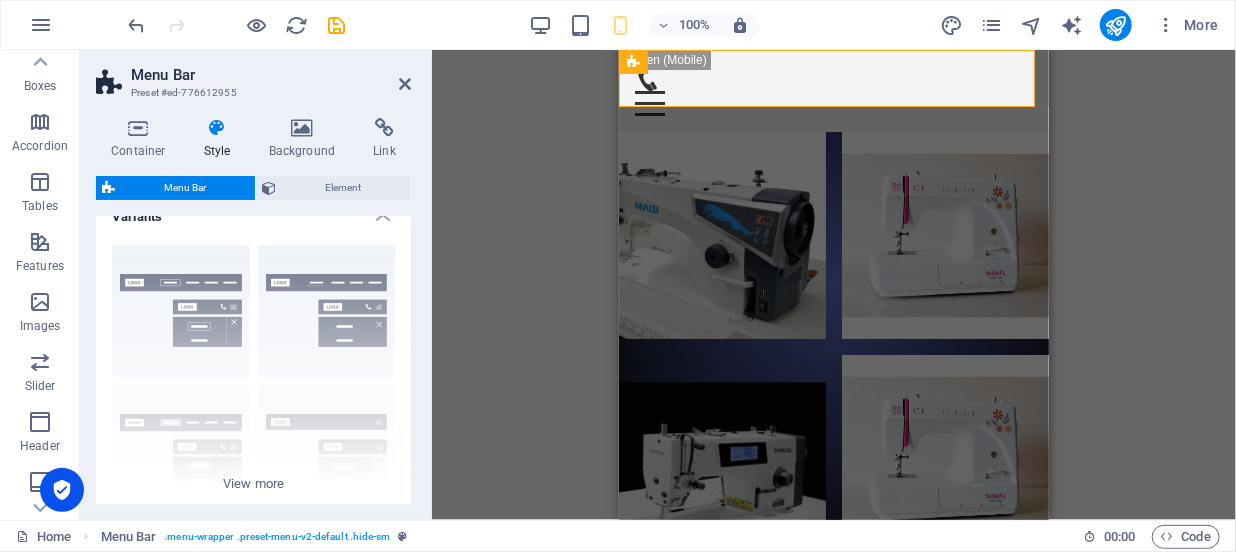 scroll, scrollTop: 0, scrollLeft: 0, axis: both 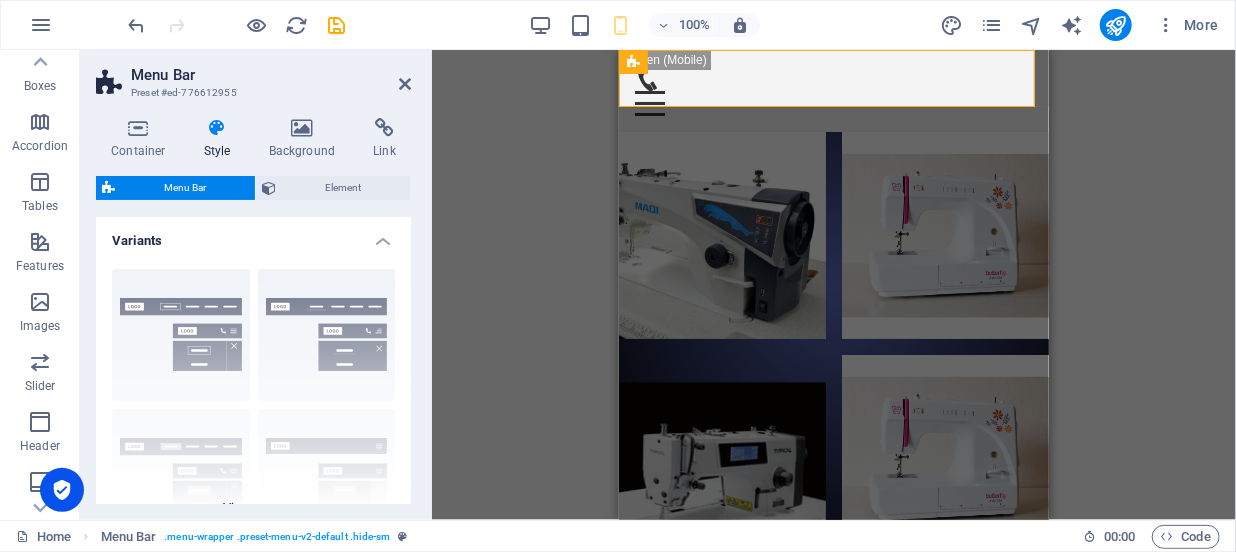 click on "Border Centered Default Fixed Loki Trigger Wide XXL" at bounding box center [253, 403] 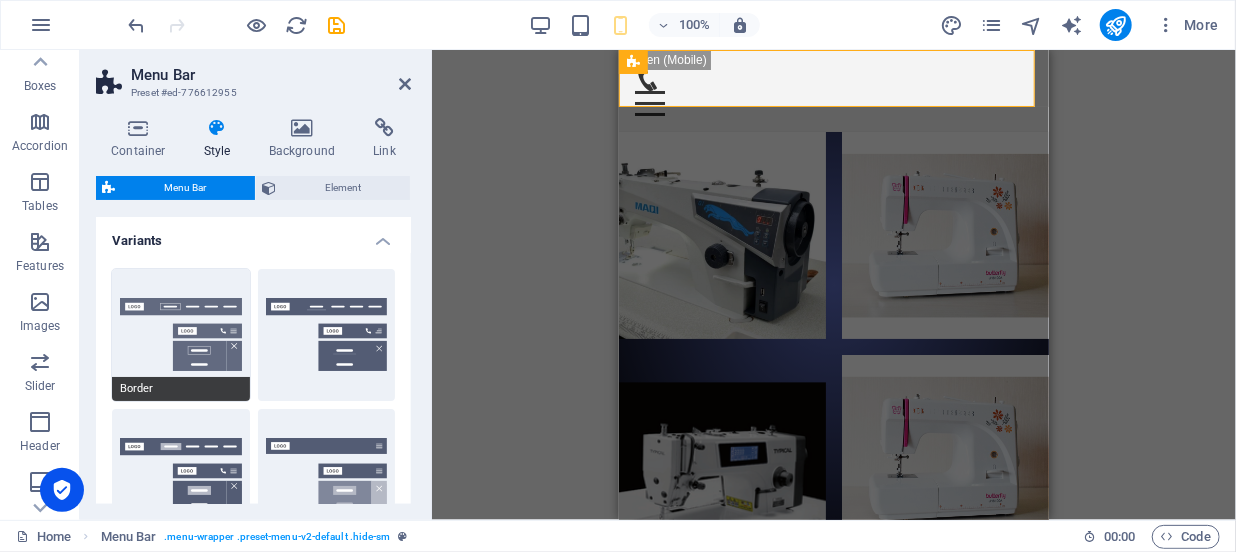 click on "Border" at bounding box center (181, 335) 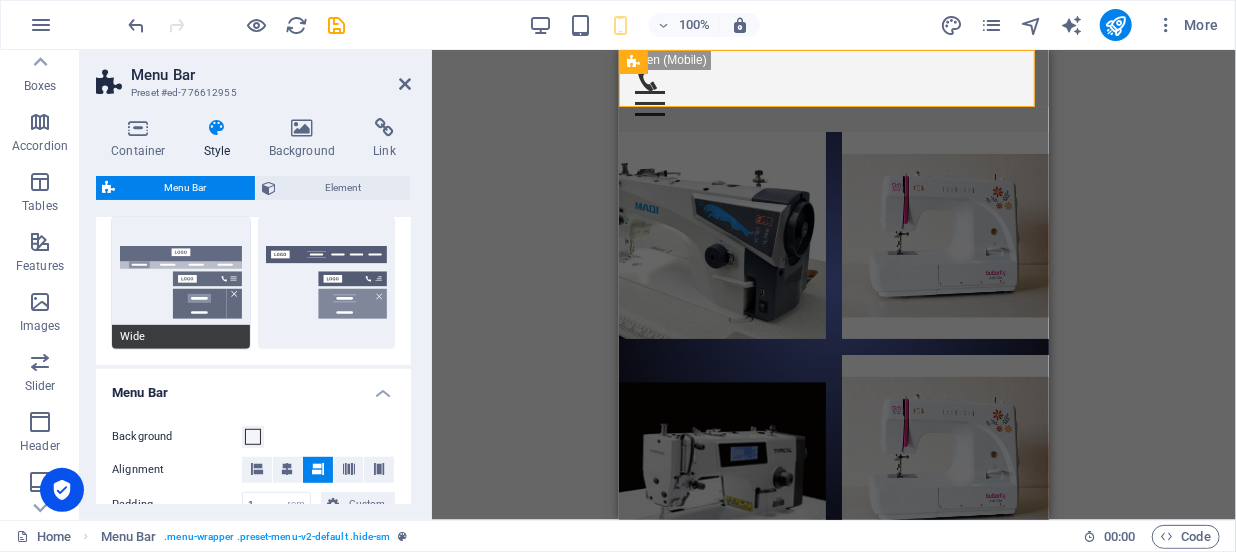 scroll, scrollTop: 545, scrollLeft: 0, axis: vertical 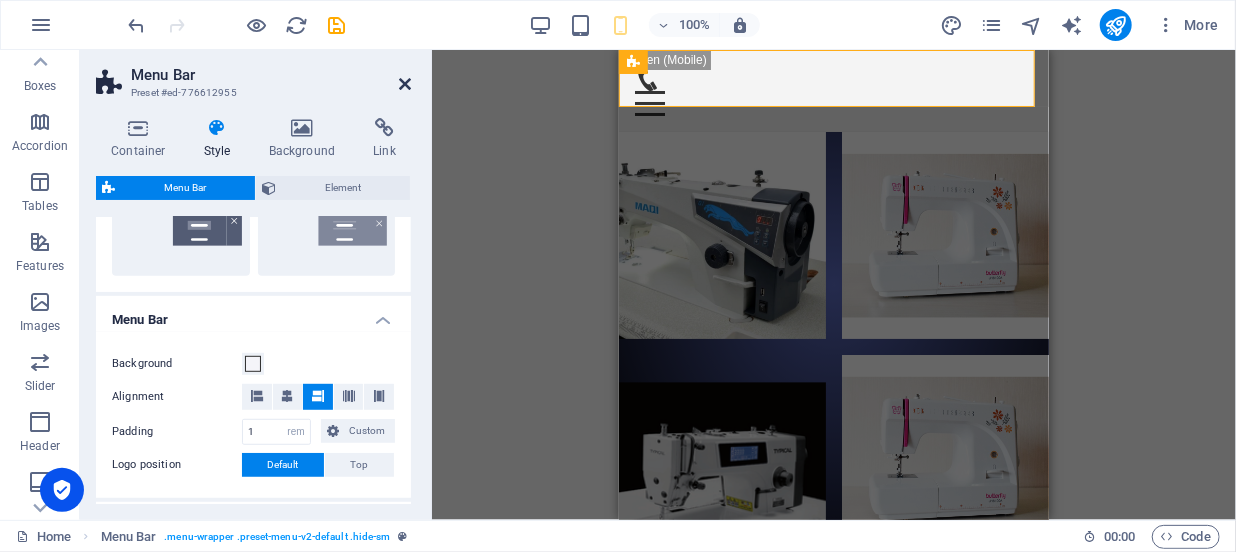click at bounding box center [405, 84] 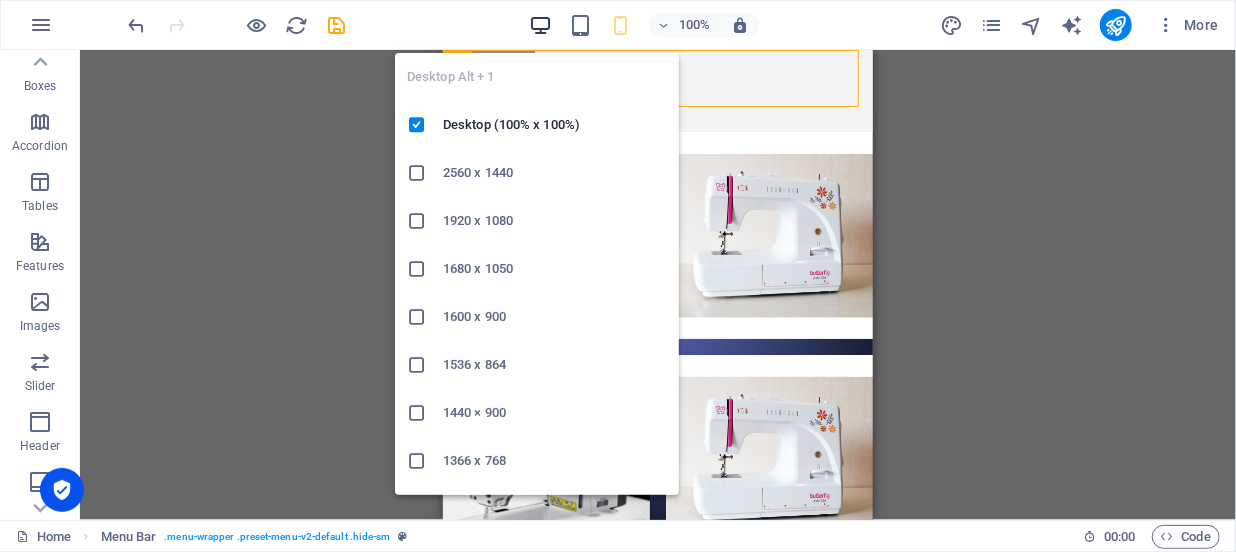 drag, startPoint x: 547, startPoint y: 33, endPoint x: 533, endPoint y: 54, distance: 25.23886 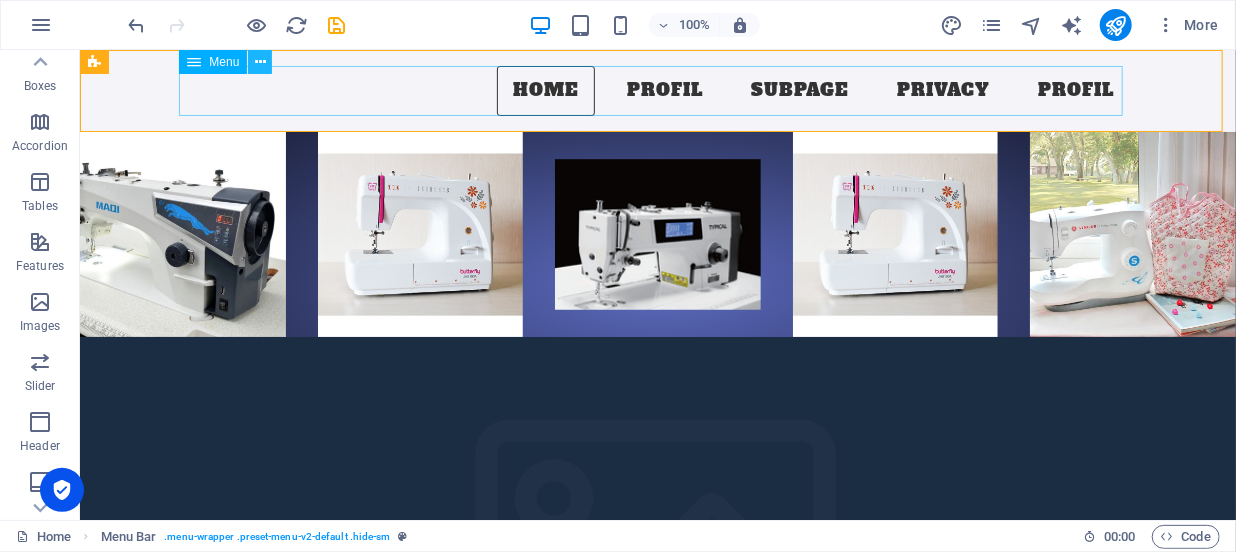 click at bounding box center [260, 62] 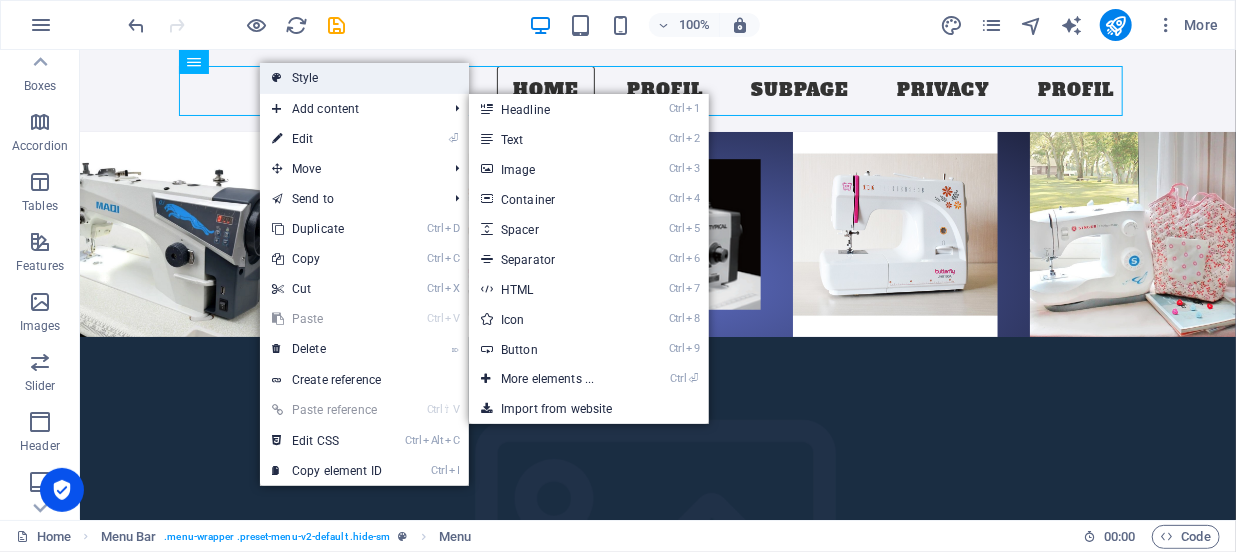 click on "Style" at bounding box center (364, 78) 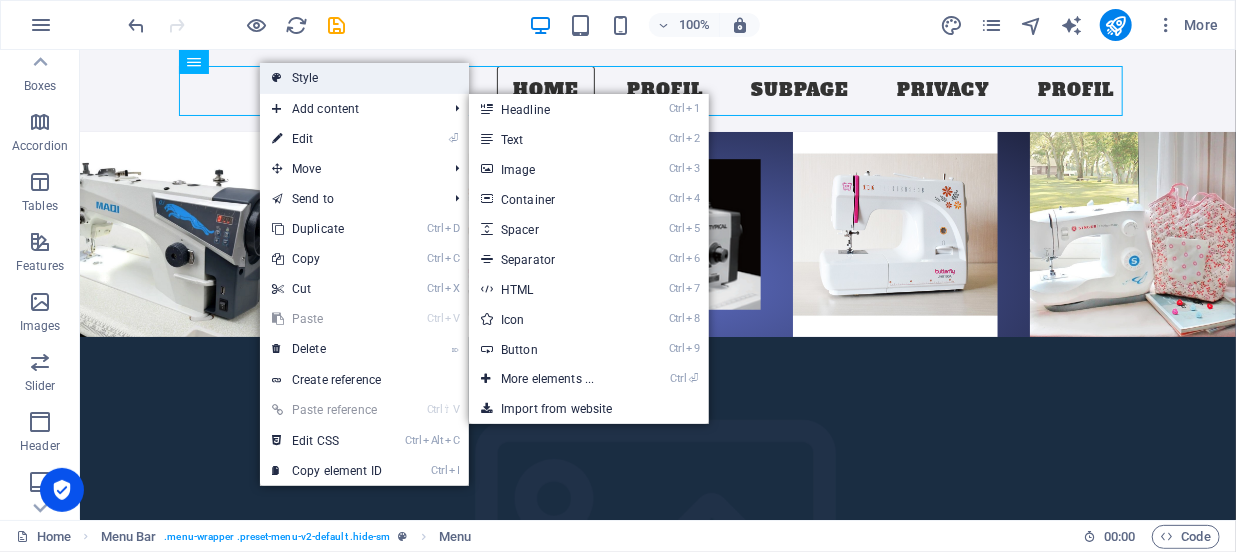 select on "rem" 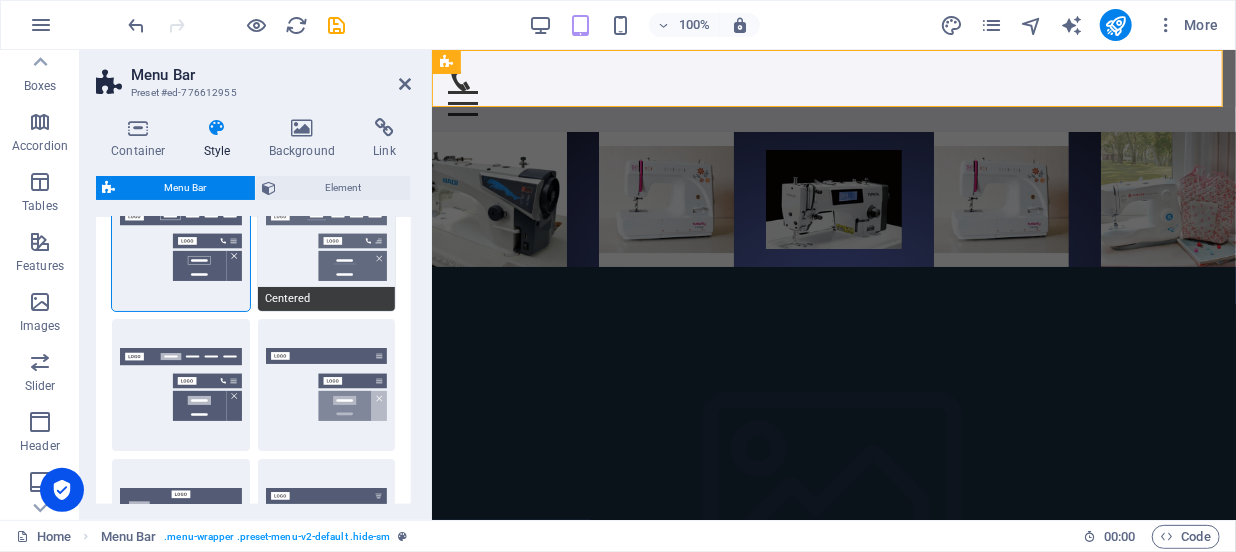 scroll, scrollTop: 181, scrollLeft: 0, axis: vertical 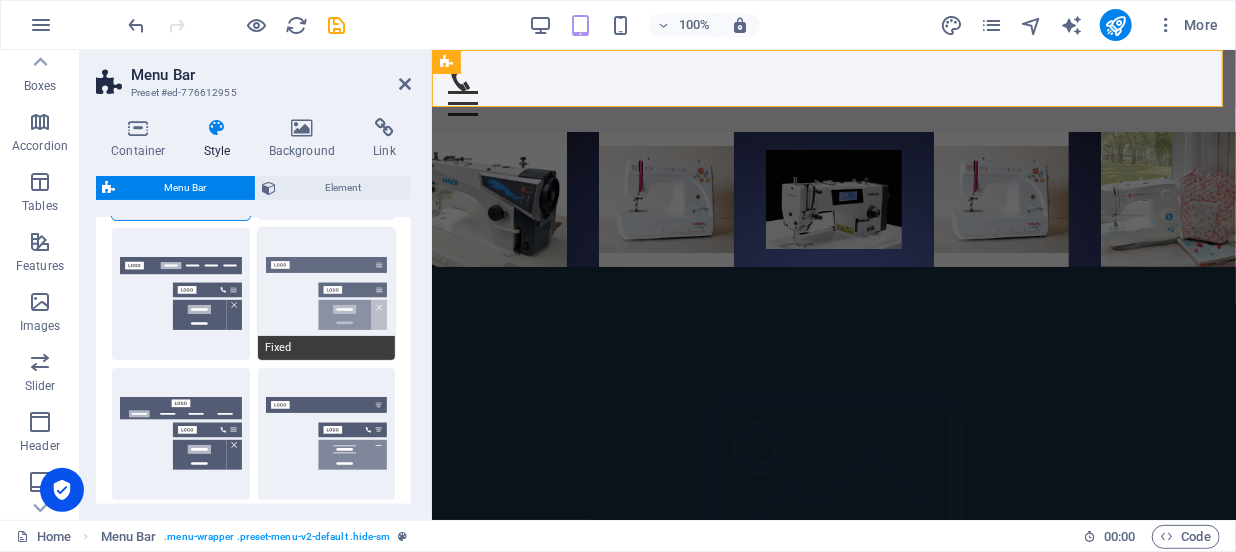 click on "Fixed" at bounding box center [327, 294] 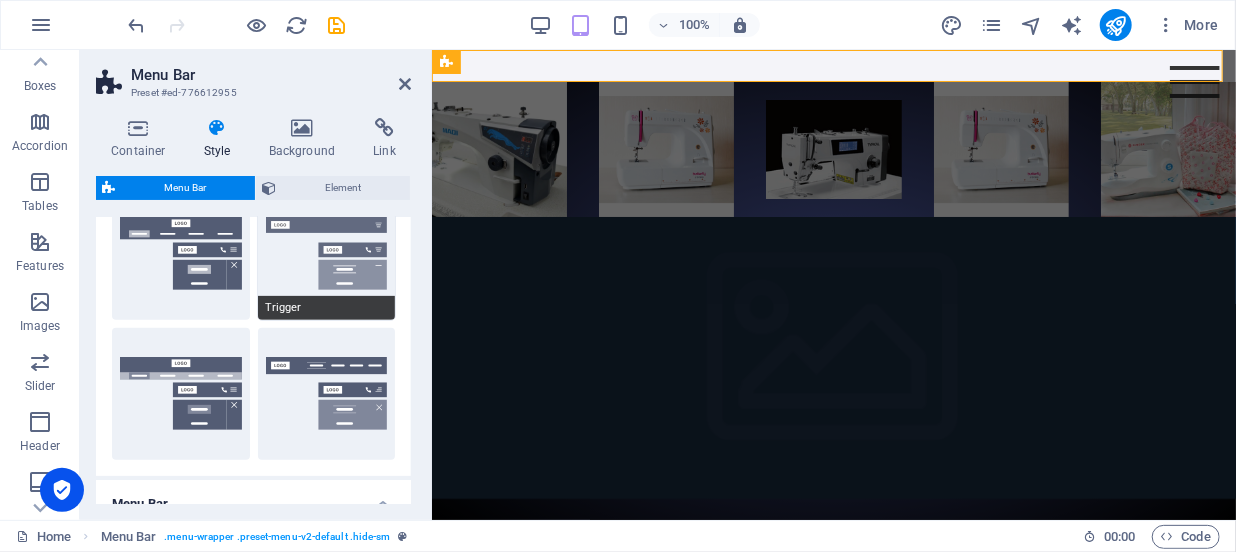 scroll, scrollTop: 363, scrollLeft: 0, axis: vertical 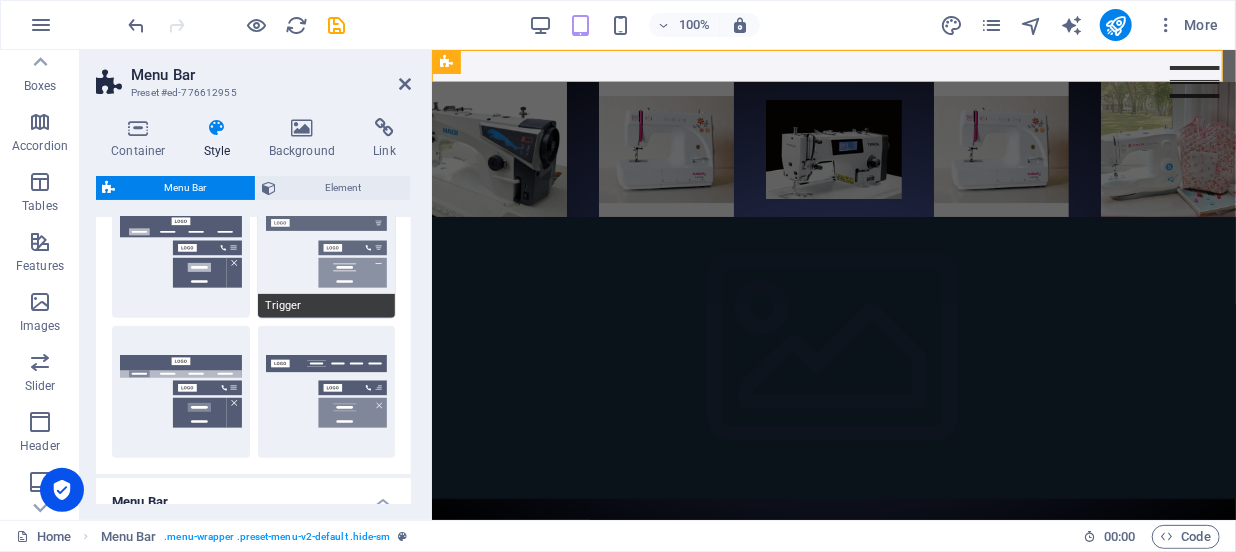 click on "Trigger" at bounding box center (327, 252) 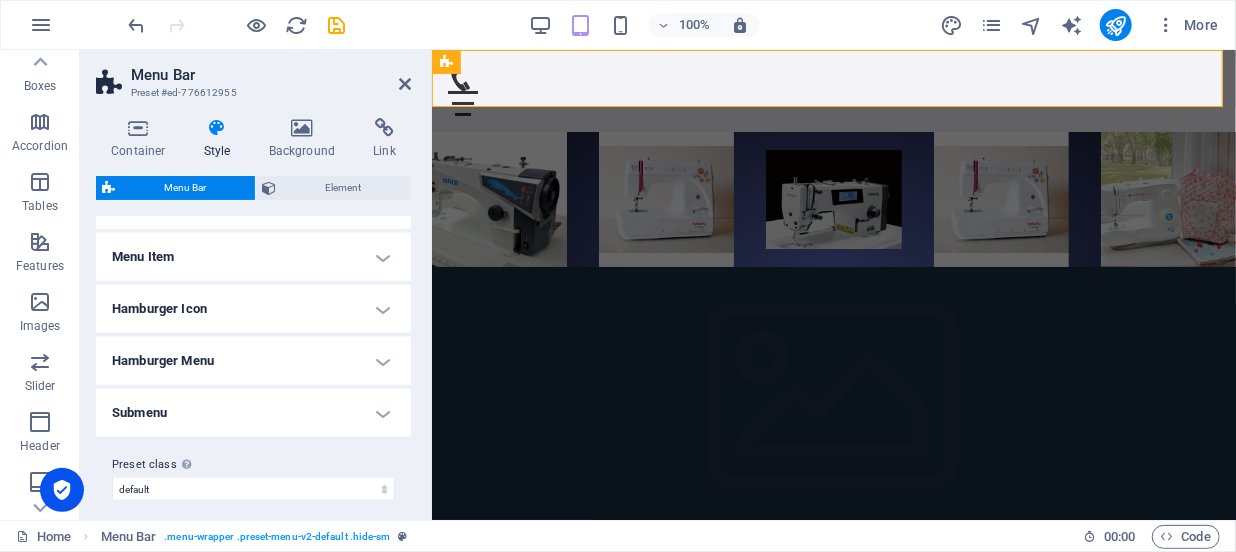 scroll, scrollTop: 878, scrollLeft: 0, axis: vertical 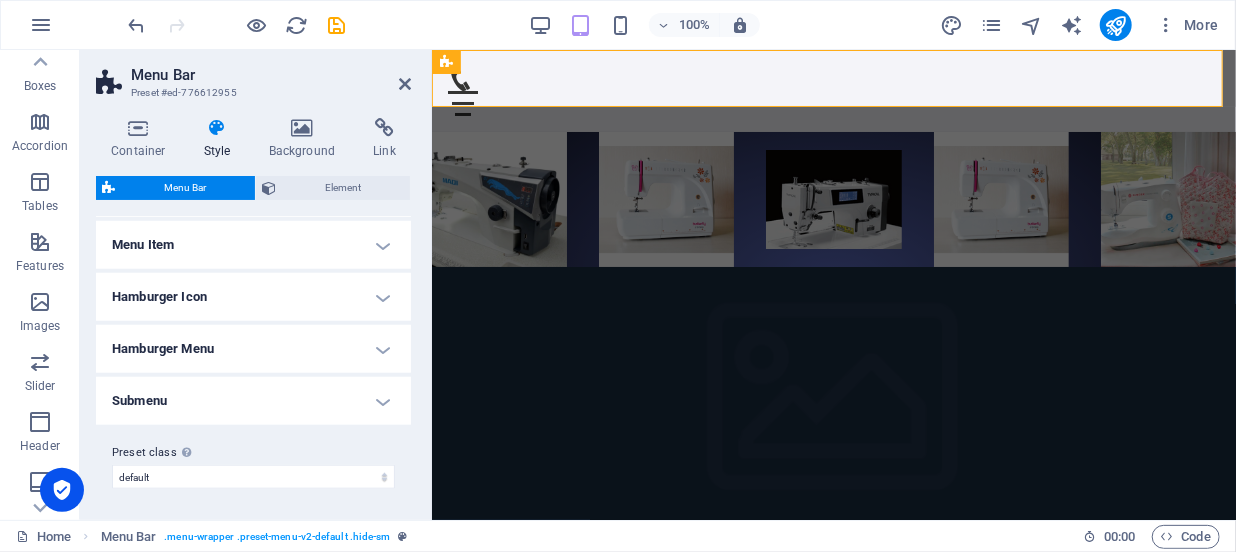 click on "Menu Bar Preset #ed-776612955" at bounding box center [253, 76] 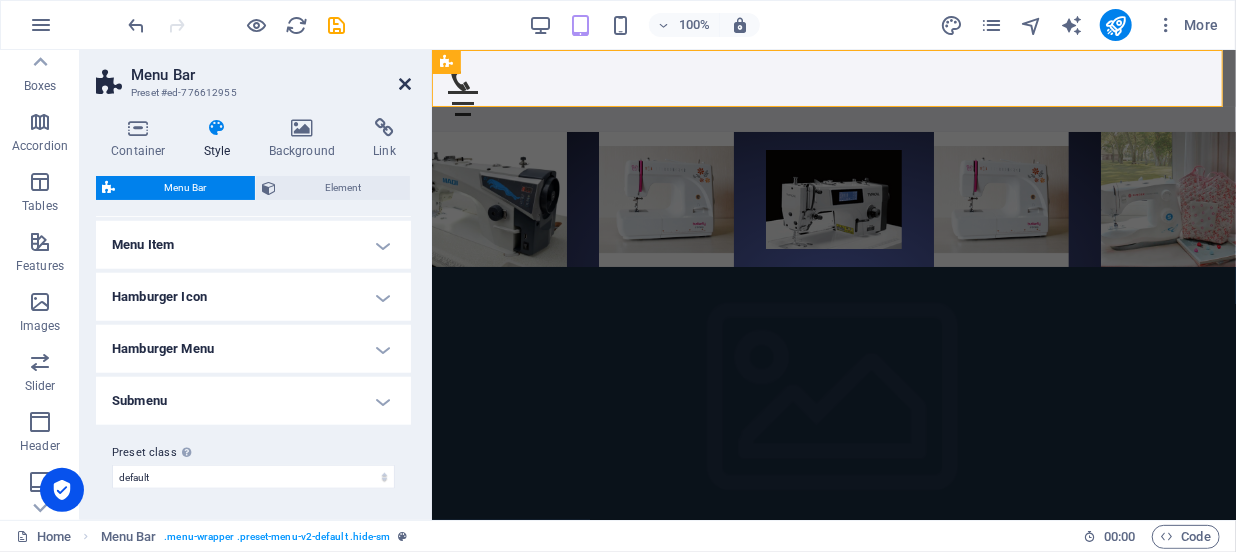 click at bounding box center [405, 84] 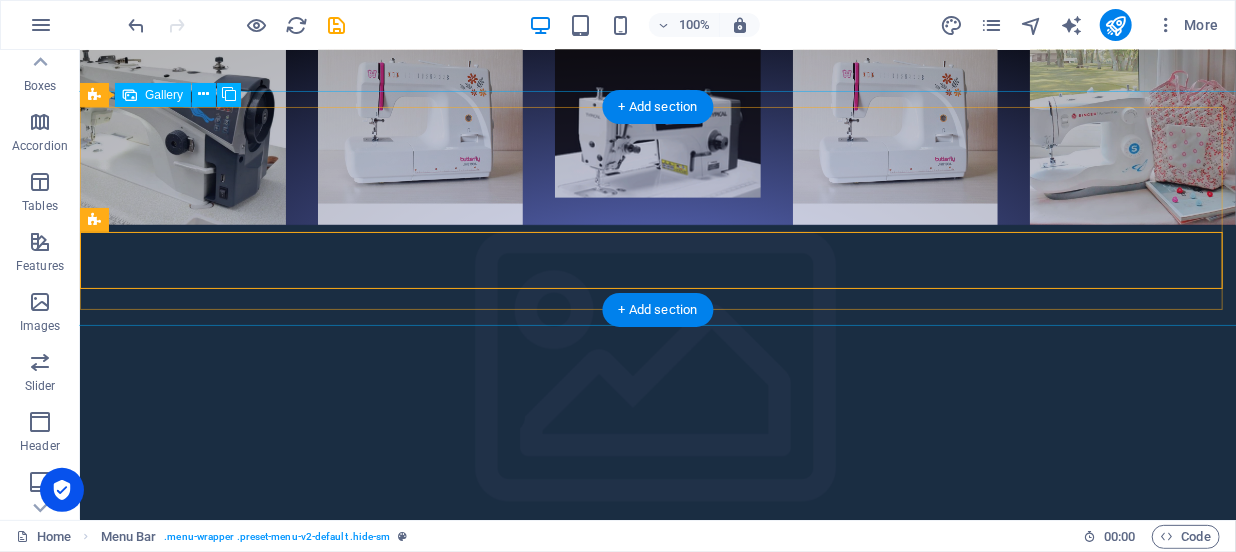 scroll, scrollTop: 0, scrollLeft: 0, axis: both 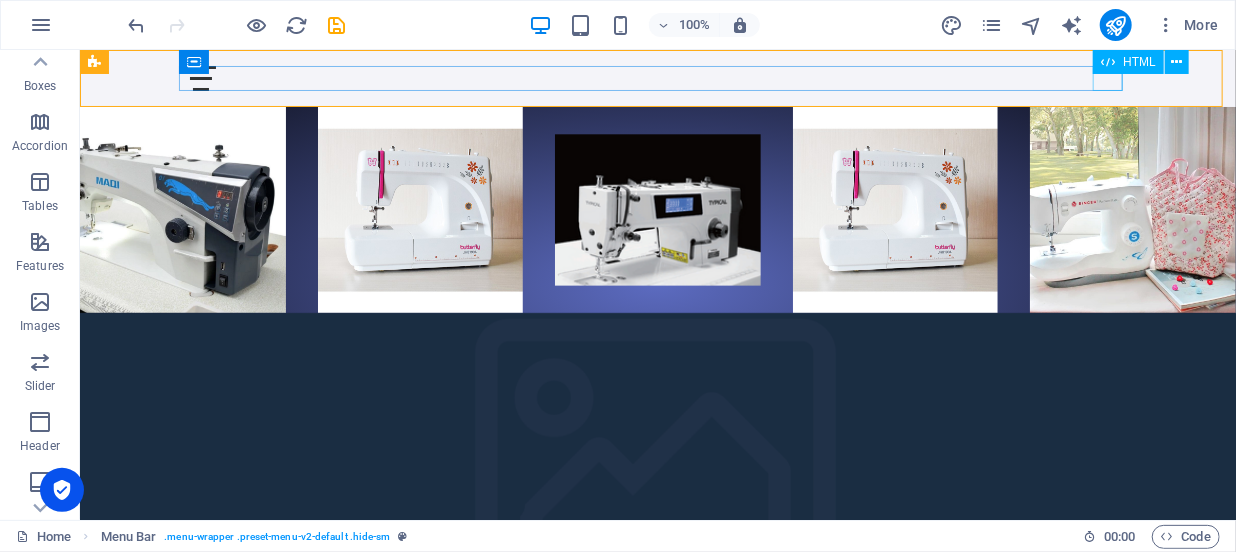 click on "HTML" at bounding box center [1128, 62] 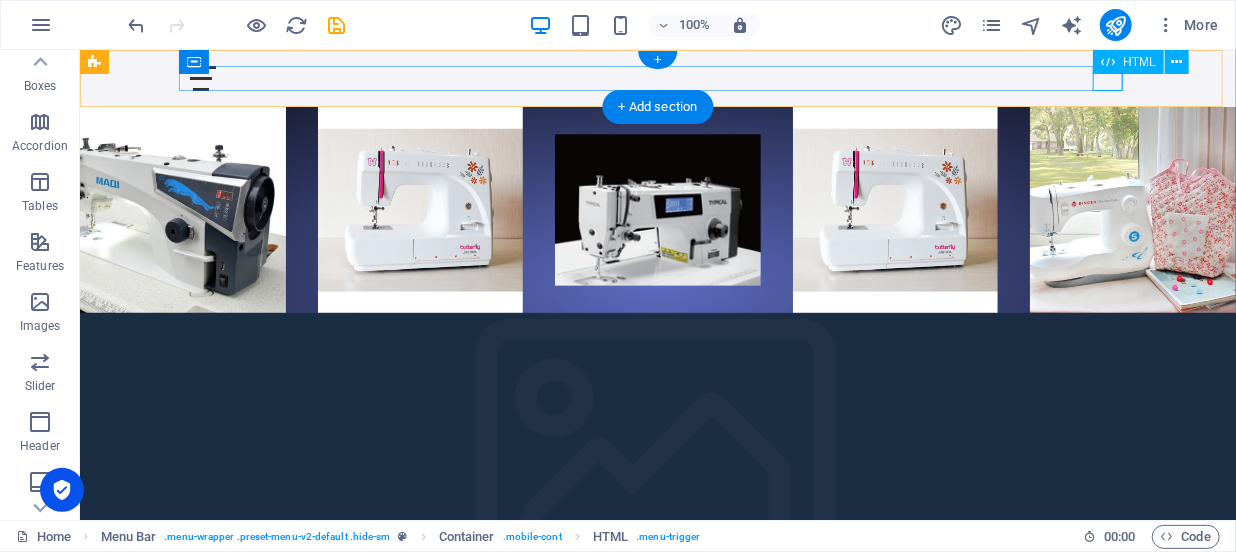 click on "Menu" at bounding box center (657, 77) 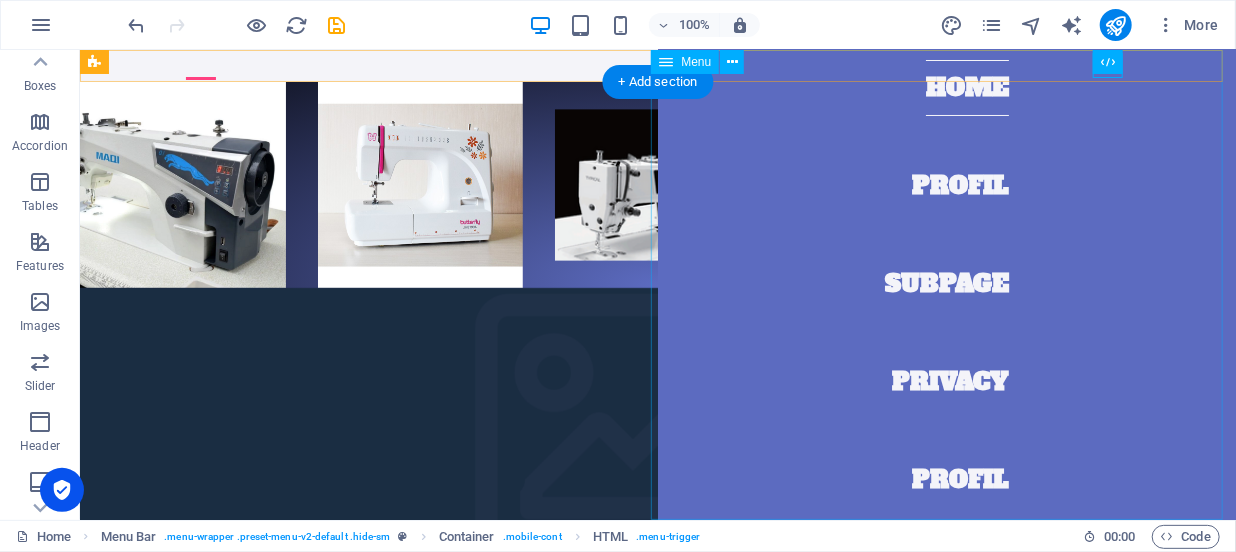 scroll, scrollTop: 14, scrollLeft: 0, axis: vertical 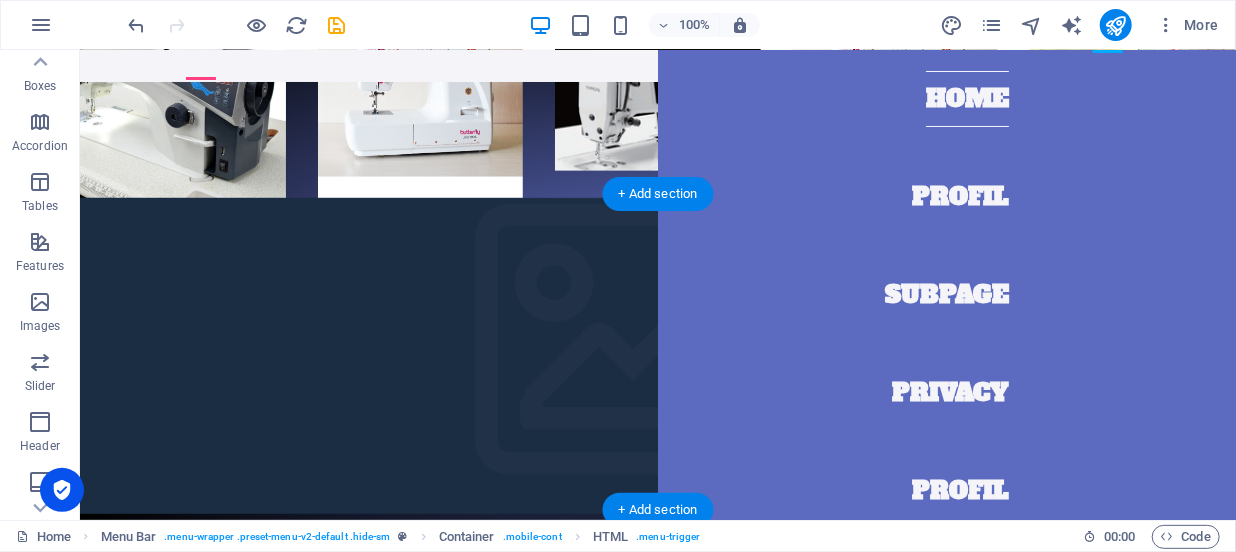 click at bounding box center [-3922, 455] 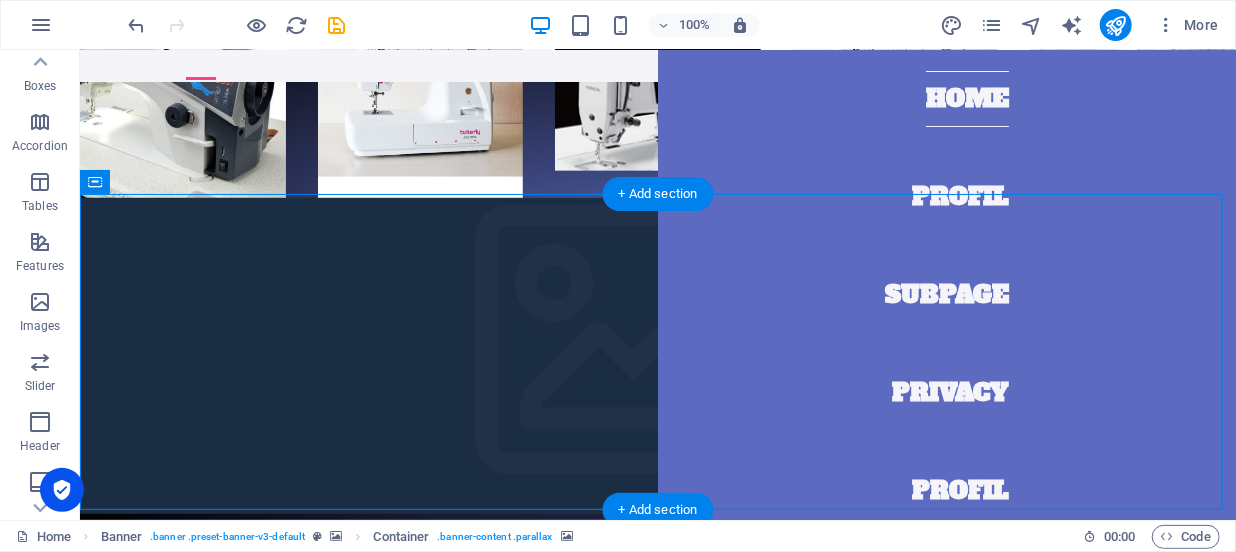 click at bounding box center (-3922, 455) 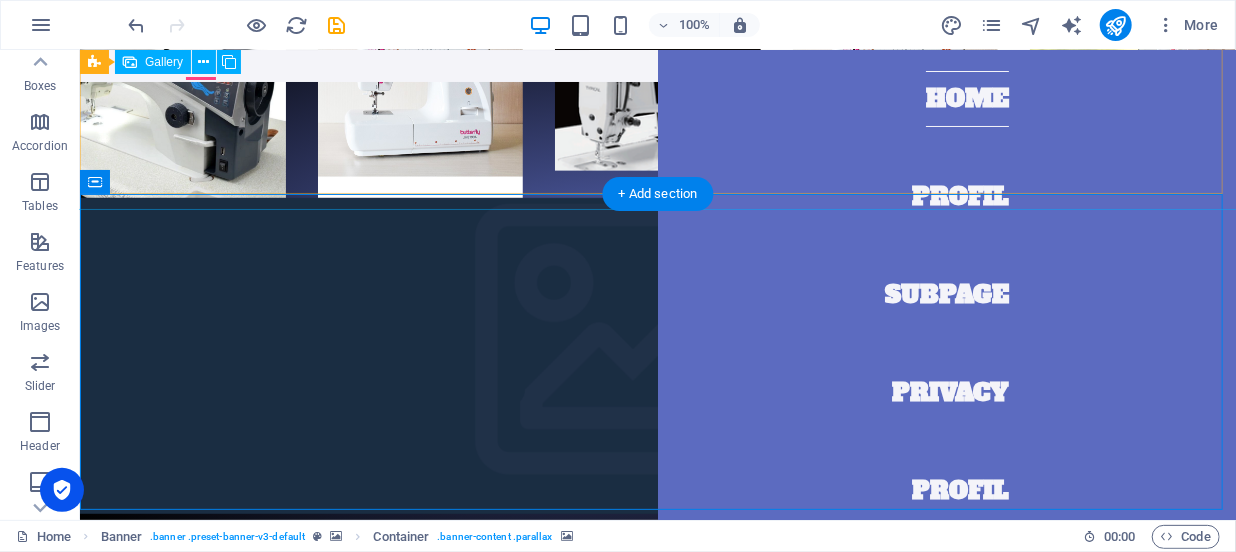 click at bounding box center (657, 94) 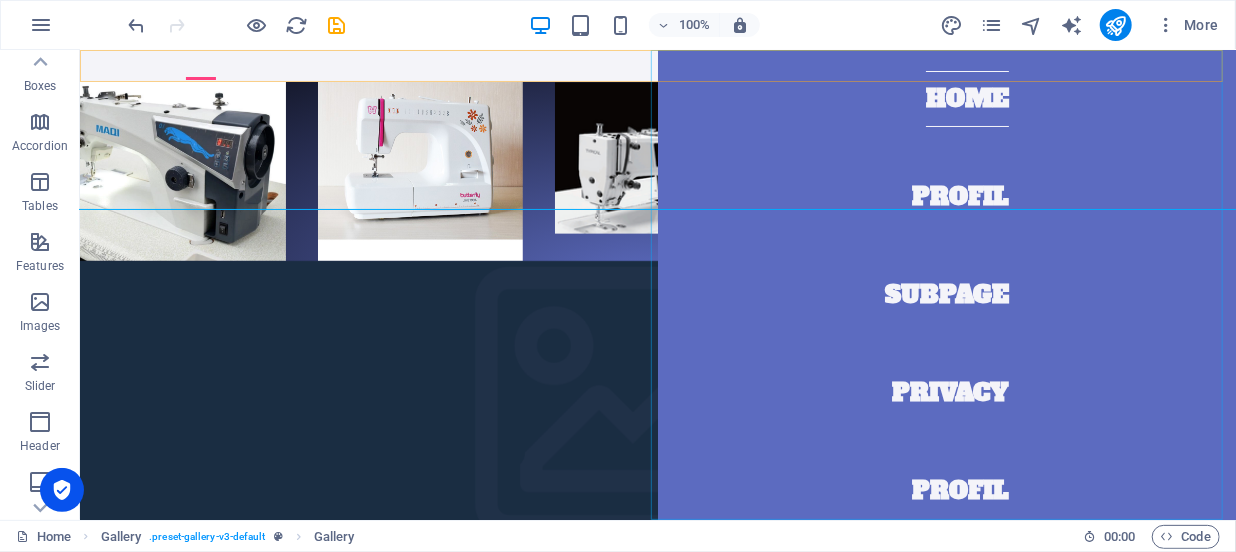 scroll, scrollTop: 0, scrollLeft: 0, axis: both 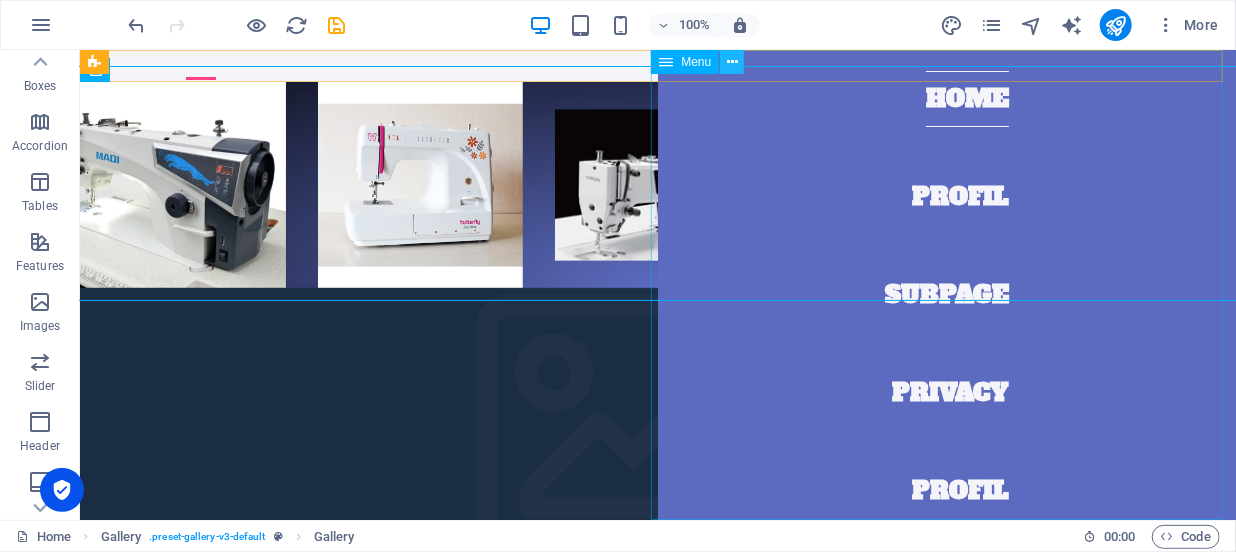 click at bounding box center (732, 62) 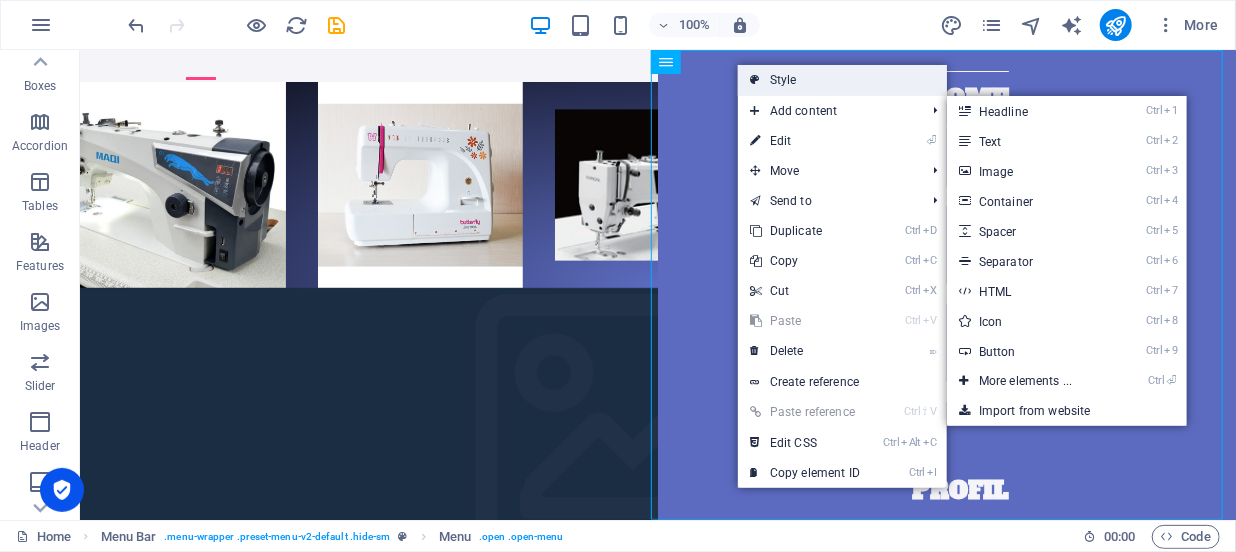 click on "Style" at bounding box center (842, 80) 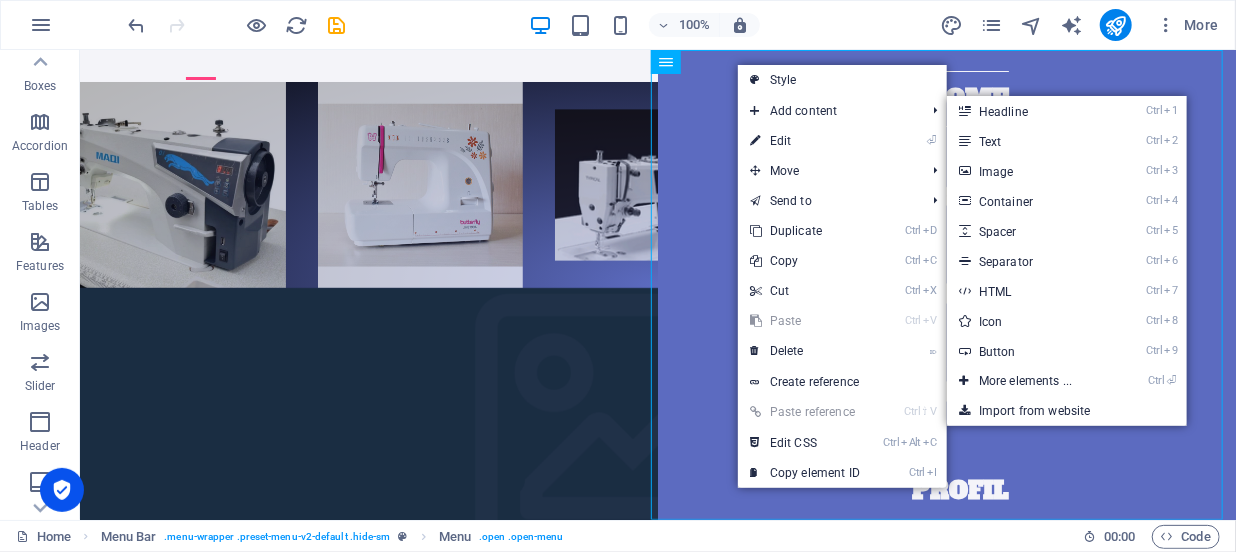 select on "rem" 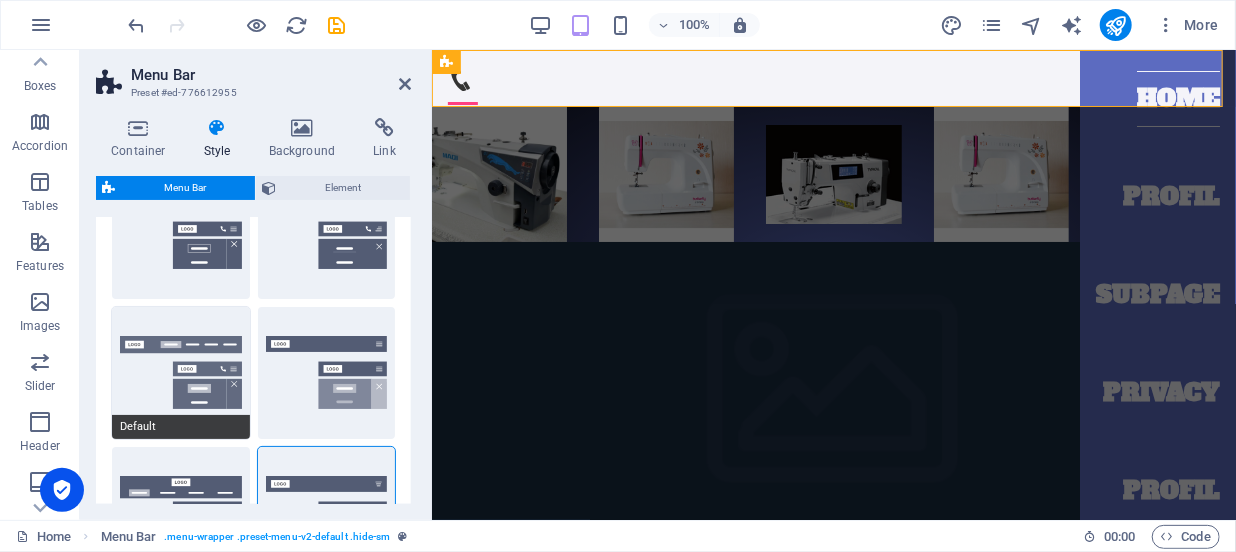 scroll, scrollTop: 90, scrollLeft: 0, axis: vertical 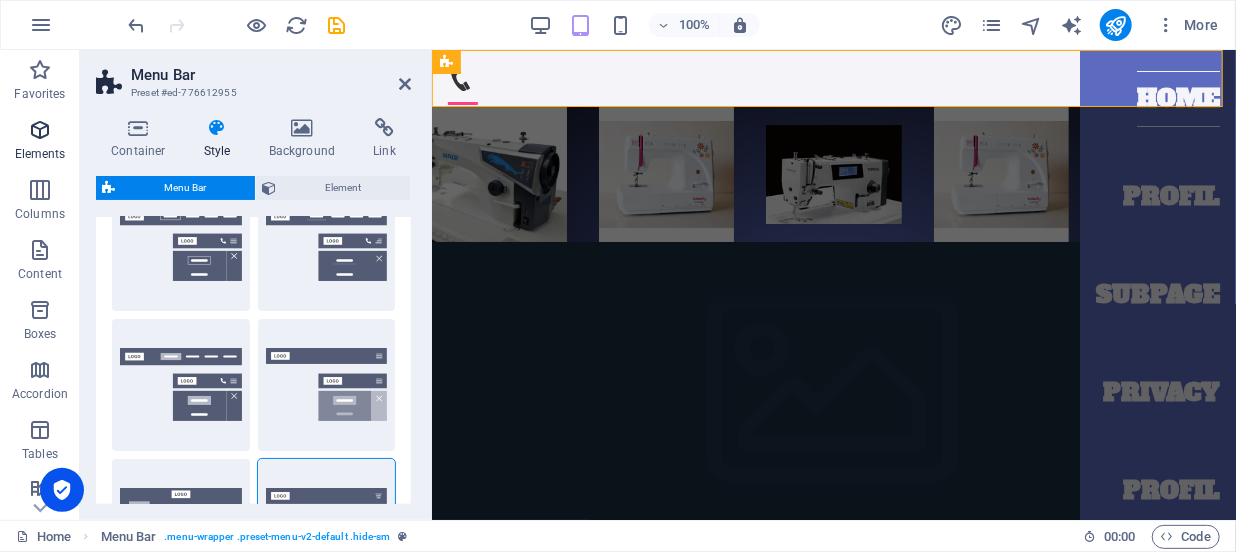 click at bounding box center (40, 130) 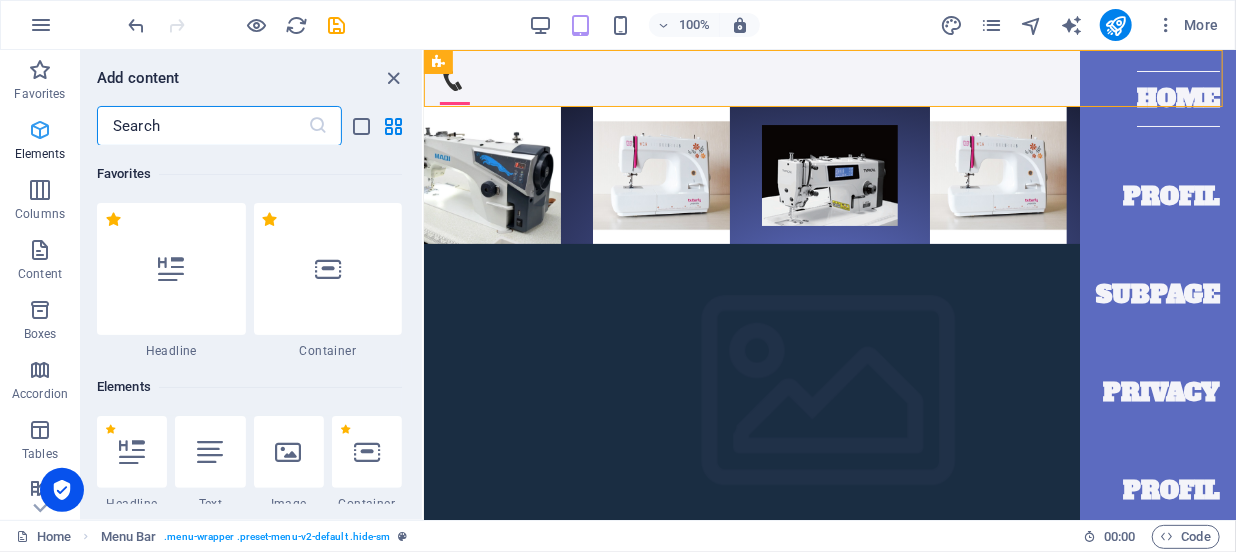 scroll, scrollTop: 212, scrollLeft: 0, axis: vertical 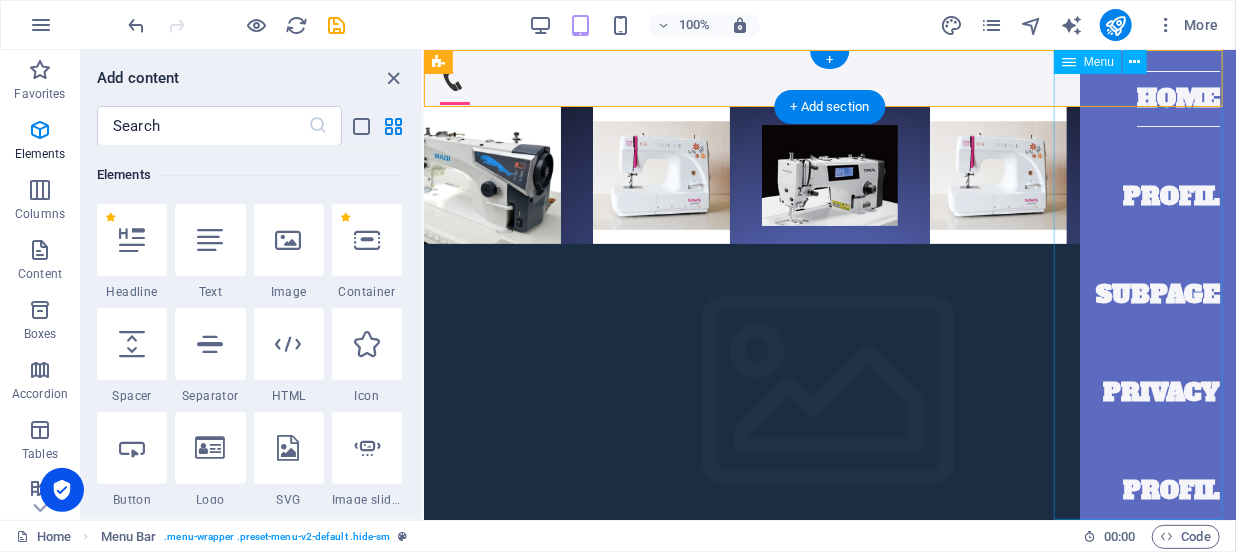 click on "Home Profil Subpage Privacy PROFIL" at bounding box center [1157, 284] 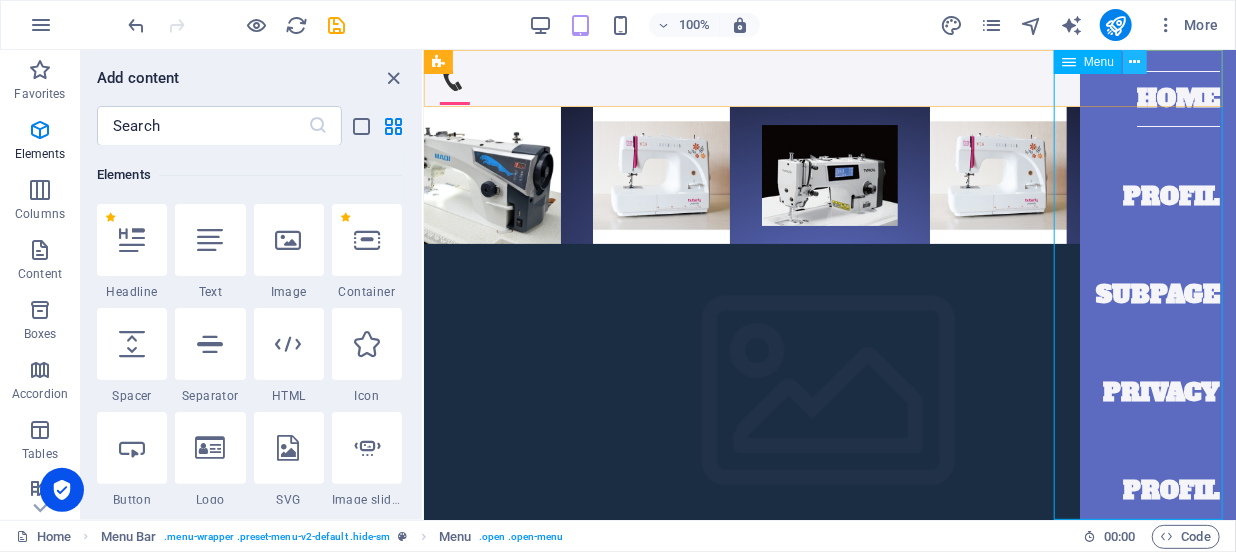 click at bounding box center (1135, 62) 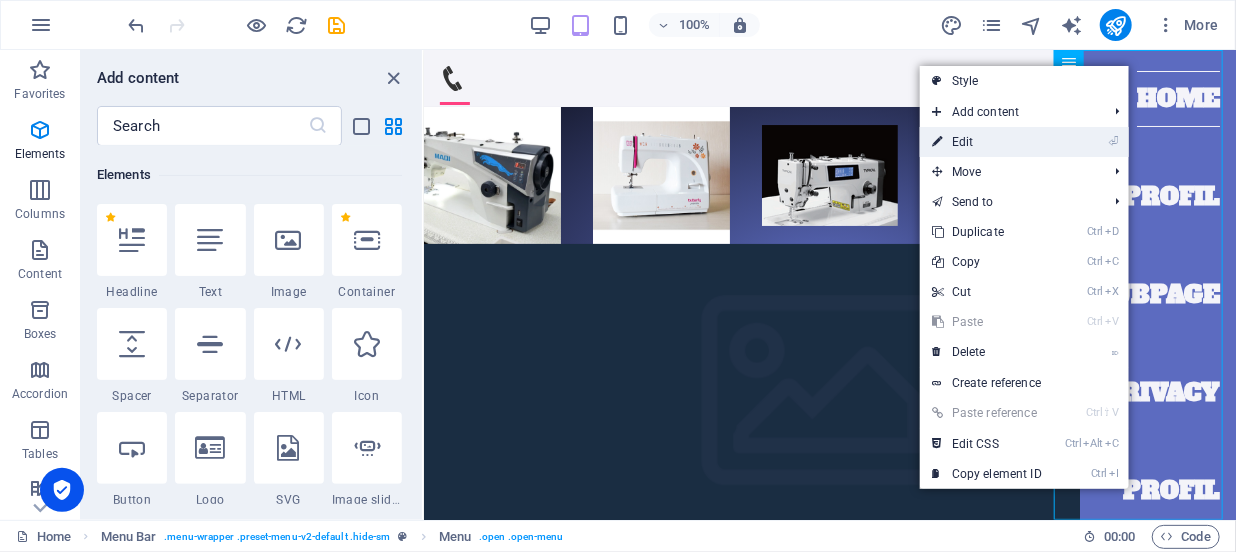click on "⏎  Edit" at bounding box center (987, 142) 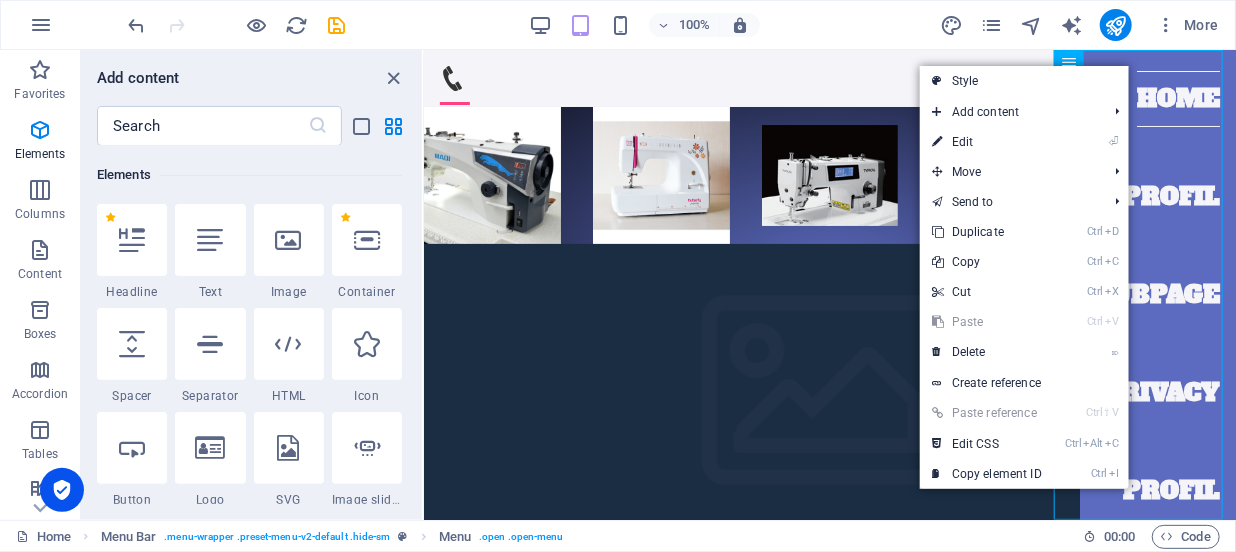 select 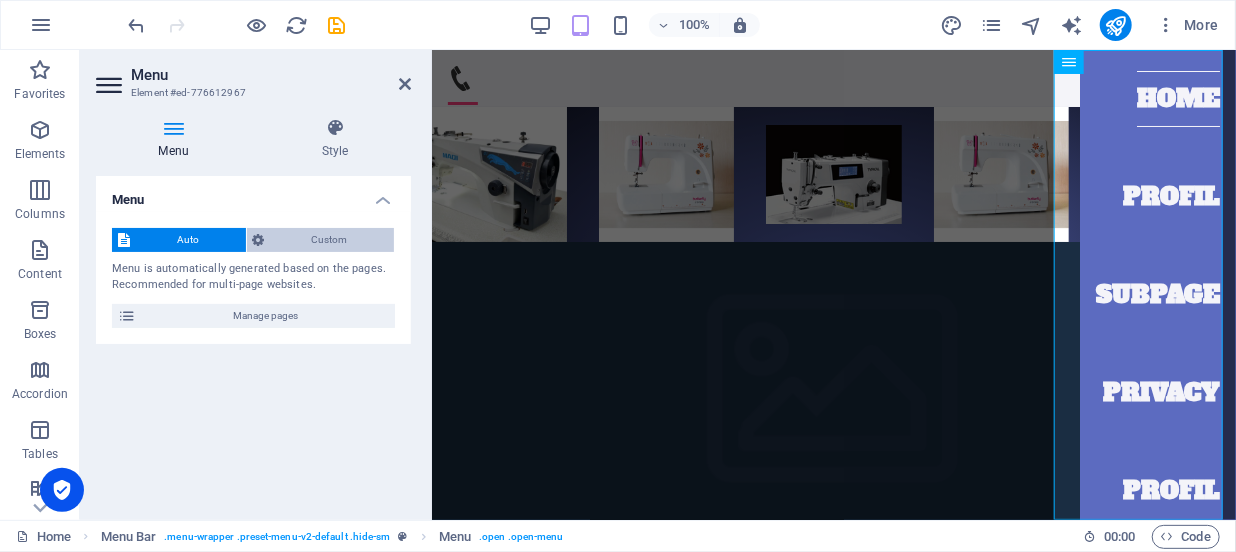 click on "Custom" at bounding box center (321, 240) 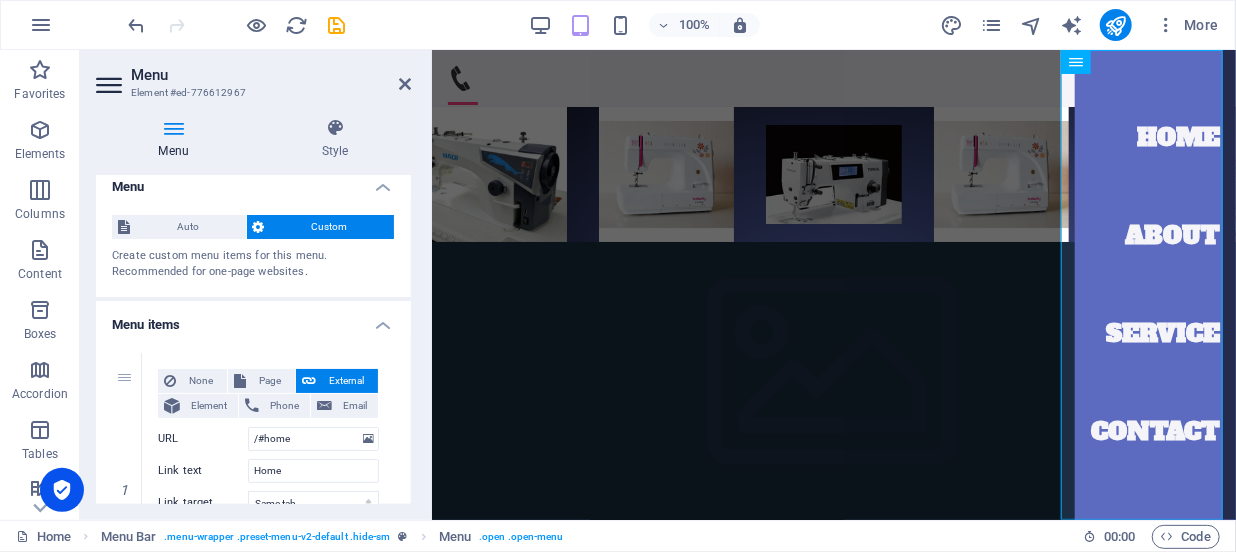 scroll, scrollTop: 0, scrollLeft: 0, axis: both 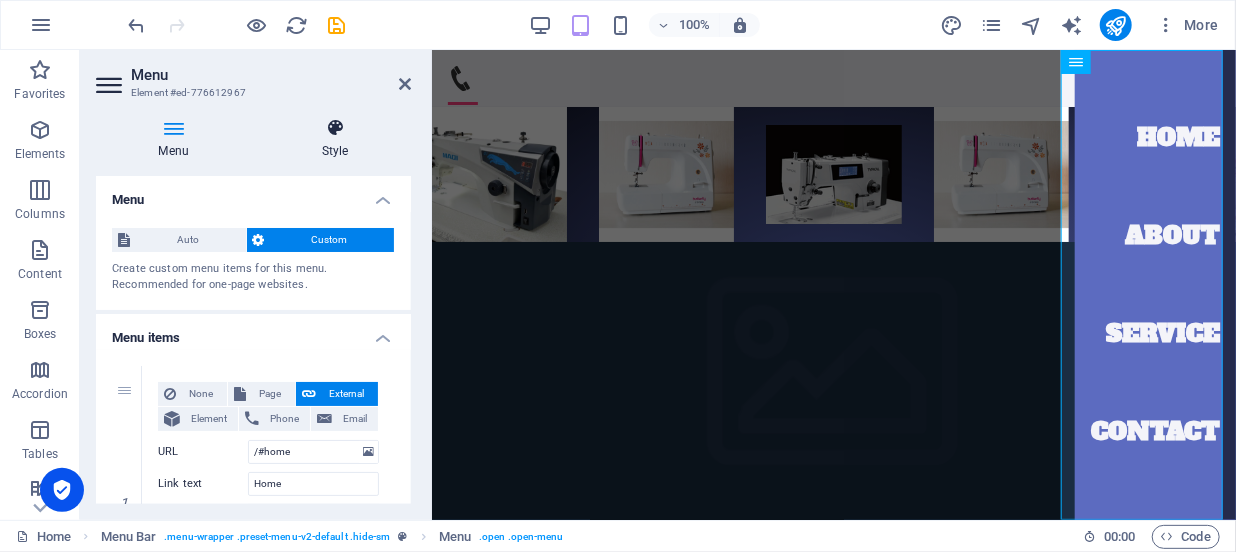 click at bounding box center (335, 128) 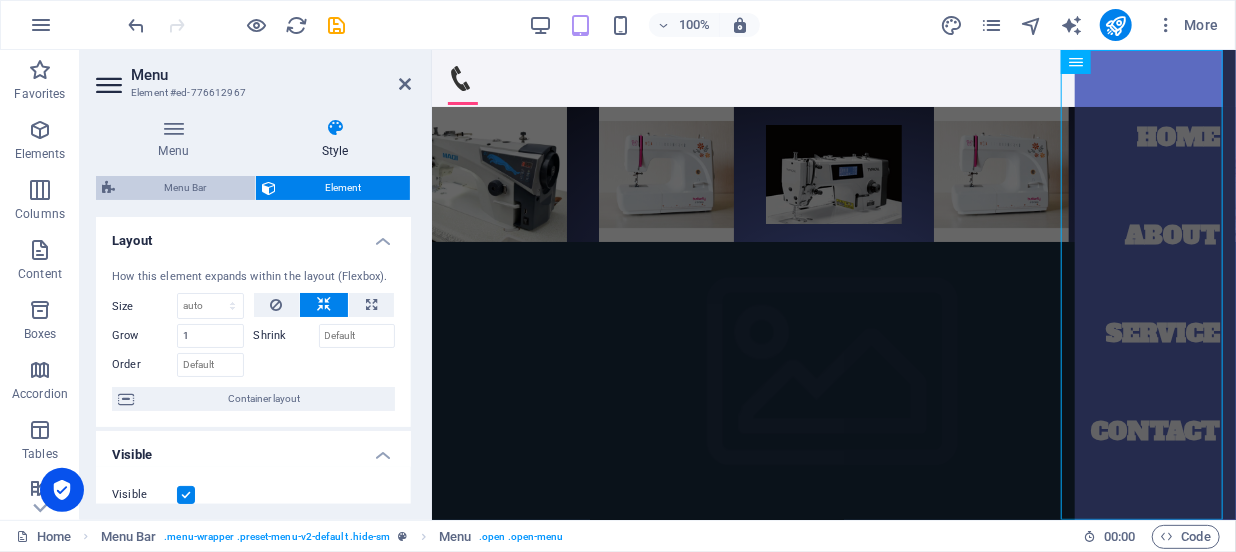 click on "Menu Bar" at bounding box center (185, 188) 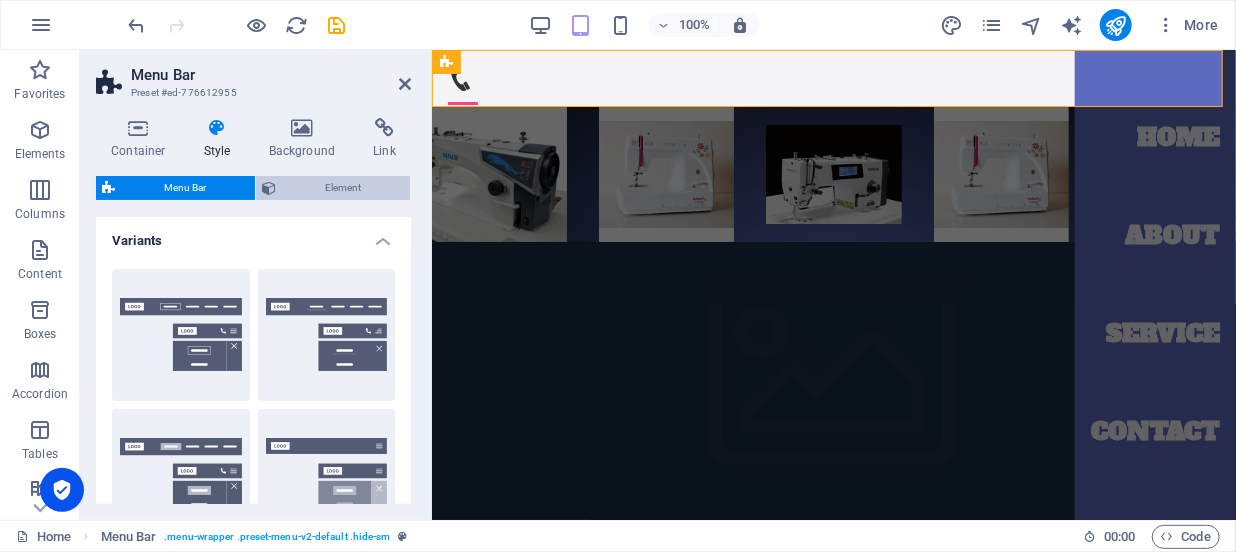 click on "Element" at bounding box center [343, 188] 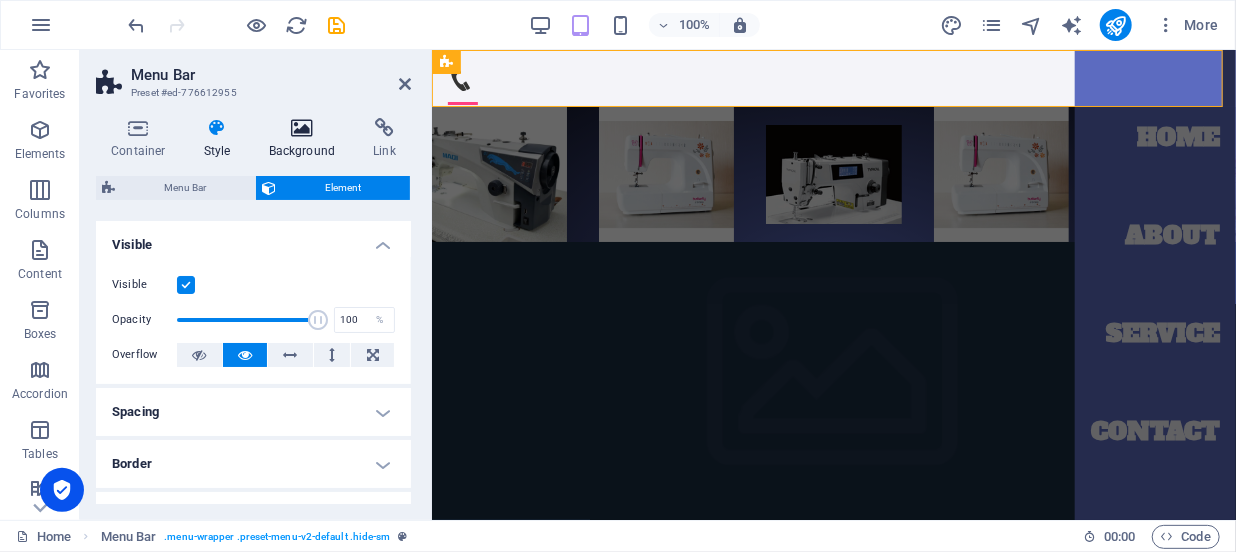click on "Background" at bounding box center [306, 139] 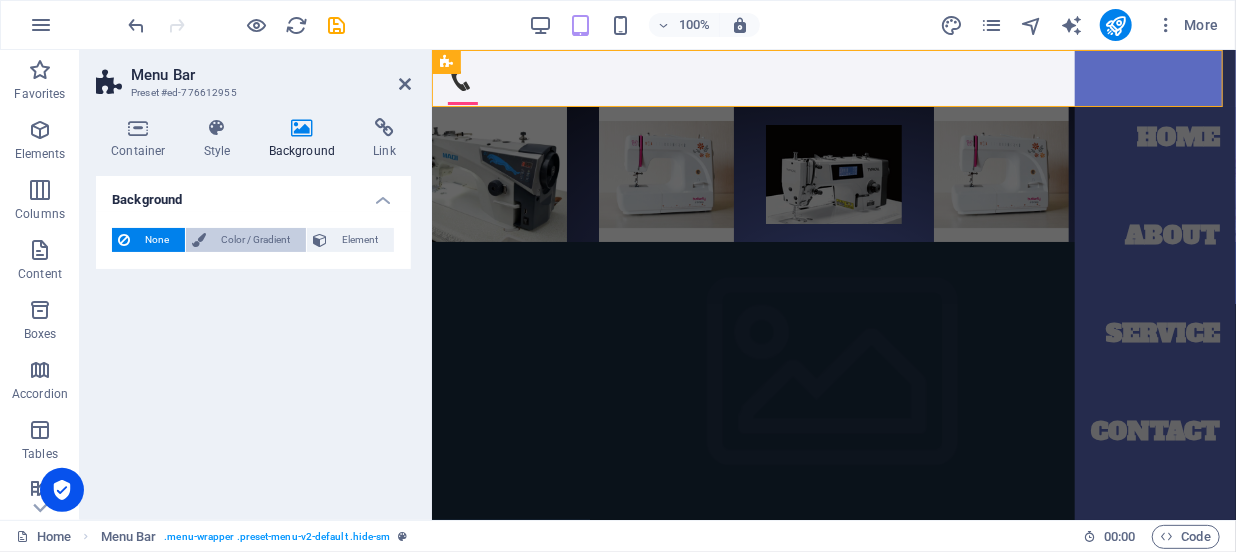 click on "Color / Gradient" at bounding box center [256, 240] 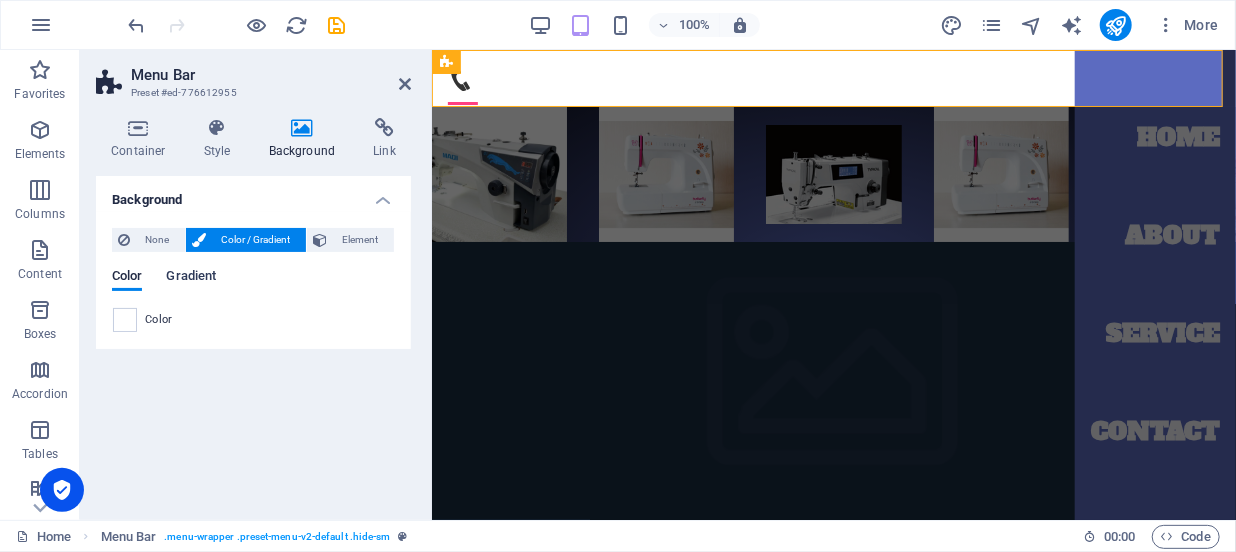 click on "Gradient" at bounding box center (191, 278) 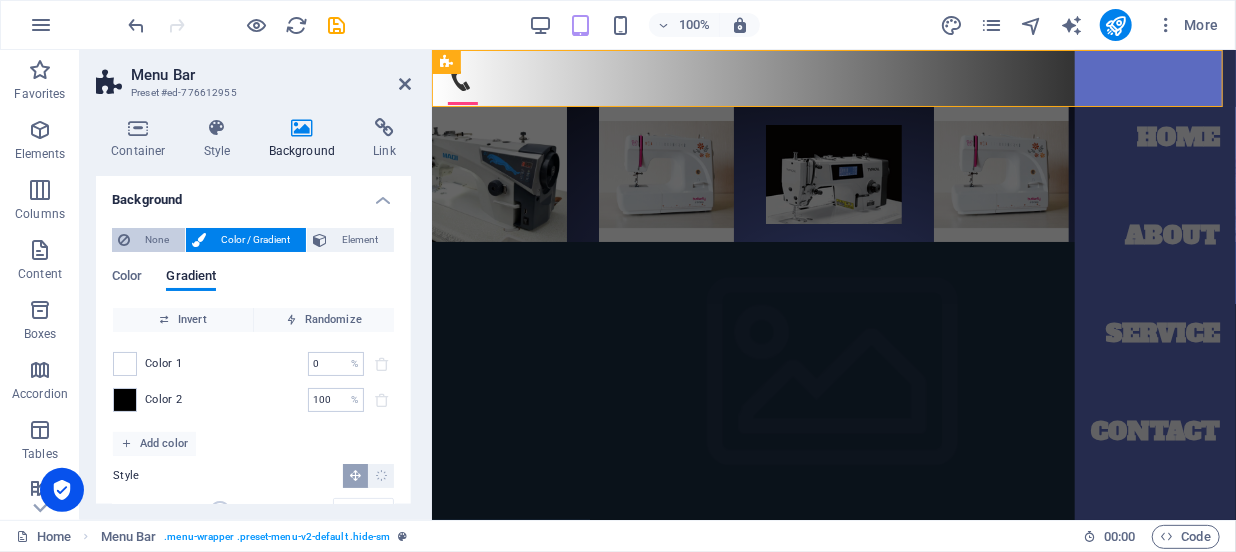 click on "None" at bounding box center (157, 240) 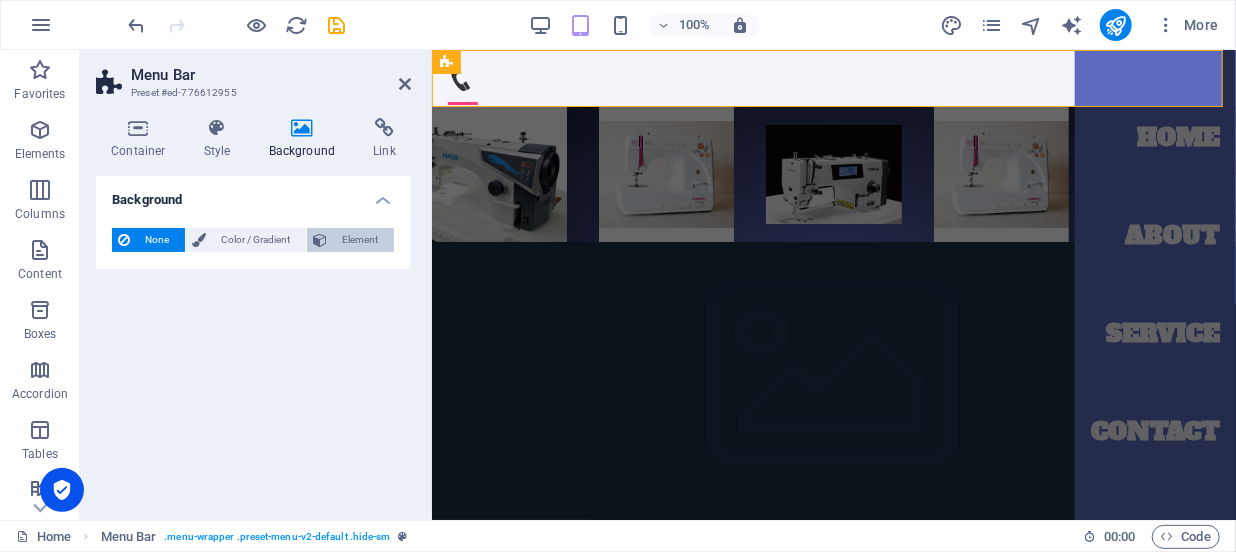click on "Element" at bounding box center [360, 240] 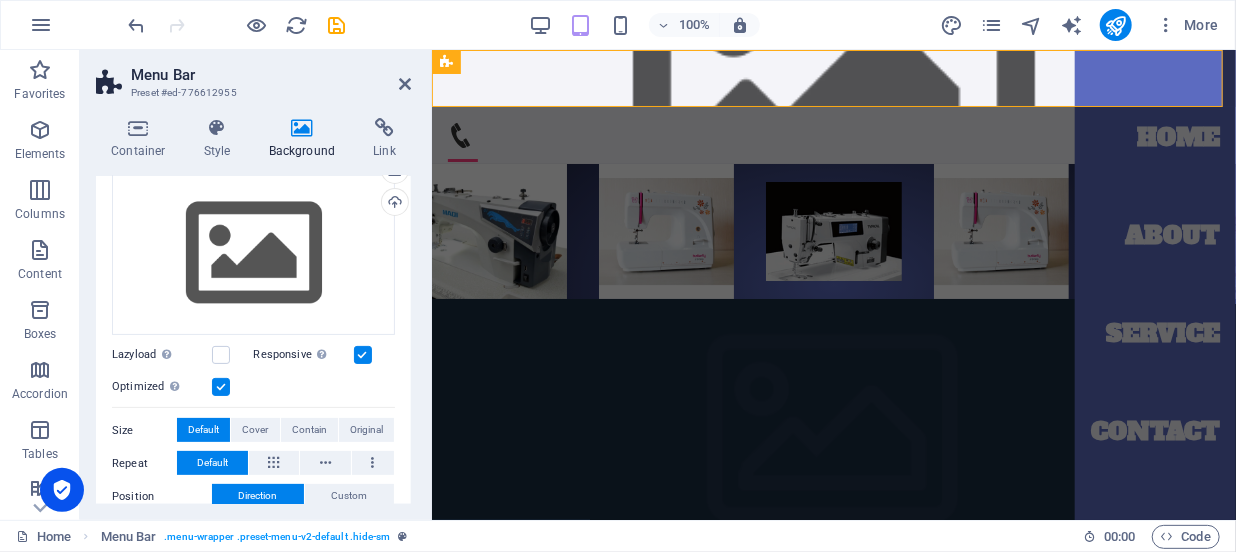 scroll, scrollTop: 0, scrollLeft: 0, axis: both 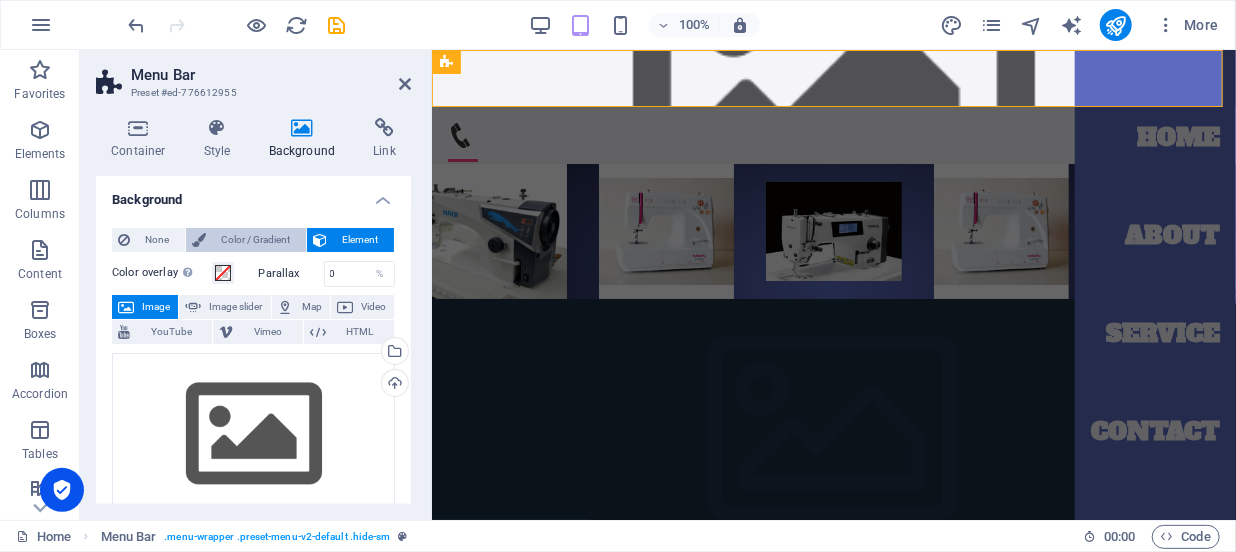 click on "Color / Gradient" at bounding box center [256, 240] 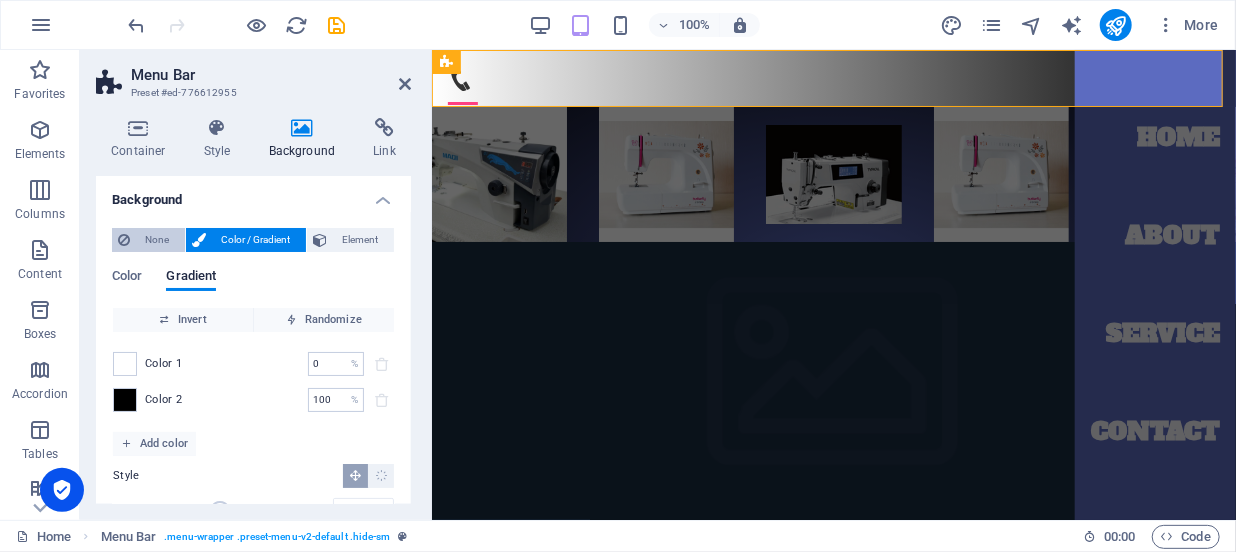 click on "None" at bounding box center (157, 240) 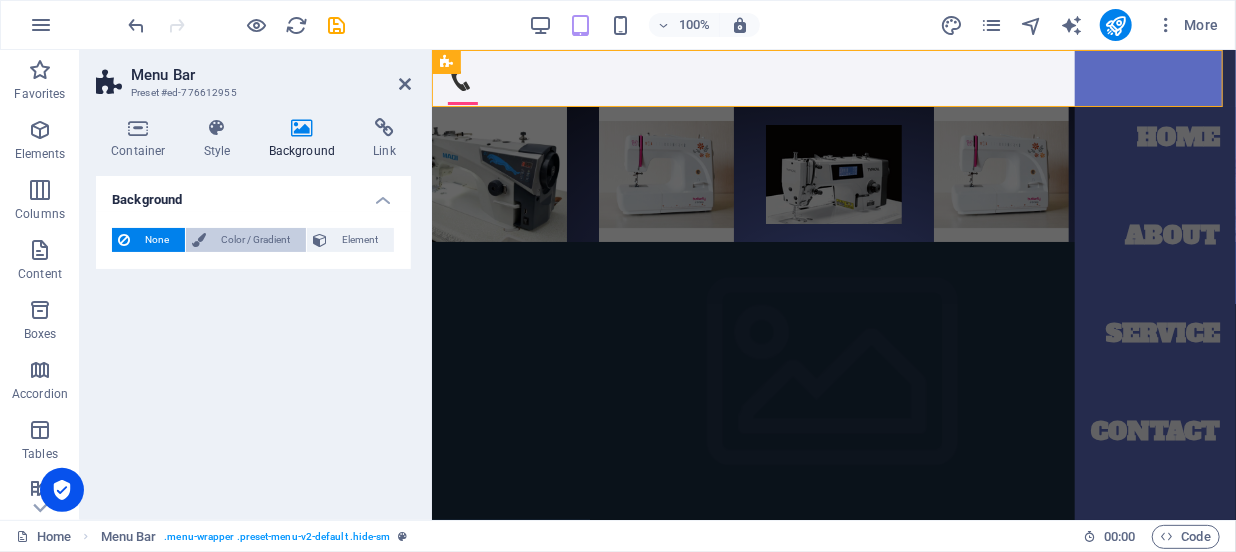 click at bounding box center (199, 240) 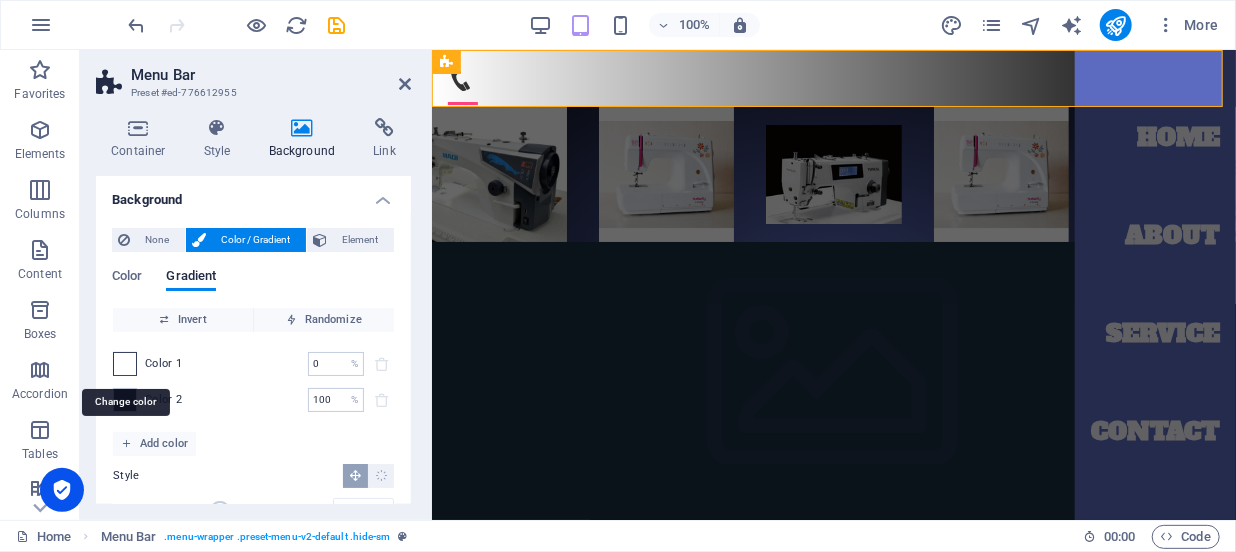 click at bounding box center (125, 364) 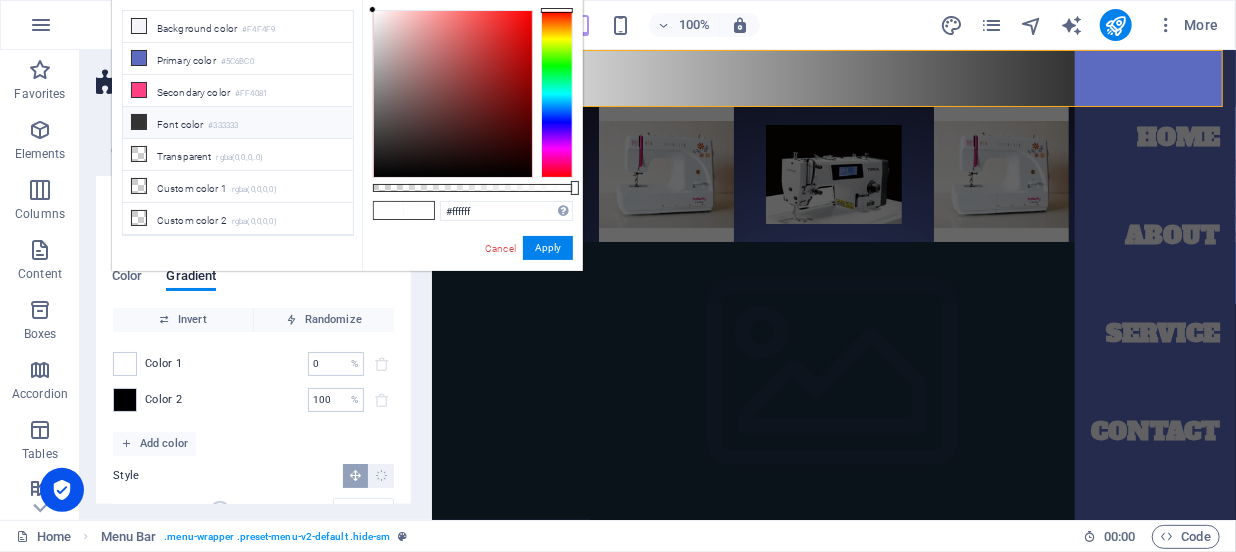 click at bounding box center (139, 122) 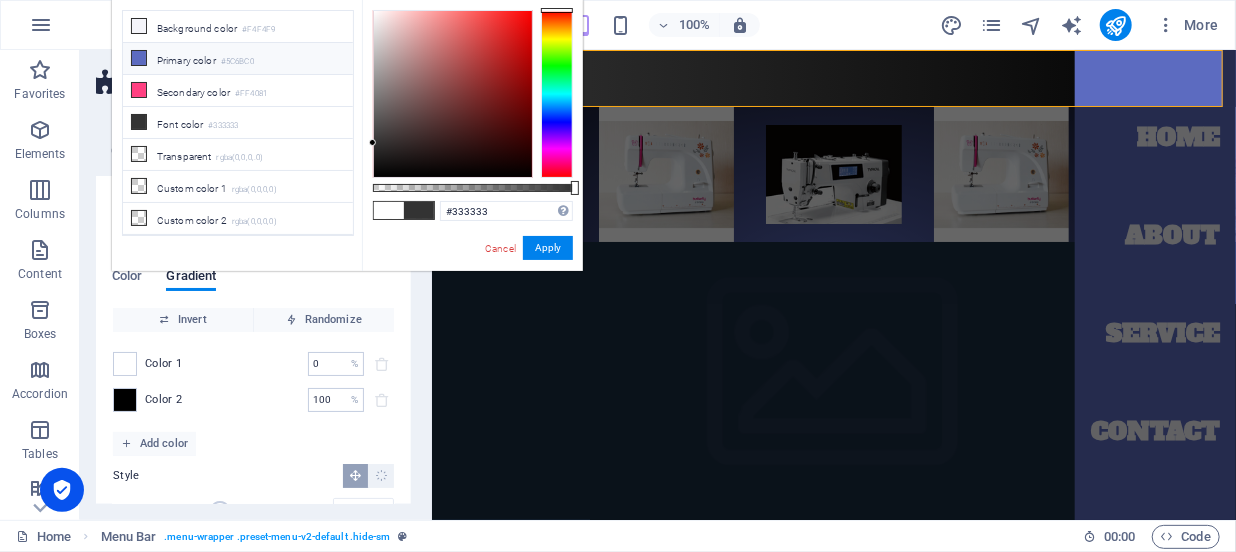 click on "Primary color
#5C6BC0" at bounding box center (238, 59) 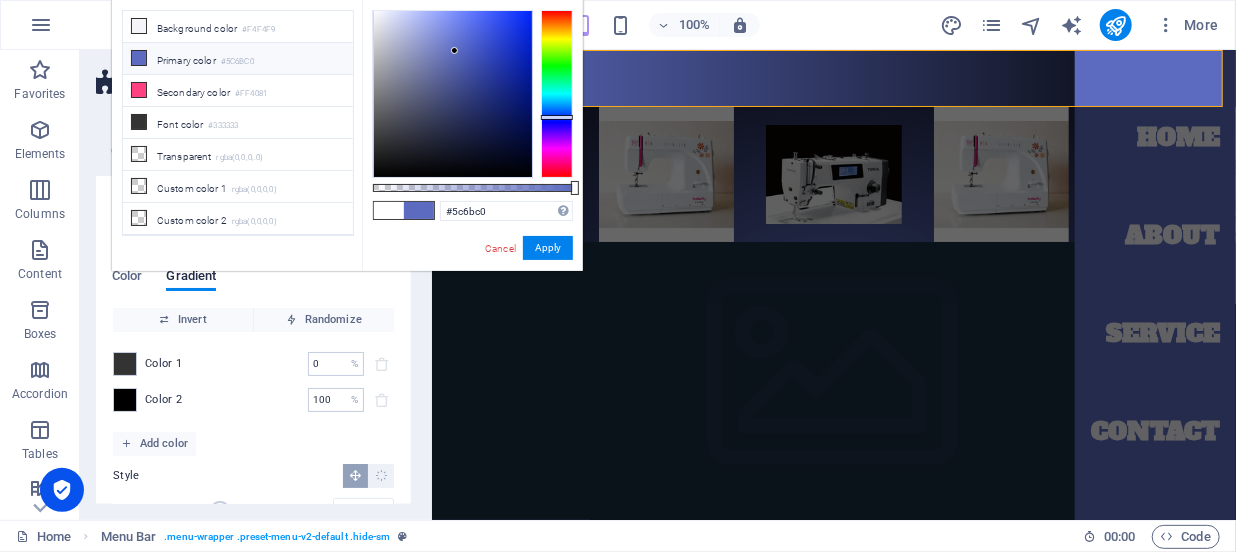 click on "Primary color
#5C6BC0" at bounding box center [238, 59] 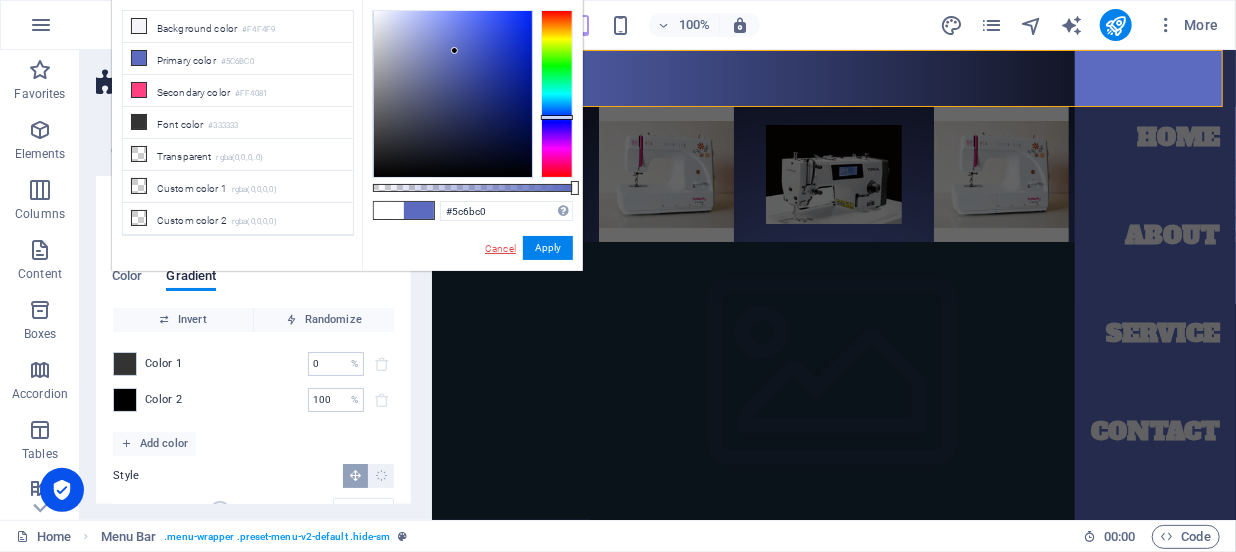 drag, startPoint x: 496, startPoint y: 247, endPoint x: 8, endPoint y: 211, distance: 489.32608 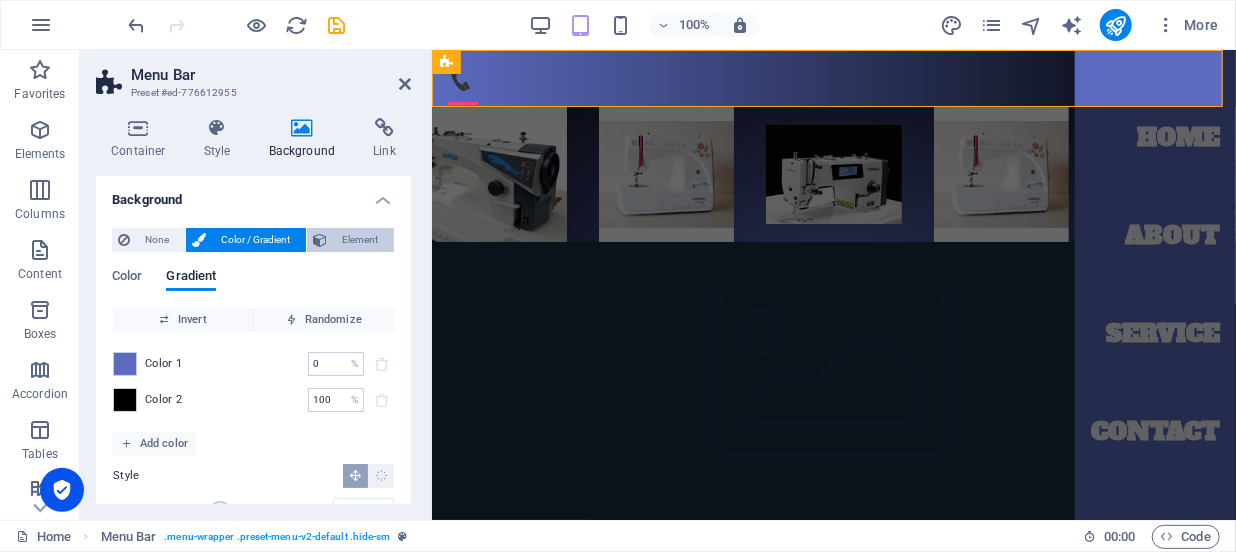 click on "Element" at bounding box center (360, 240) 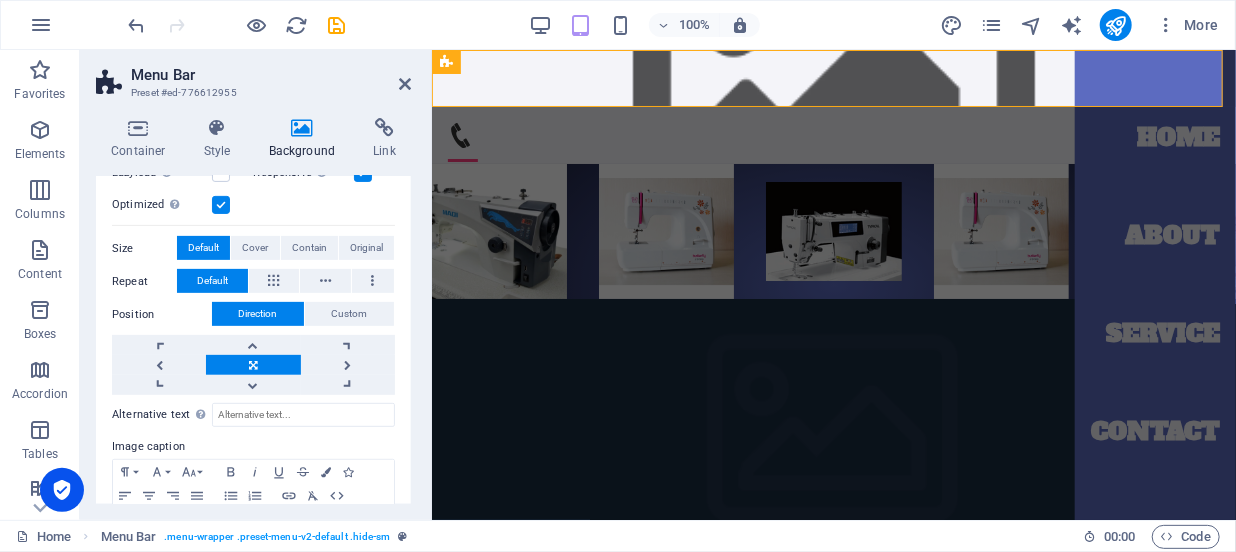 scroll, scrollTop: 90, scrollLeft: 0, axis: vertical 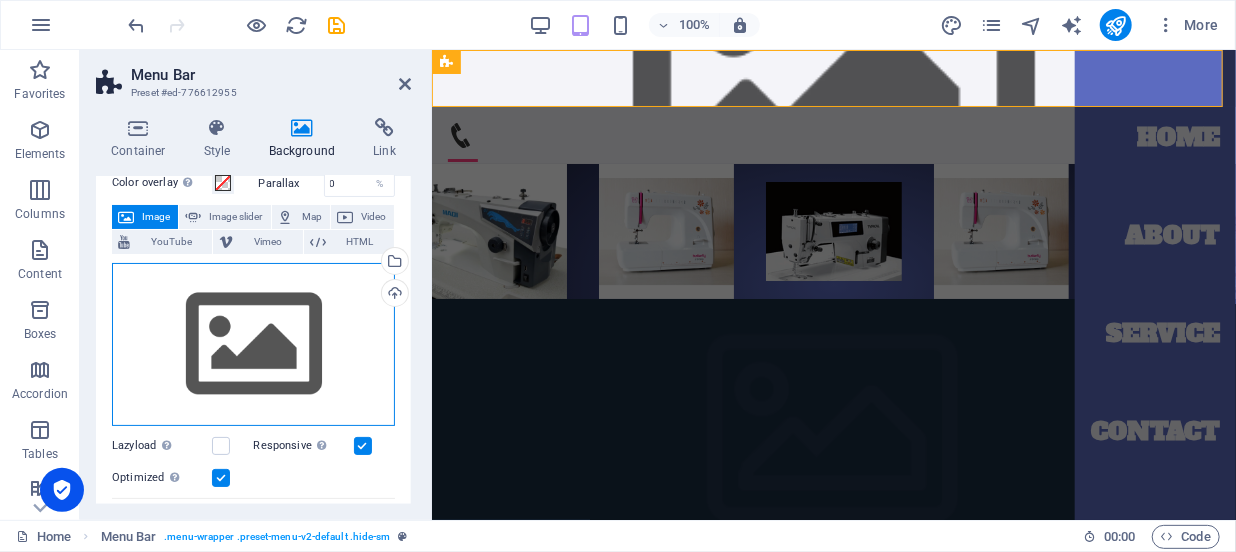 click on "Drag files here, click to choose files or select files from Files or our free stock photos & videos" at bounding box center [253, 345] 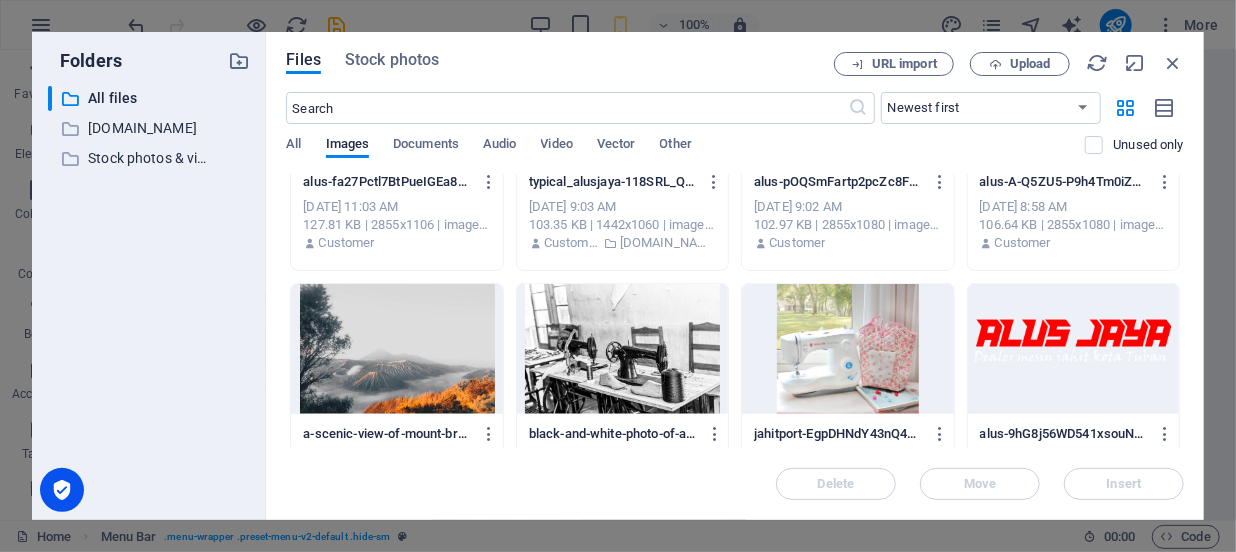 scroll, scrollTop: 1000, scrollLeft: 0, axis: vertical 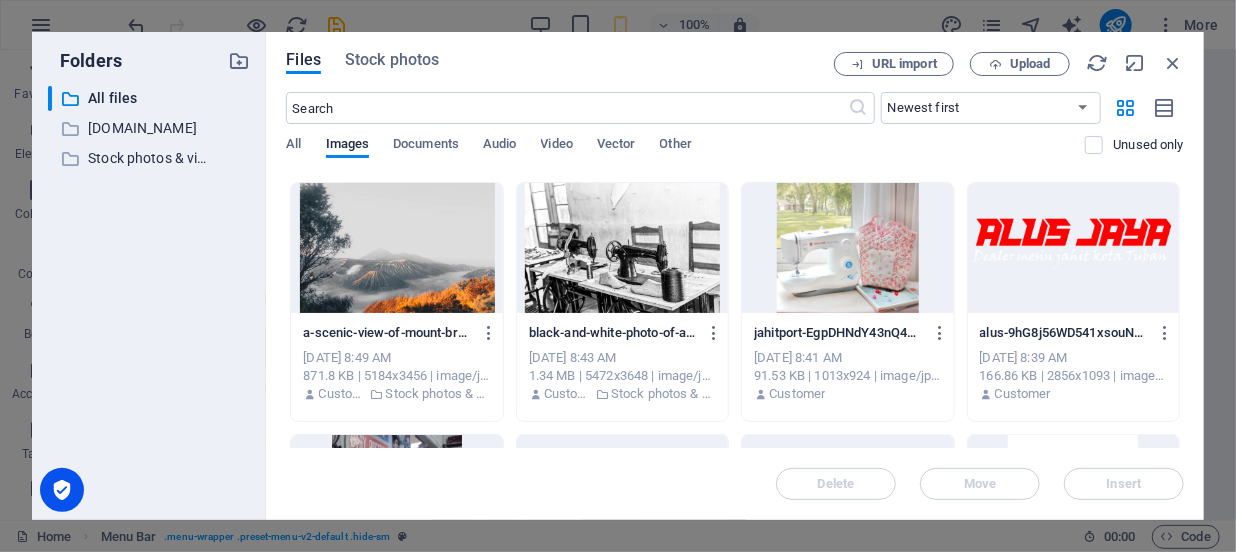 click at bounding box center [396, 248] 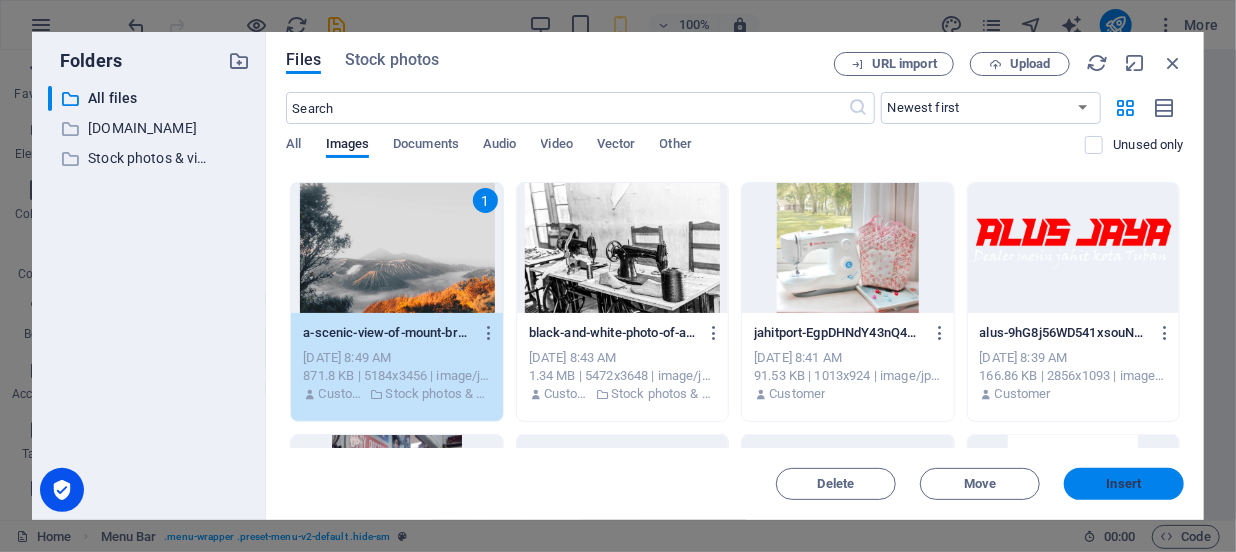 click on "Insert" at bounding box center [1124, 484] 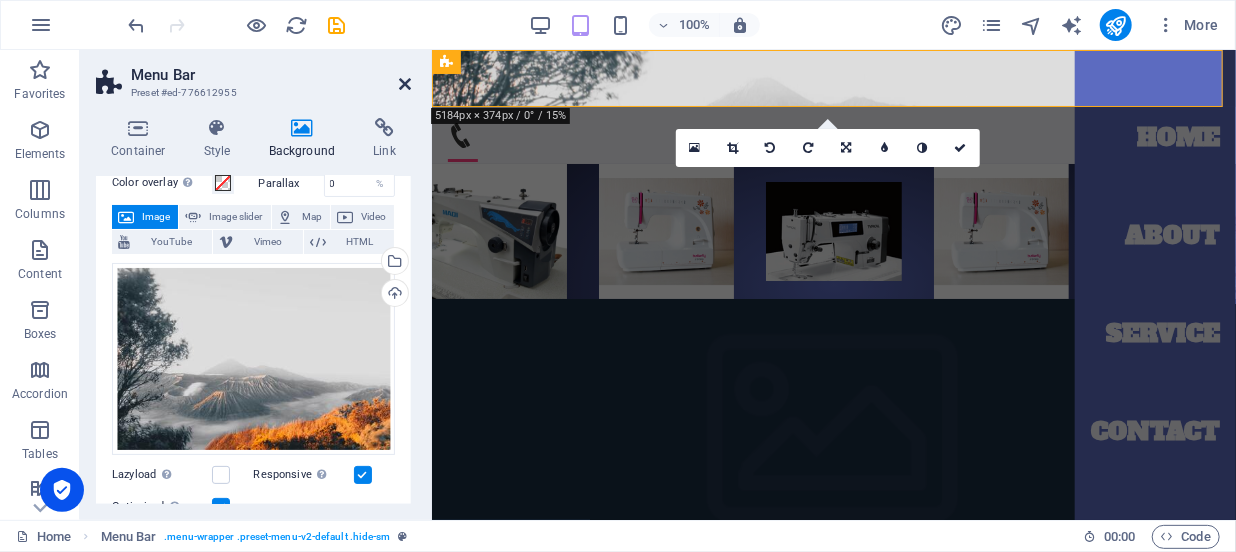 click at bounding box center [405, 84] 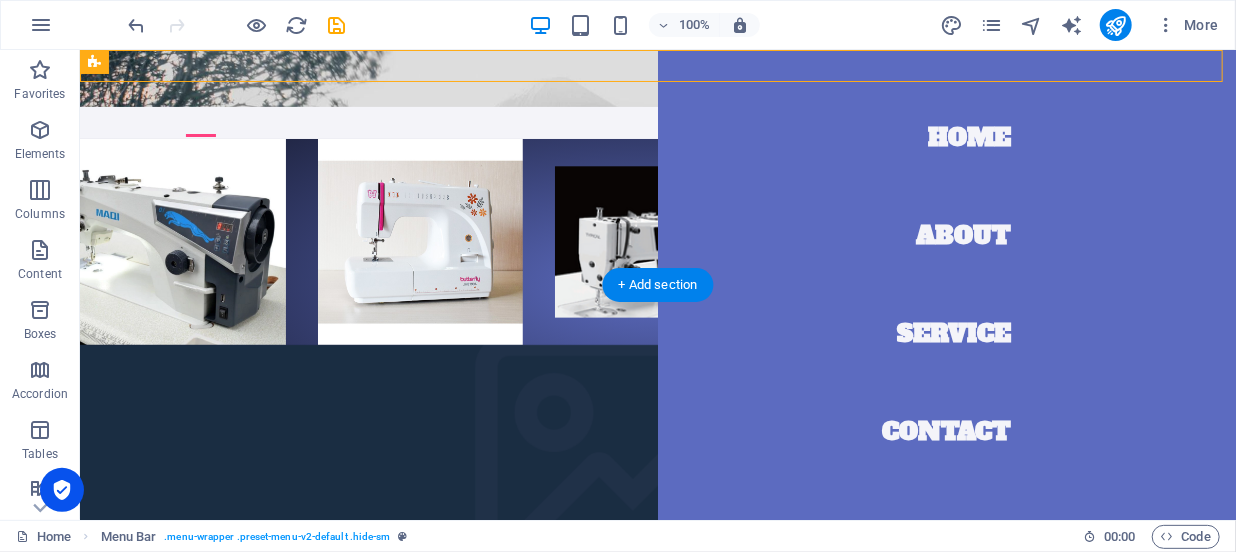 click at bounding box center [-2779, 550] 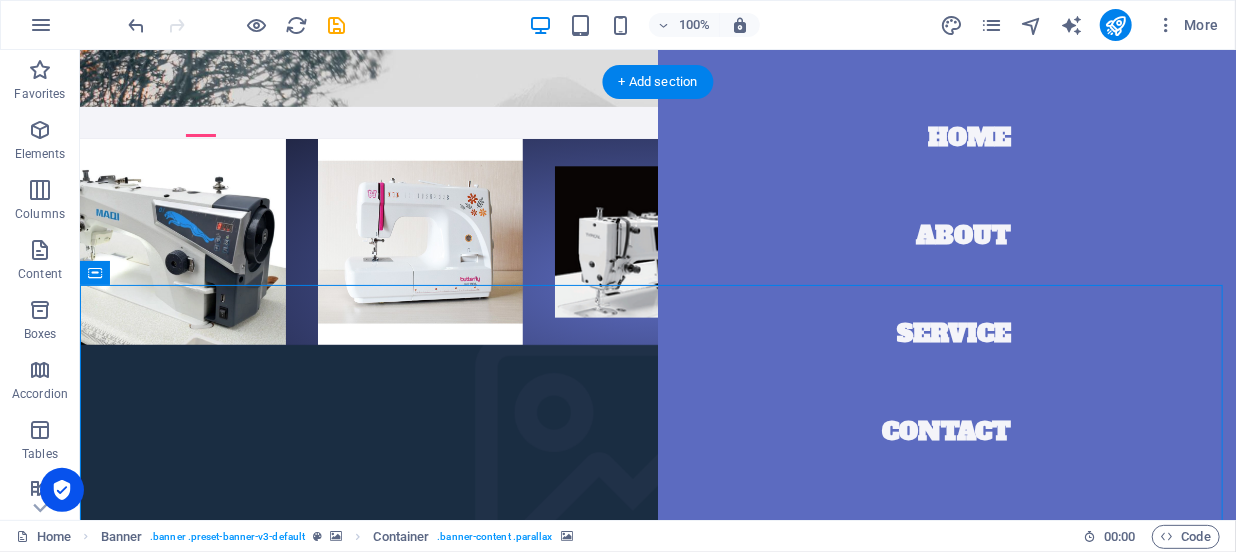 click at bounding box center (657, 77) 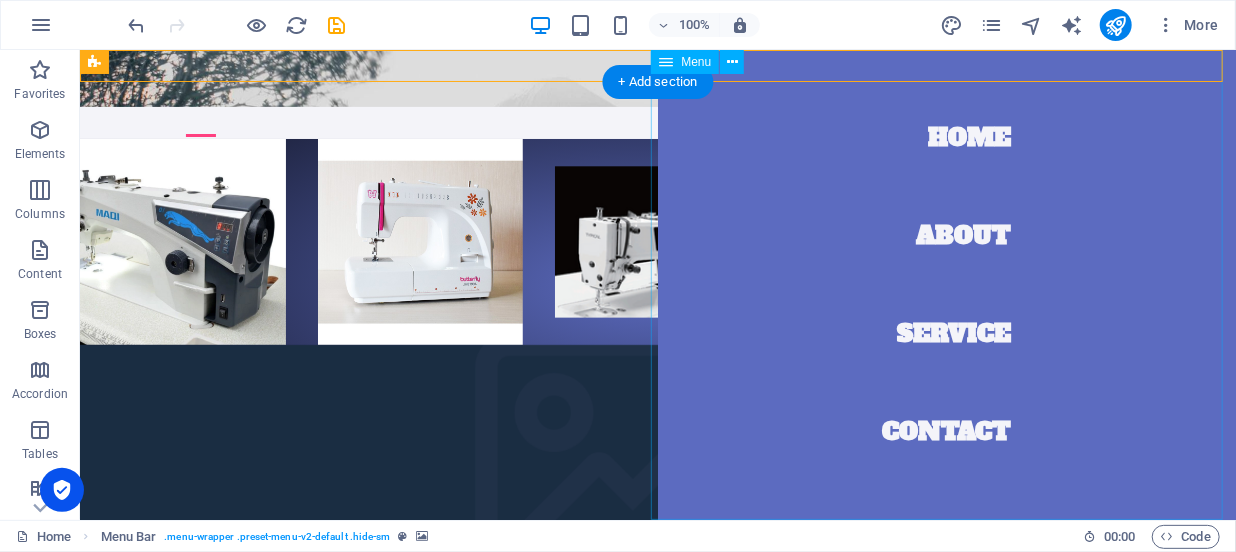 click on "Home About Service Contact" at bounding box center [946, 284] 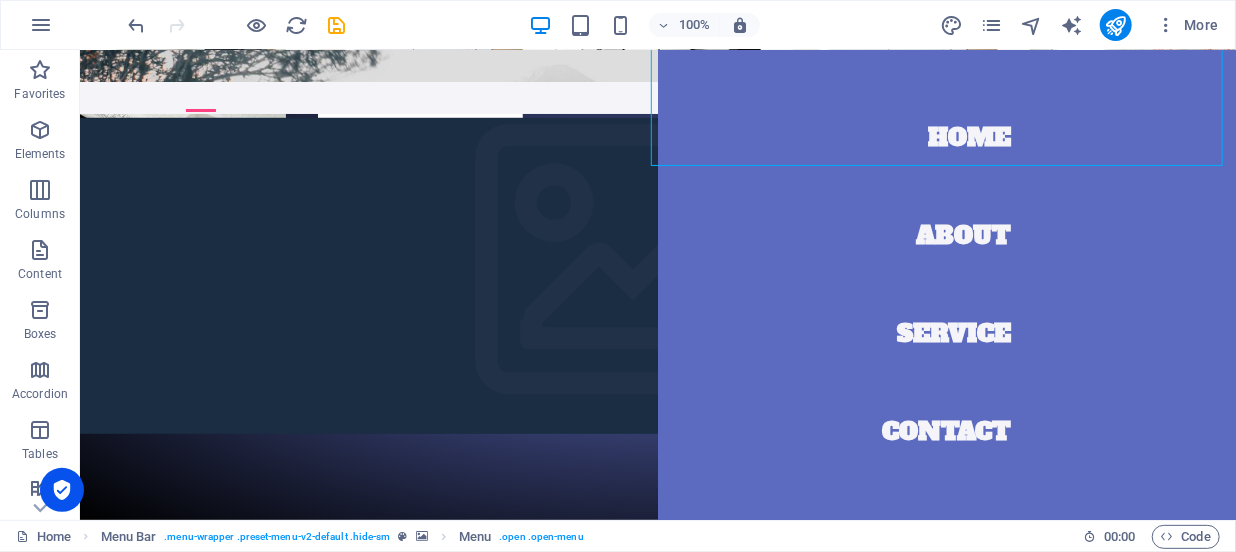 scroll, scrollTop: 363, scrollLeft: 0, axis: vertical 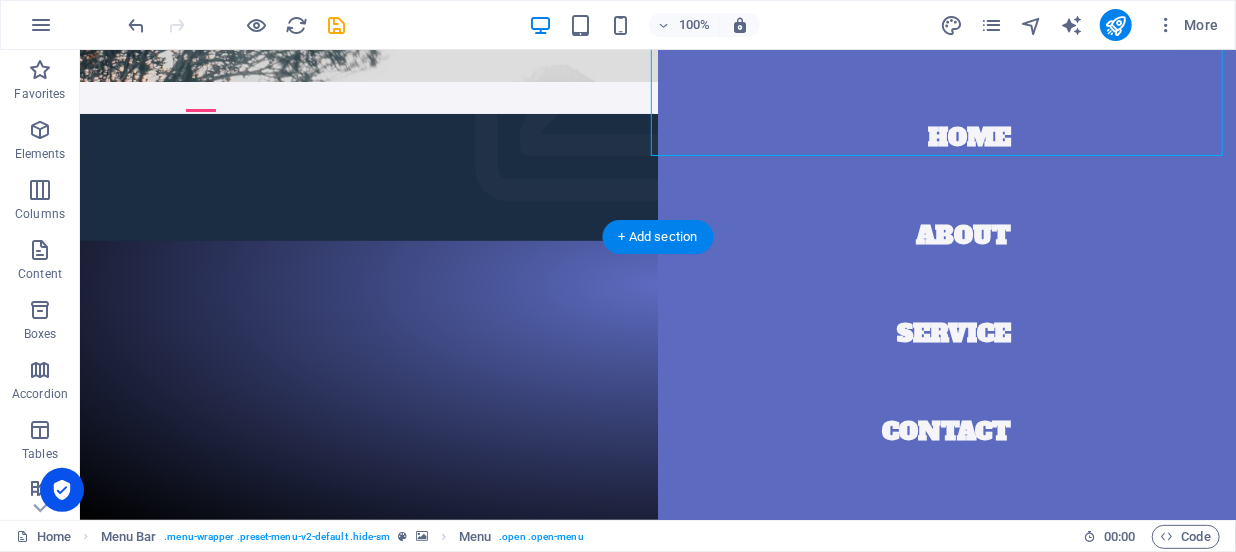 click at bounding box center [-3922, 291] 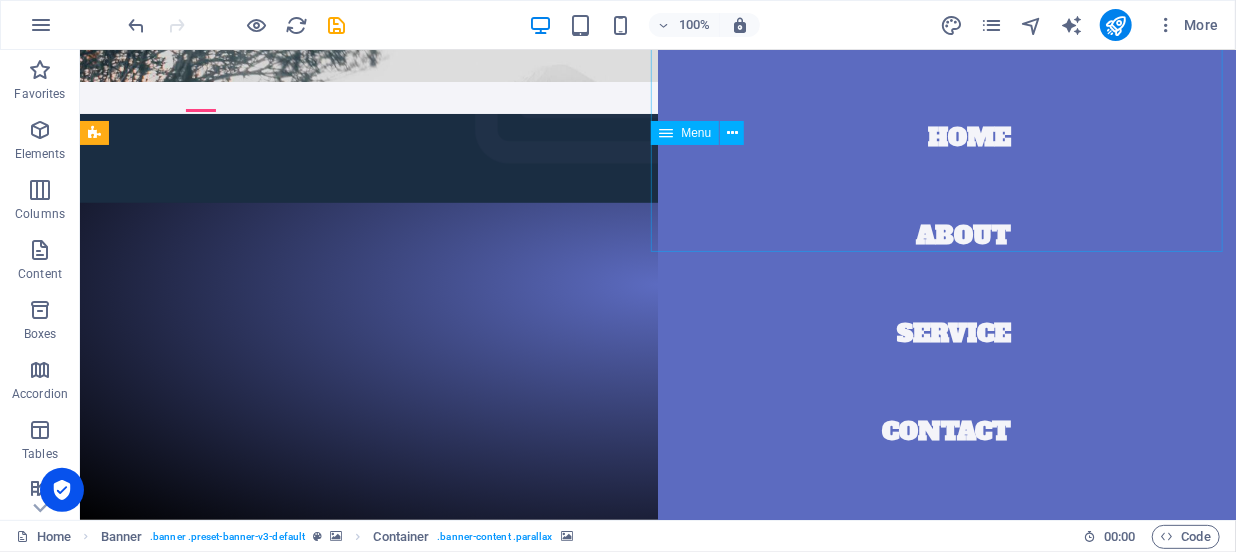 scroll, scrollTop: 272, scrollLeft: 0, axis: vertical 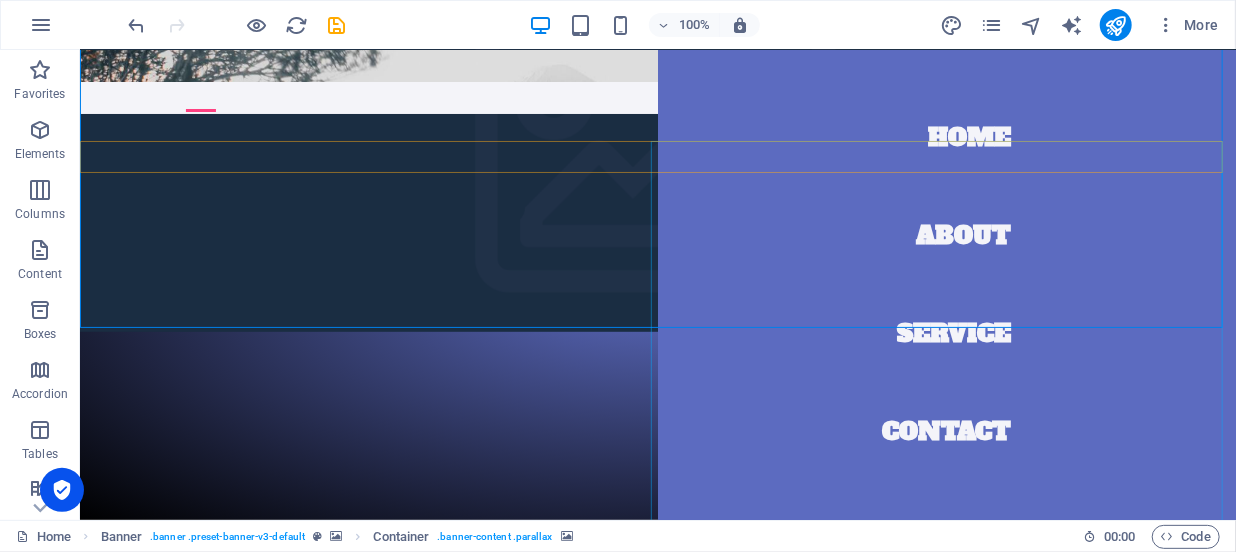 click on "Home About Service Contact" at bounding box center (946, 284) 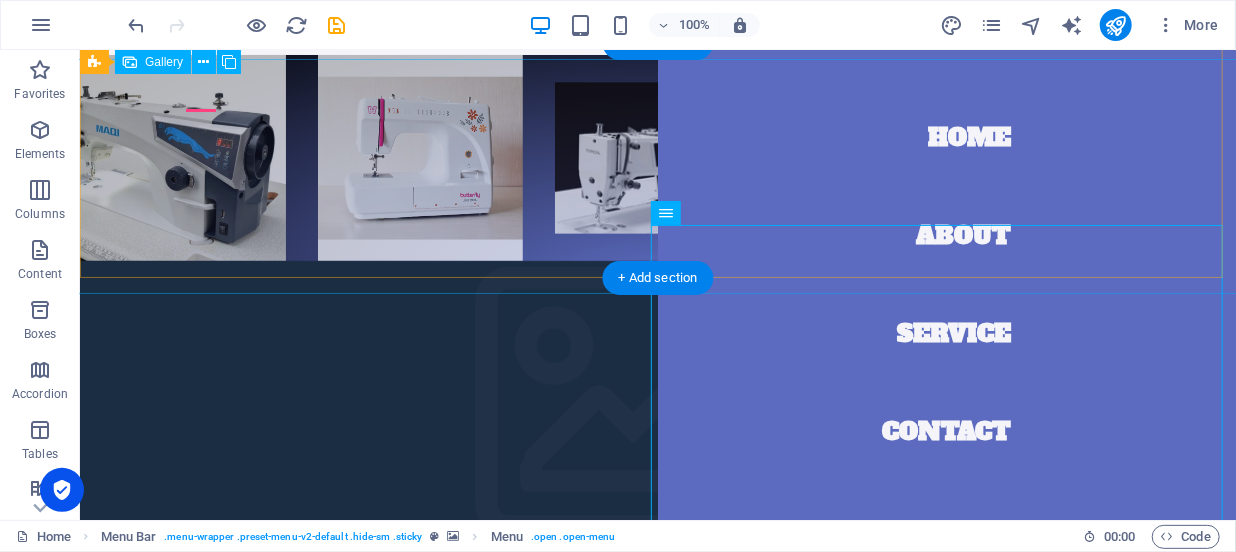 scroll, scrollTop: 0, scrollLeft: 0, axis: both 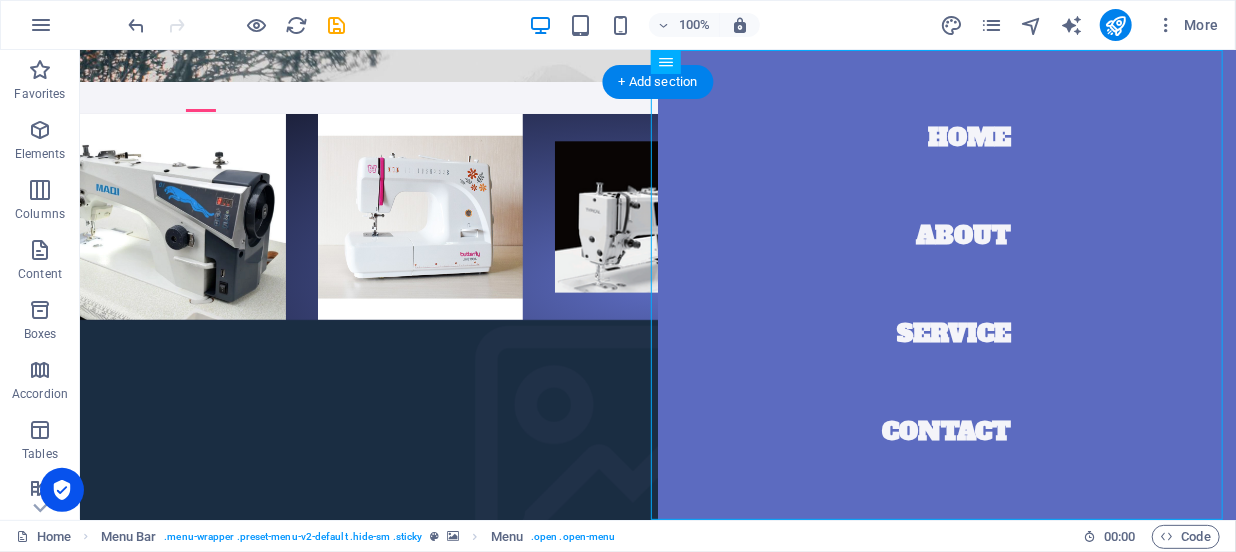 click at bounding box center [657, 65] 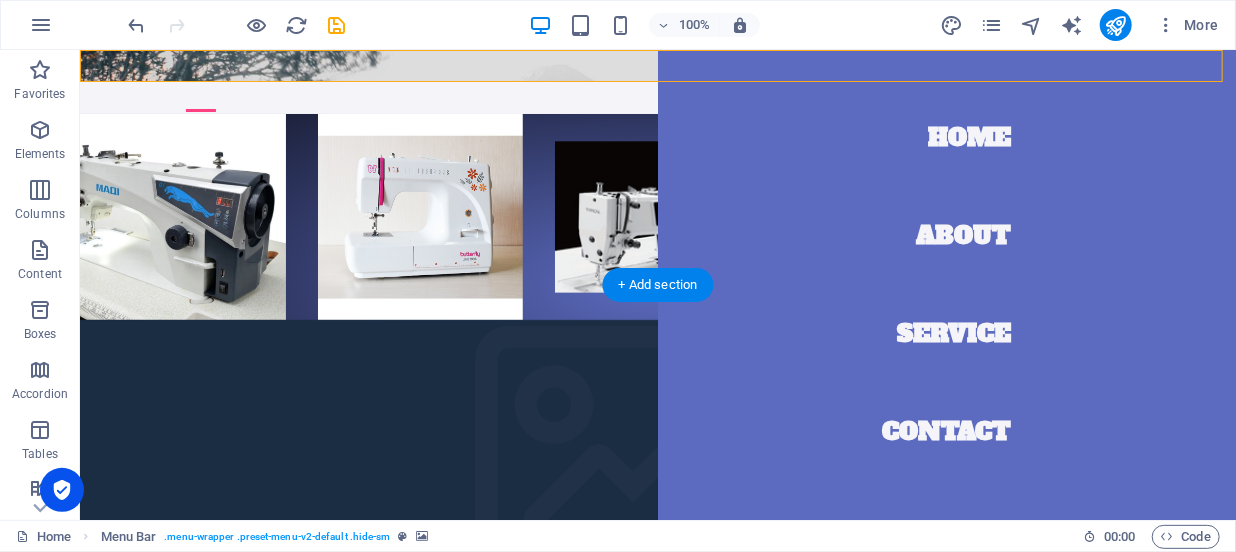 drag, startPoint x: 339, startPoint y: 398, endPoint x: 130, endPoint y: 347, distance: 215.13252 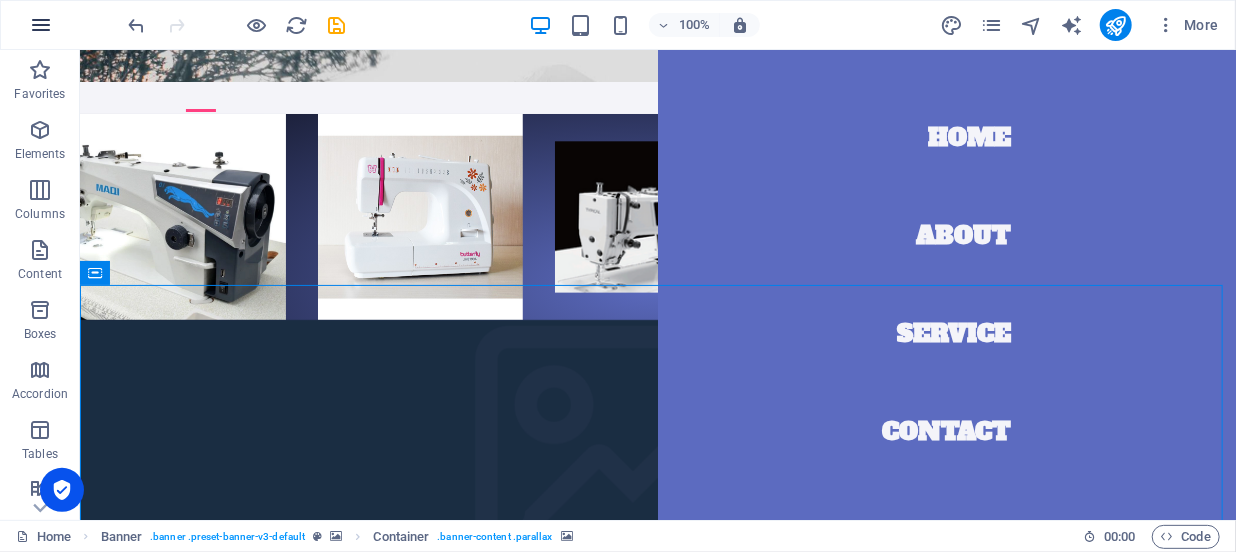 click at bounding box center [41, 25] 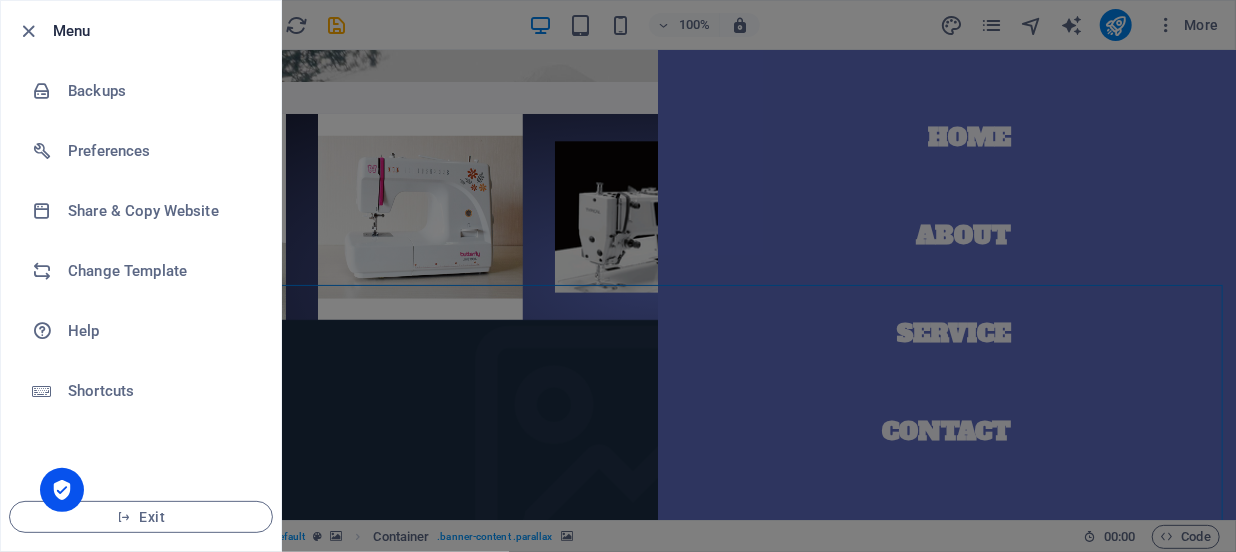 click at bounding box center [618, 276] 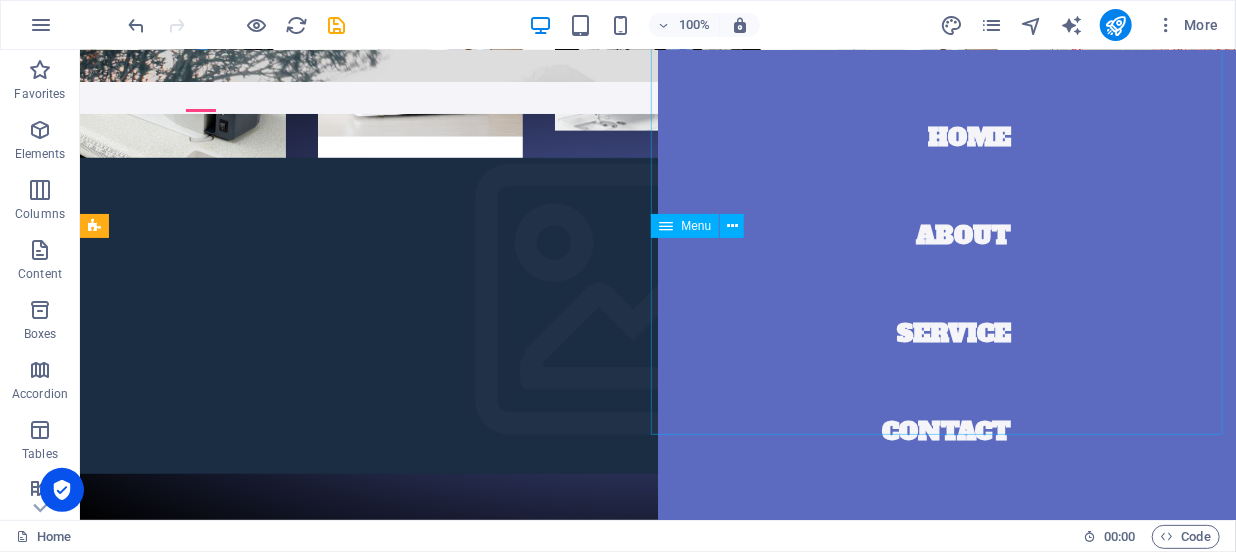 scroll, scrollTop: 0, scrollLeft: 0, axis: both 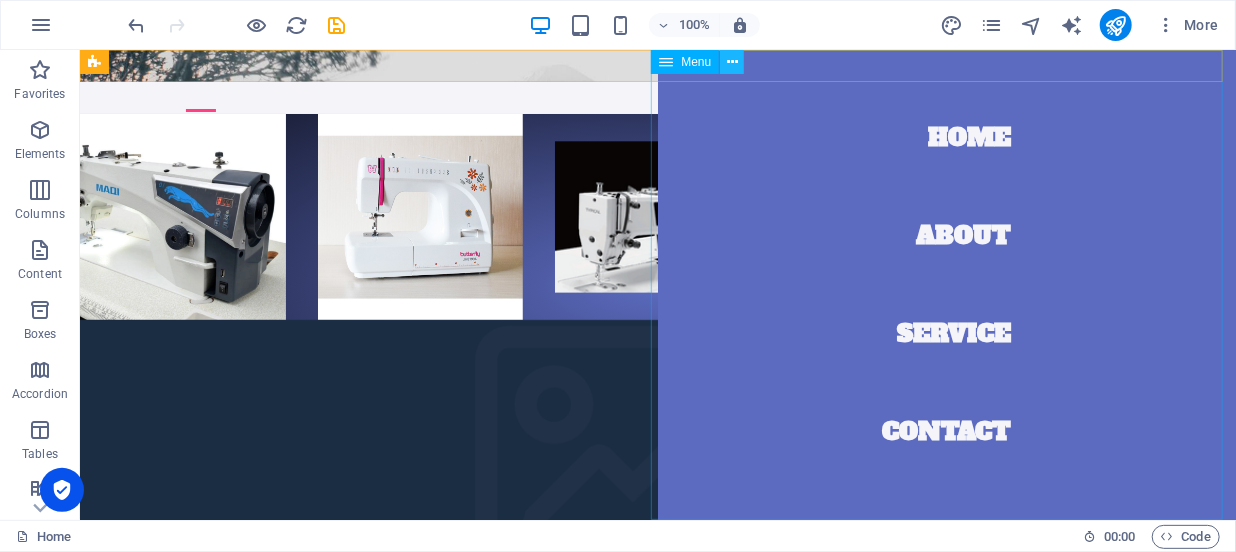 click at bounding box center [732, 62] 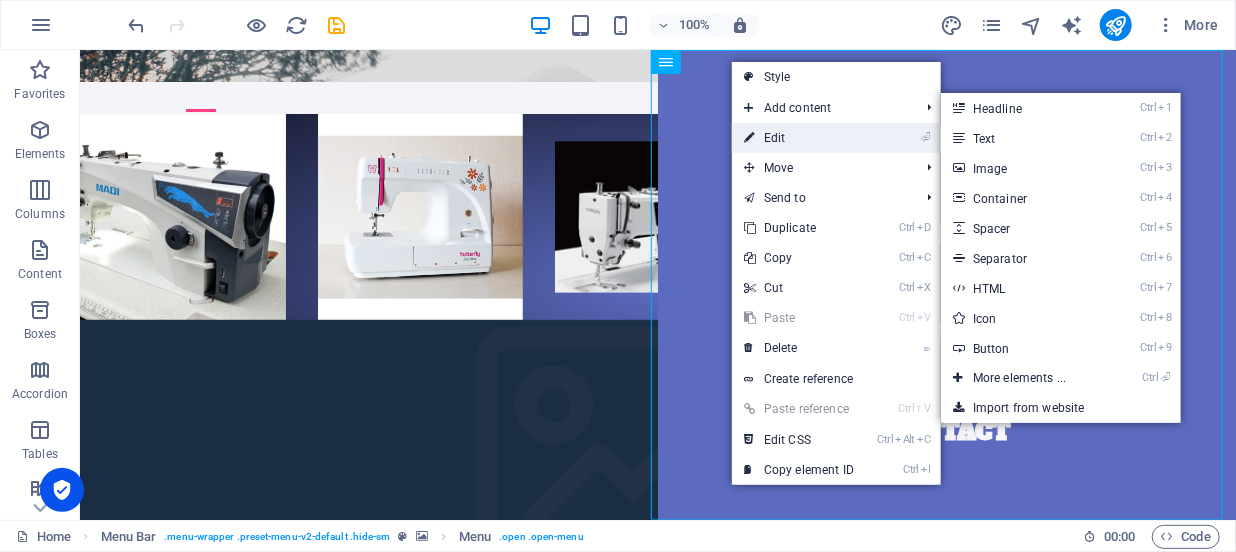 click on "⏎  Edit" at bounding box center [799, 138] 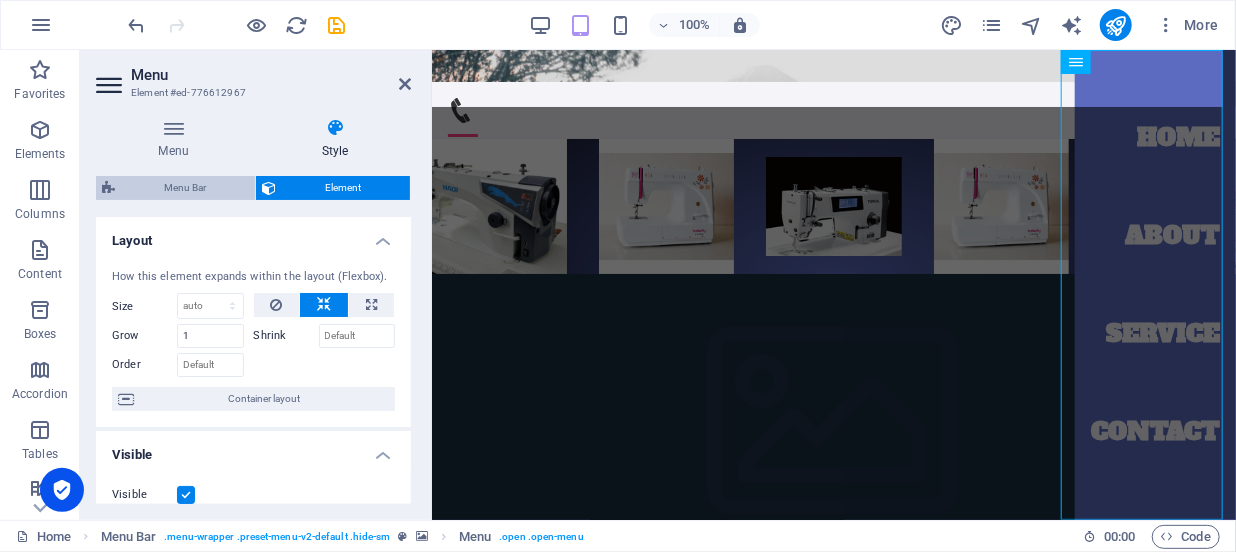 click on "Menu Bar" at bounding box center (185, 188) 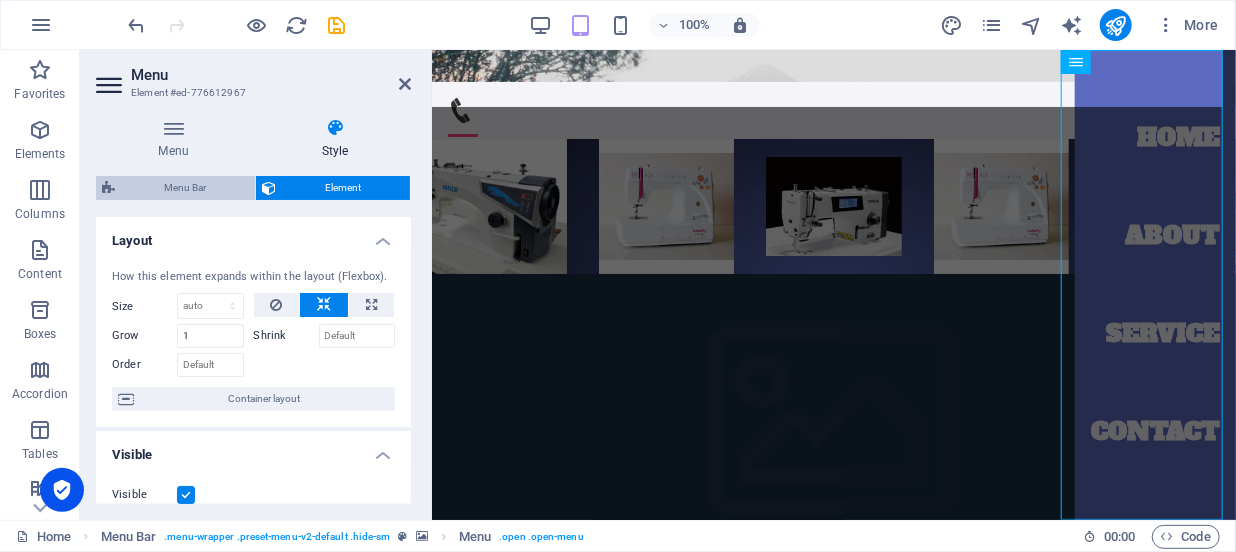 select on "rem" 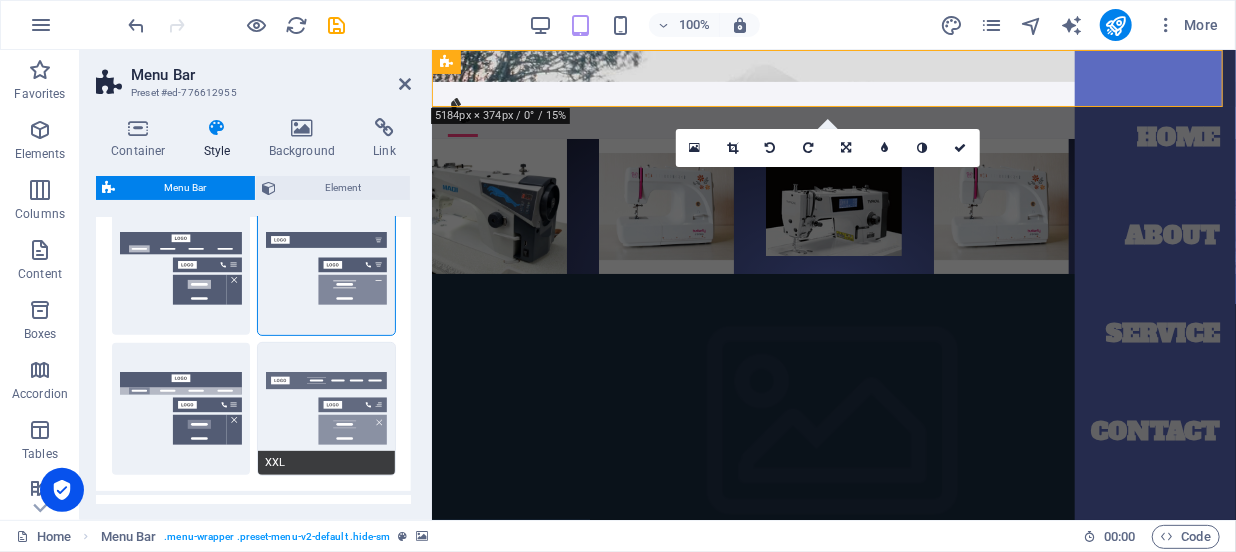 scroll, scrollTop: 363, scrollLeft: 0, axis: vertical 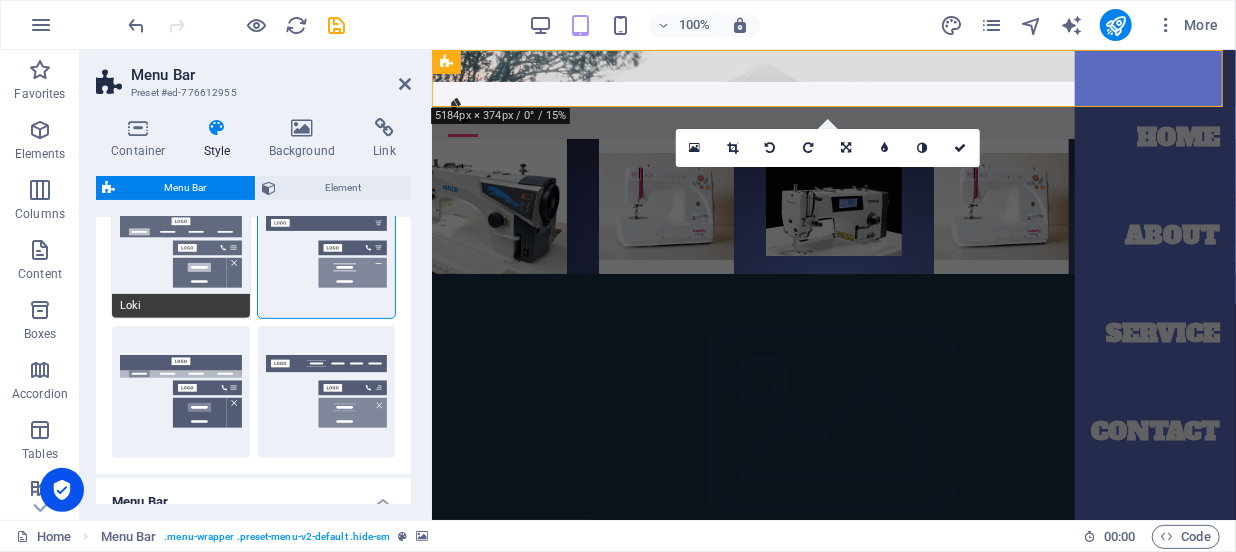 click on "Loki" at bounding box center (181, 252) 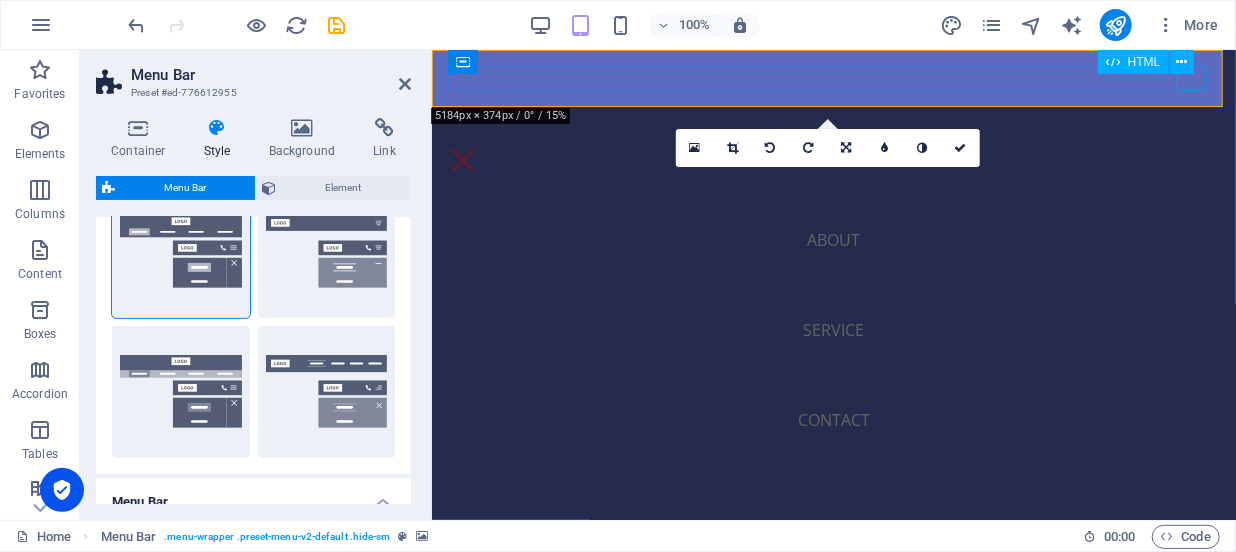 click on "Menu" at bounding box center [462, 159] 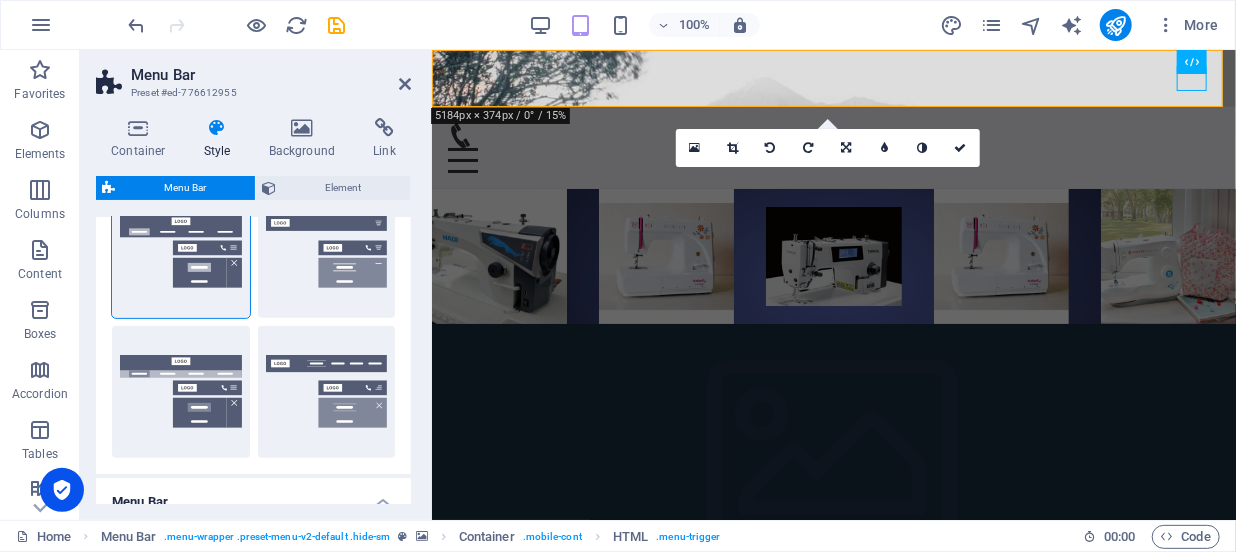 click at bounding box center [-1547, 529] 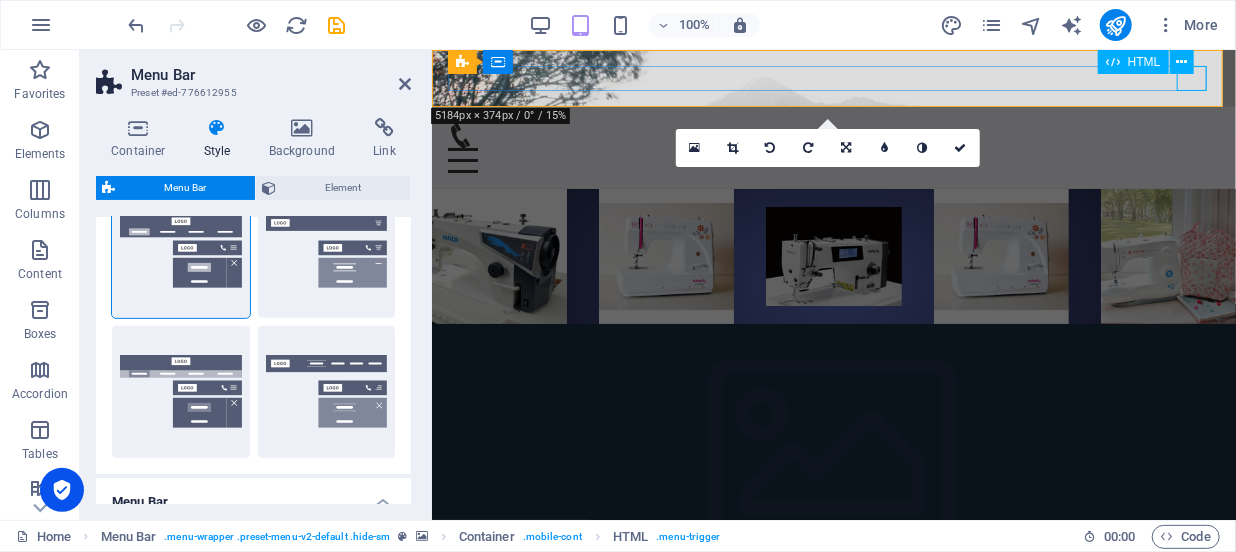 click on "Menu" at bounding box center (833, 159) 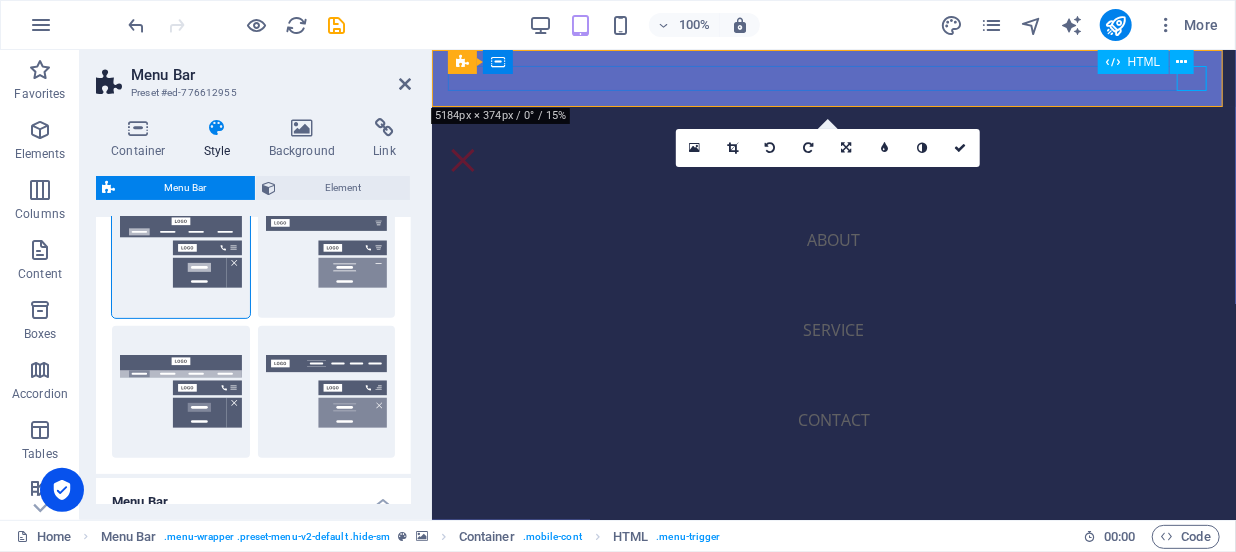 click on "Menu" at bounding box center [462, 159] 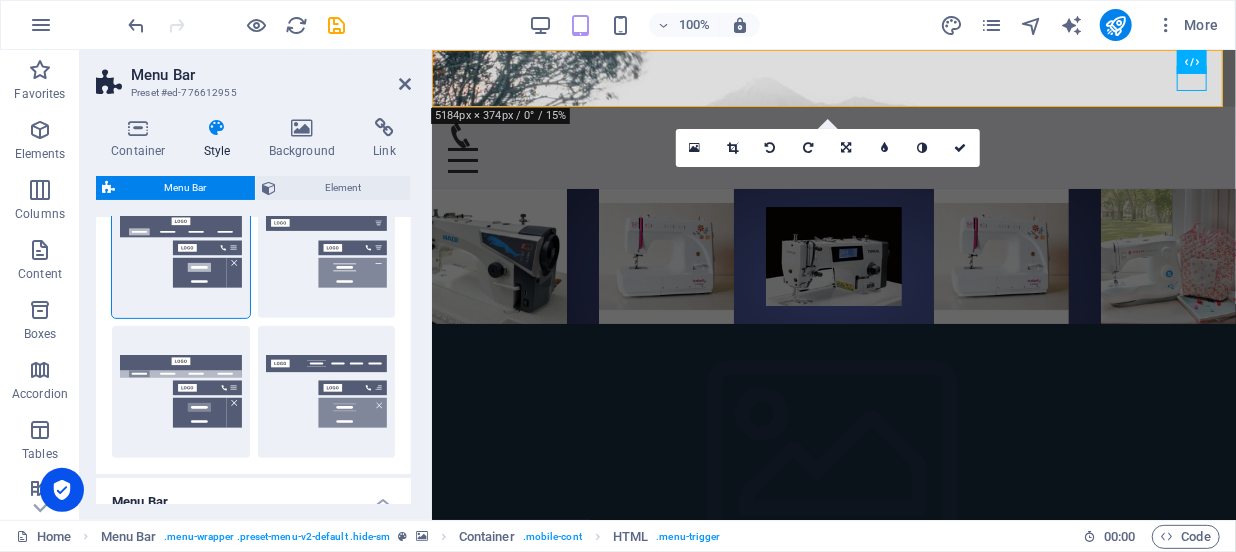 click at bounding box center (833, 77) 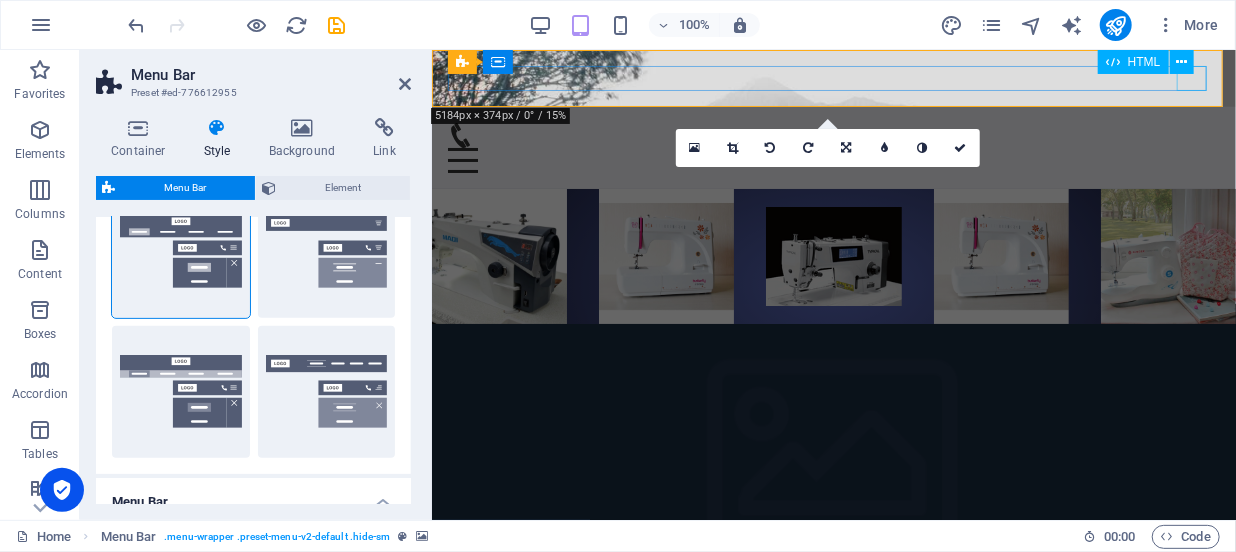 click on "Menu" at bounding box center [833, 159] 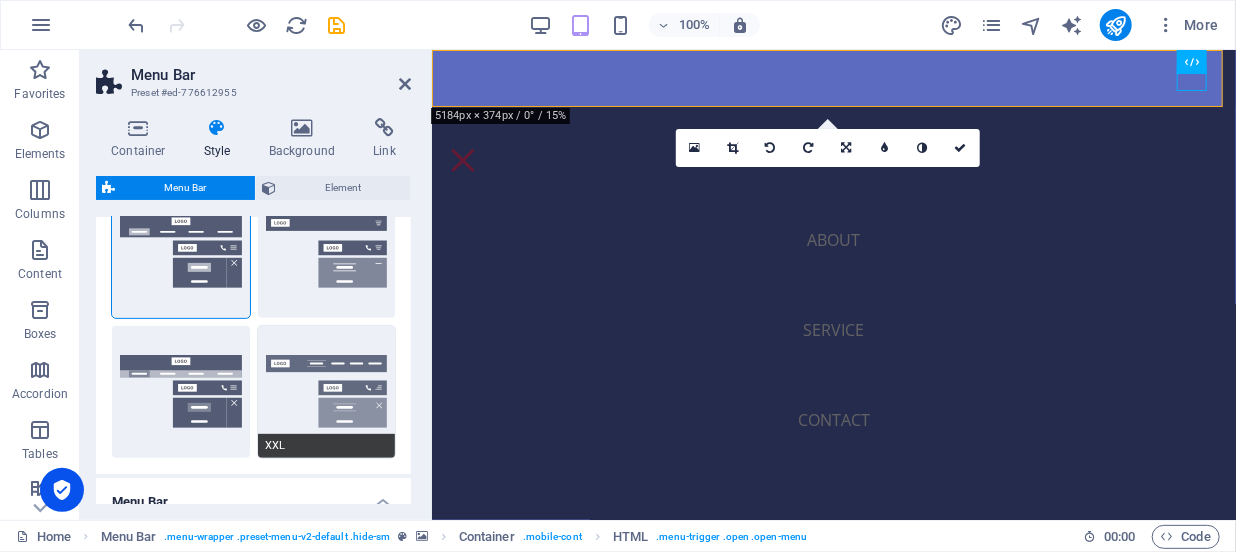 click on "XXL" at bounding box center (327, 392) 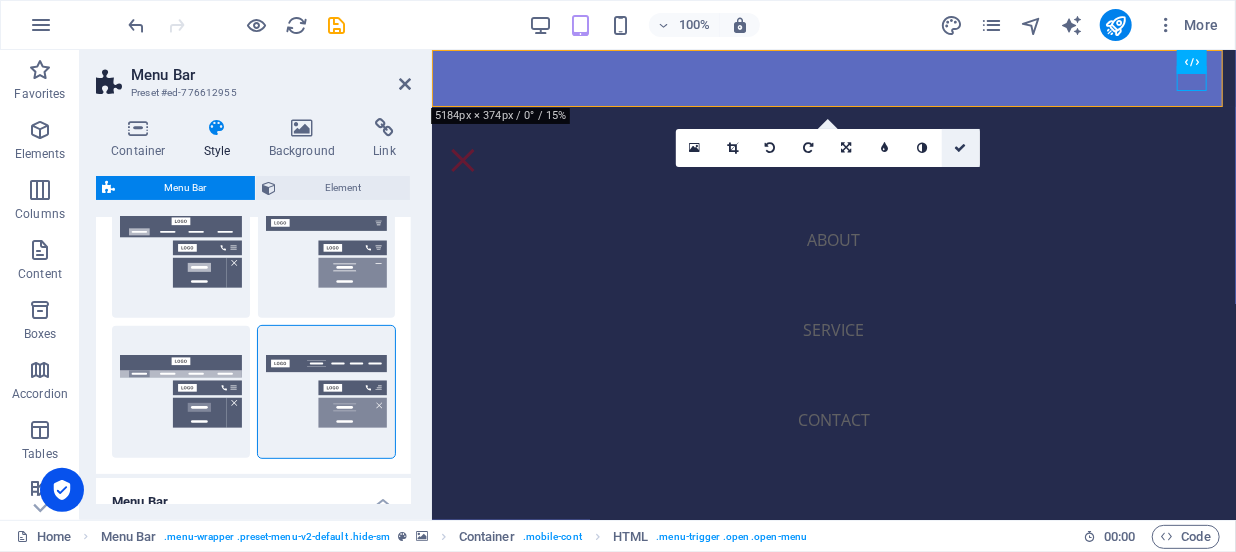 click at bounding box center [961, 148] 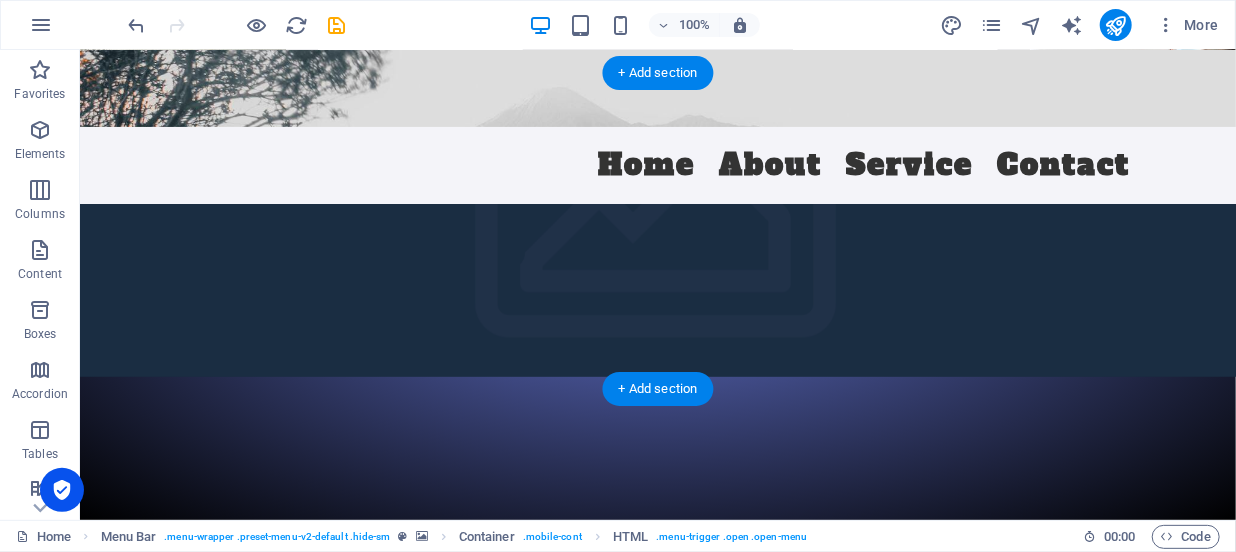 scroll, scrollTop: 0, scrollLeft: 0, axis: both 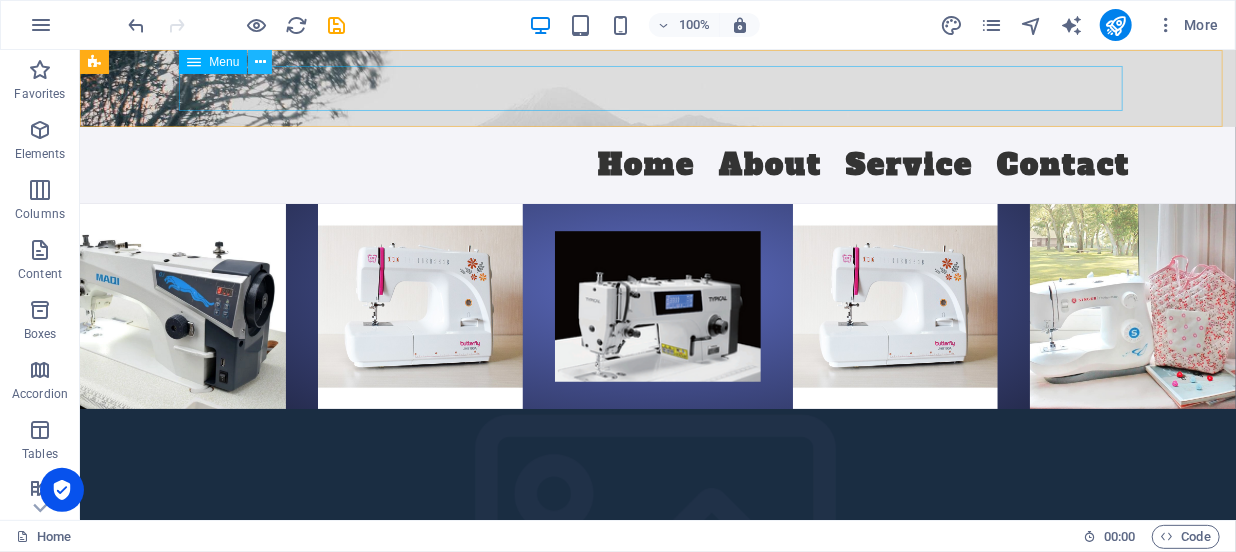 click at bounding box center (260, 62) 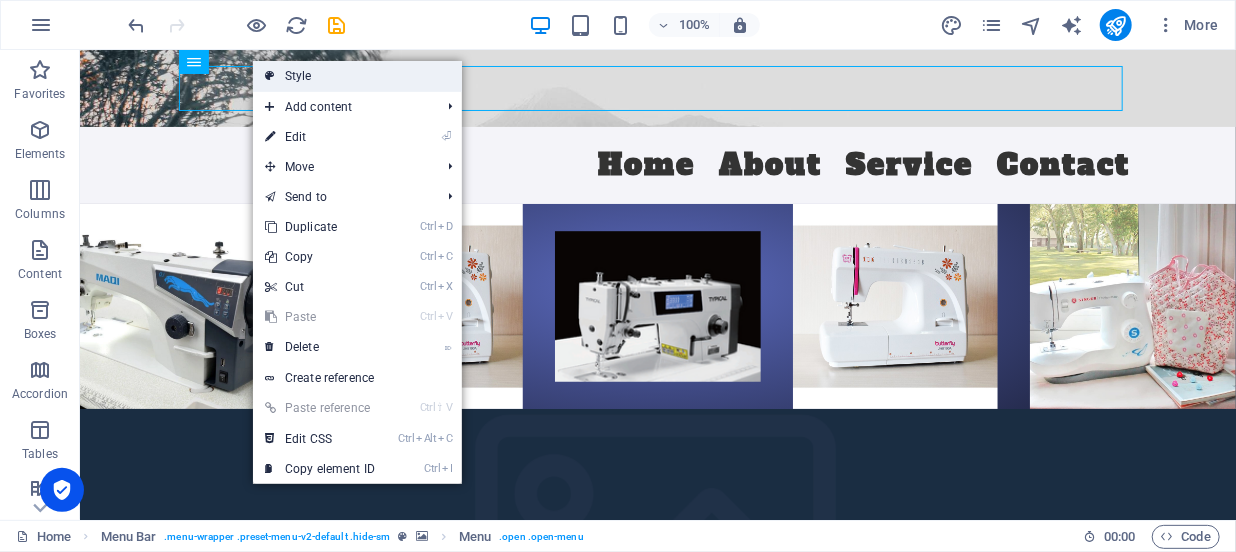 click on "Style" at bounding box center [357, 76] 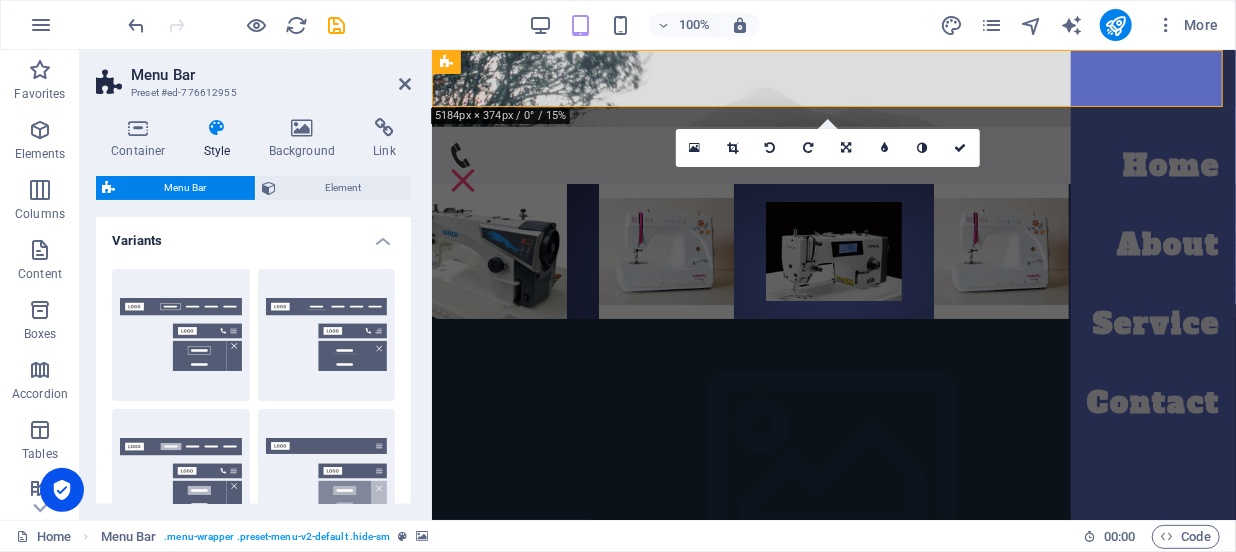 click on "Menu Bar" at bounding box center (185, 188) 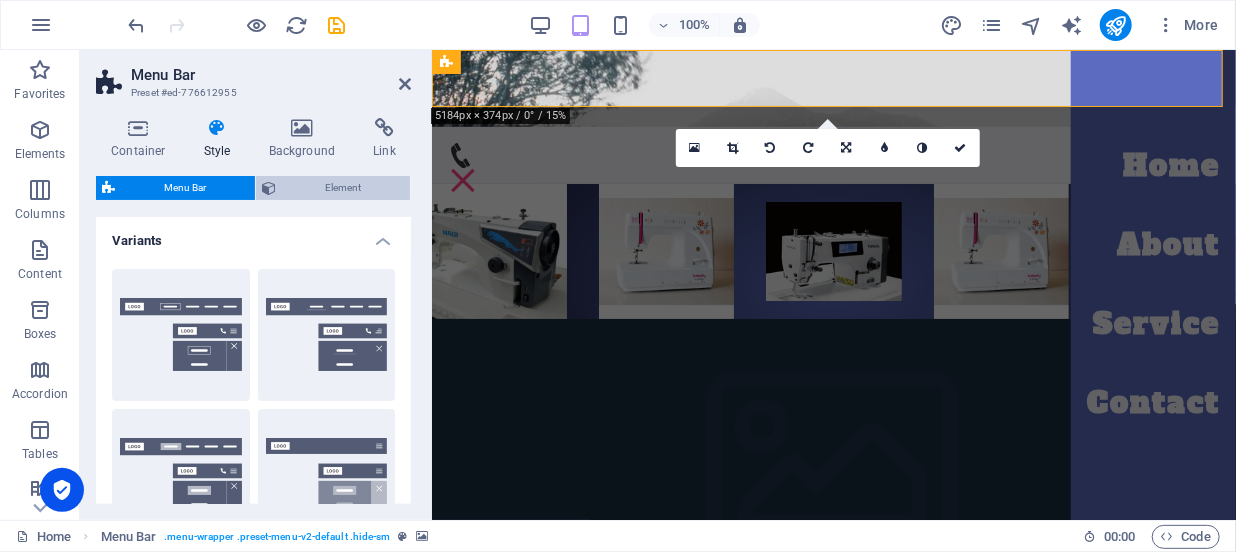 click on "Element" at bounding box center (343, 188) 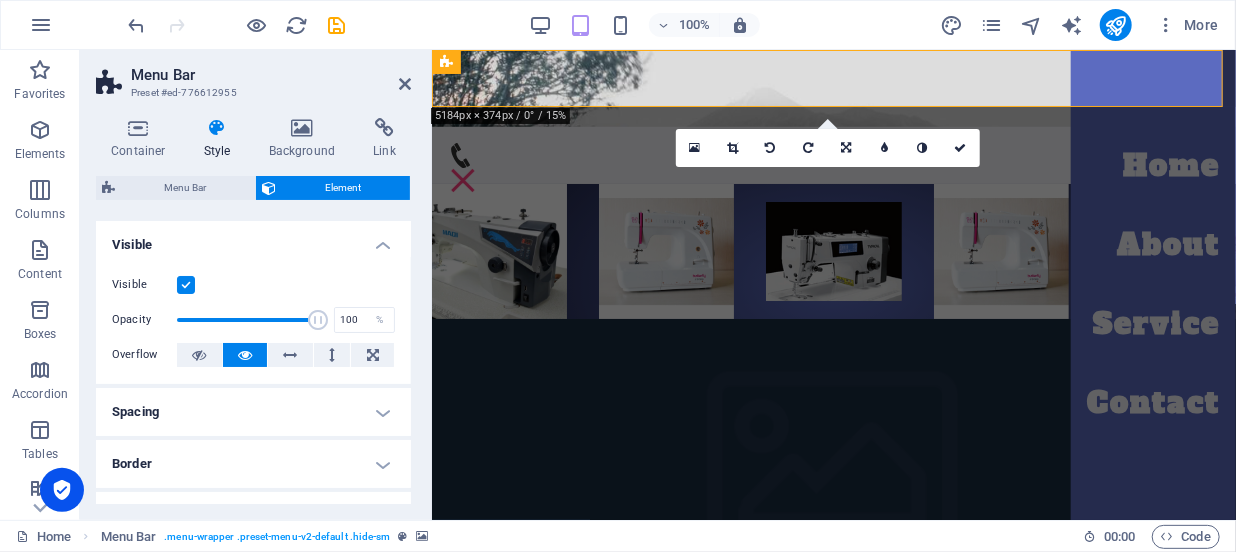 click at bounding box center (186, 285) 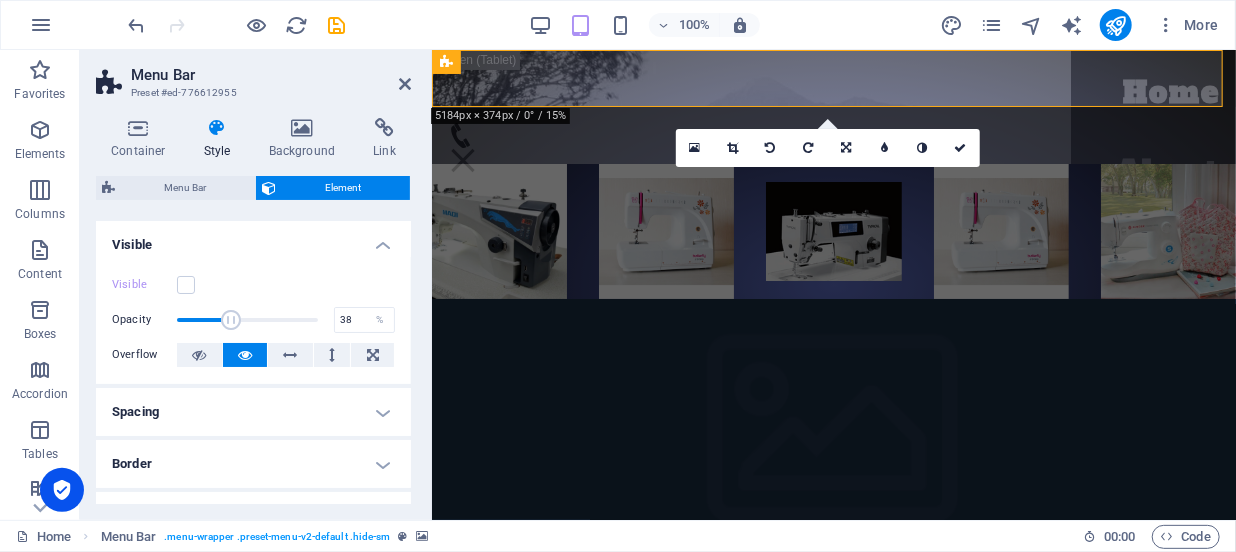 drag, startPoint x: 304, startPoint y: 316, endPoint x: 220, endPoint y: 325, distance: 84.48077 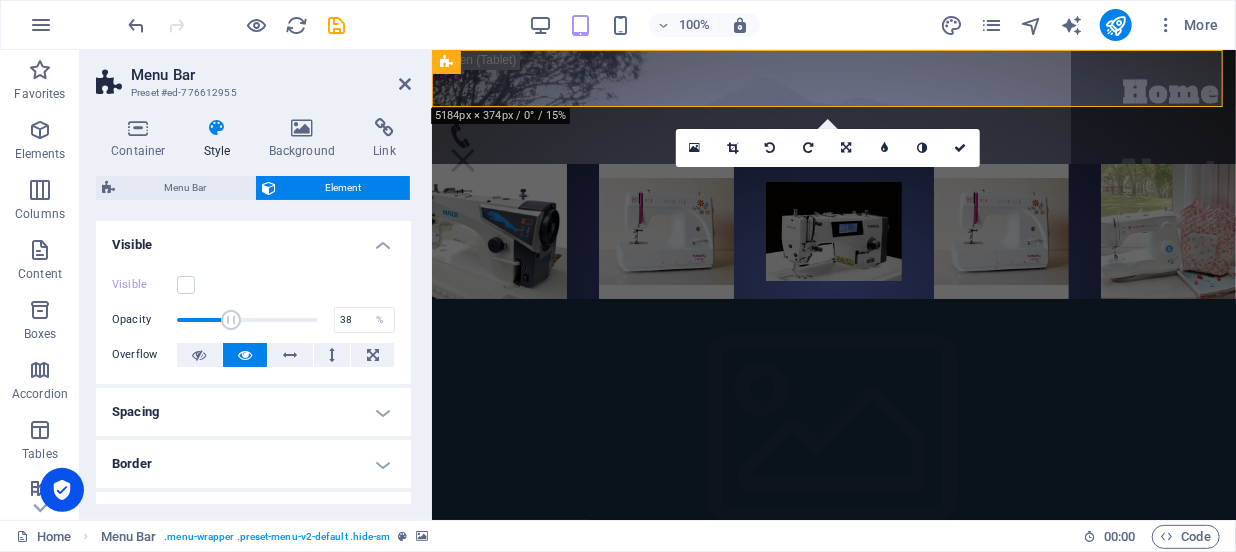 click at bounding box center [231, 320] 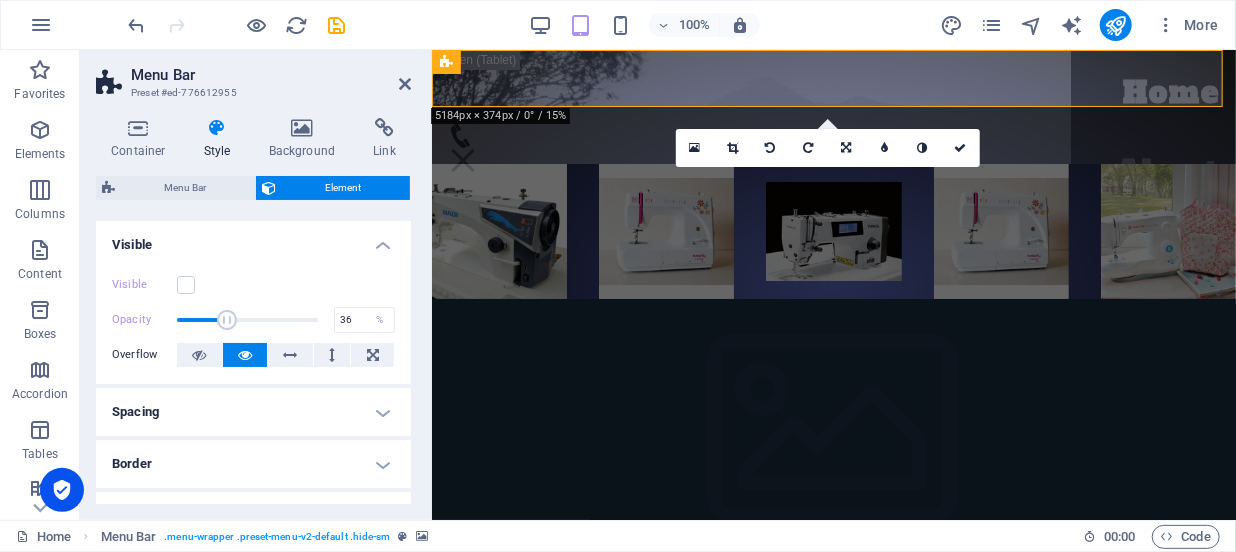 click on "Menu Bar" at bounding box center [271, 75] 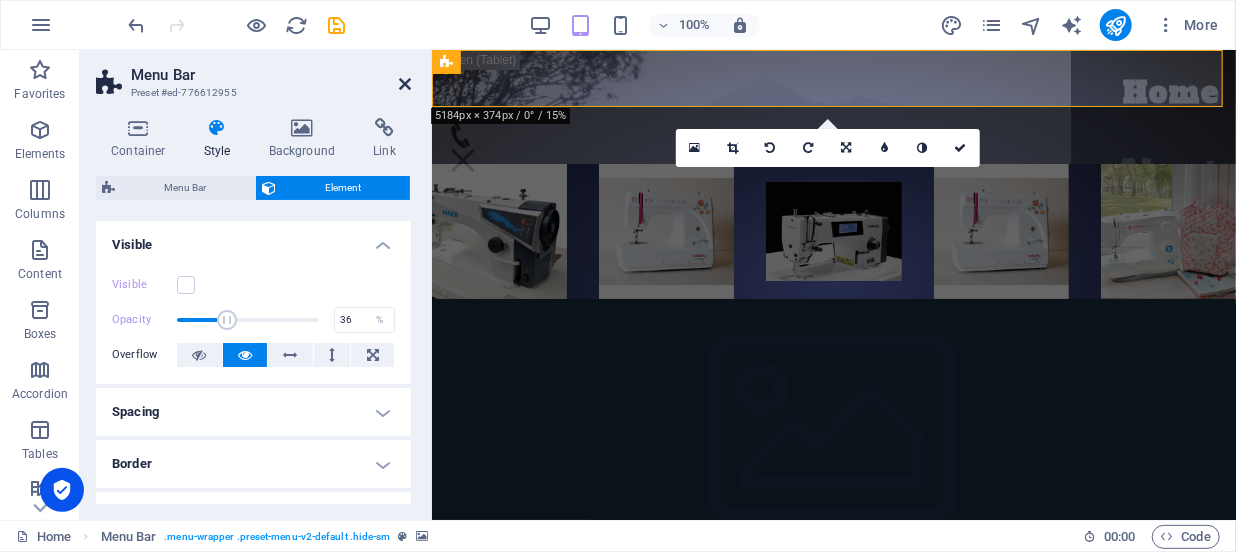 drag, startPoint x: 398, startPoint y: 81, endPoint x: 476, endPoint y: 169, distance: 117.592514 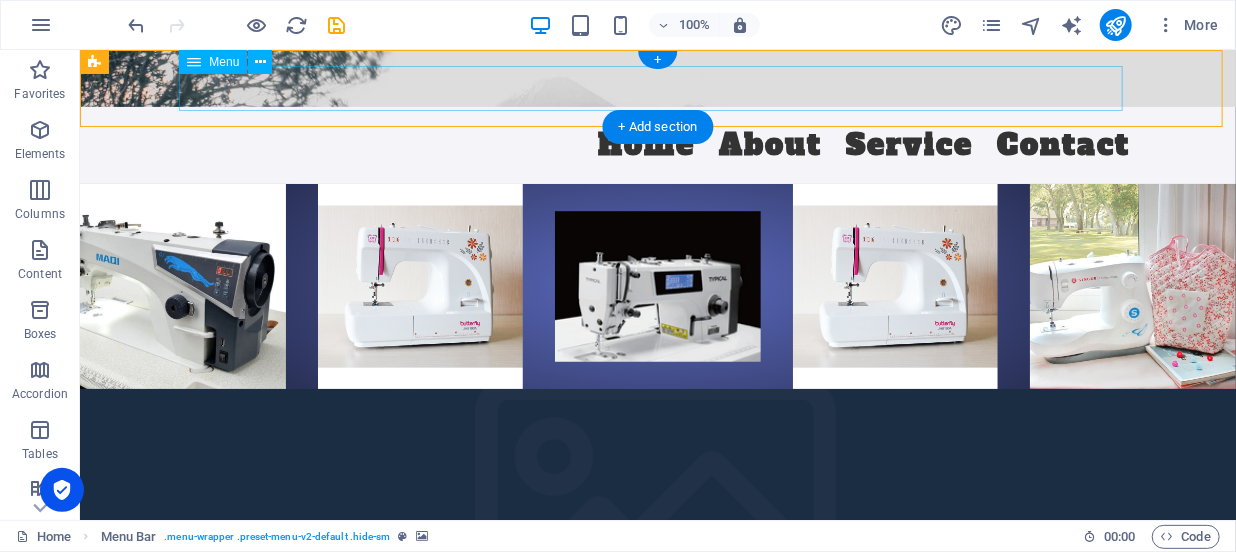 drag, startPoint x: 481, startPoint y: 84, endPoint x: 497, endPoint y: 125, distance: 44.011364 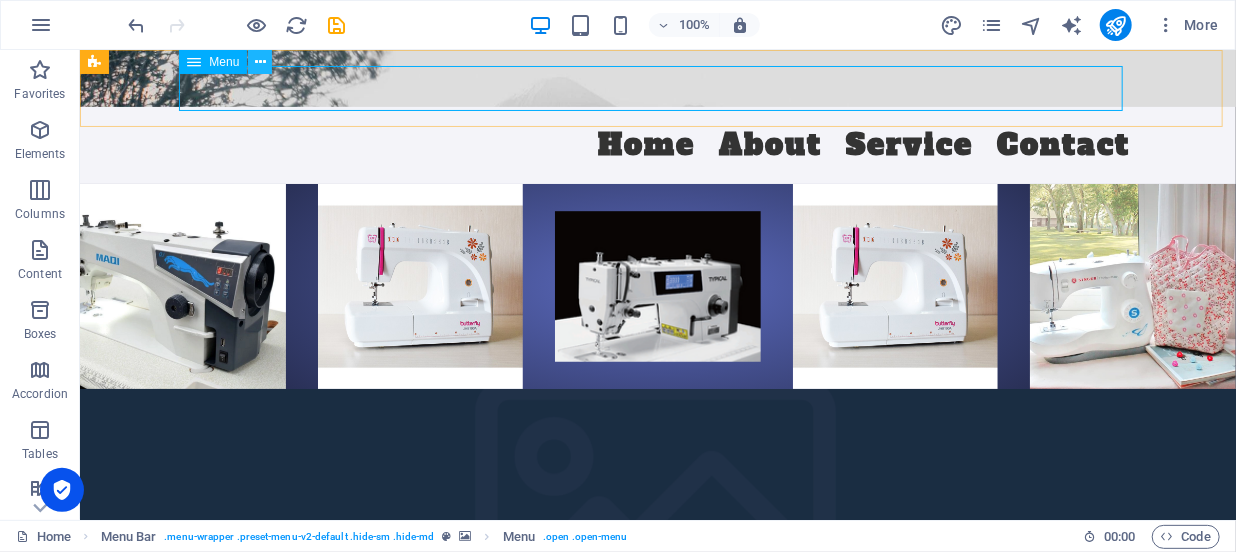 click at bounding box center (260, 62) 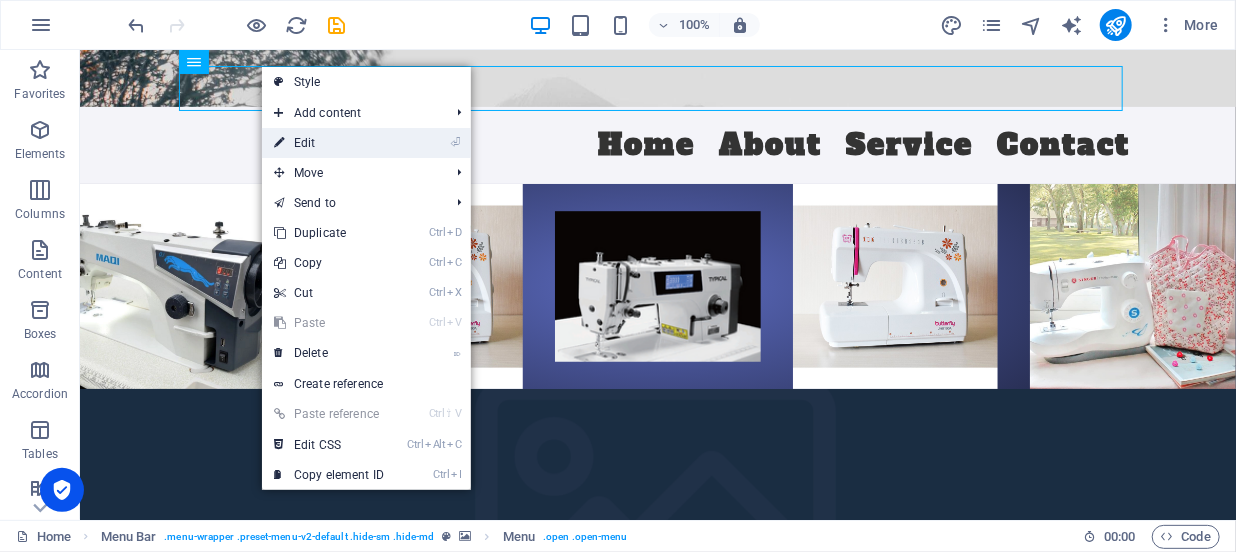 click on "⏎  Edit" at bounding box center (329, 143) 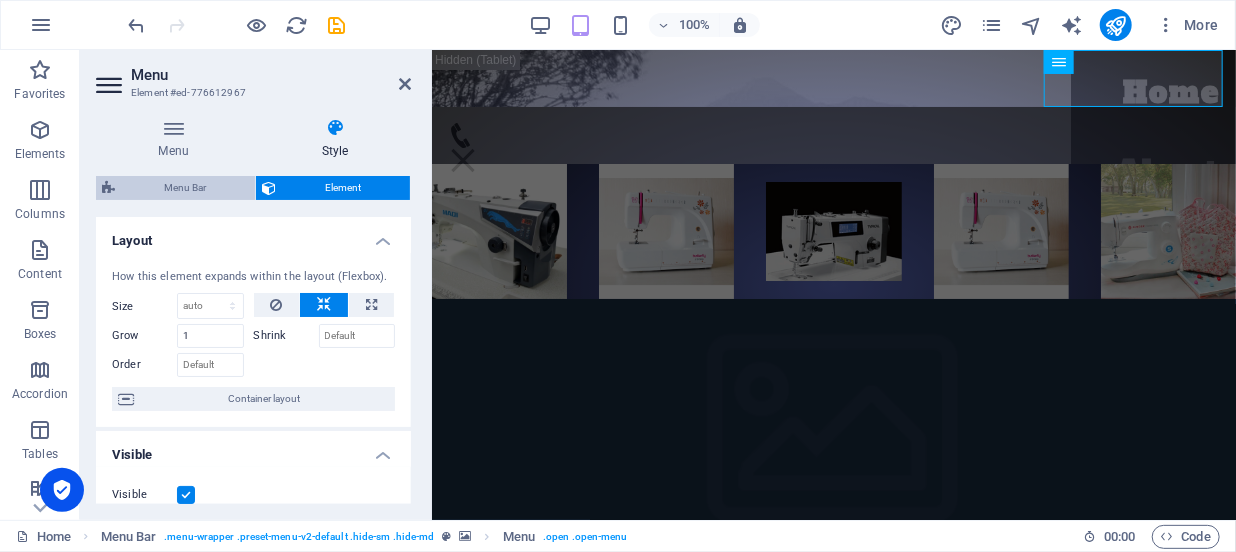 click on "Menu Bar" at bounding box center (185, 188) 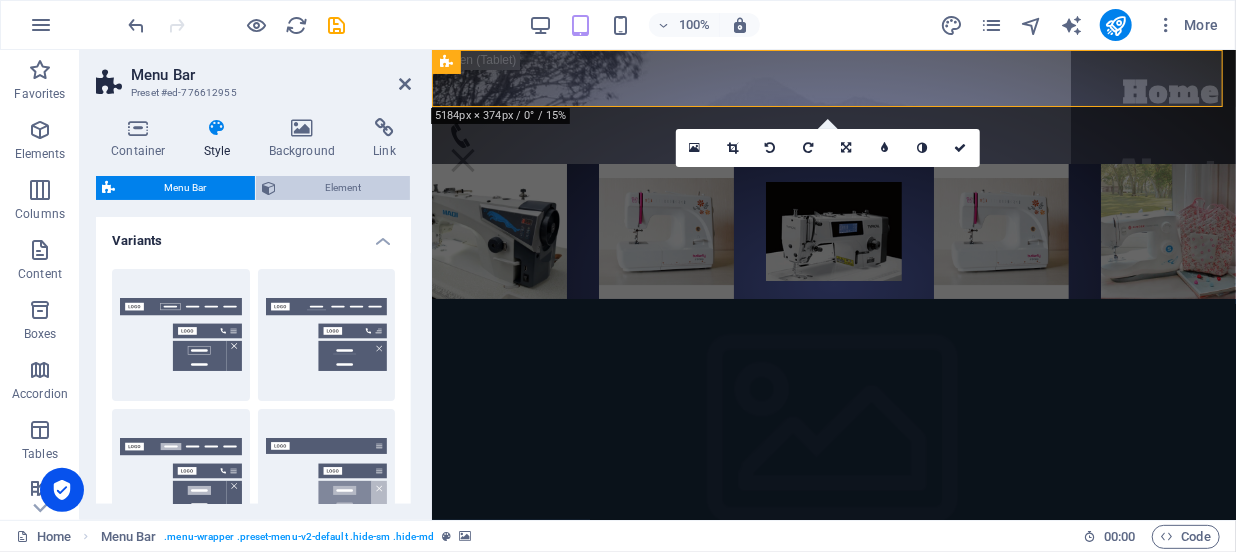 click on "Element" at bounding box center [343, 188] 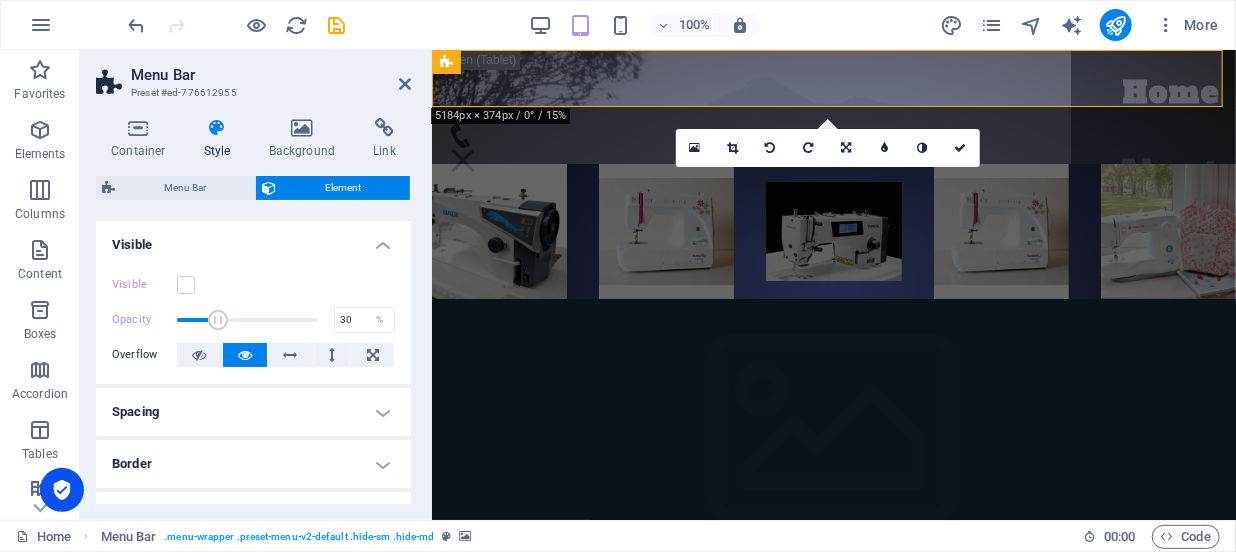 drag, startPoint x: 230, startPoint y: 323, endPoint x: 217, endPoint y: 323, distance: 13 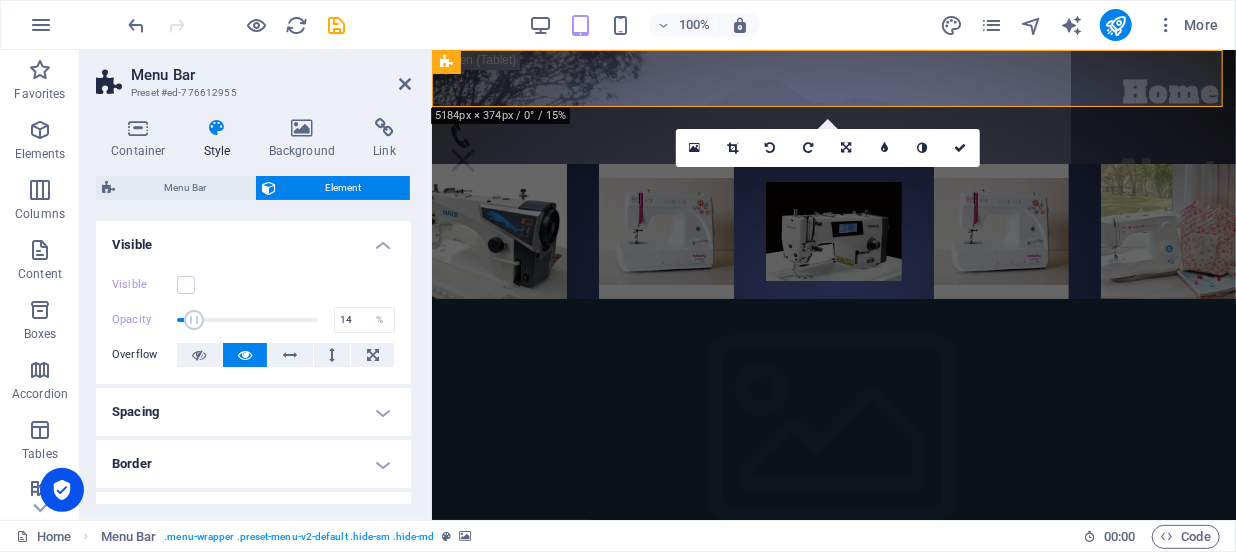 type on "15" 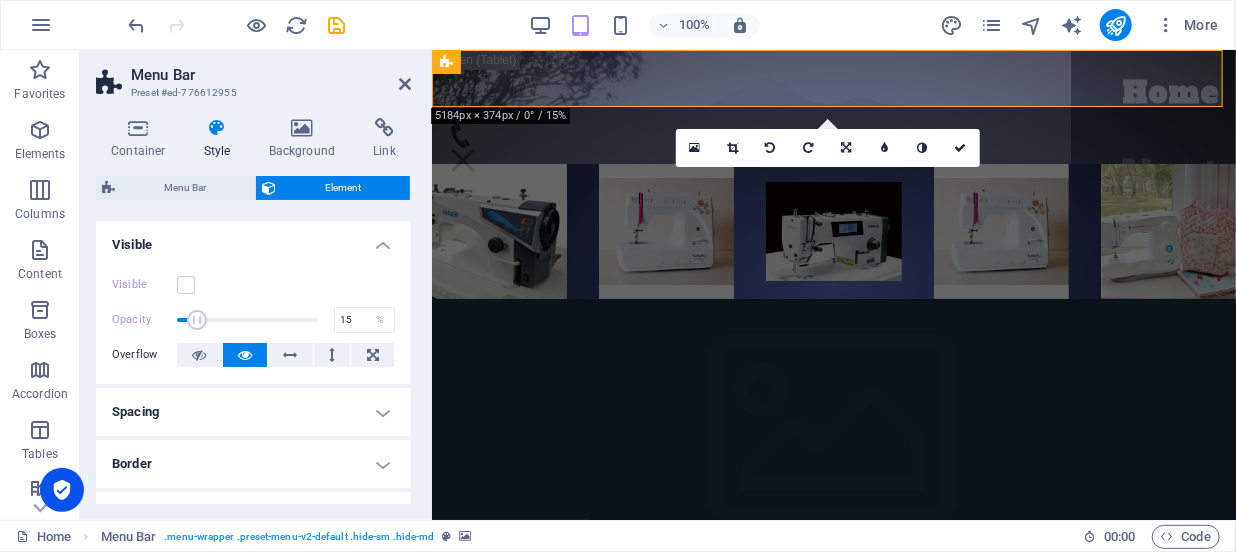 drag, startPoint x: 217, startPoint y: 323, endPoint x: 196, endPoint y: 330, distance: 22.135944 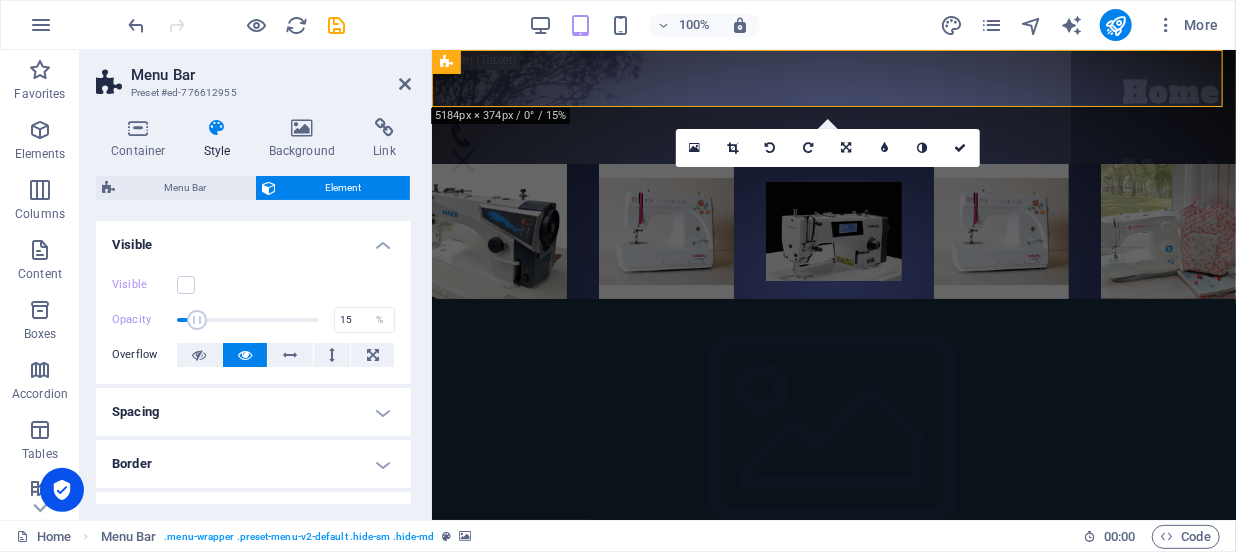 click at bounding box center [-756, 504] 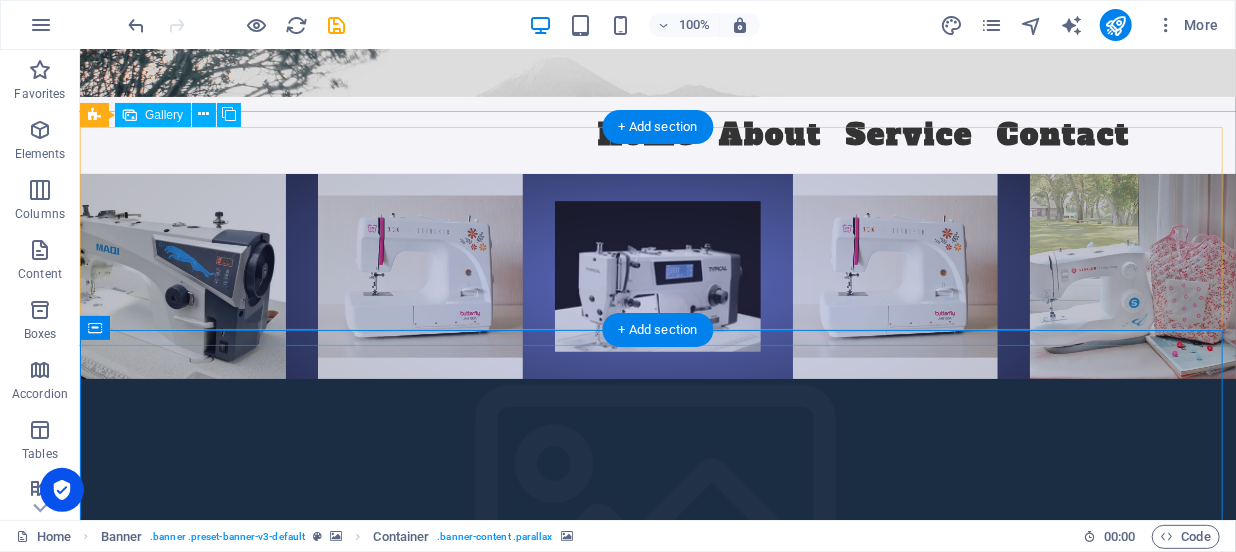 scroll, scrollTop: 0, scrollLeft: 0, axis: both 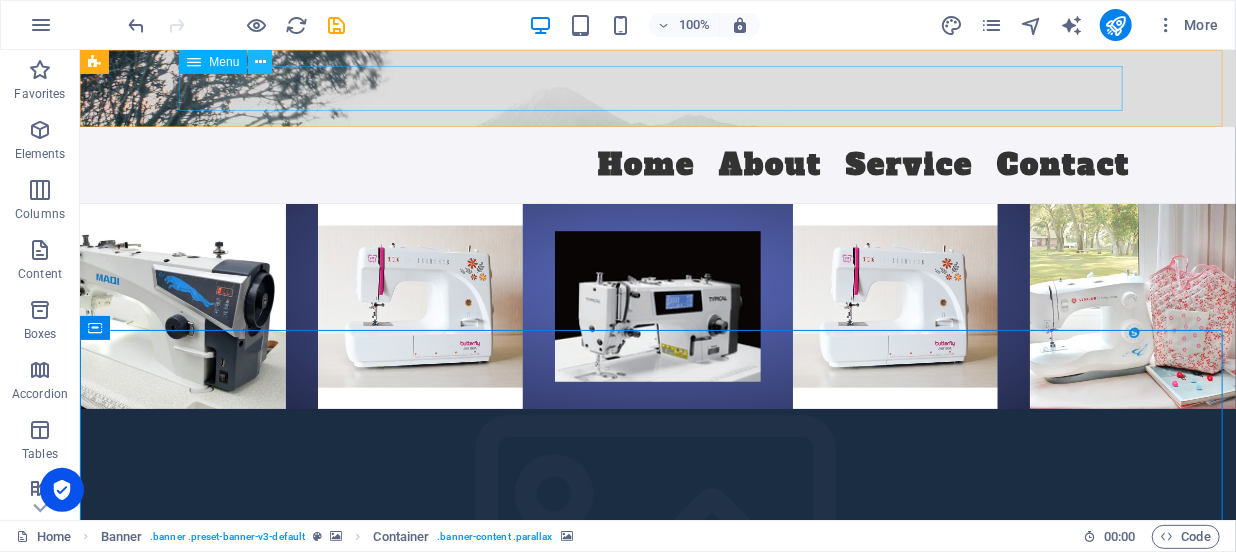 click at bounding box center (260, 62) 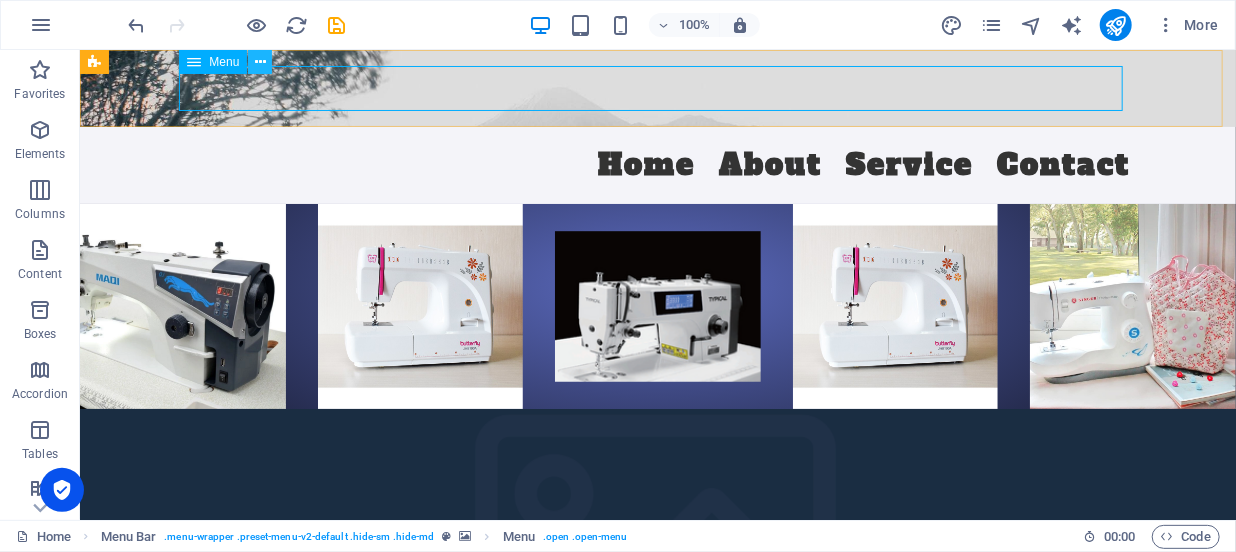 click at bounding box center [260, 62] 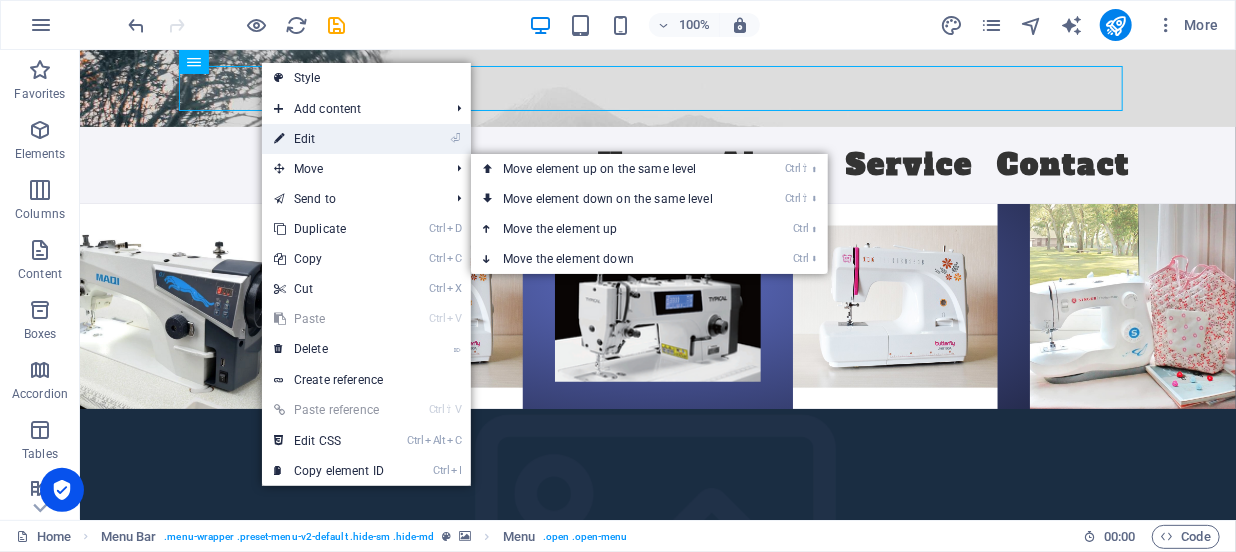 click on "⏎  Edit" at bounding box center [329, 139] 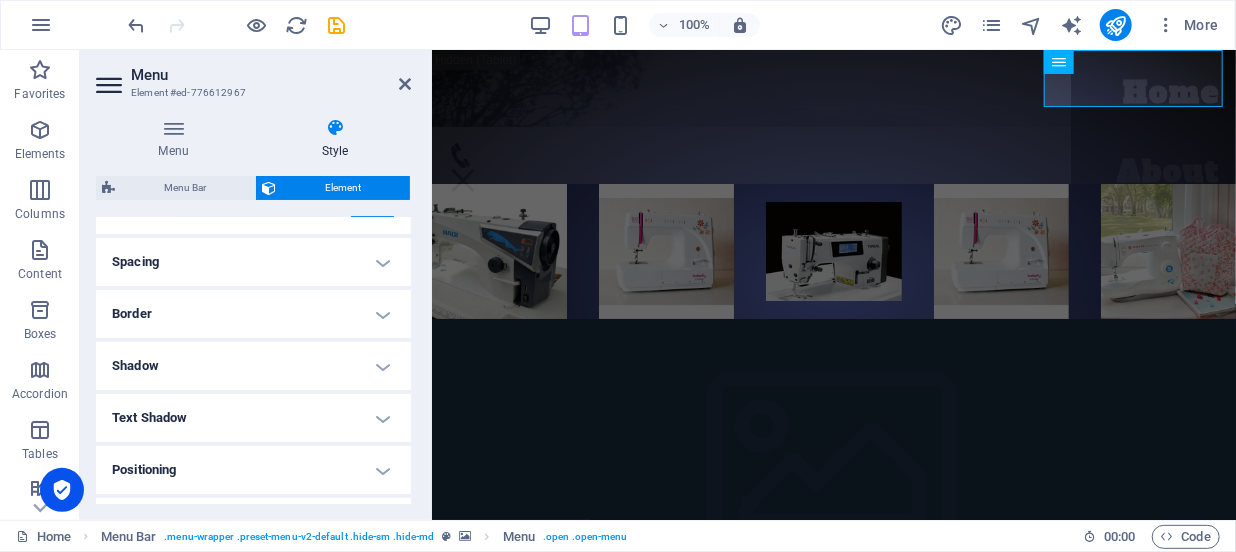 scroll, scrollTop: 363, scrollLeft: 0, axis: vertical 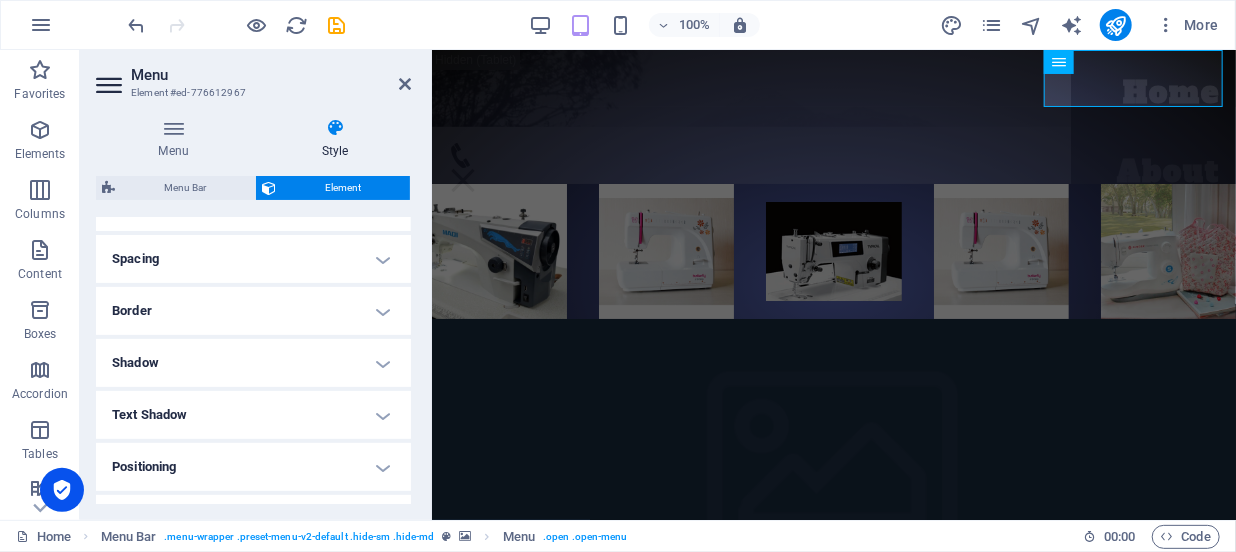 click on "Border" at bounding box center (253, 311) 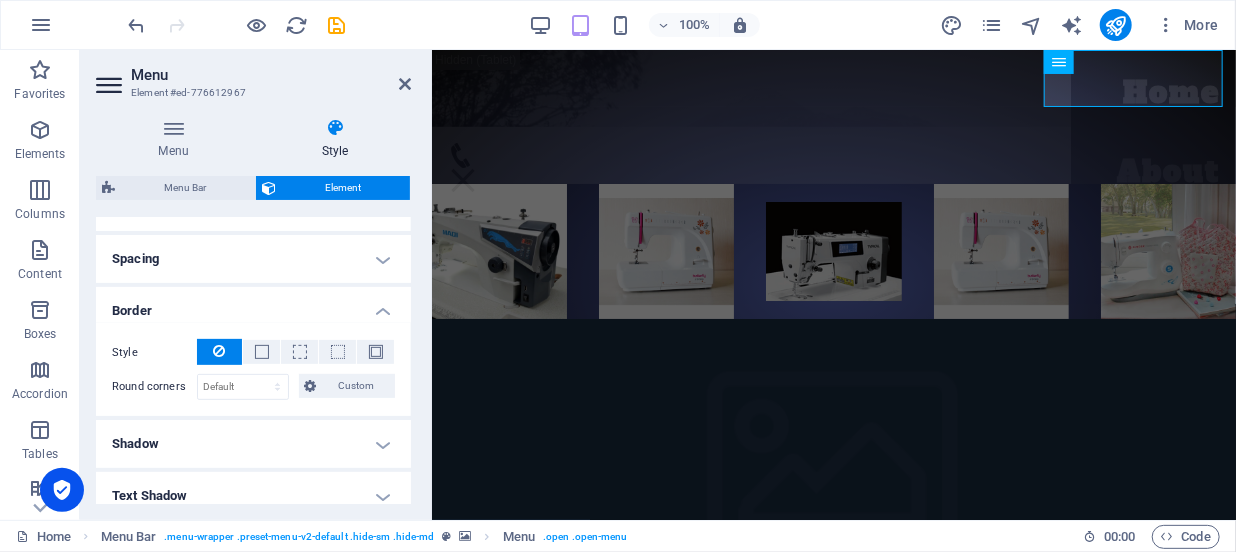 click on "Shadow" at bounding box center (253, 444) 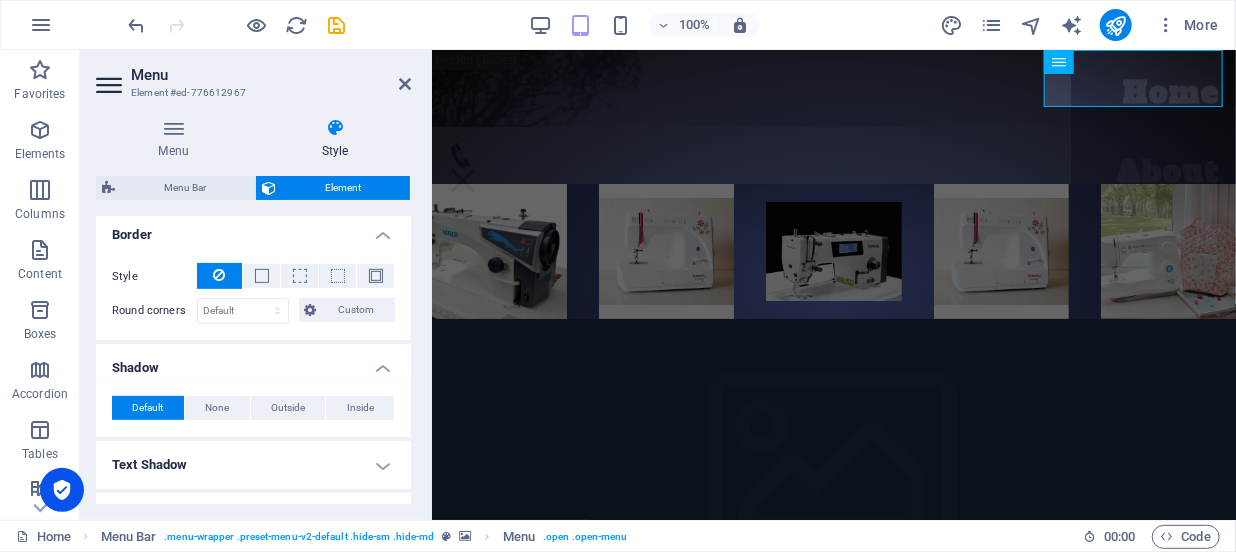 scroll, scrollTop: 545, scrollLeft: 0, axis: vertical 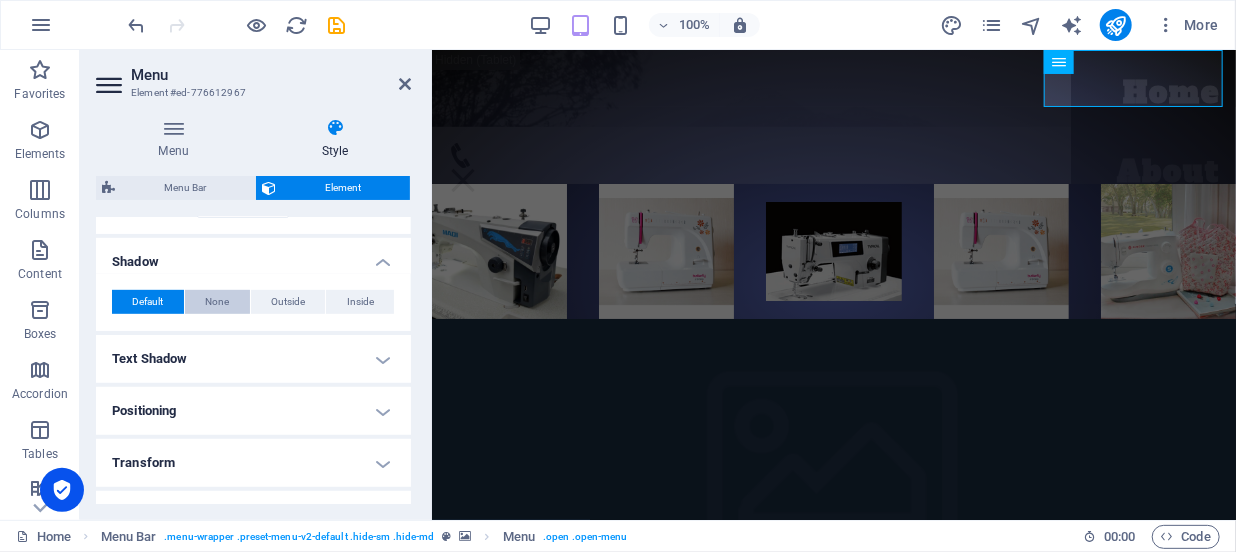 click on "None" at bounding box center (217, 302) 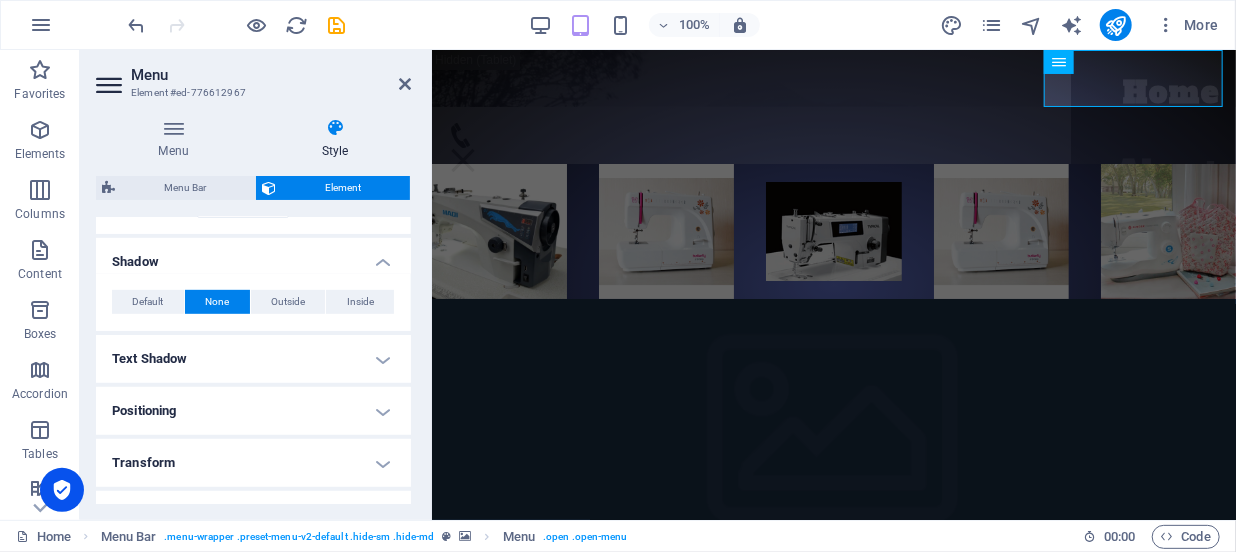 click at bounding box center (-2338, 504) 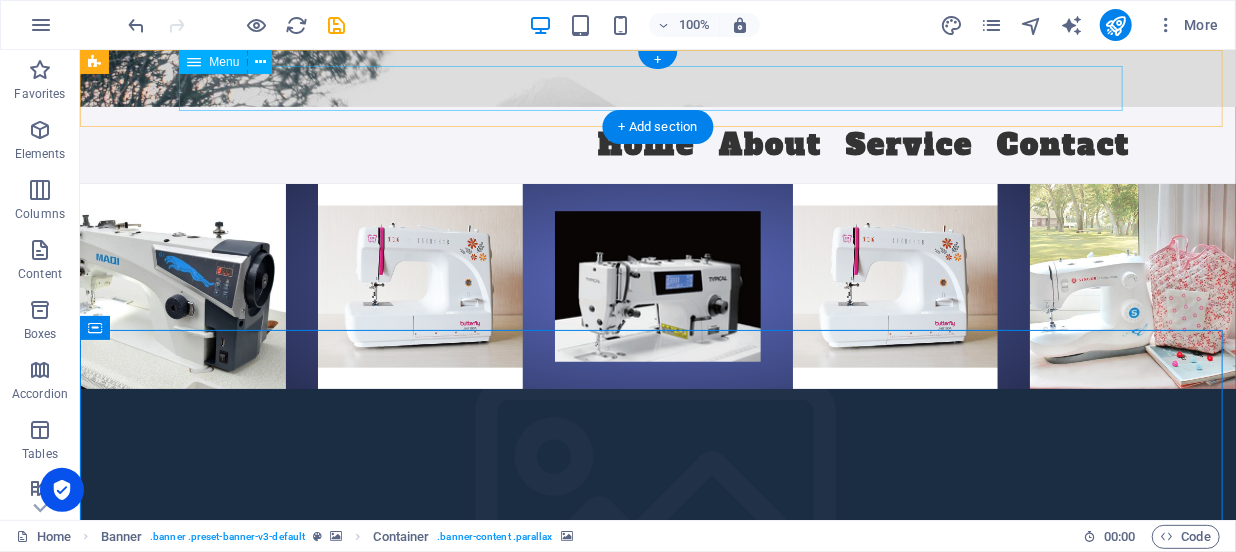 click on "Home About Service Contact" at bounding box center (657, 144) 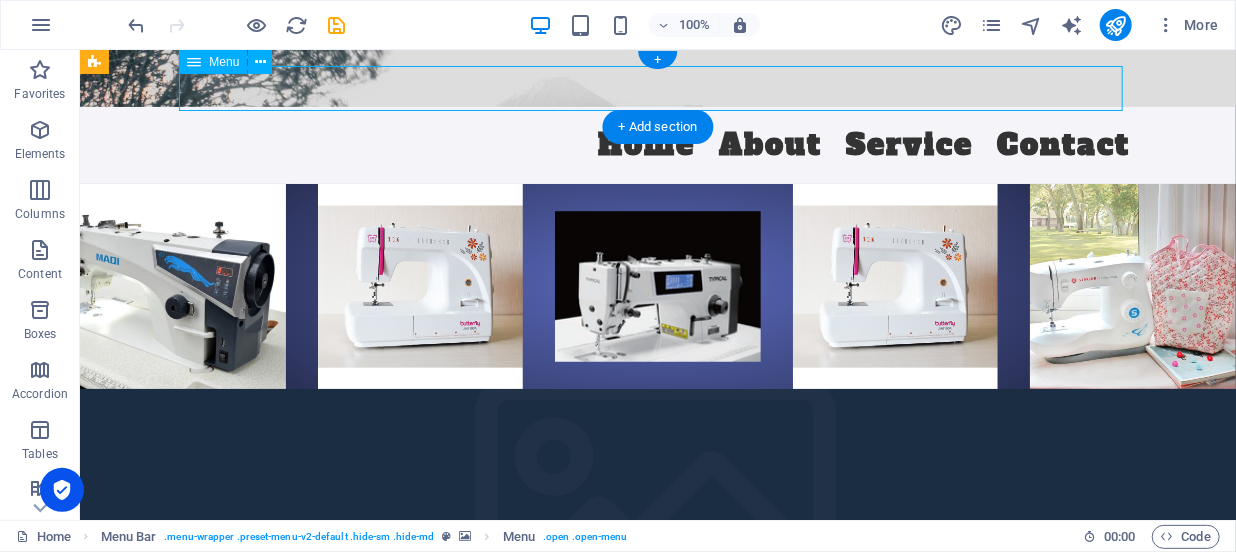 click on "Home About Service Contact" at bounding box center [657, 144] 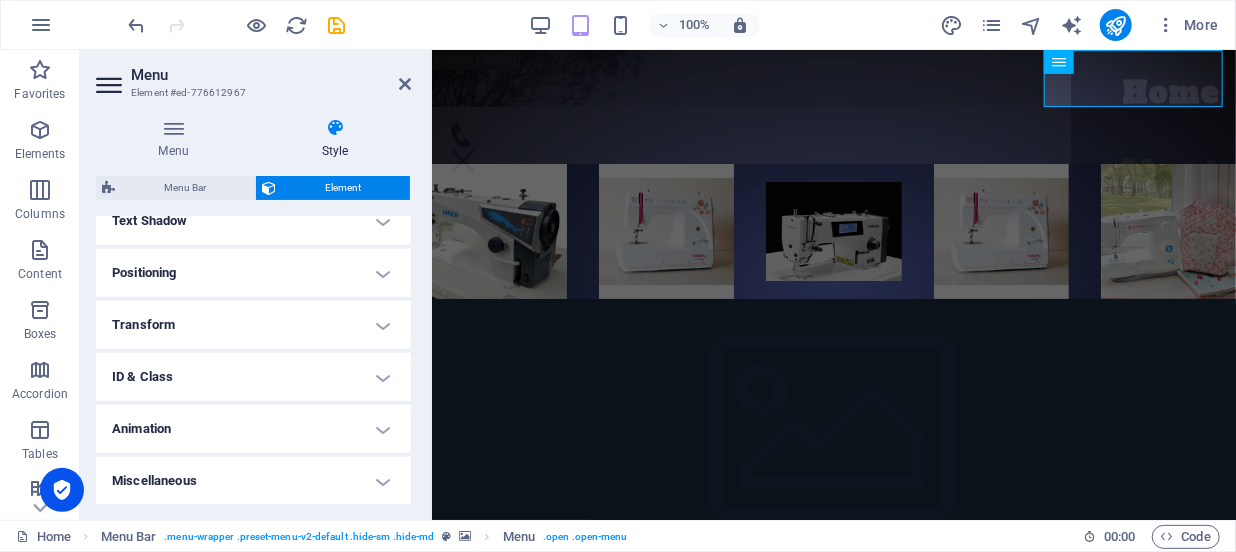 scroll, scrollTop: 592, scrollLeft: 0, axis: vertical 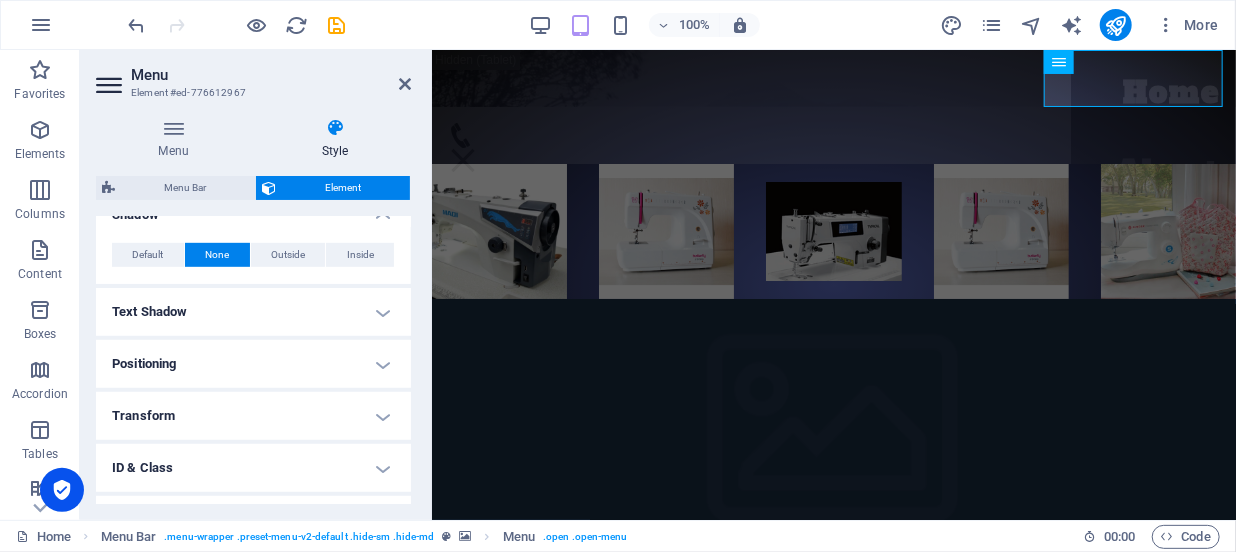 click on "Text Shadow" at bounding box center (253, 312) 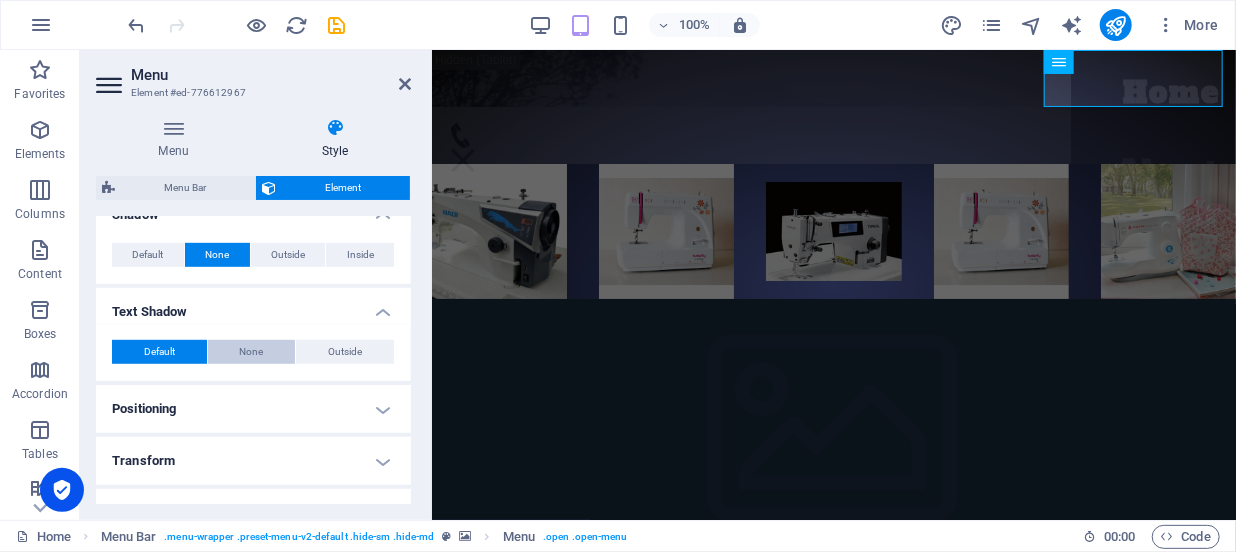 click on "None" at bounding box center [252, 352] 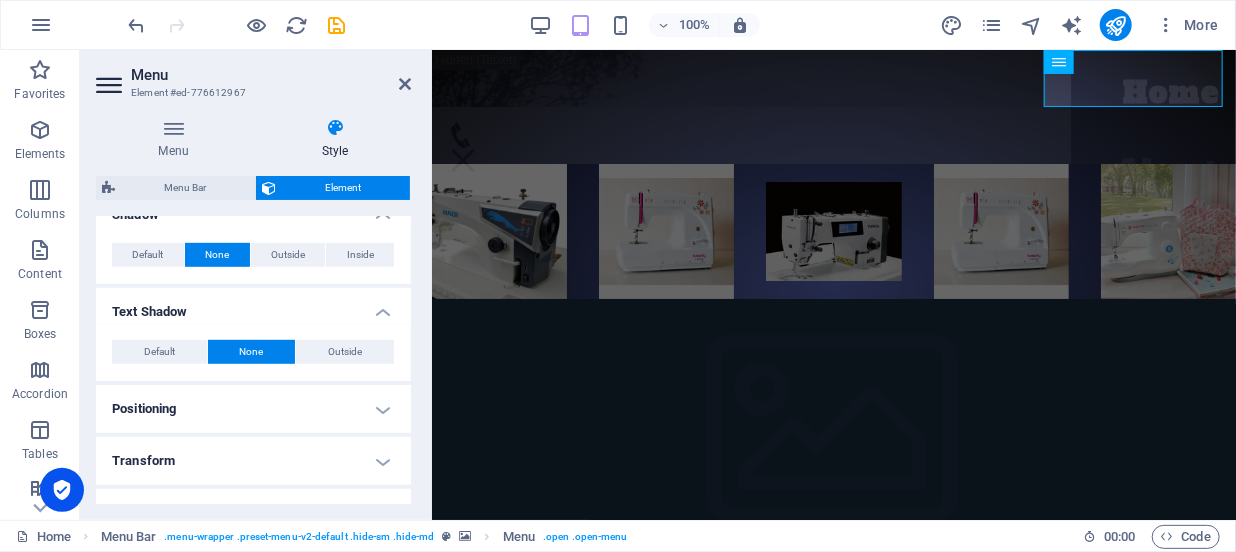 scroll, scrollTop: 683, scrollLeft: 0, axis: vertical 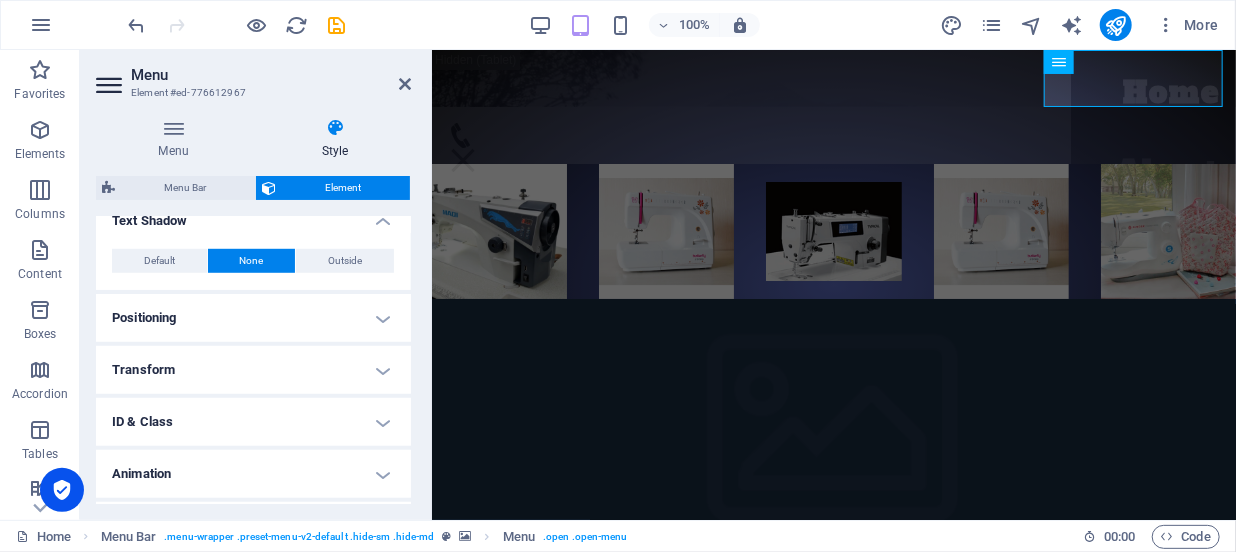 click at bounding box center [-756, 504] 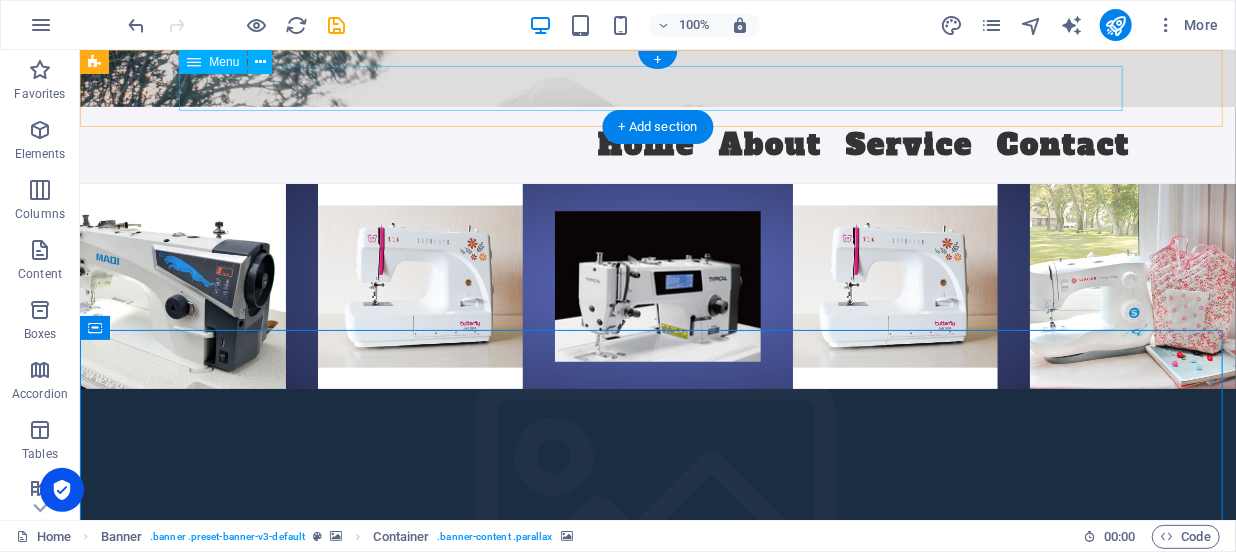 click on "Home About Service Contact" at bounding box center [657, 144] 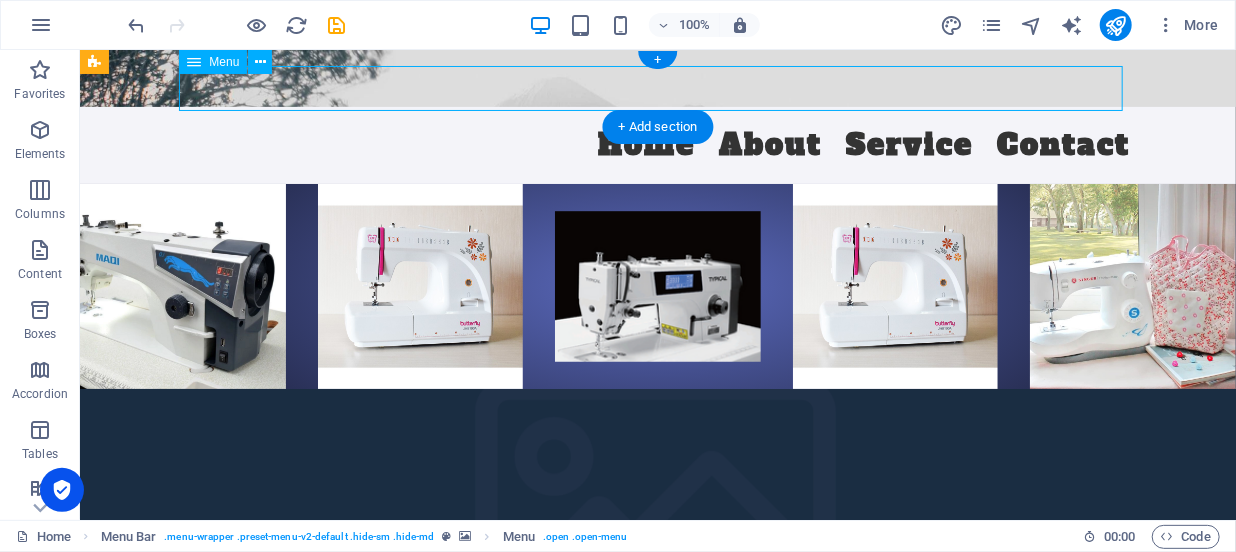 click on "Home About Service Contact" at bounding box center [657, 144] 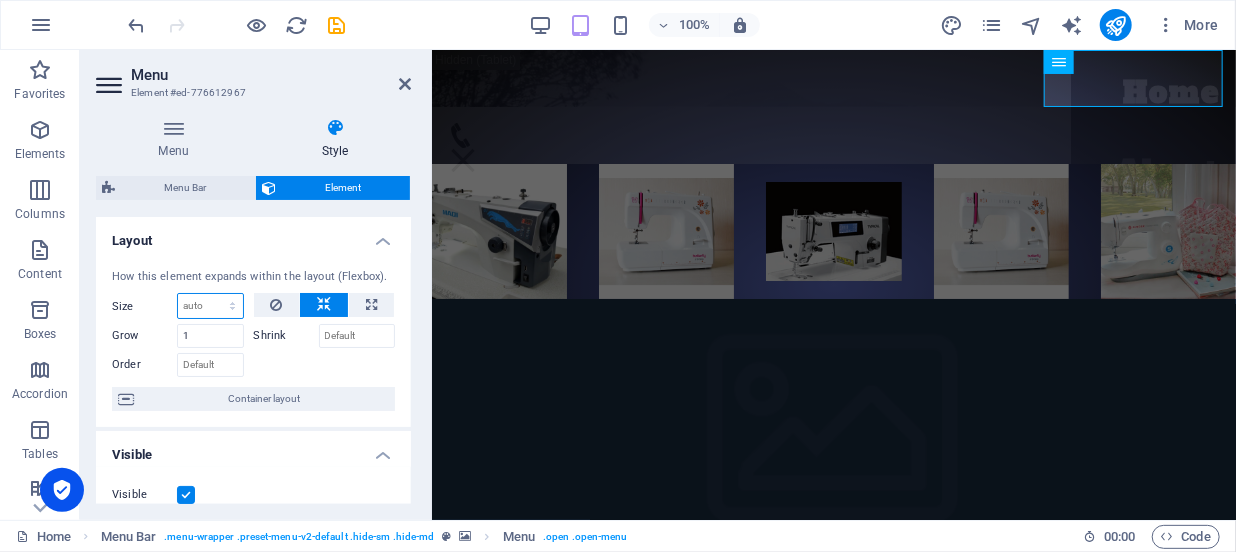 click on "Default auto px % 1/1 1/2 1/3 1/4 1/5 1/6 1/7 1/8 1/9 1/10" at bounding box center [210, 306] 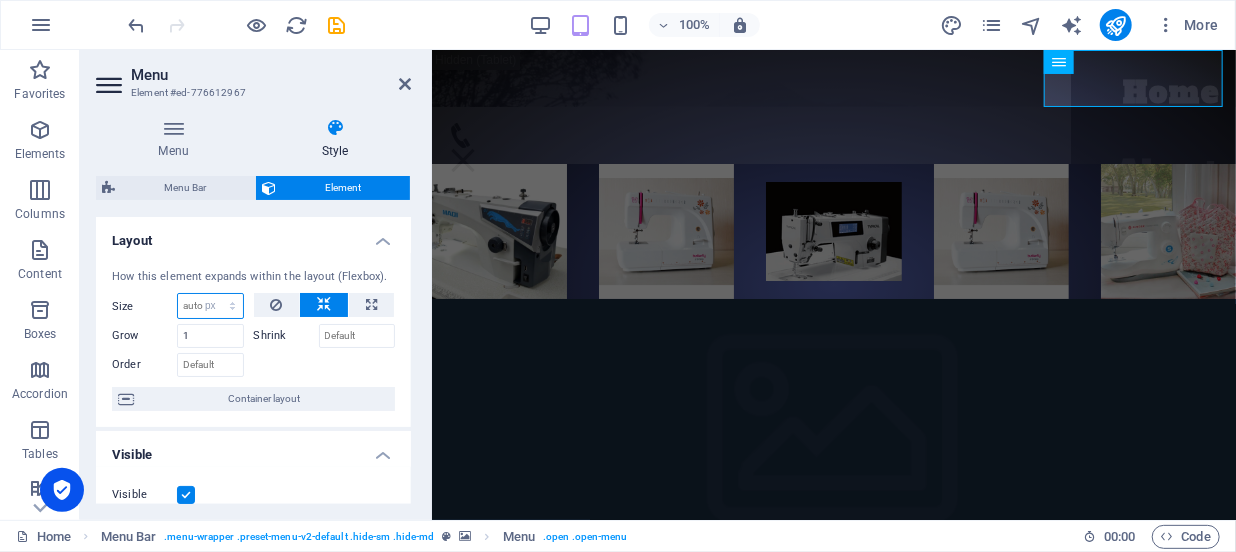 click on "Default auto px % 1/1 1/2 1/3 1/4 1/5 1/6 1/7 1/8 1/9 1/10" at bounding box center (210, 306) 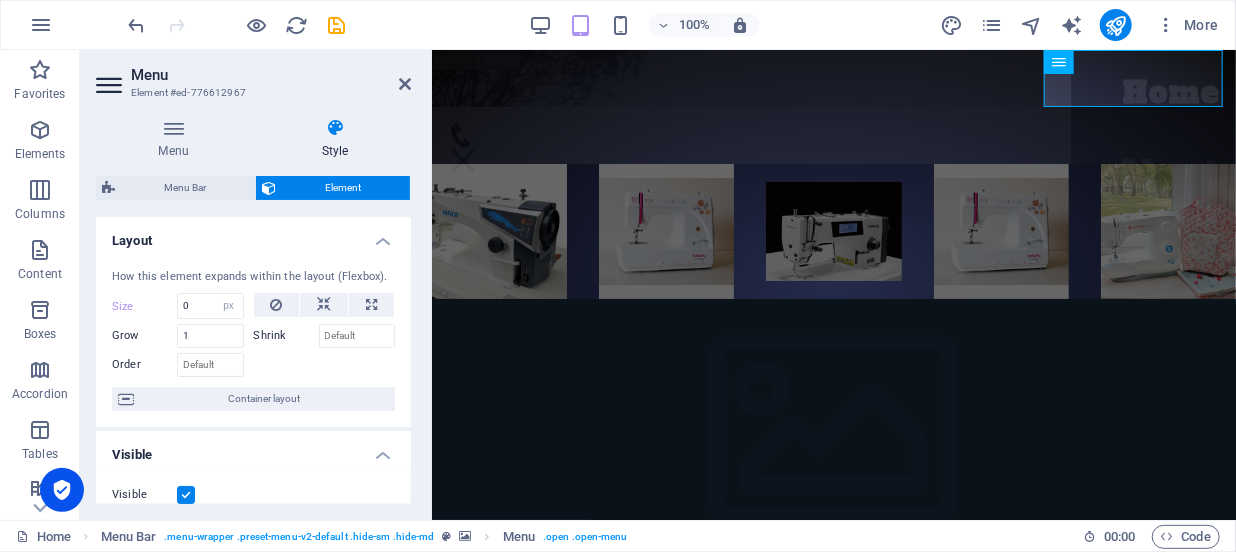 click on "Menu" at bounding box center (271, 75) 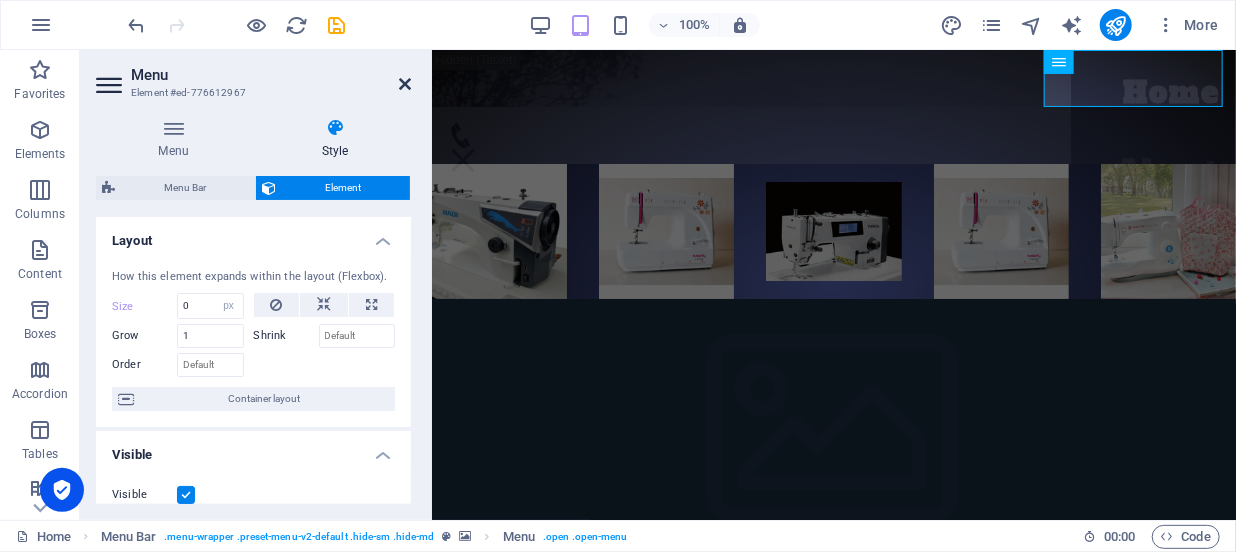 click at bounding box center [405, 84] 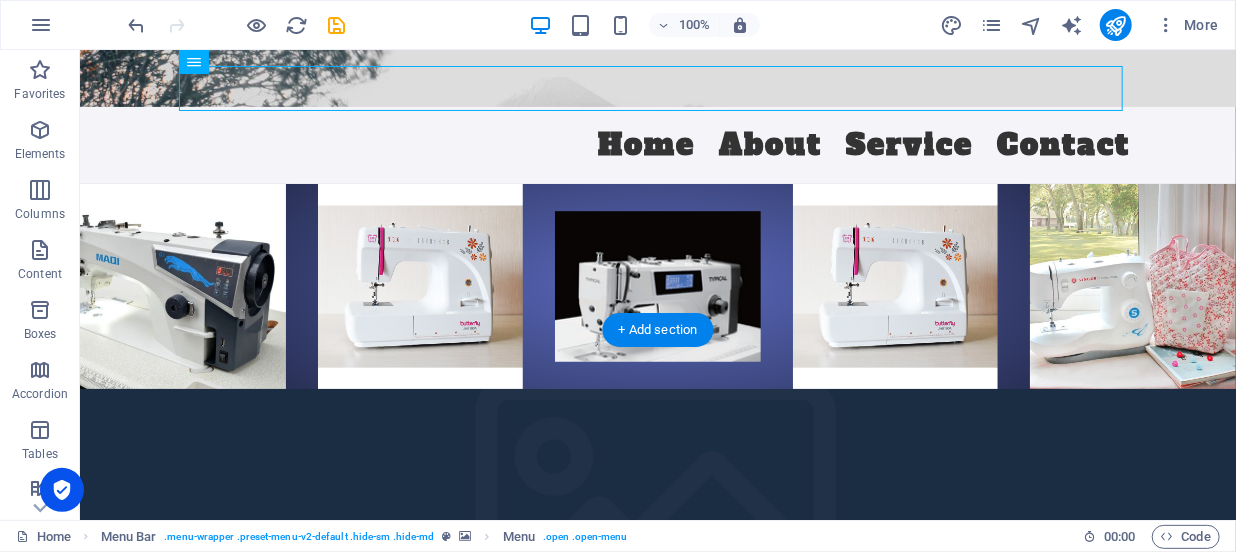 click at bounding box center (-2779, 595) 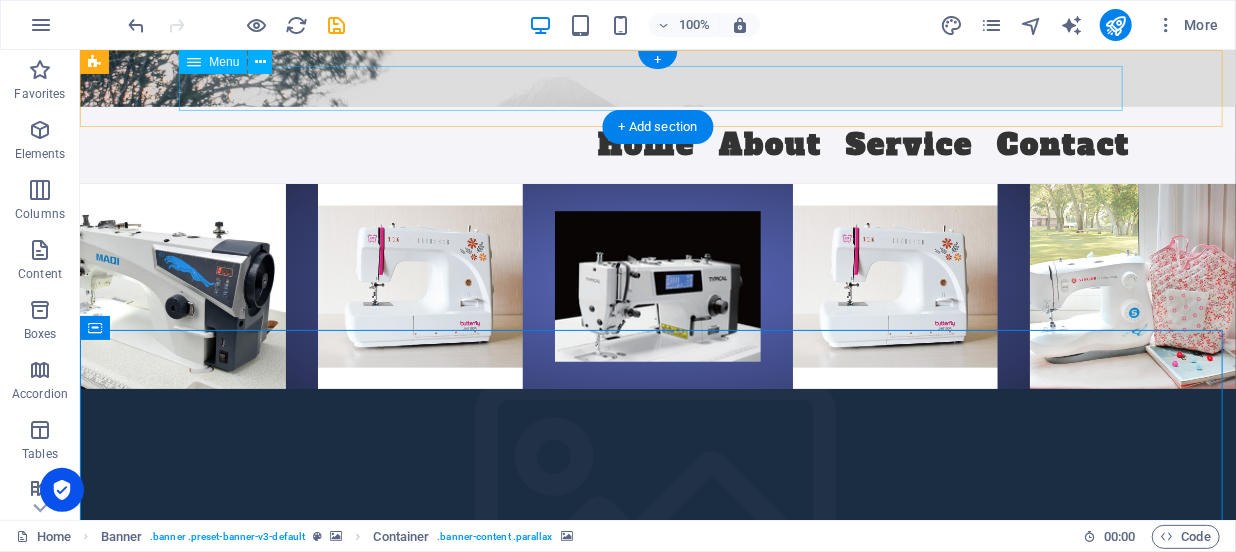 click on "Home About Service Contact" at bounding box center (657, 144) 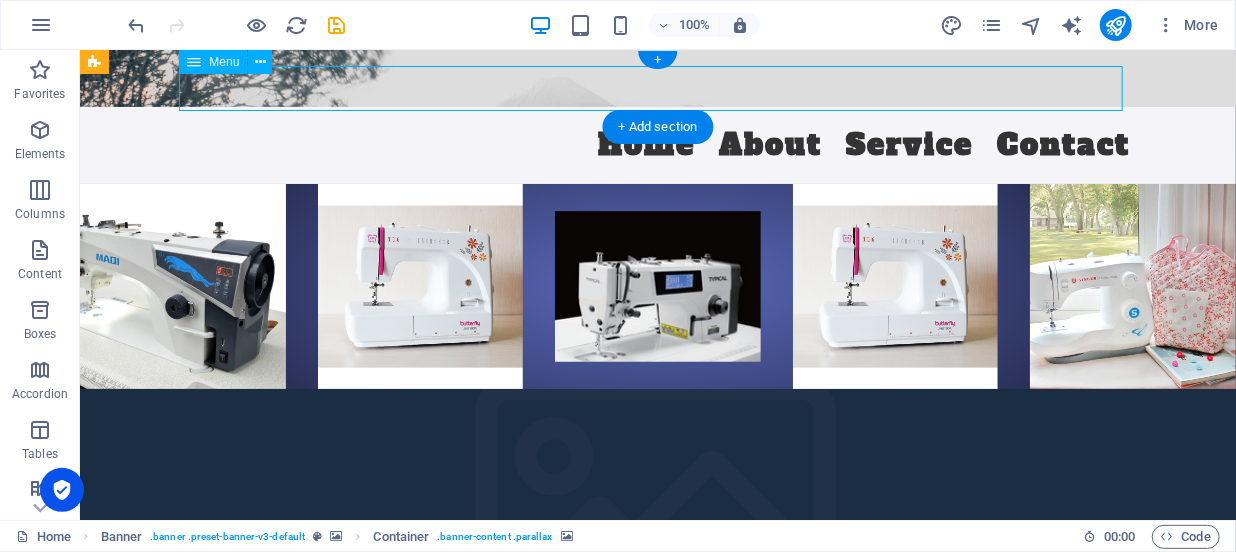 click on "Home About Service Contact" at bounding box center (657, 144) 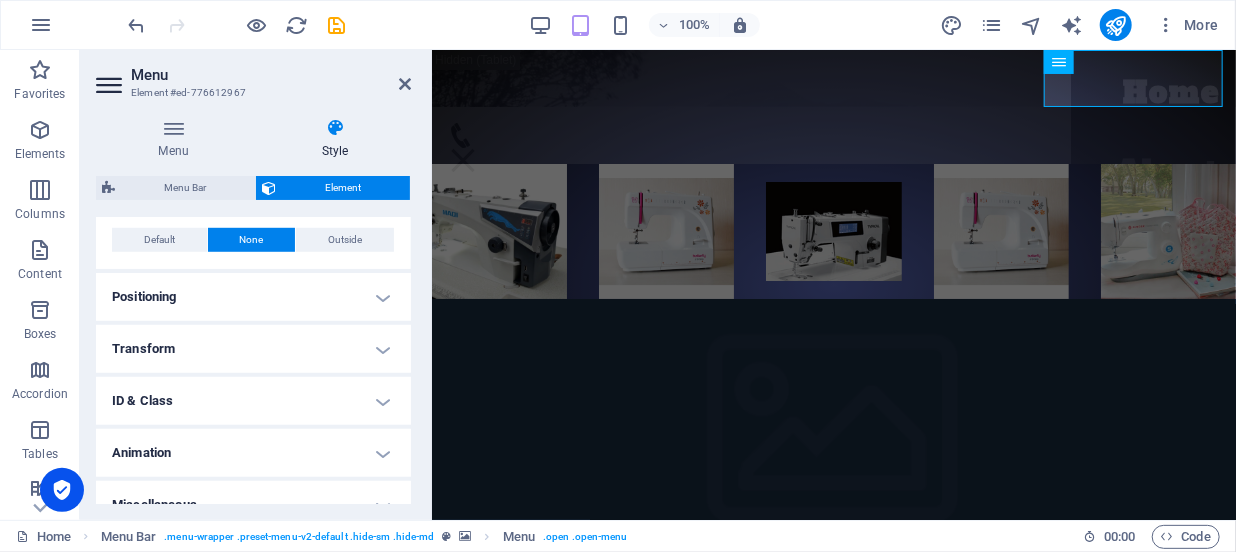 scroll, scrollTop: 727, scrollLeft: 0, axis: vertical 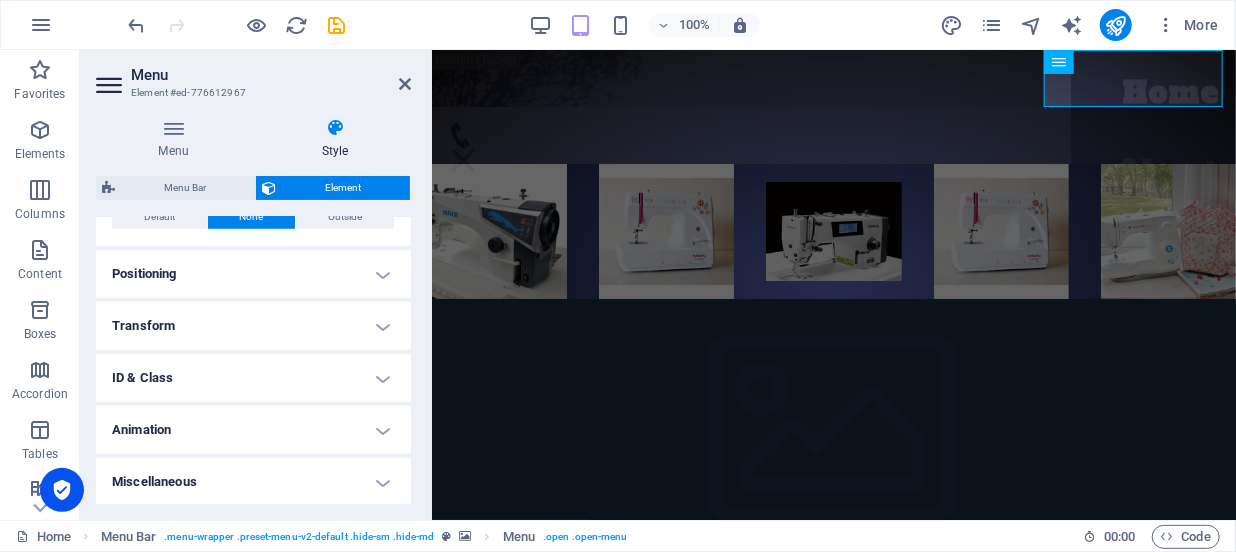 click on "Transform" at bounding box center (253, 326) 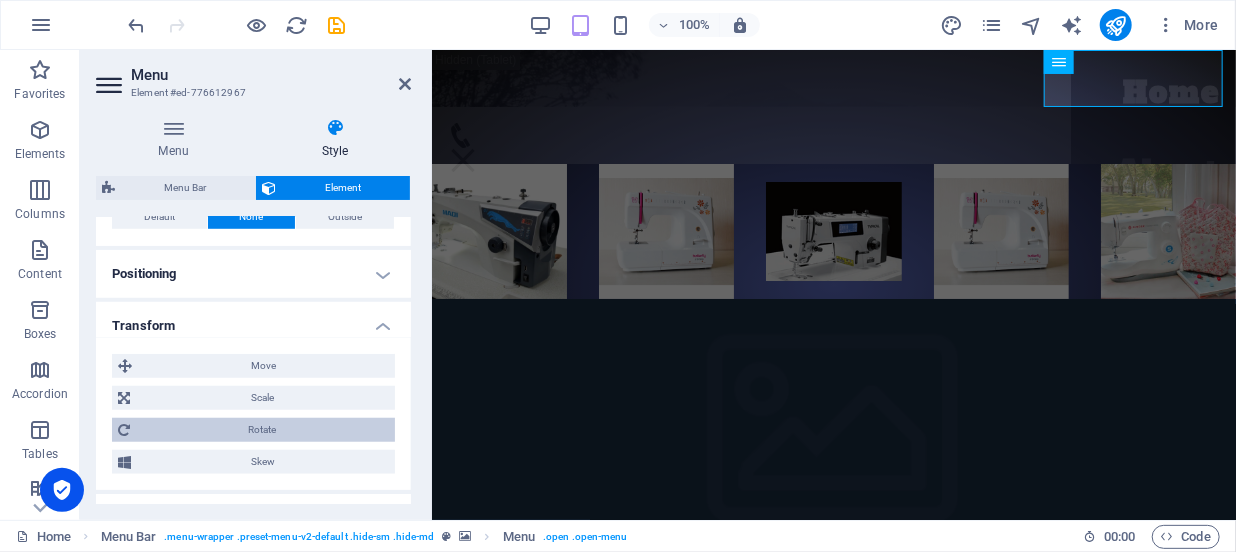 click on "Rotate" at bounding box center (262, 430) 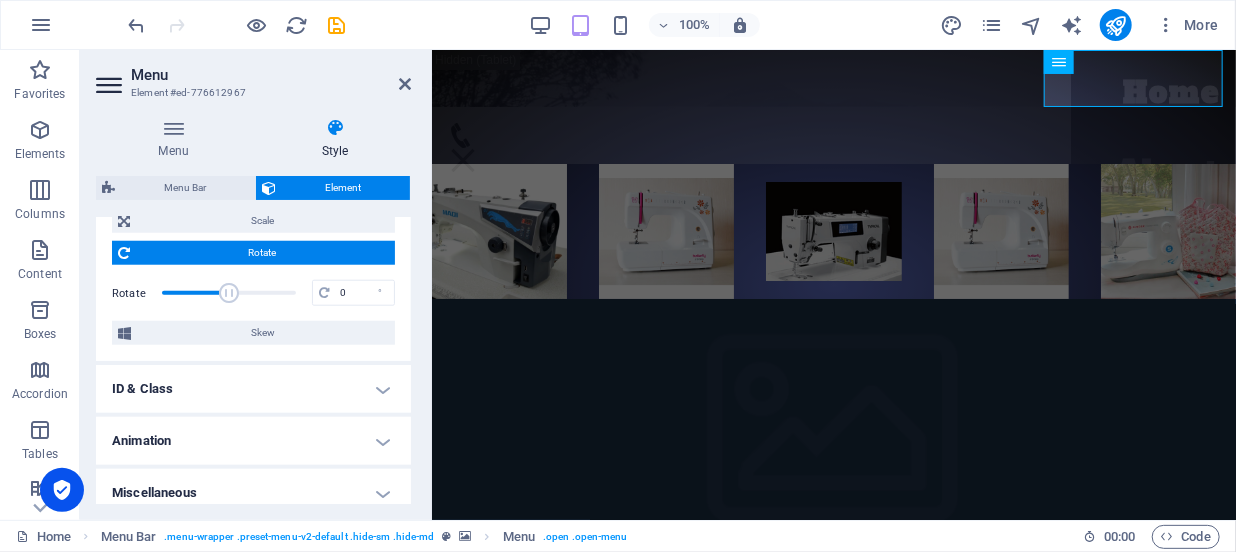 scroll, scrollTop: 909, scrollLeft: 0, axis: vertical 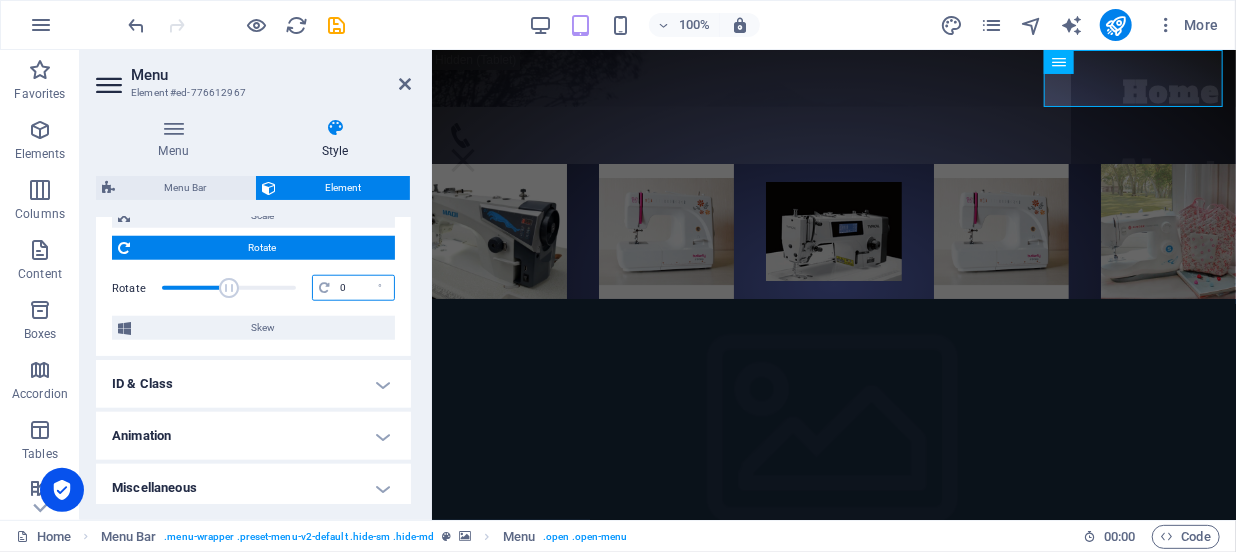 click on "0" at bounding box center [364, 288] 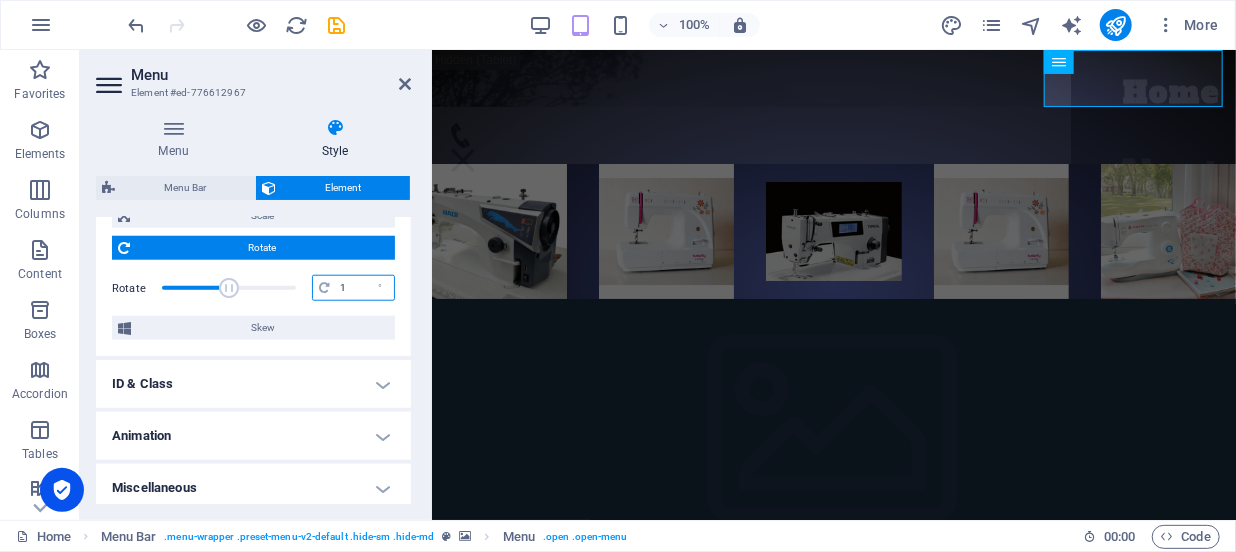 type on "1" 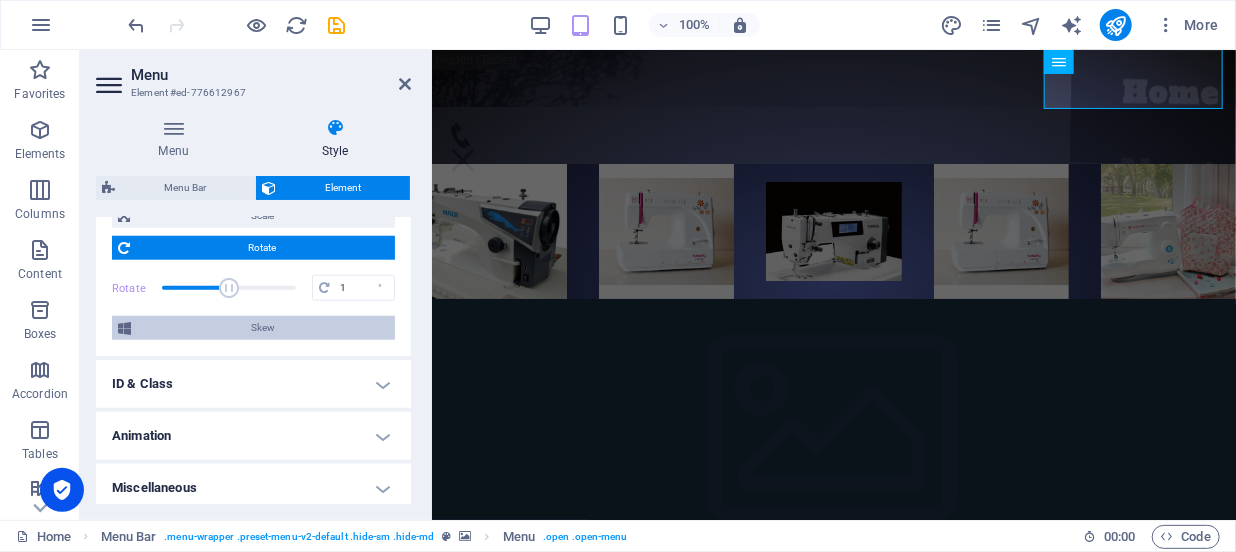 click on "Skew" at bounding box center [263, 328] 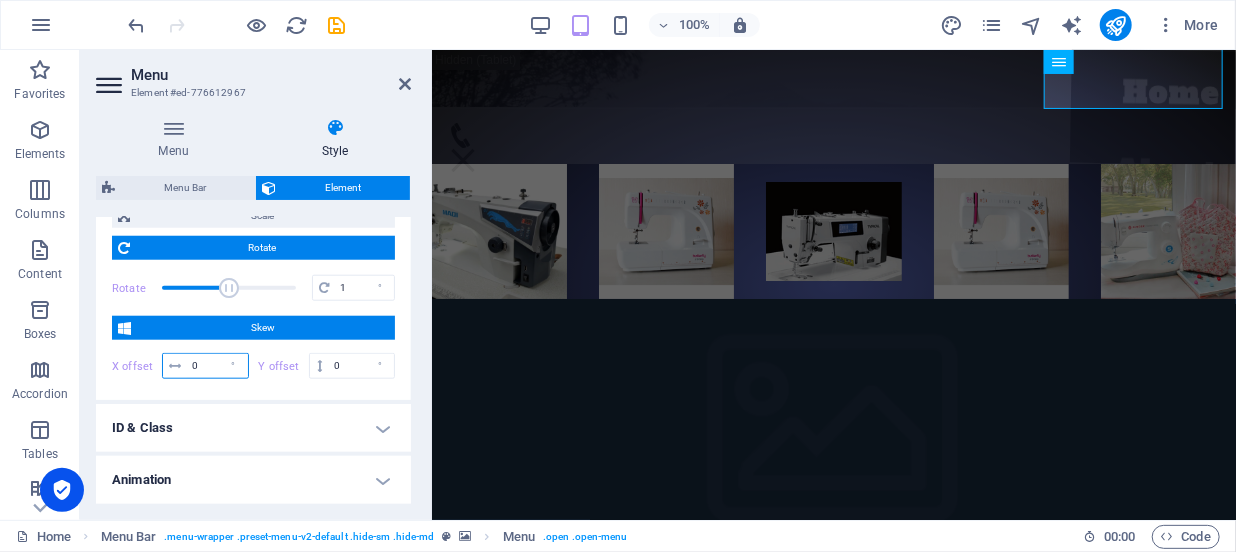 click on "0" at bounding box center [217, 366] 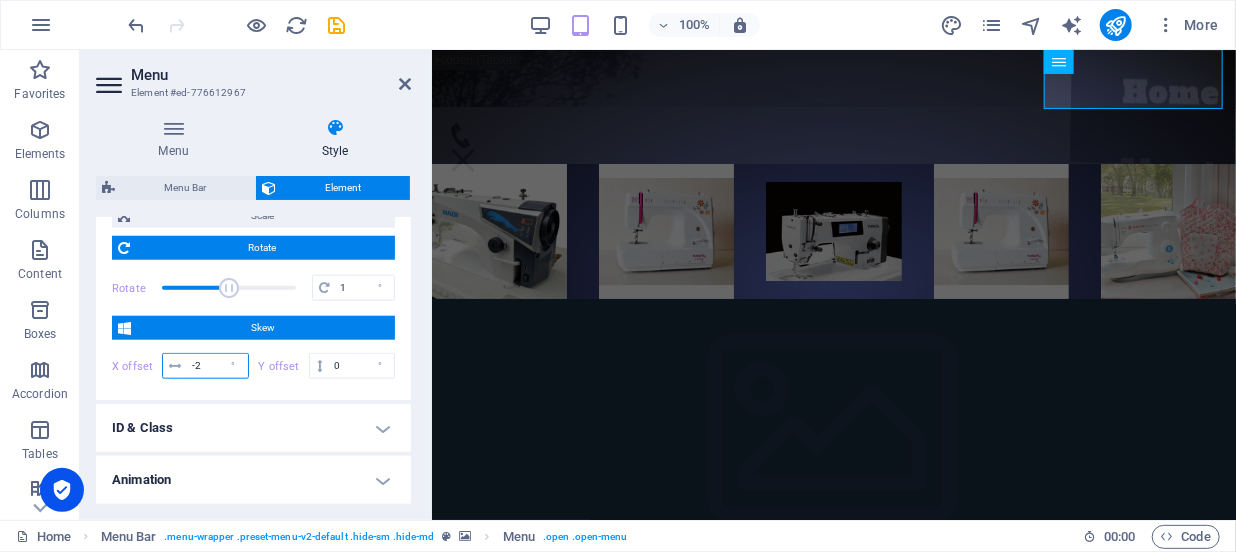 type on "-2" 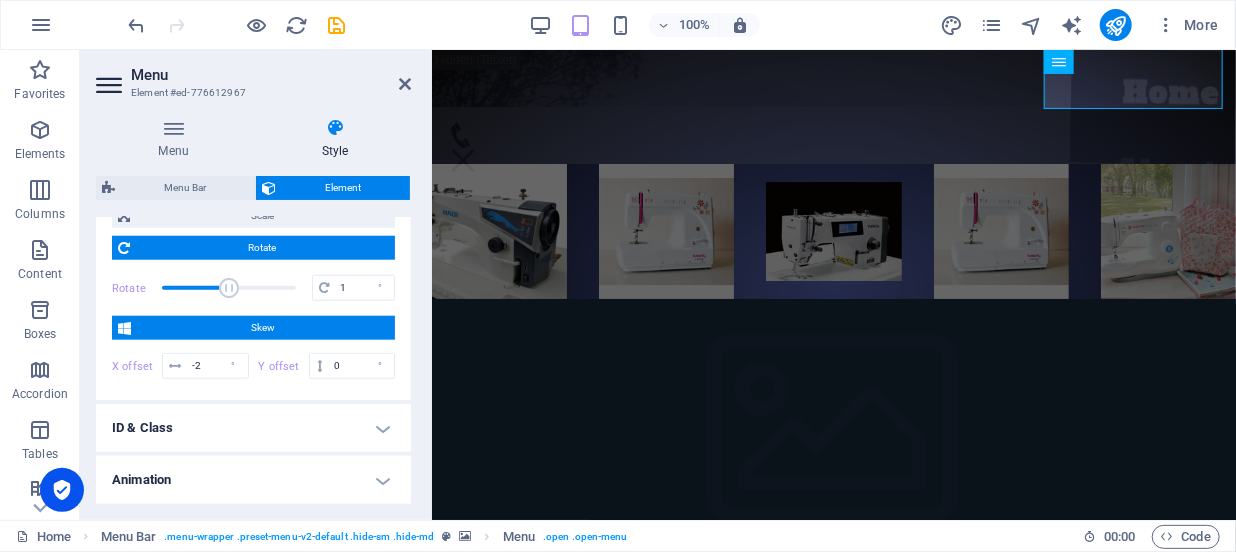 click on "Menu Style Menu Auto Custom Create custom menu items for this menu. Recommended for one-page websites. Manage pages Menu items 1 None Page External Element Phone Email Page Home Profil Subpage Legal Notice Privacy PROFIL Element
URL /#home Phone Email Link text Home Link target New tab Same tab Overlay Title Additional link description, should not be the same as the link text. The title is most often shown as a tooltip text when the mouse moves over the element. Leave empty if uncertain. Relationship Sets the  relationship of this link to the link target . For example, the value "nofollow" instructs search engines not to follow the link. Can be left empty. alternate author bookmark external help license next nofollow noreferrer noopener prev search tag Button Design None Default Primary Secondary 2 None Page External Element Phone Email Page Home Profil Subpage Legal Notice Privacy PROFIL Element
URL /#about-us Phone Email Link text About Link target New tab tag" at bounding box center [253, 311] 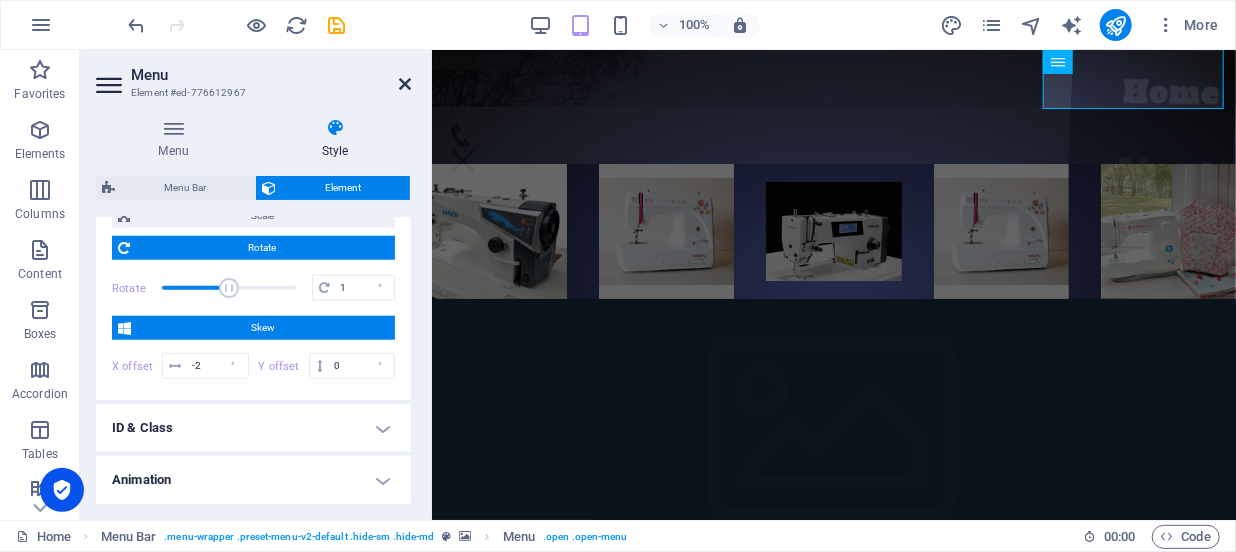drag, startPoint x: 409, startPoint y: 80, endPoint x: 276, endPoint y: 204, distance: 181.83784 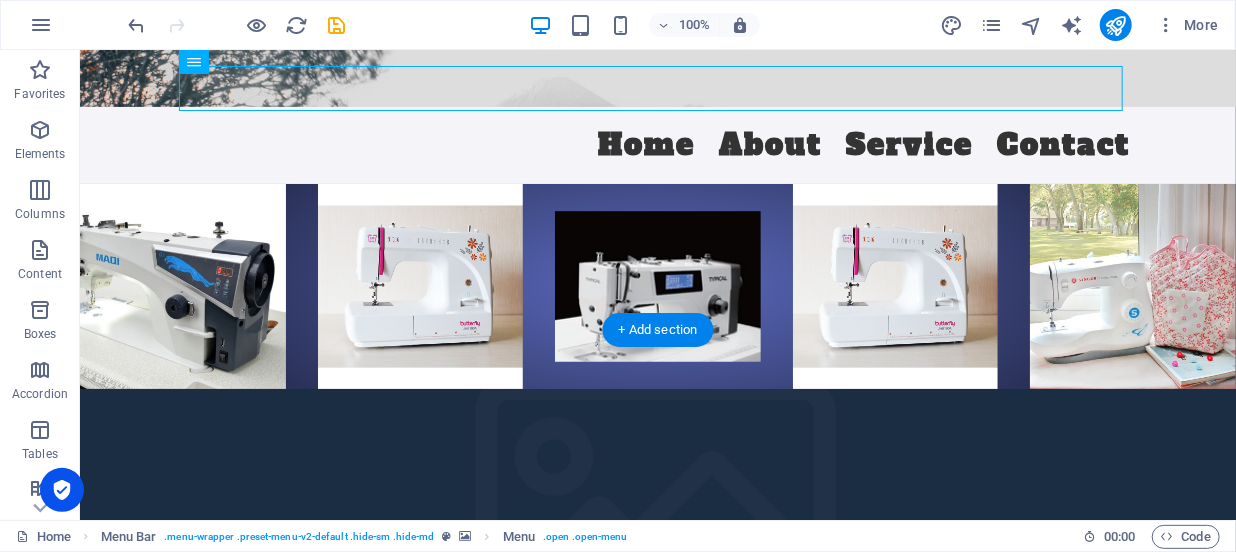 click at bounding box center (-493, 595) 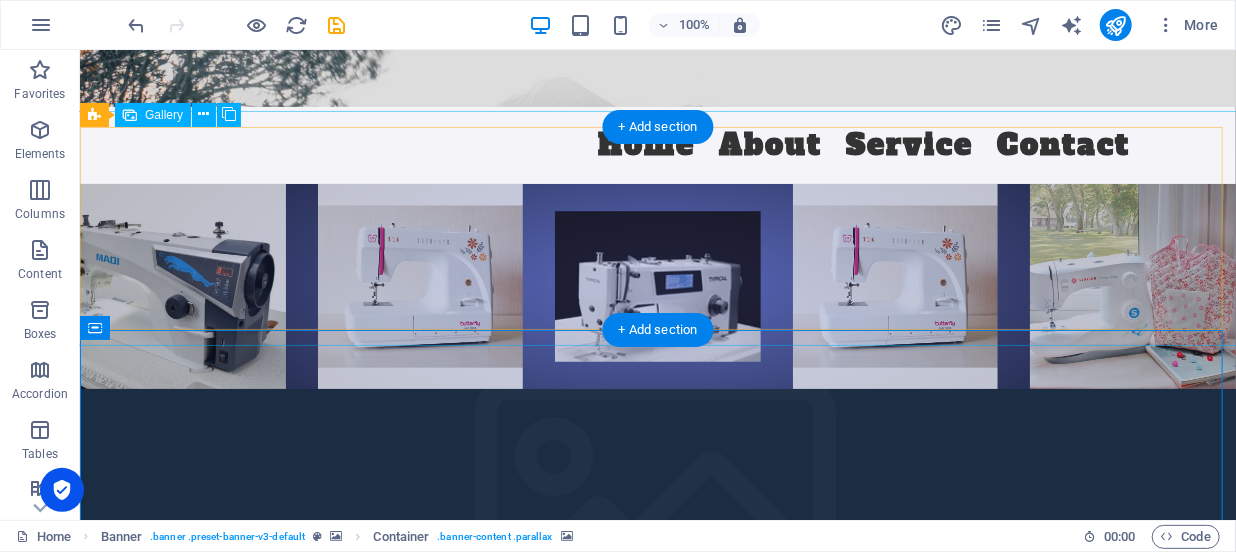 click at bounding box center [182, 286] 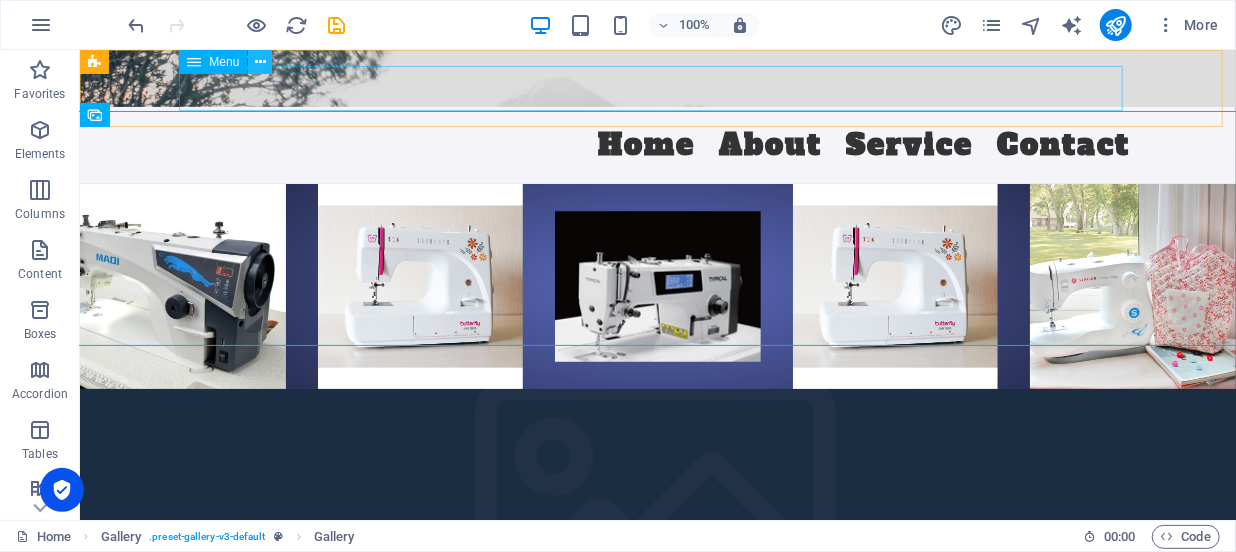 click at bounding box center [260, 62] 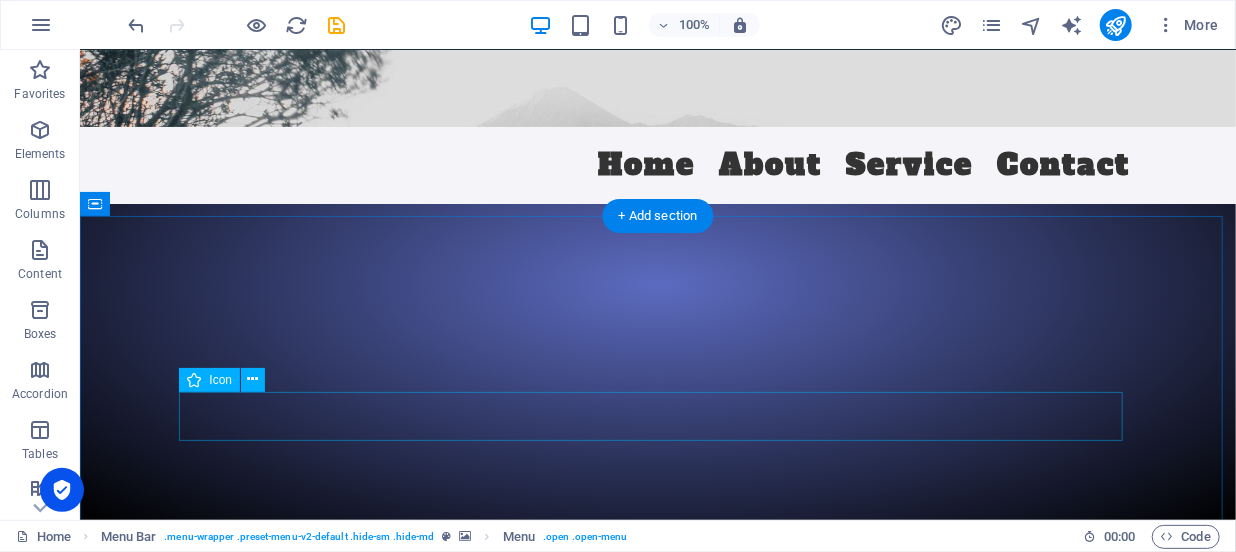 scroll, scrollTop: 636, scrollLeft: 0, axis: vertical 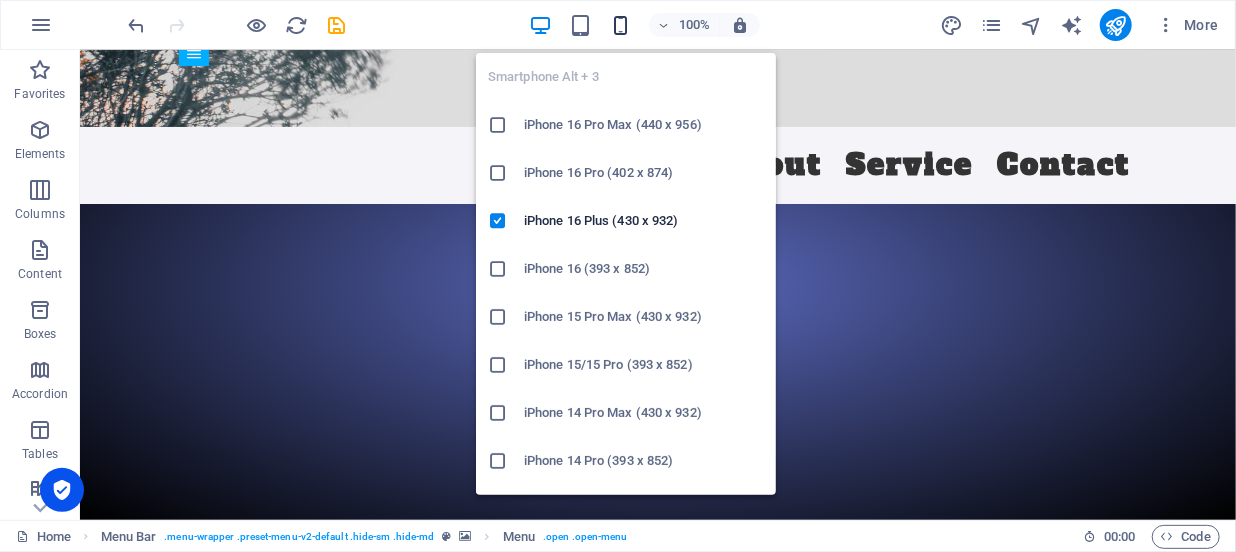 click at bounding box center (620, 25) 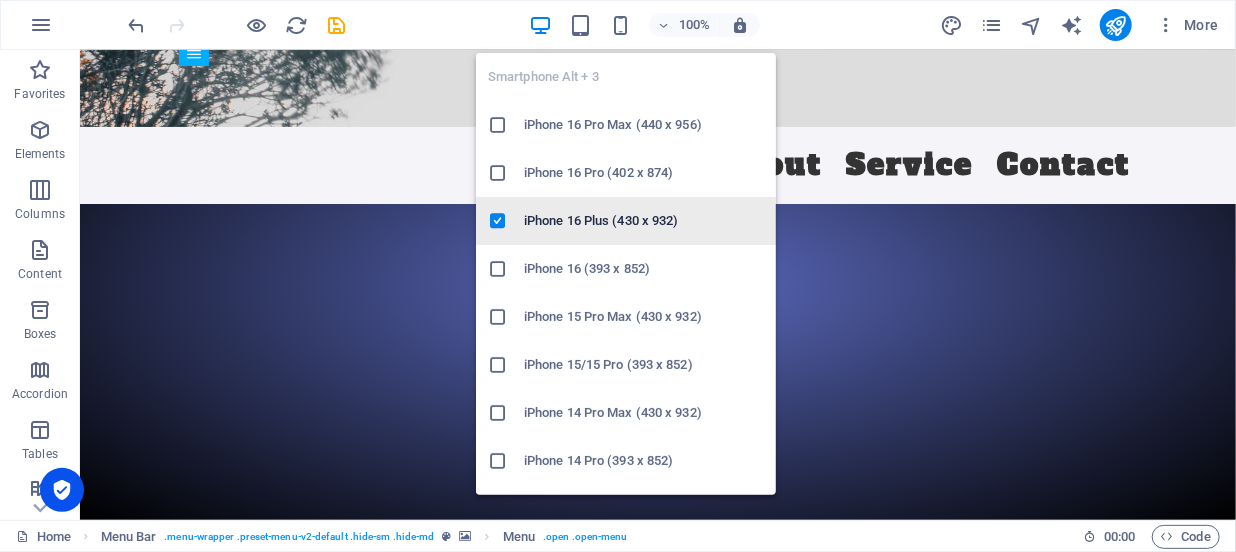 scroll, scrollTop: 1011, scrollLeft: 0, axis: vertical 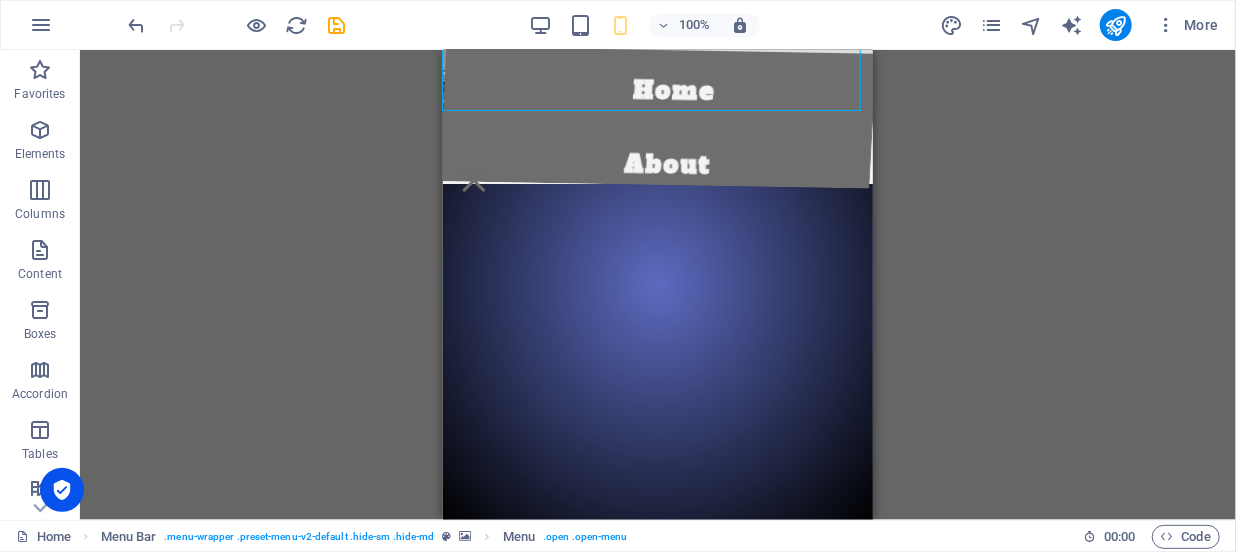 click on "H2   Container   Social Media Icons   Banner   Banner   Container   Container   Menu   Menu Bar   Container   Image   Container   Preset   Container   Container   Image   Container   Spacer   Icon   Icon   Icon   Container   Image   Container   Menu Bar   Container   Icon   Menu Bar   HTML   Container   Image   Container   Gallery   Gallery   Gallery   Container   Image   Container   Icon   Icon   Text" at bounding box center [658, 285] 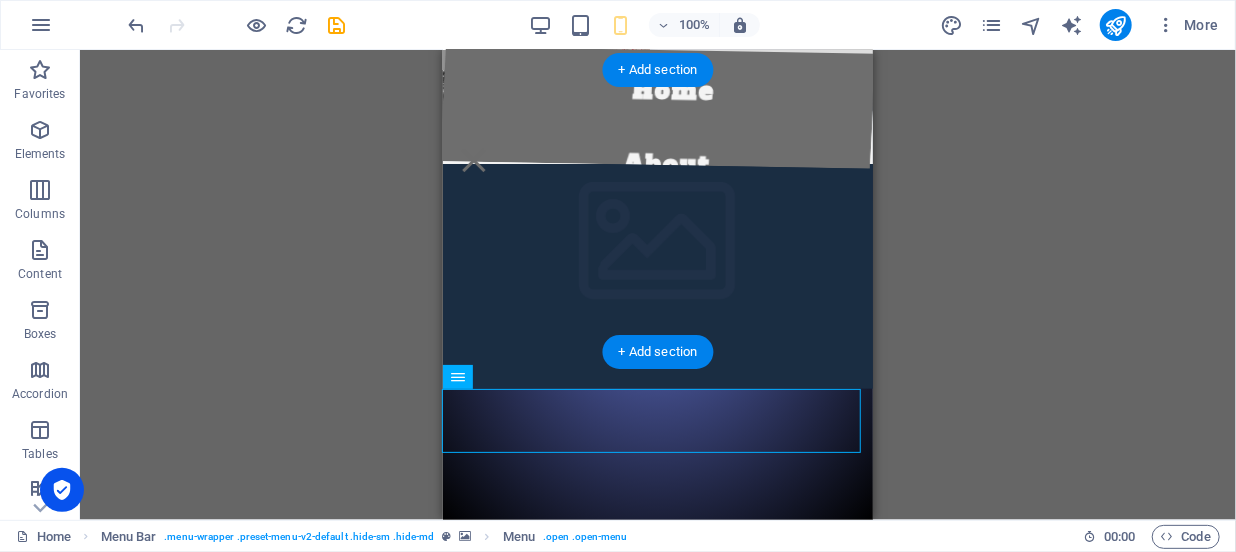 scroll, scrollTop: 648, scrollLeft: 0, axis: vertical 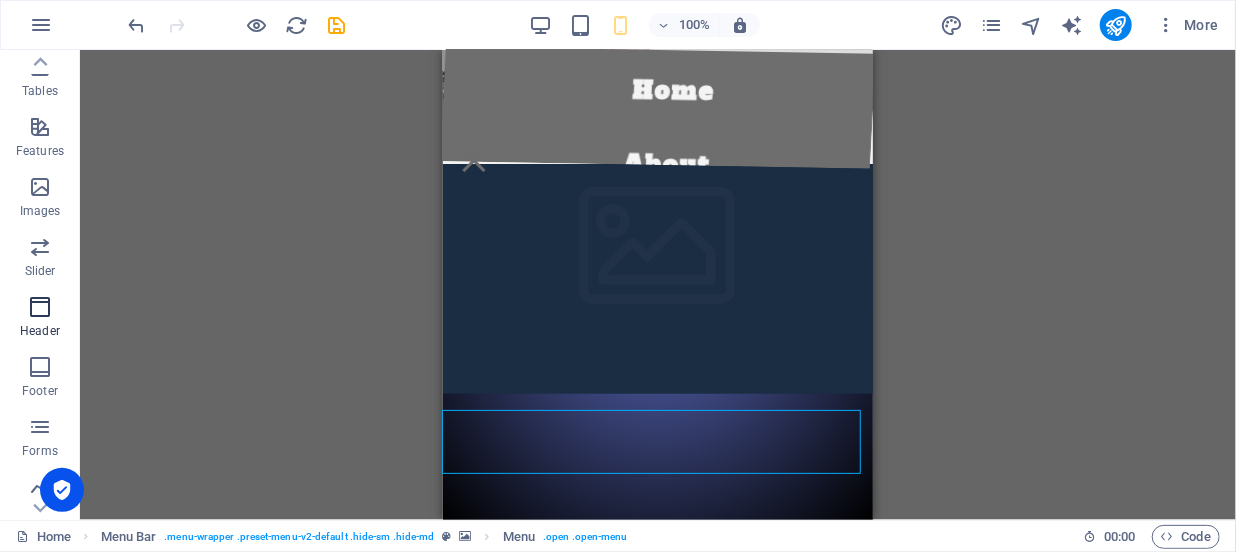 drag, startPoint x: 45, startPoint y: 334, endPoint x: 72, endPoint y: 280, distance: 60.373837 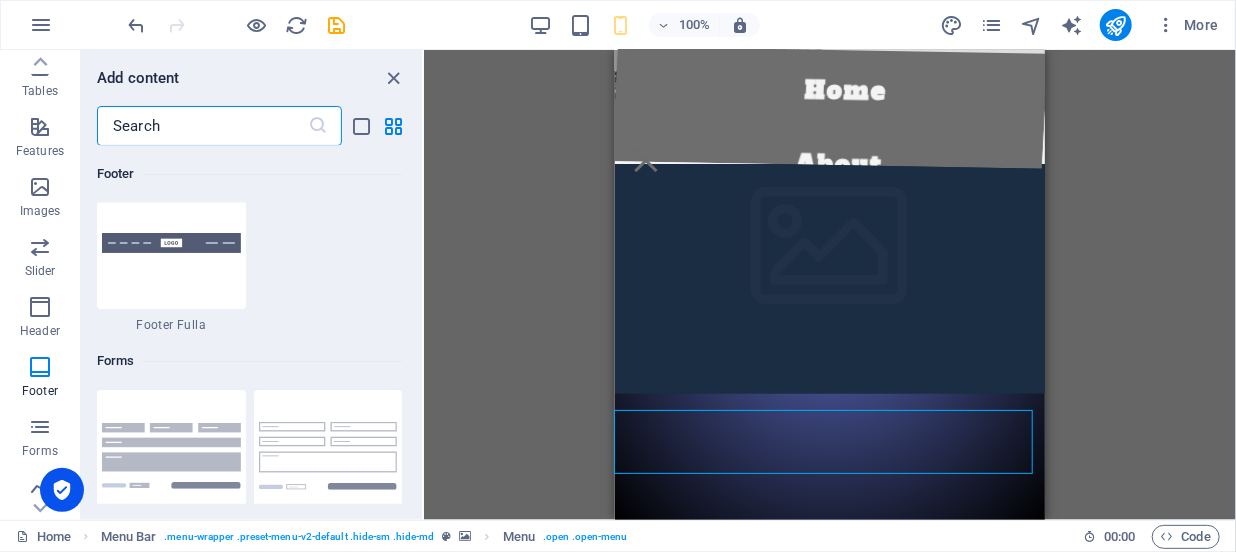 scroll, scrollTop: 14149, scrollLeft: 0, axis: vertical 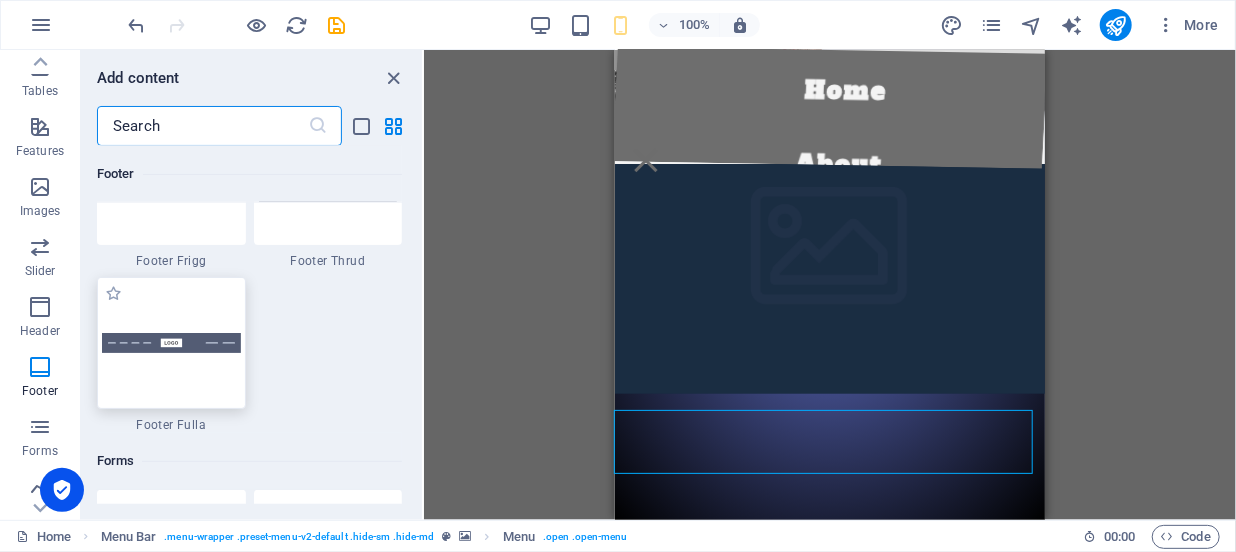 click at bounding box center [171, 343] 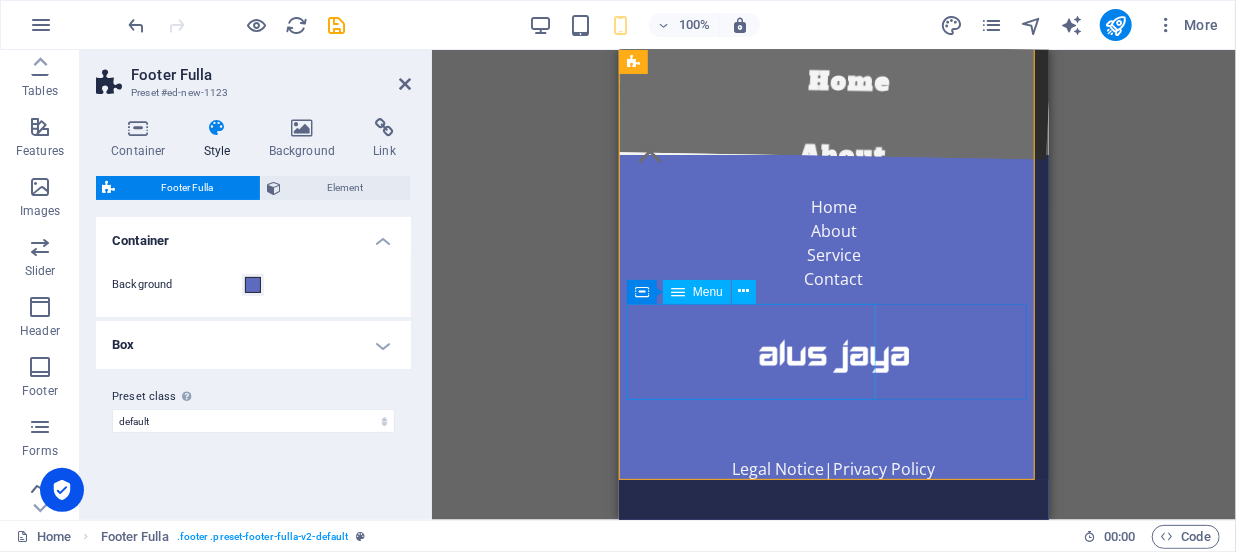 scroll, scrollTop: 0, scrollLeft: 0, axis: both 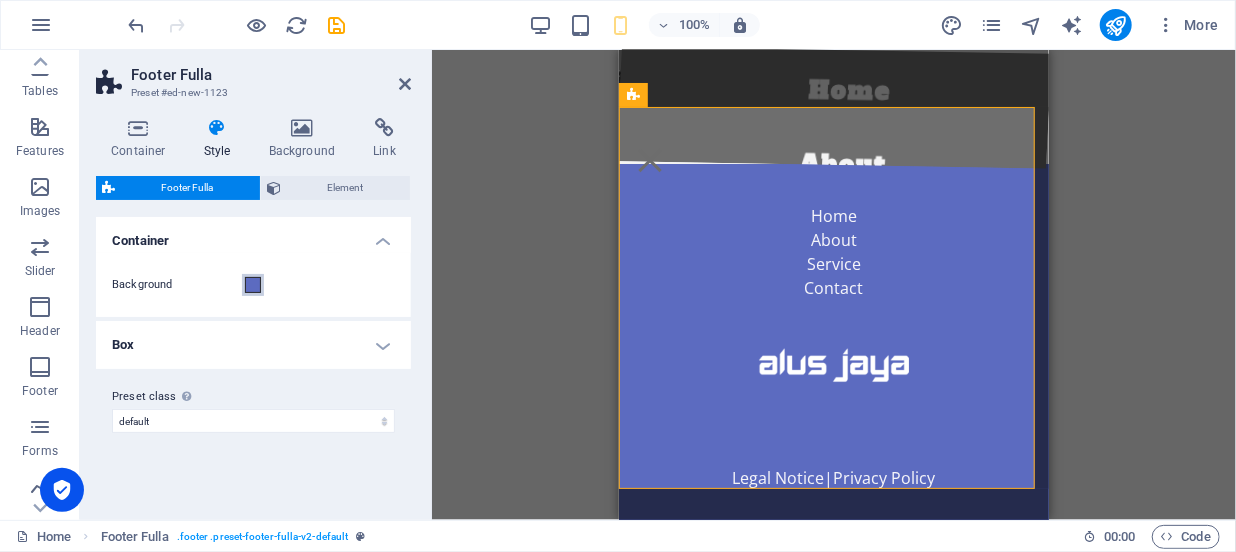 click at bounding box center [253, 285] 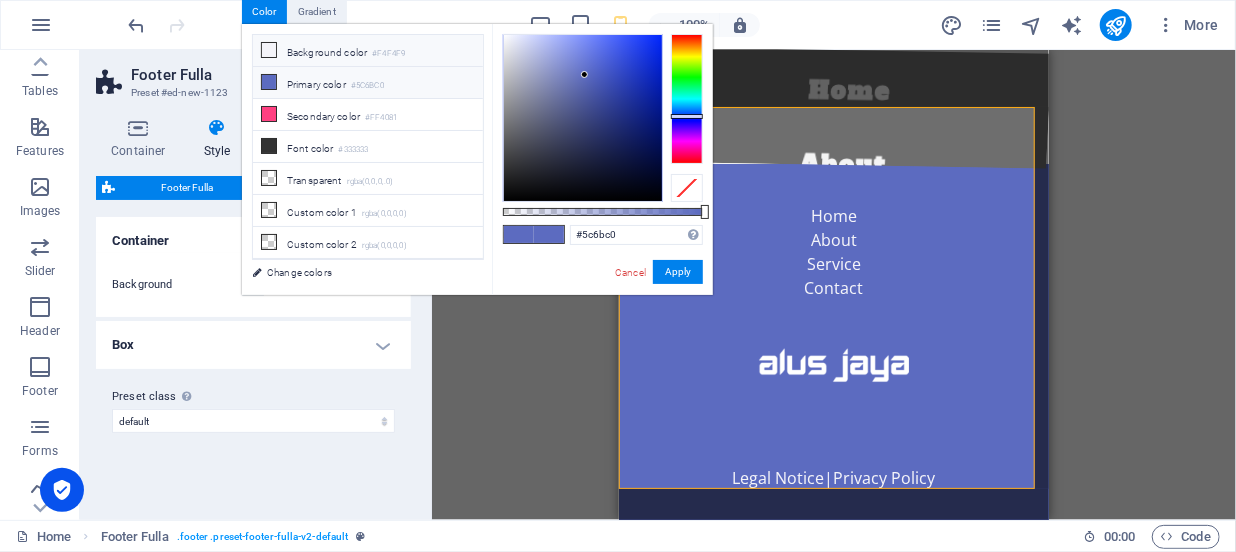 click on "Background color
#F4F4F9" at bounding box center (368, 51) 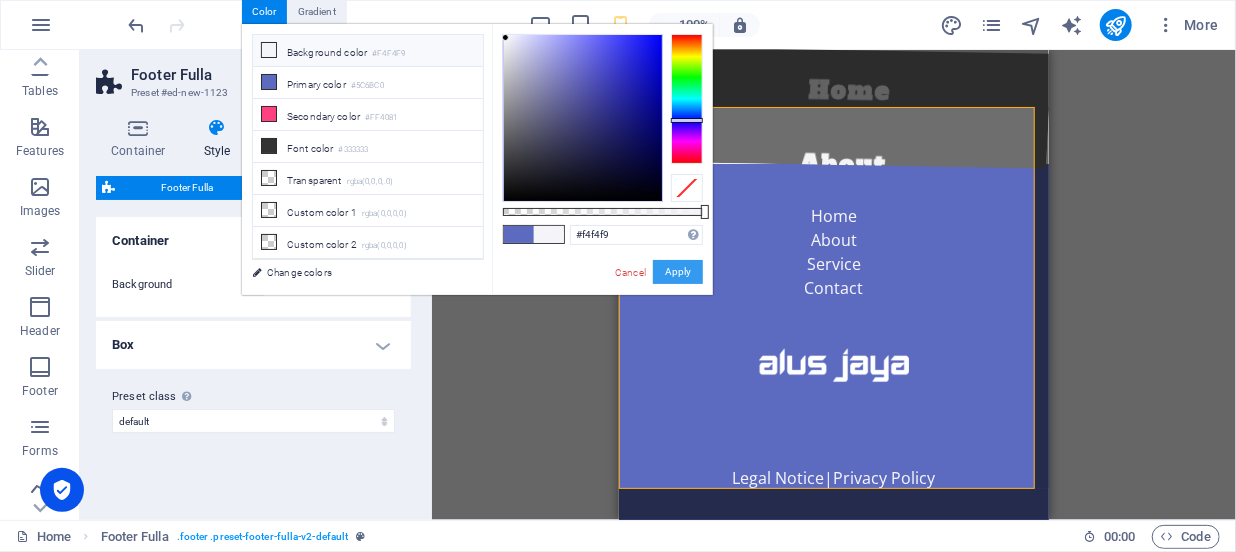 click on "Apply" at bounding box center [678, 272] 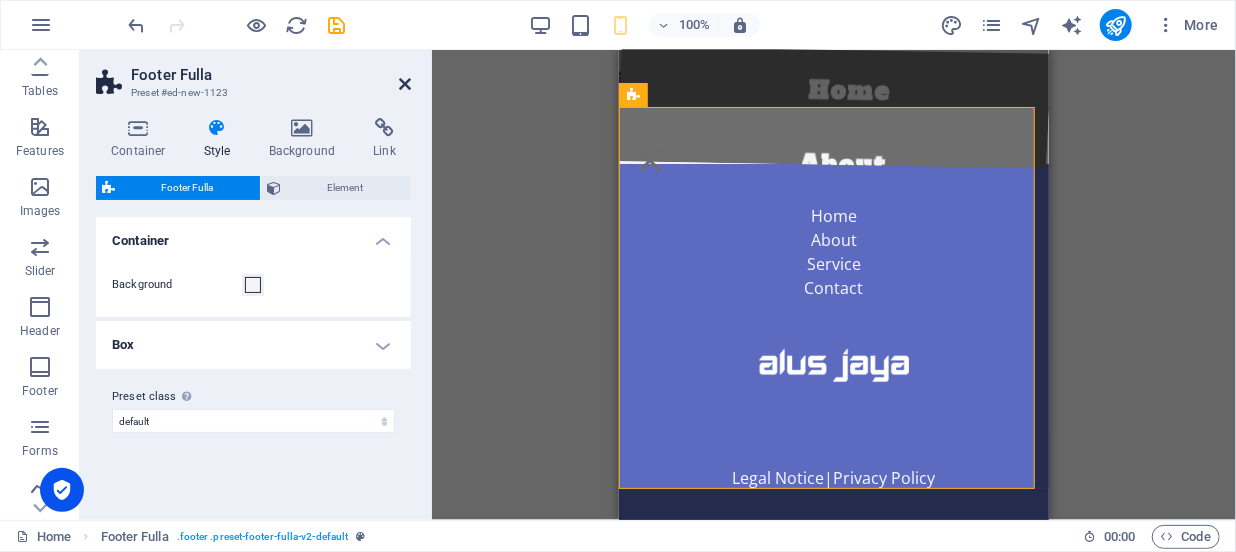 click at bounding box center [405, 84] 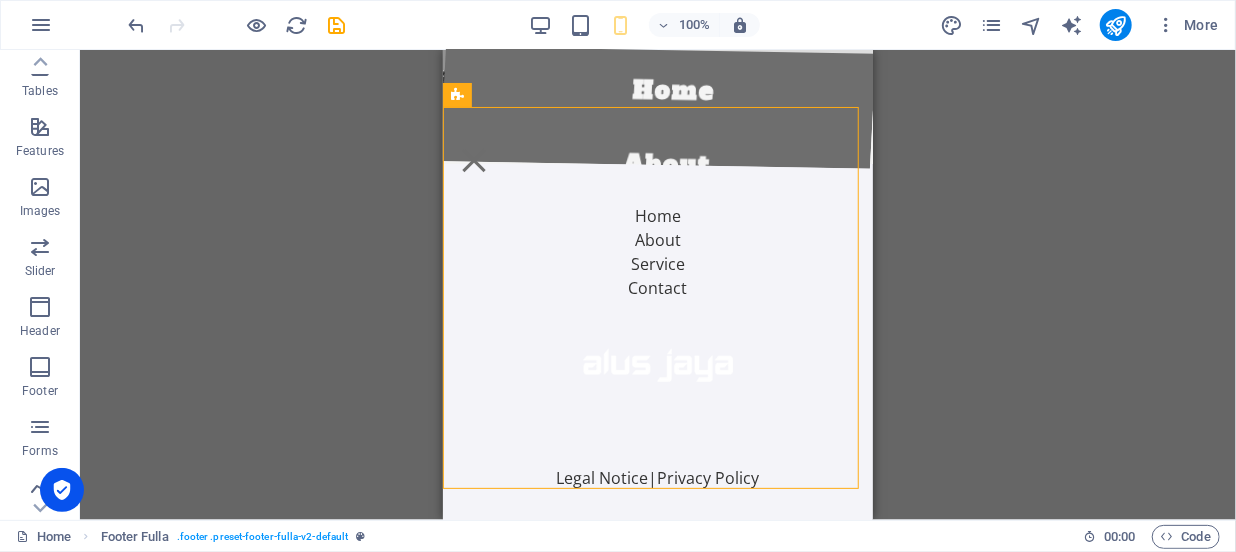 click on "Drag here to replace the existing content. Press “Ctrl” if you want to create a new element.
H2   Container   Social Media Icons   Banner   Banner   Container   Container   Menu   Menu Bar   Container   Image   Container   Preset   Container   Container   Image   Container   Spacer   Icon   Icon   Icon   Container   Image   Container   Menu Bar   Container   Icon   Menu Bar   HTML   Container   Image   Container   Gallery   Gallery   Gallery   Container   Image   Container   Icon   Icon   Text   Footer Fulla   Container   Menu   Container   Container   Container   Logo   Container" at bounding box center [658, 285] 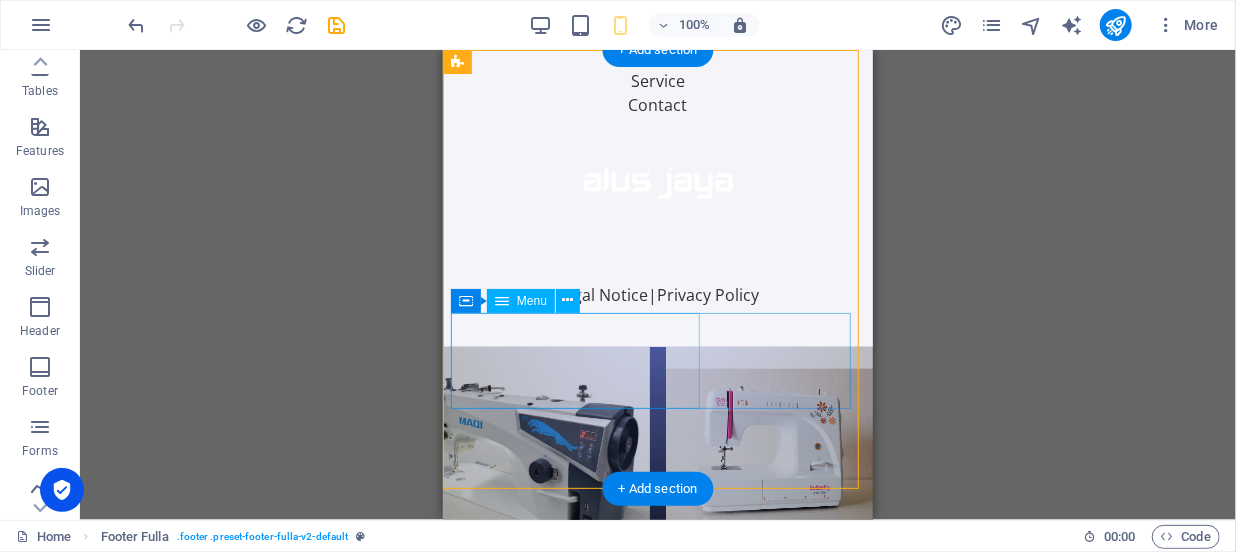 scroll, scrollTop: 0, scrollLeft: 0, axis: both 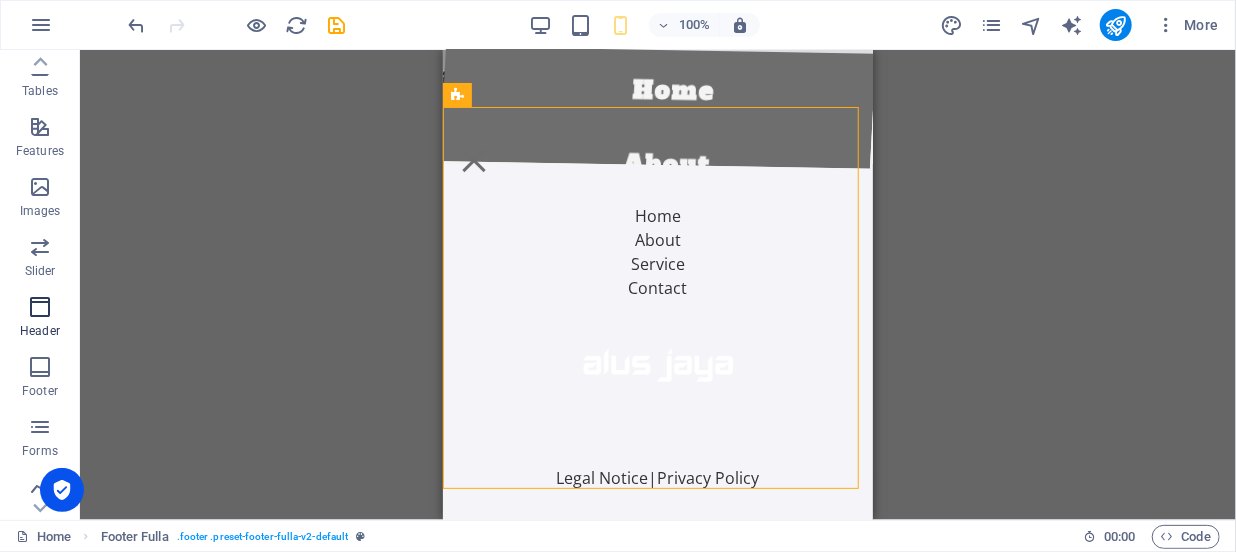 click on "Header" at bounding box center [40, 319] 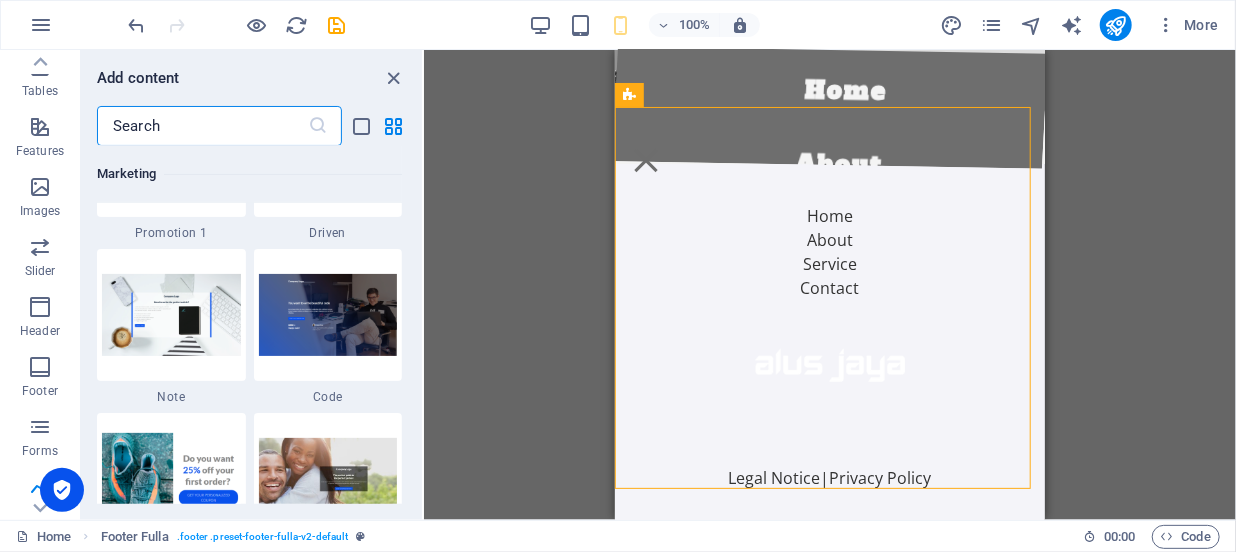 scroll, scrollTop: 17270, scrollLeft: 0, axis: vertical 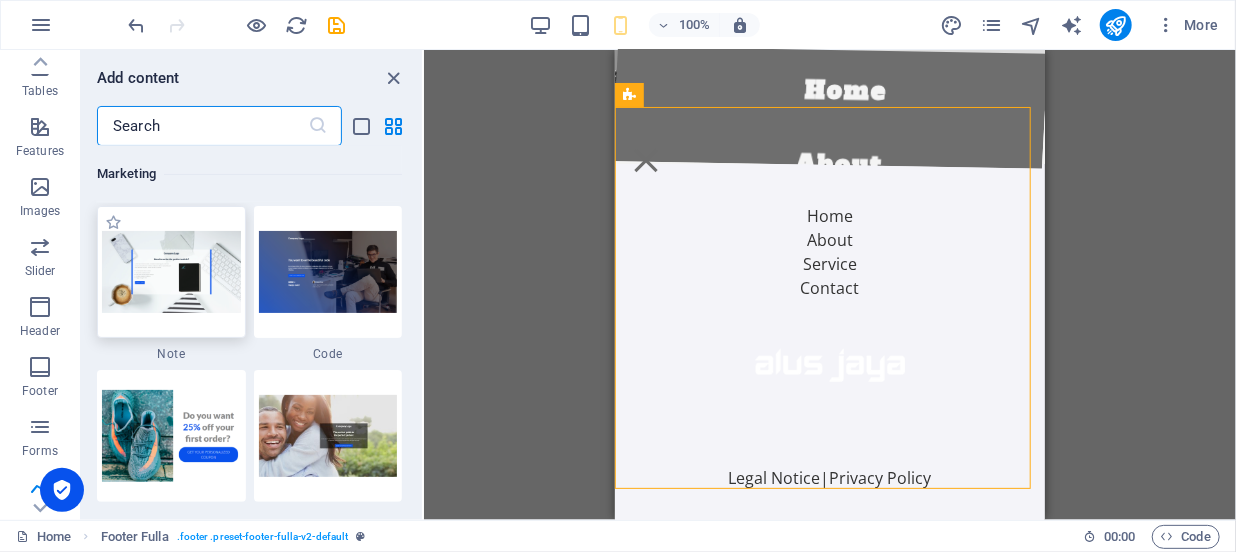 click at bounding box center (171, 271) 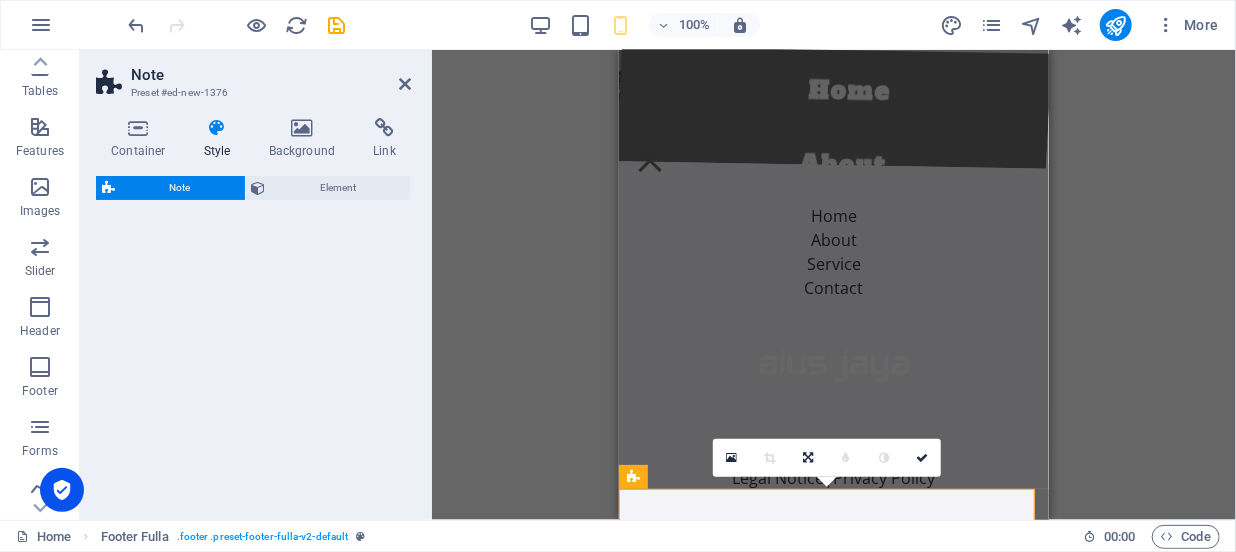select on "rem" 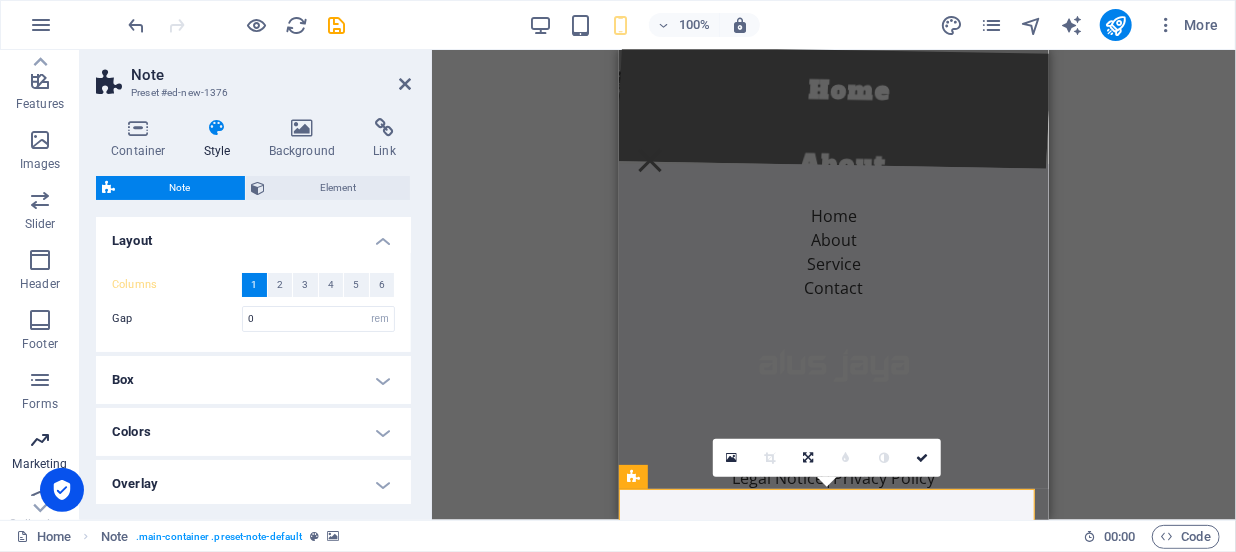 scroll, scrollTop: 430, scrollLeft: 0, axis: vertical 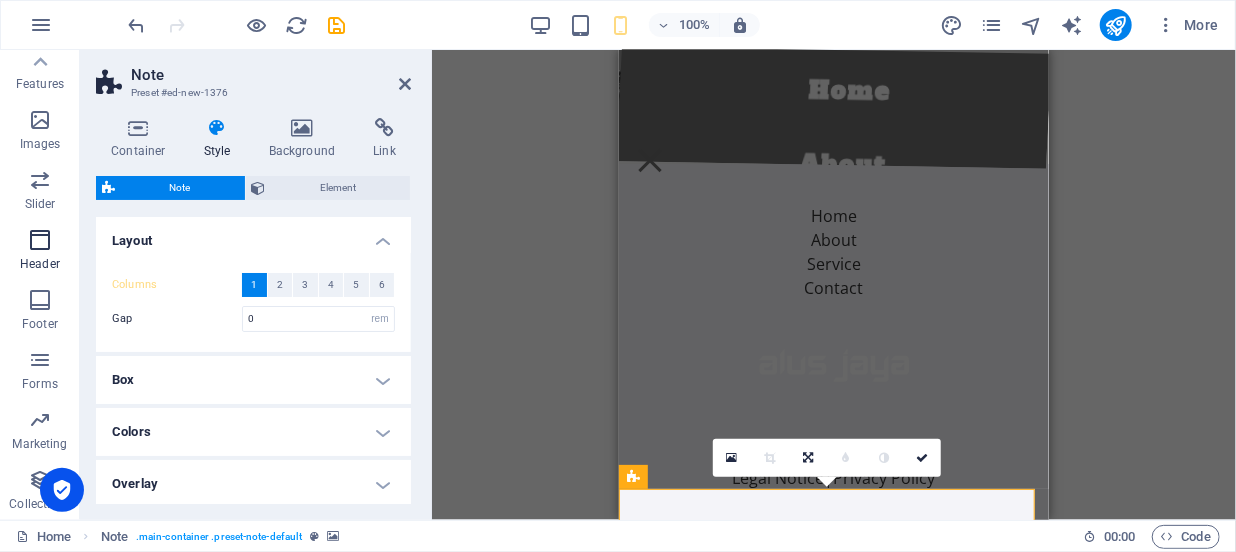 click at bounding box center [40, 240] 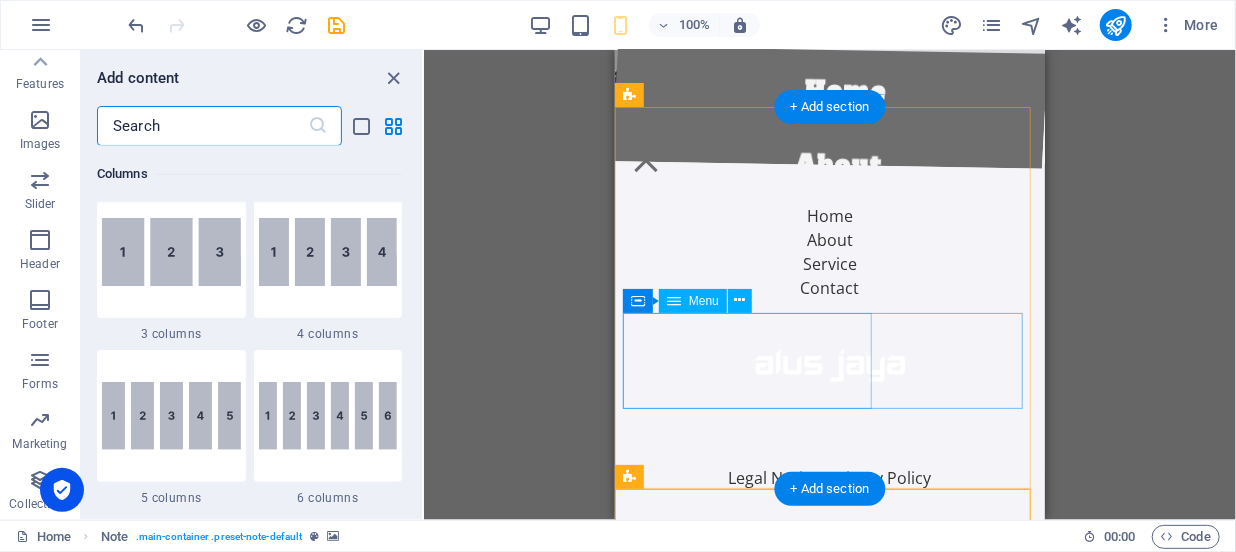 scroll, scrollTop: 11876, scrollLeft: 0, axis: vertical 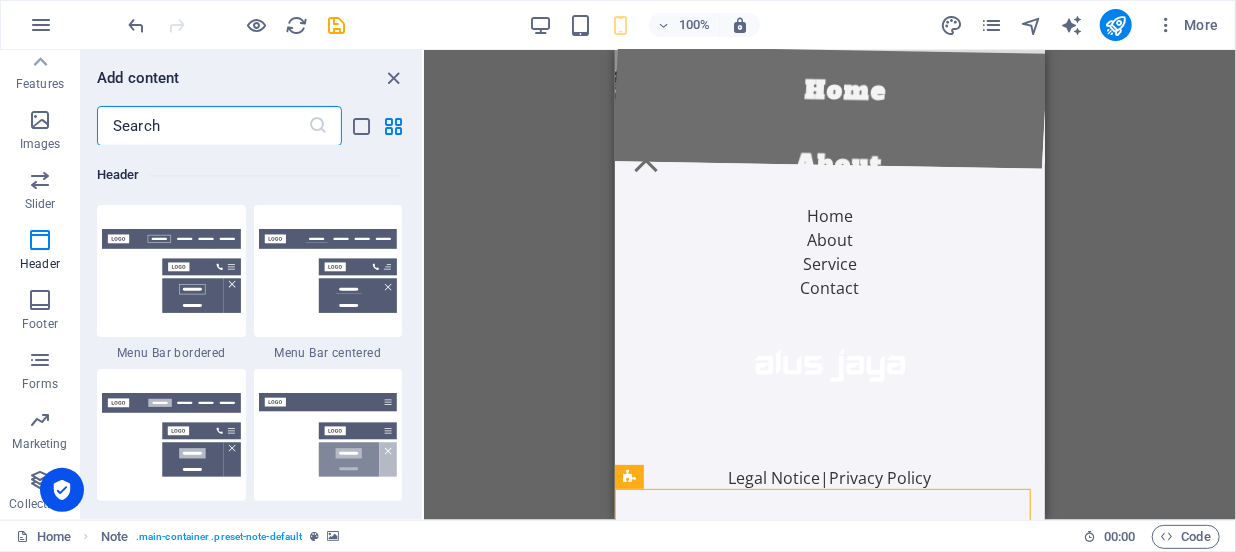 click on "100% More" at bounding box center [676, 25] 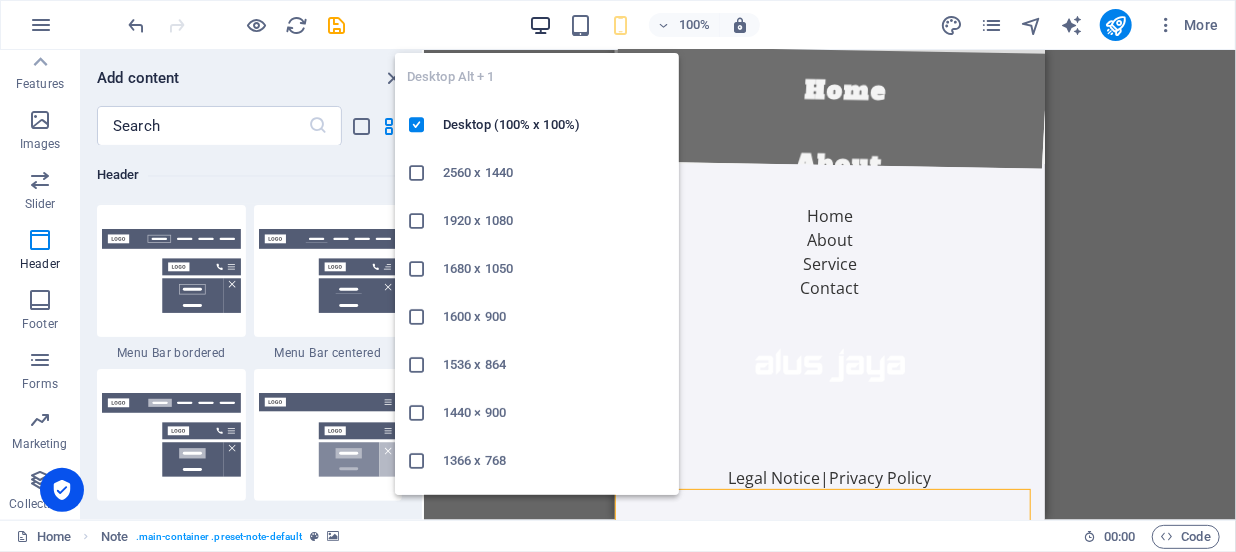 click at bounding box center [540, 25] 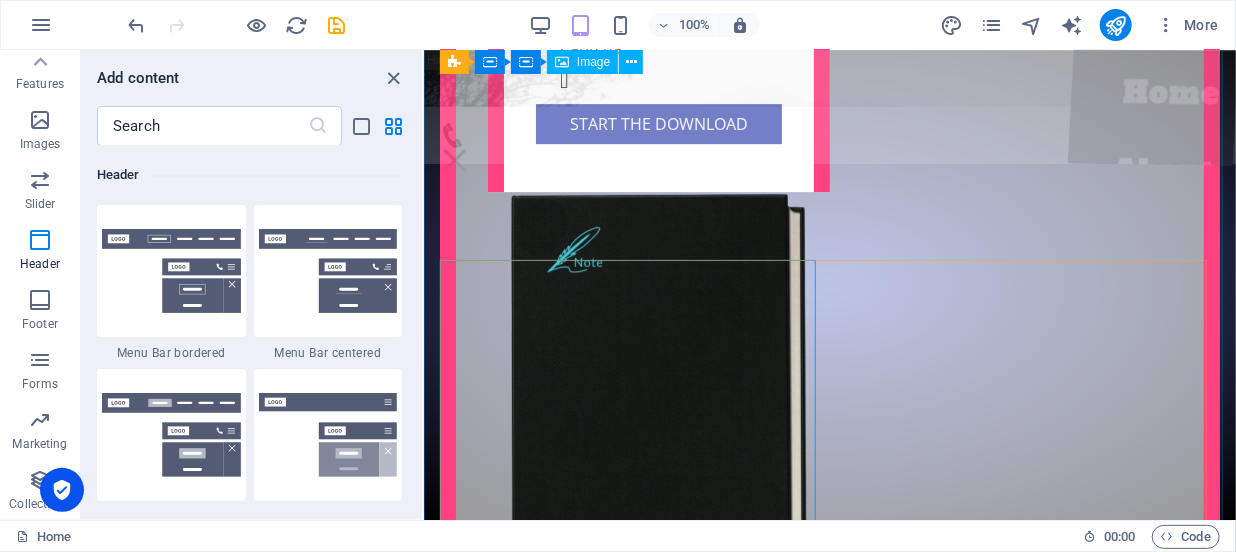 scroll, scrollTop: 2636, scrollLeft: 0, axis: vertical 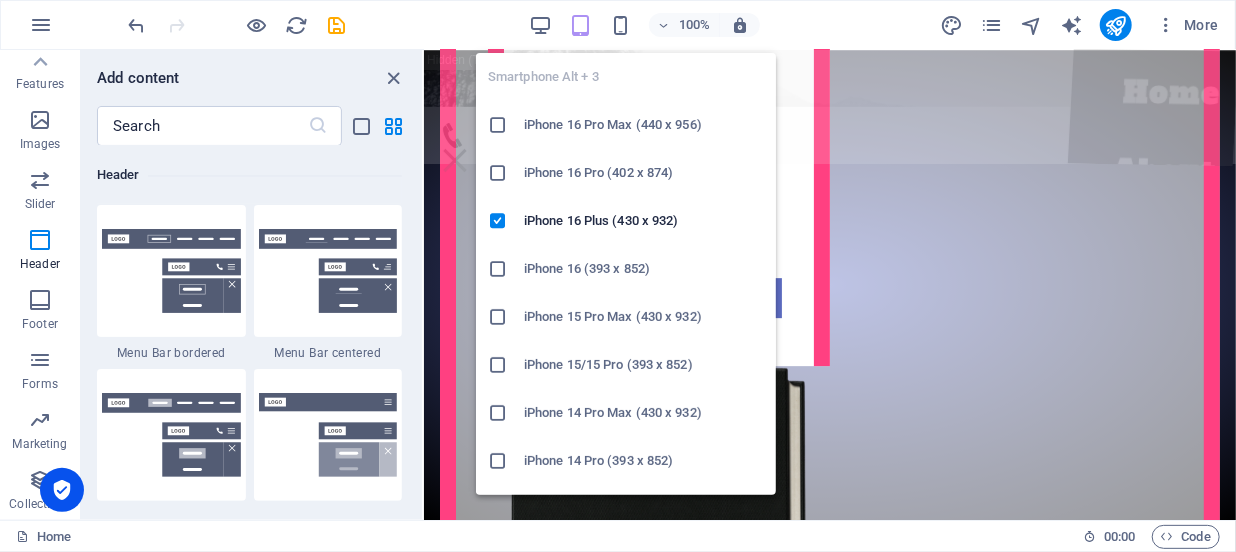 drag, startPoint x: 626, startPoint y: 19, endPoint x: 623, endPoint y: 122, distance: 103.04368 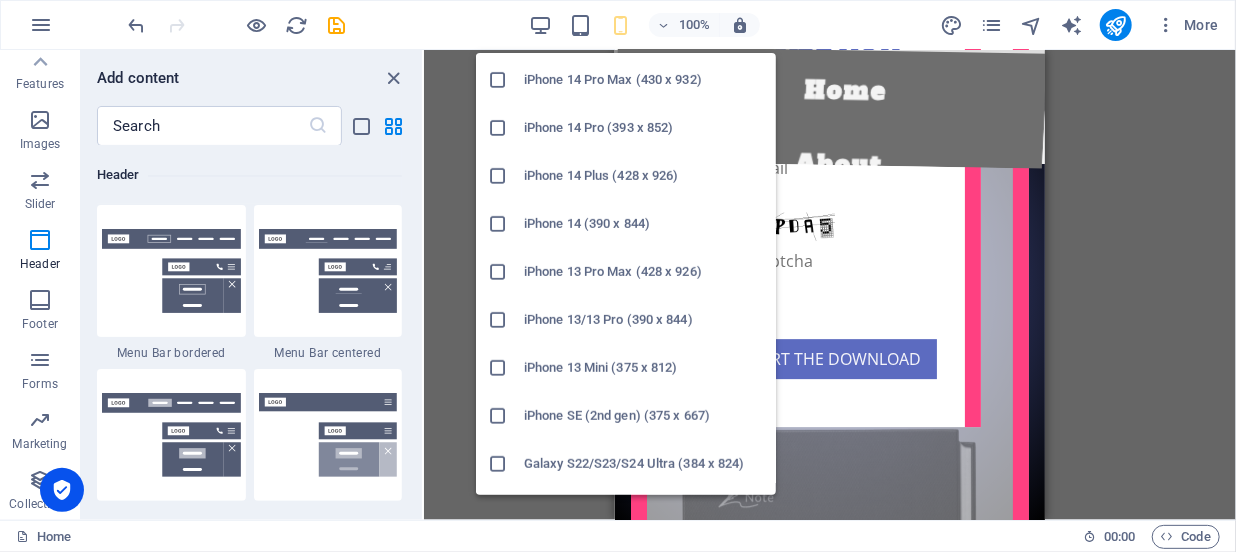 scroll, scrollTop: 0, scrollLeft: 0, axis: both 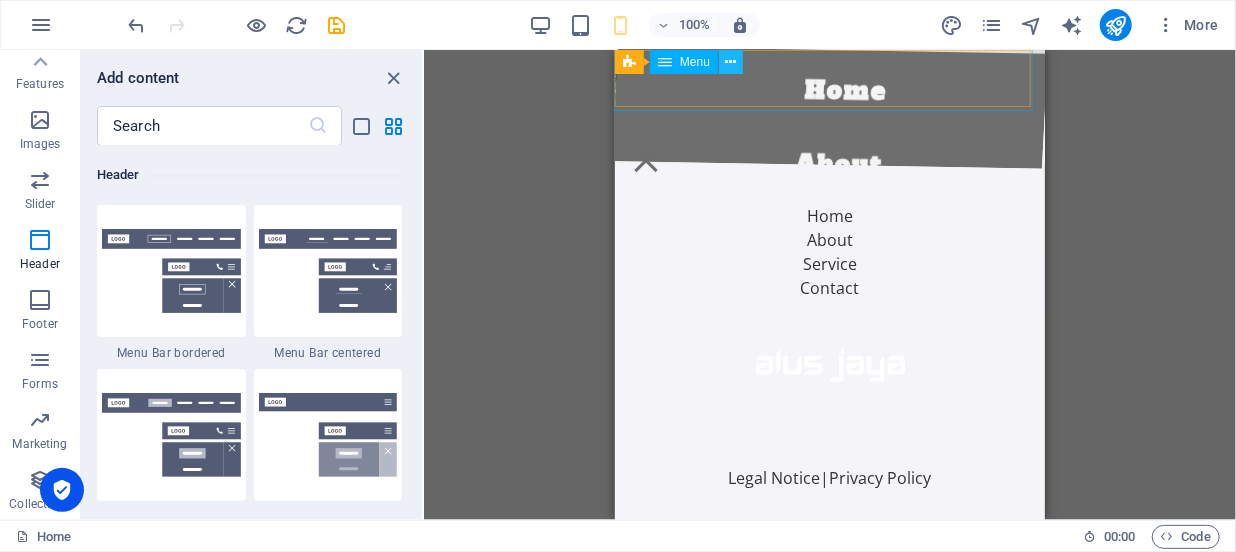 click at bounding box center [731, 62] 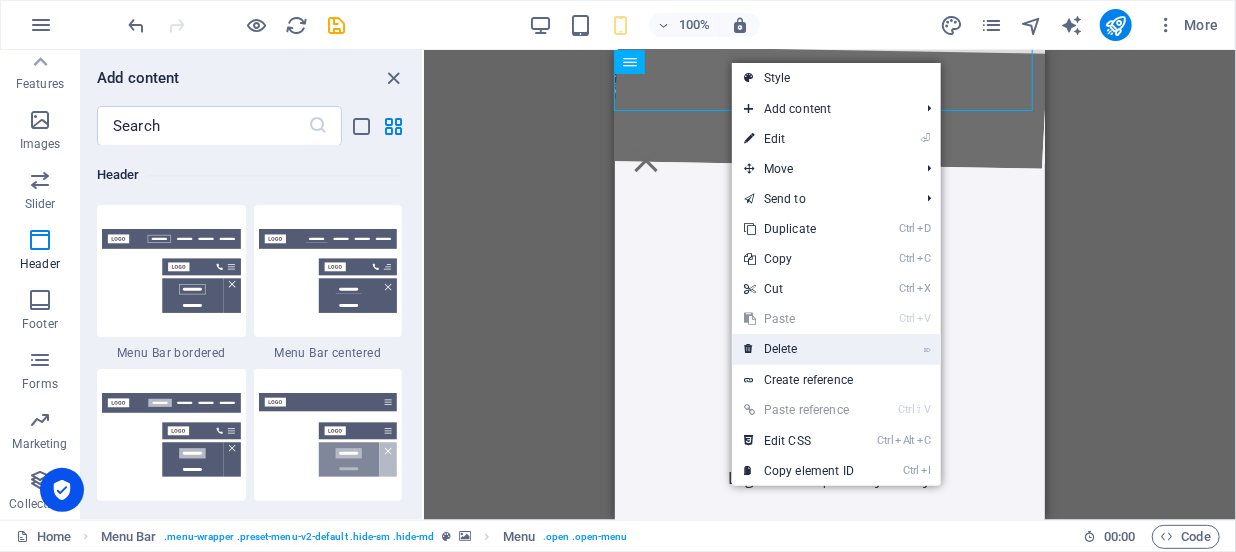 click on "⌦  Delete" at bounding box center (799, 349) 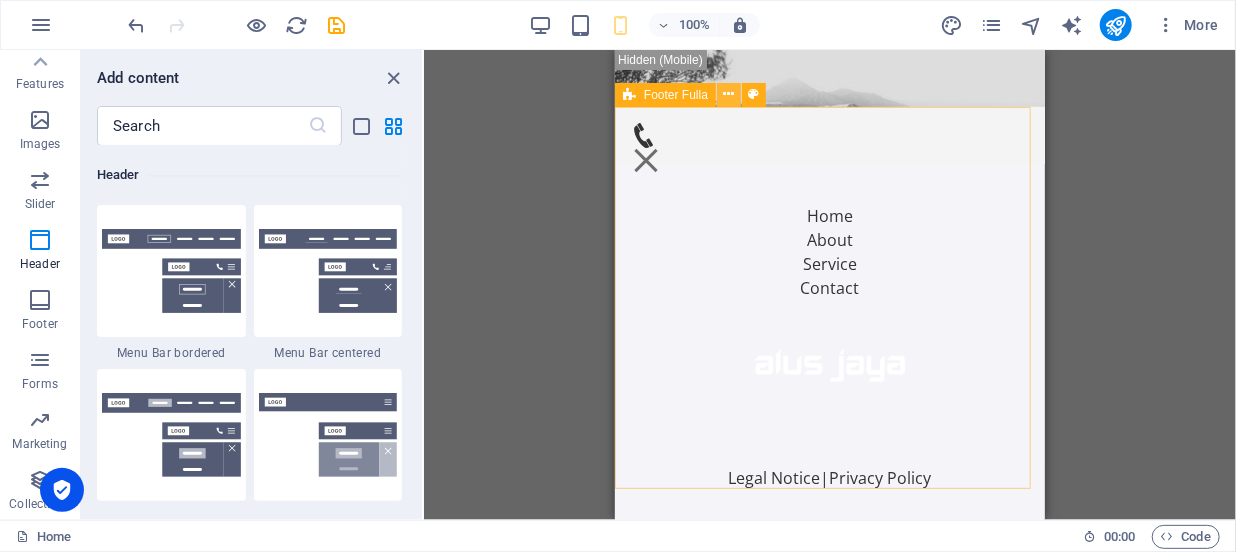 click at bounding box center [729, 94] 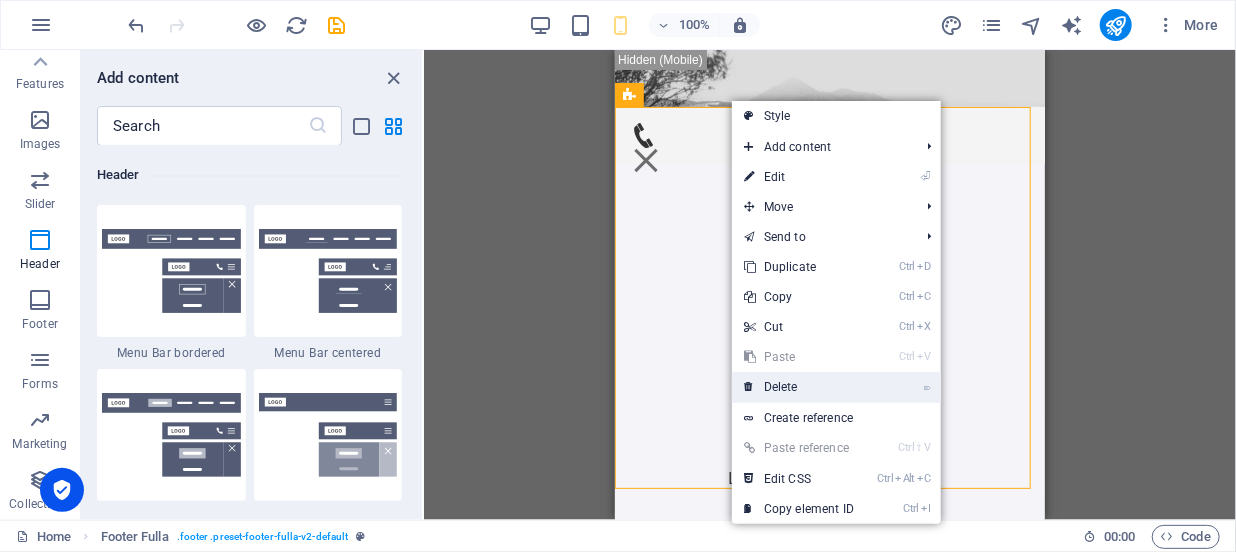 click on "⌦  Delete" at bounding box center [799, 387] 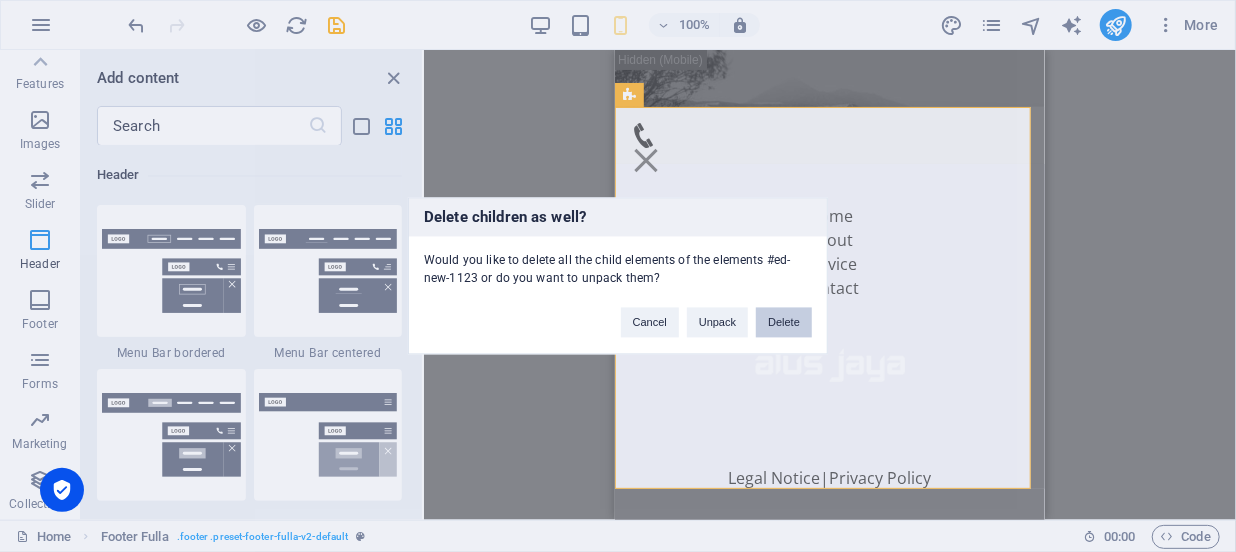 click on "Delete" at bounding box center (784, 323) 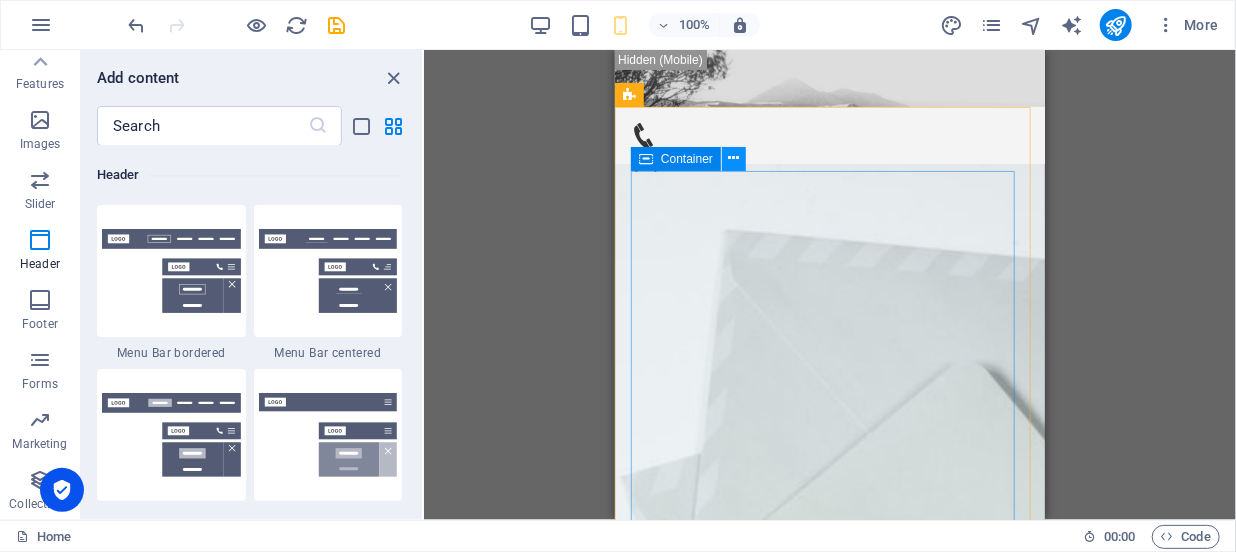 click at bounding box center [734, 158] 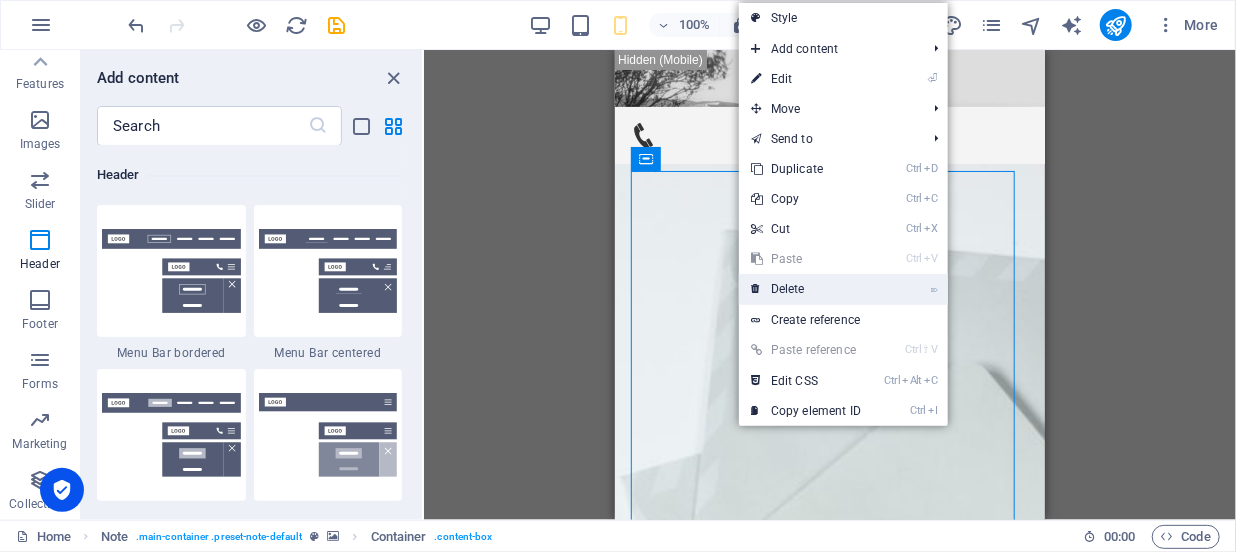click on "⌦  Delete" at bounding box center [806, 289] 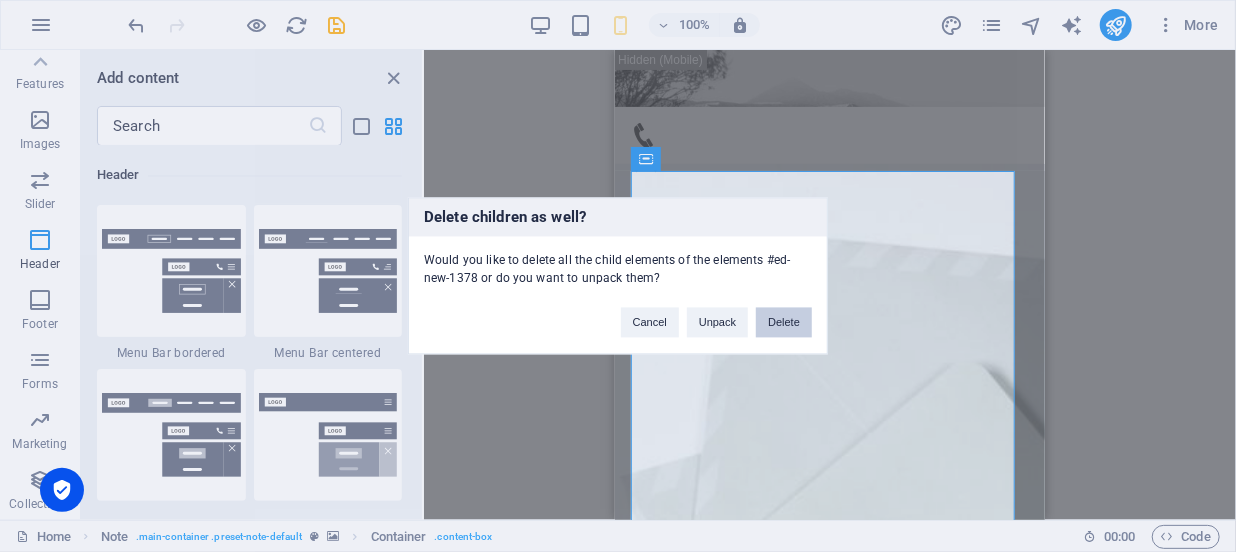 click on "Delete" at bounding box center [784, 323] 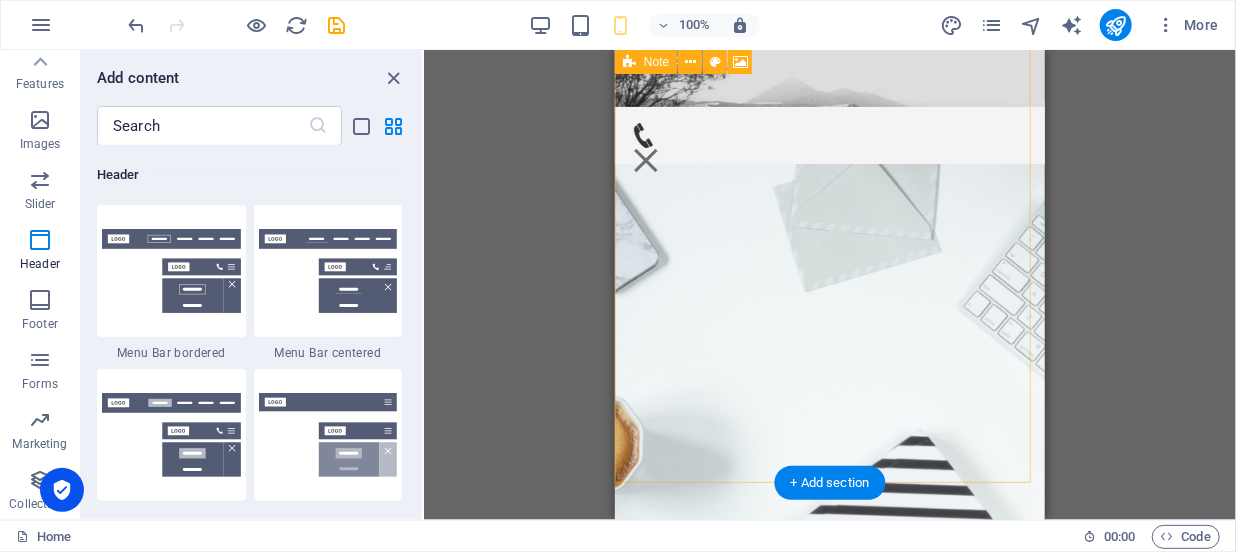 scroll, scrollTop: 0, scrollLeft: 0, axis: both 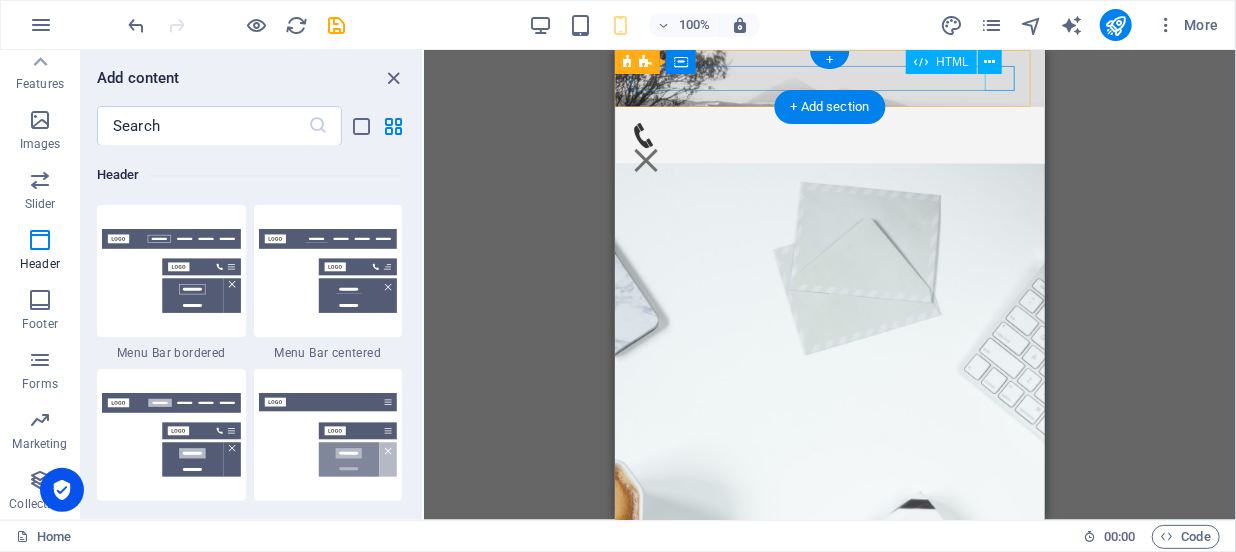 click on "Menu" at bounding box center [645, 159] 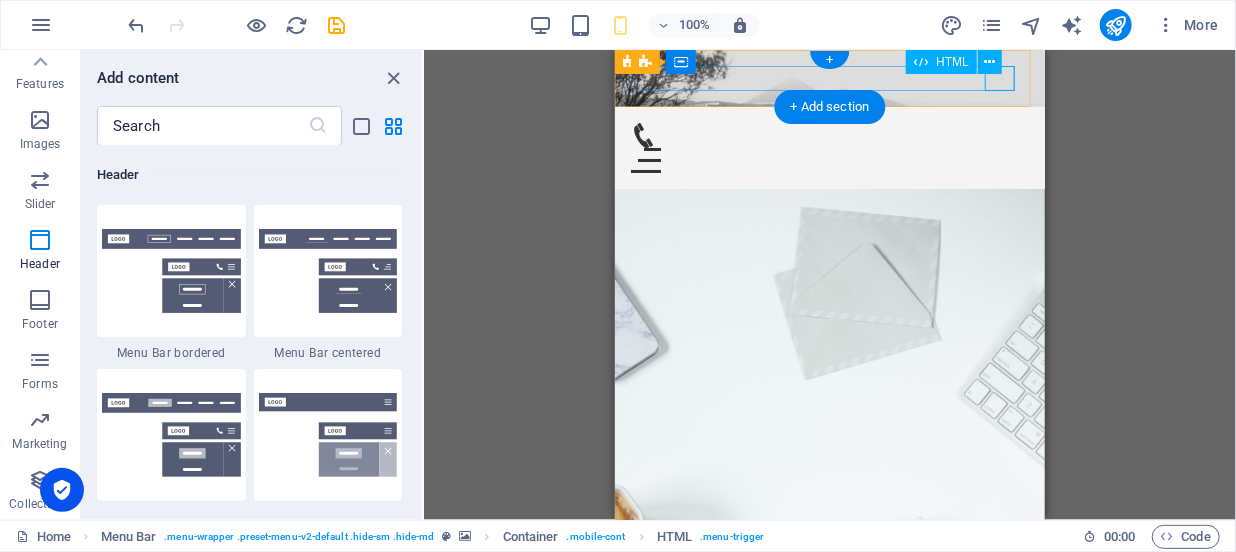 click on "Menu" at bounding box center [829, 159] 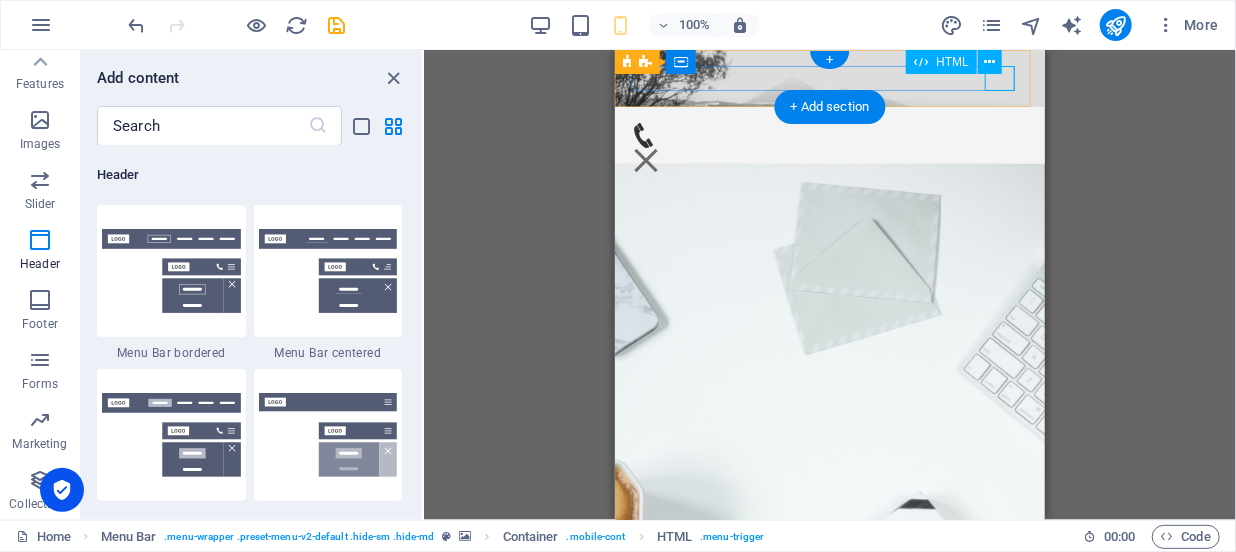 click on "Menu" at bounding box center (645, 159) 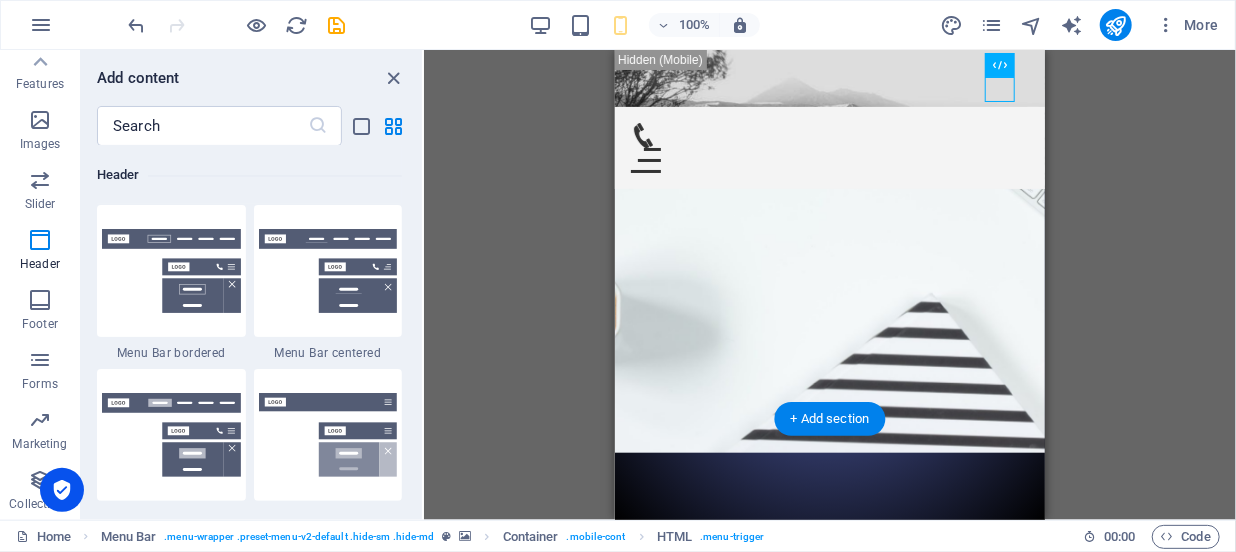scroll, scrollTop: 0, scrollLeft: 0, axis: both 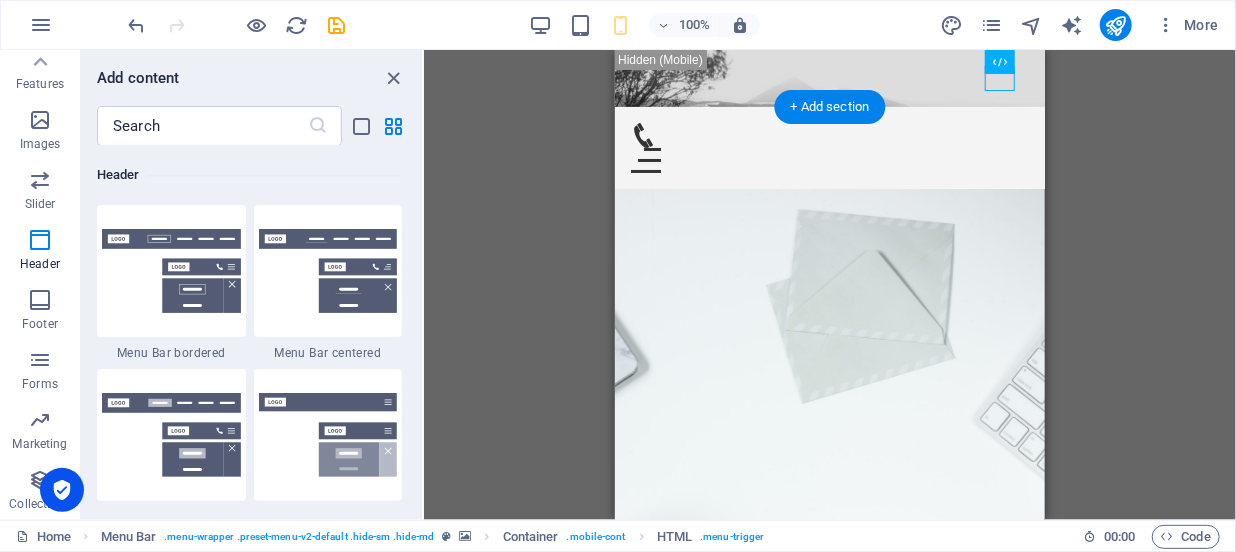 click at bounding box center [829, 451] 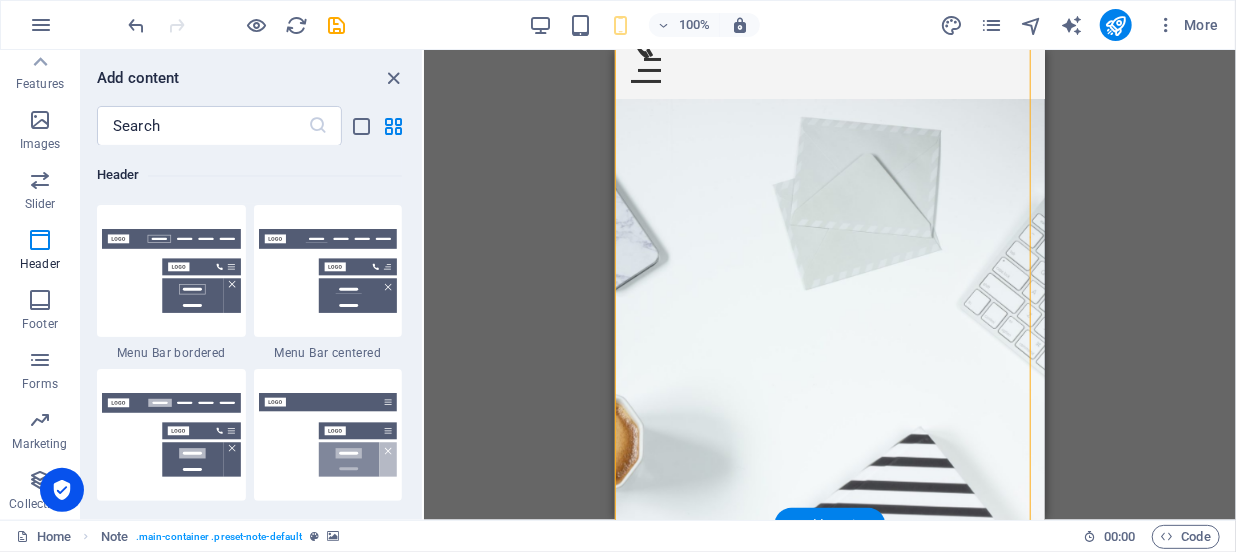 scroll, scrollTop: 0, scrollLeft: 0, axis: both 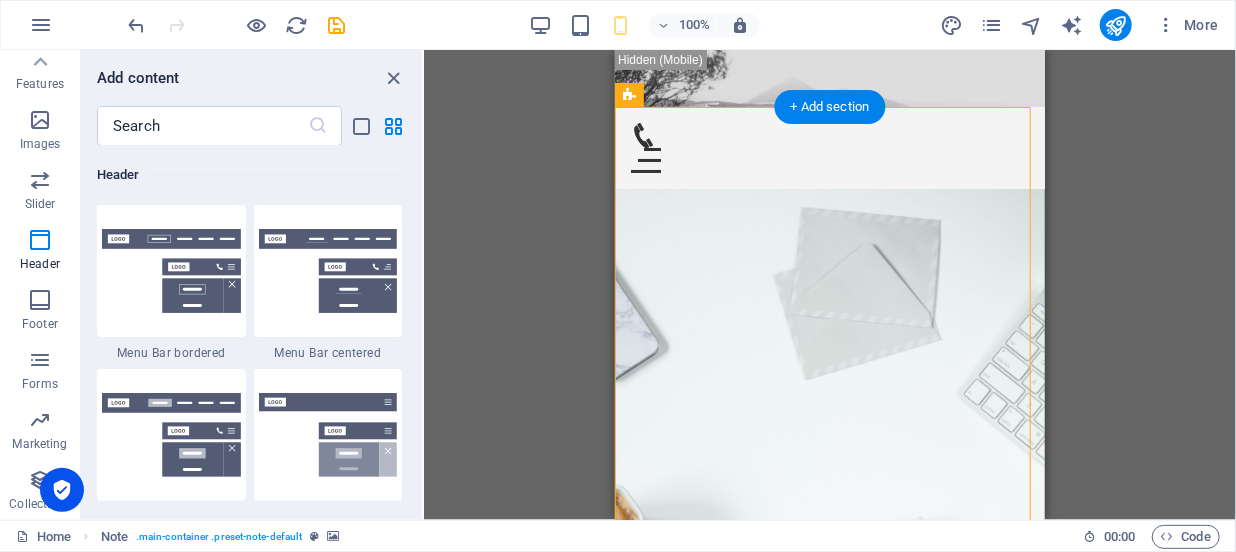 click at bounding box center [829, 423] 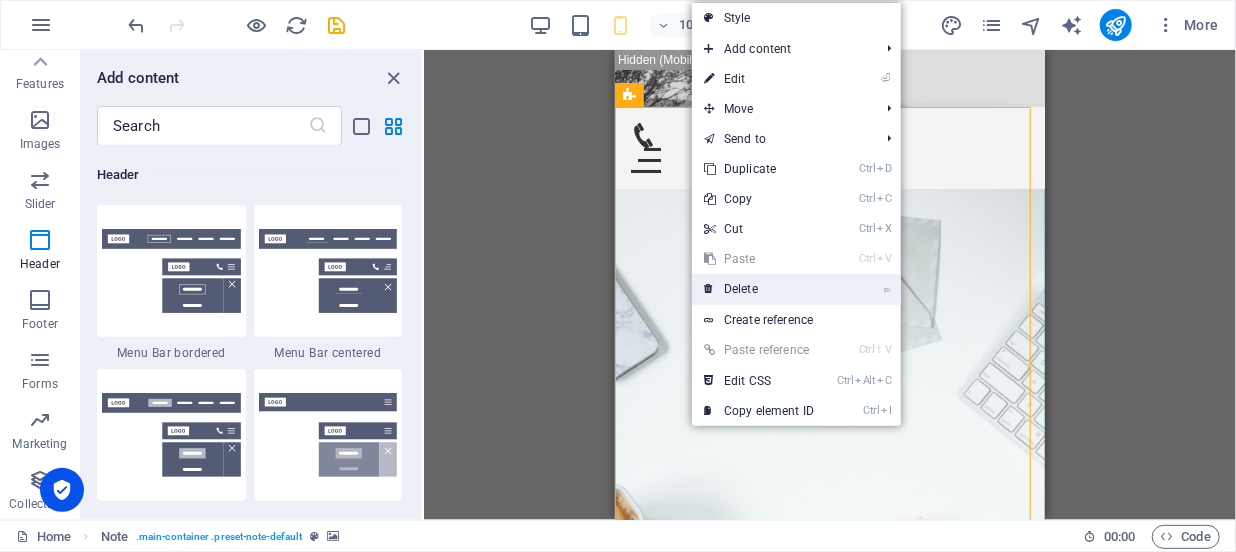 click on "⌦  Delete" at bounding box center (759, 289) 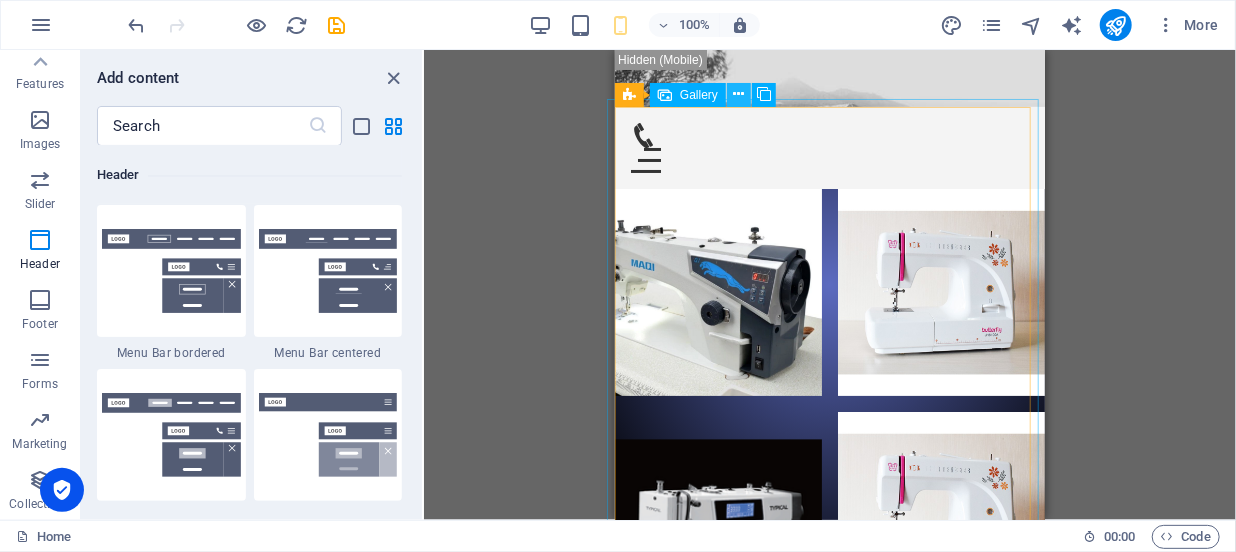 click at bounding box center [739, 94] 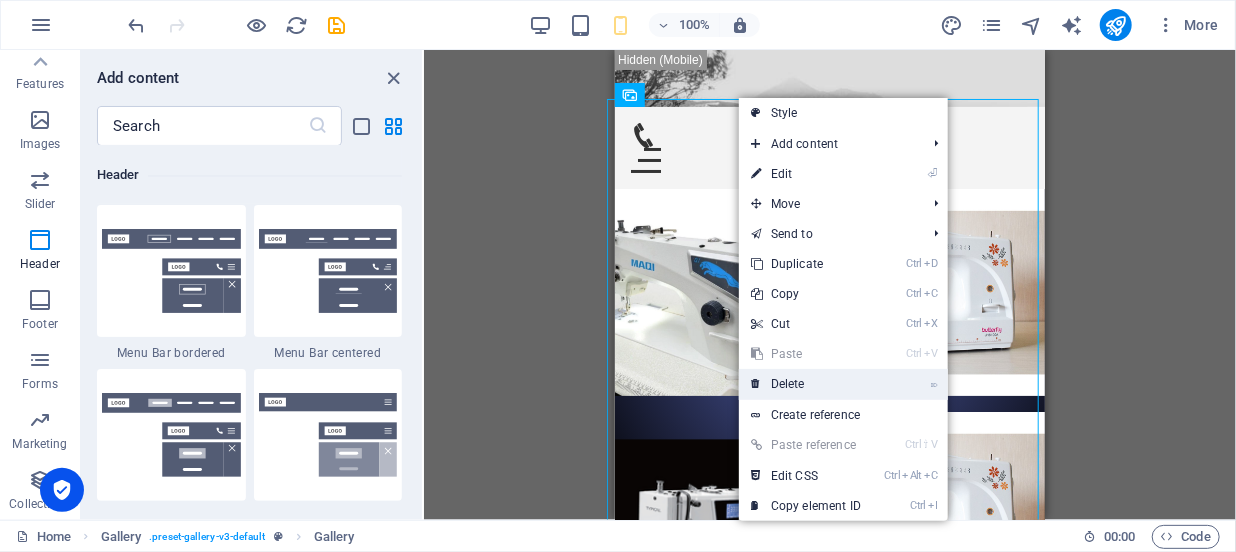 click on "⌦  Delete" at bounding box center (806, 384) 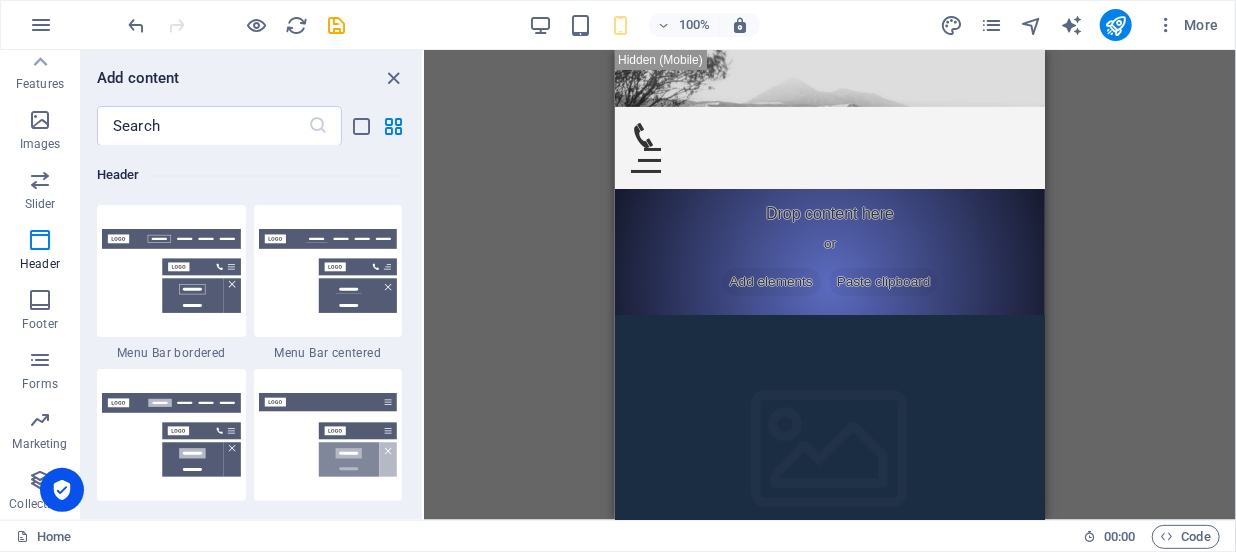 click on "Drag here to replace the existing content. Press “Ctrl” if you want to create a new element.
H2   Container   Social Media Icons   Banner   Banner   Container   Container   Menu Bar   Menu   Menu Bar   Container   Image   Container   Preset   Container   Container   Image   Container   Spacer   Icon   Icon   Icon   Container   Image   Container   Menu Bar   Container   Icon   HTML   Container   Image   Container   Gallery   Gallery   Gallery   Container   Image   Container   Icon   Icon   Text   Footer Fulla   Container   Menu   Container   Container   Container   Logo   Container   Note   Container   Image   Spacer   Container   Text   Container   Container   Button   H2   Container   Input   Form   Email   Captcha   Form button   Spacer   Preset   Container   Container   Image   Container   Preset   Container   Preset   Container   Preset   Container   Container   Image   Container   Preset   Container   Preset   Container   Container   Image   Container   H2   Preset   Text" at bounding box center [830, 285] 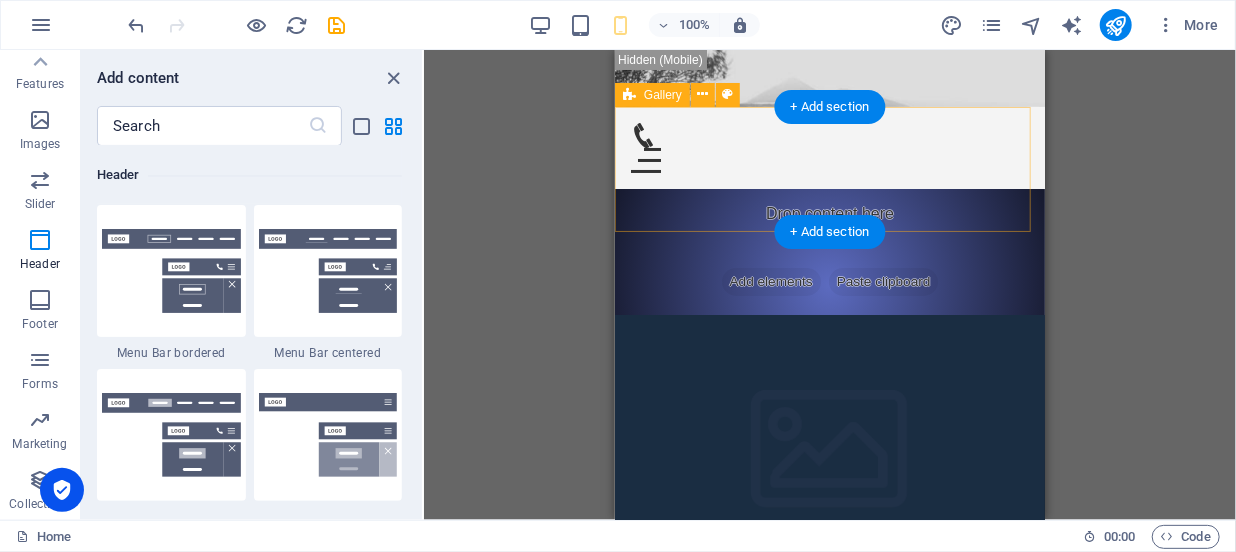 click on "Drop content here or  Add elements  Paste clipboard" at bounding box center (829, 251) 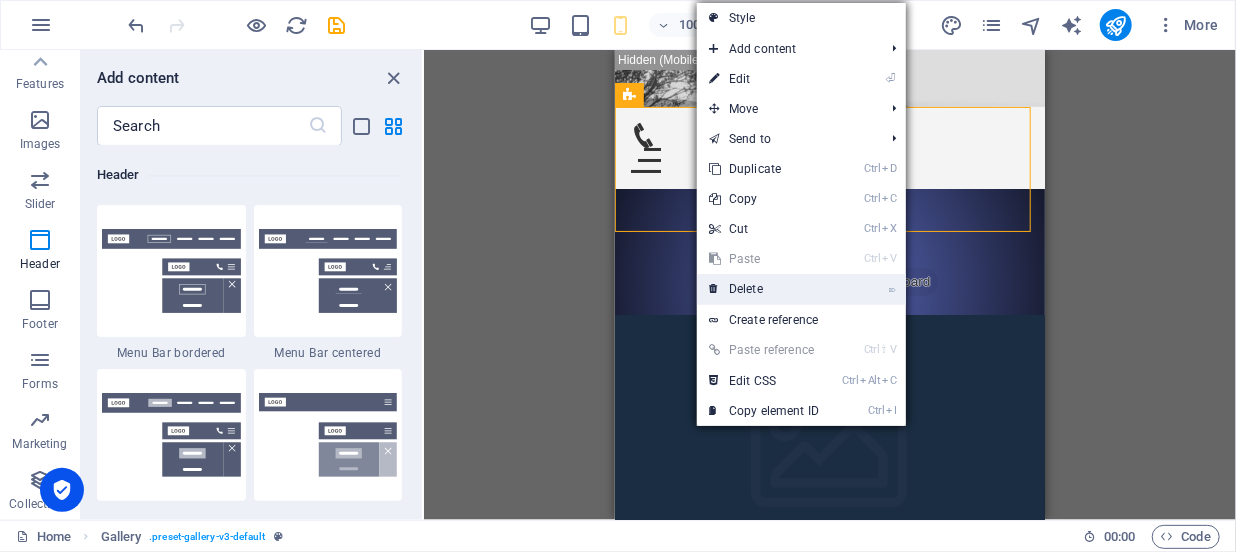 click on "⌦  Delete" at bounding box center (764, 289) 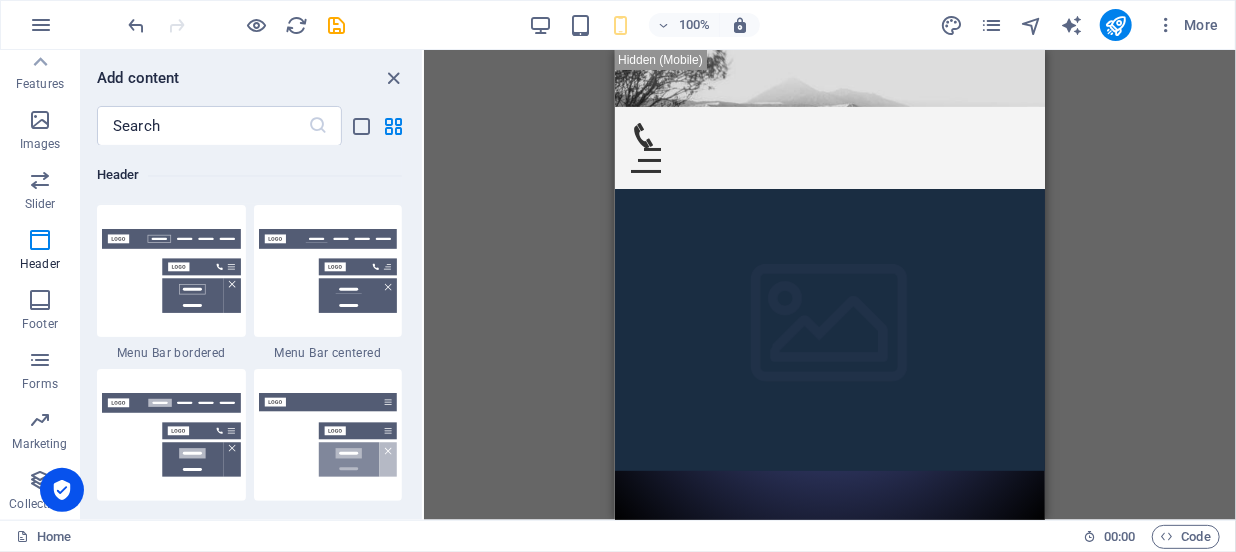 click on "Drag here to replace the existing content. Press “Ctrl” if you want to create a new element.
H2   Container   Social Media Icons   Banner   Banner   Container   Container   Menu Bar   Menu   Menu Bar   Container   Image   Container   Preset   Container   Container   Image   Container   Spacer   Icon   Icon   Icon   Container   Image   Container   Menu Bar   Container   Icon   HTML   Container   Image   Container   Gallery   Gallery   Container   Image   Container   Icon   Icon   Text   Footer Fulla   Container   Menu   Container   Container   Container   Logo   Container   Note   Container   Image   Spacer   Container   Text   Container   Container   Button   H2   Container   Input   Form   Email   Captcha   Form button   Spacer   Preset   Container   Container   Image   Container   Preset   Container   Preset   Container   Preset   Container   Container   Image   Container   Preset   Container   Preset   Container   Container   Image   Container   H2   Preset   Text   Reference" at bounding box center [830, 285] 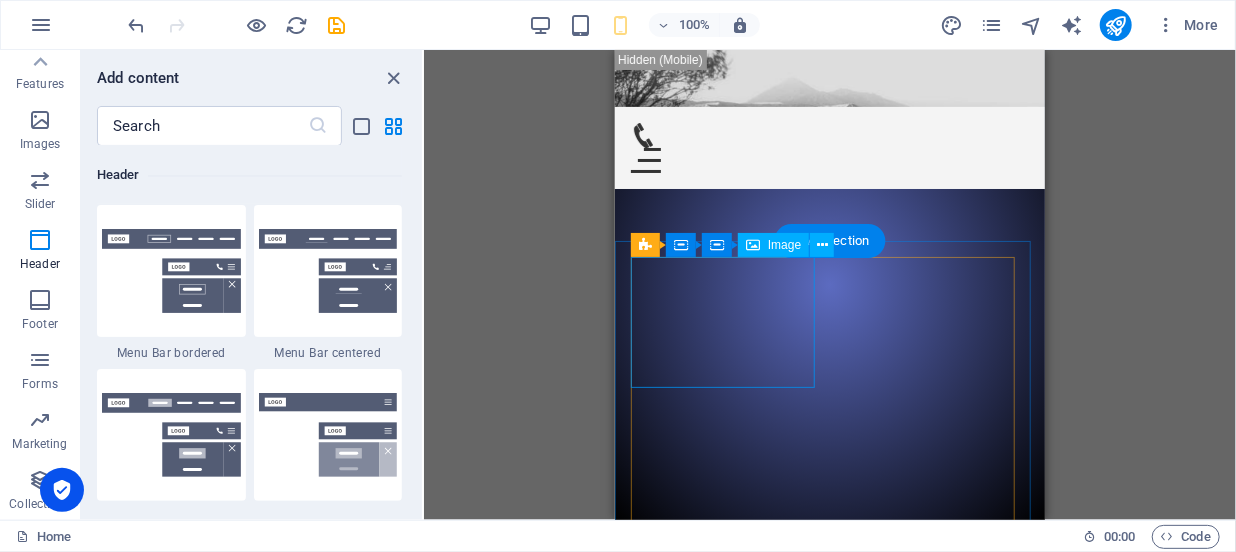 scroll, scrollTop: 90, scrollLeft: 0, axis: vertical 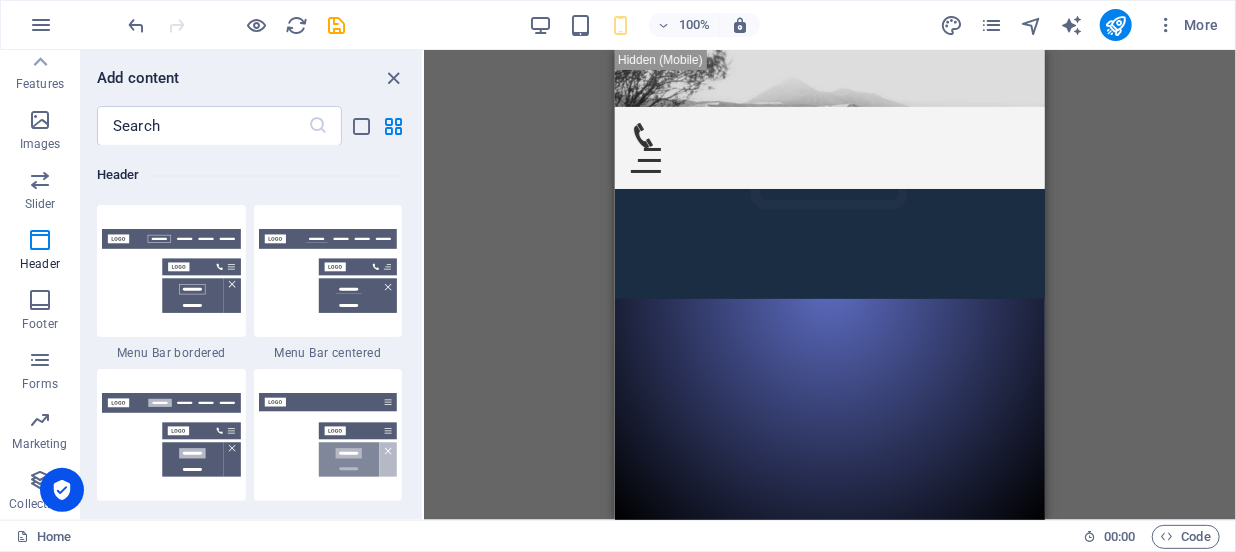 click on "Drag here to replace the existing content. Press “Ctrl” if you want to create a new element.
H2   Container   Social Media Icons   Banner   Banner   Container   Container   Menu Bar   Menu   Menu Bar   Container   Image   Container   Preset   Container   Preset   Container   Container   Image   Preset   Container   Container   Spacer   Icon   Icon   Icon   Container   Image   Container   Menu Bar   Container   Icon   HTML   Container   Image   Container   Gallery   Gallery   Container   Image   Container   Icon   Icon   Text   Footer Fulla   Container   Menu   Container   Container   Container   Logo   Container   Note   Container   Image   Spacer   Container   Text   Container   Container   Button   H2   Container   Input   Form   Email   Captcha   Form button   Spacer   Preset   Container   Container   Image   Container   Preset   Container   Preset   Container   Preset   Container   Container   Image   Container   Preset   Container   Preset   Container   Container   Image     H2" at bounding box center [830, 285] 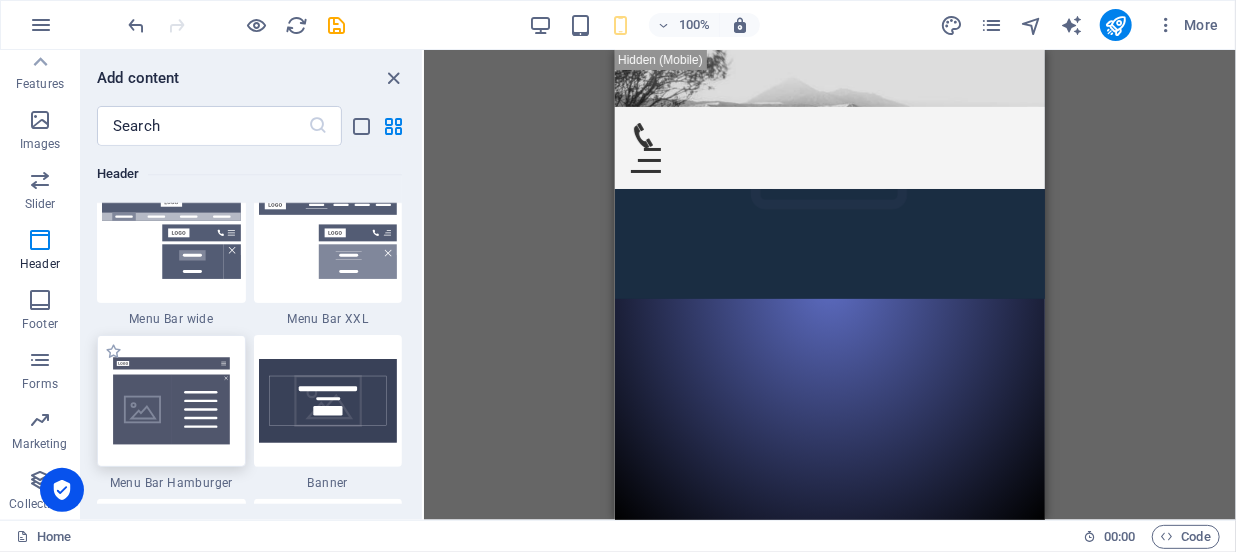 scroll, scrollTop: 12421, scrollLeft: 0, axis: vertical 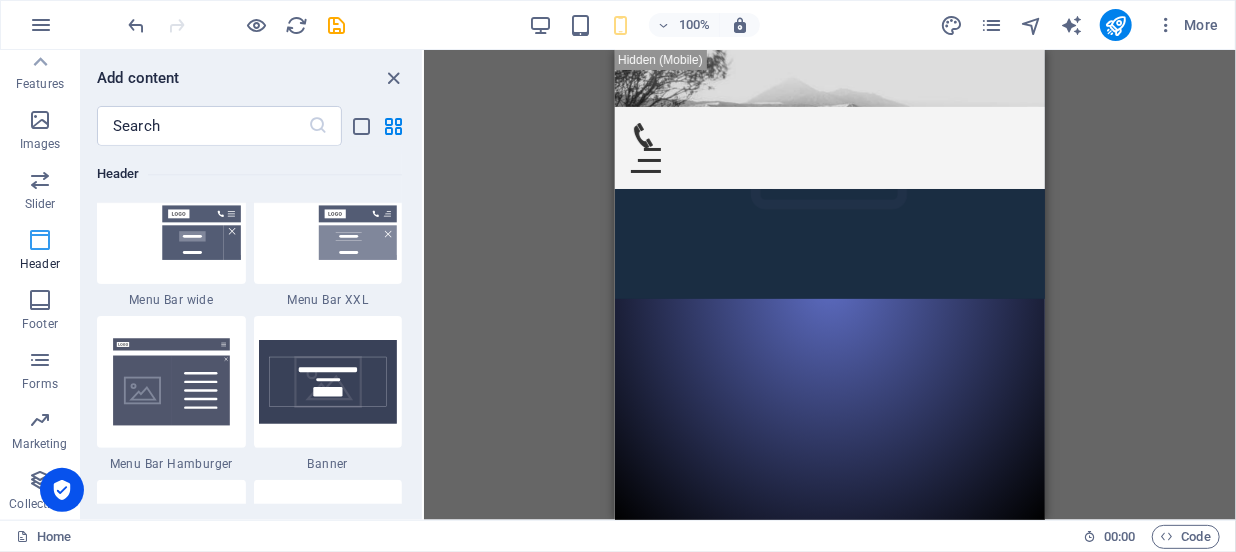 click at bounding box center (40, 240) 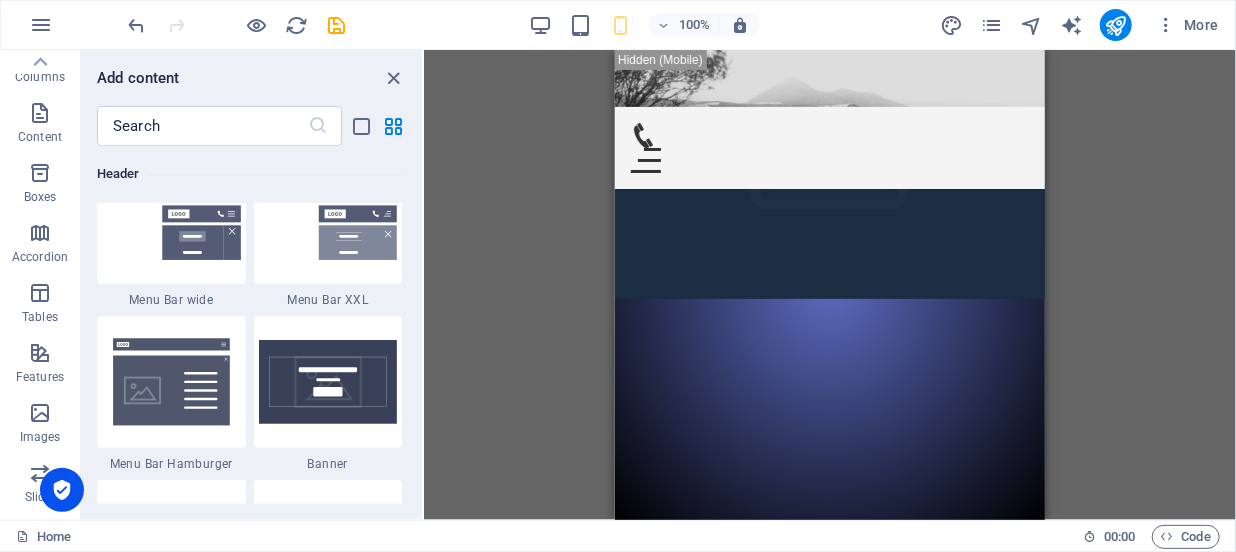 scroll, scrollTop: 66, scrollLeft: 0, axis: vertical 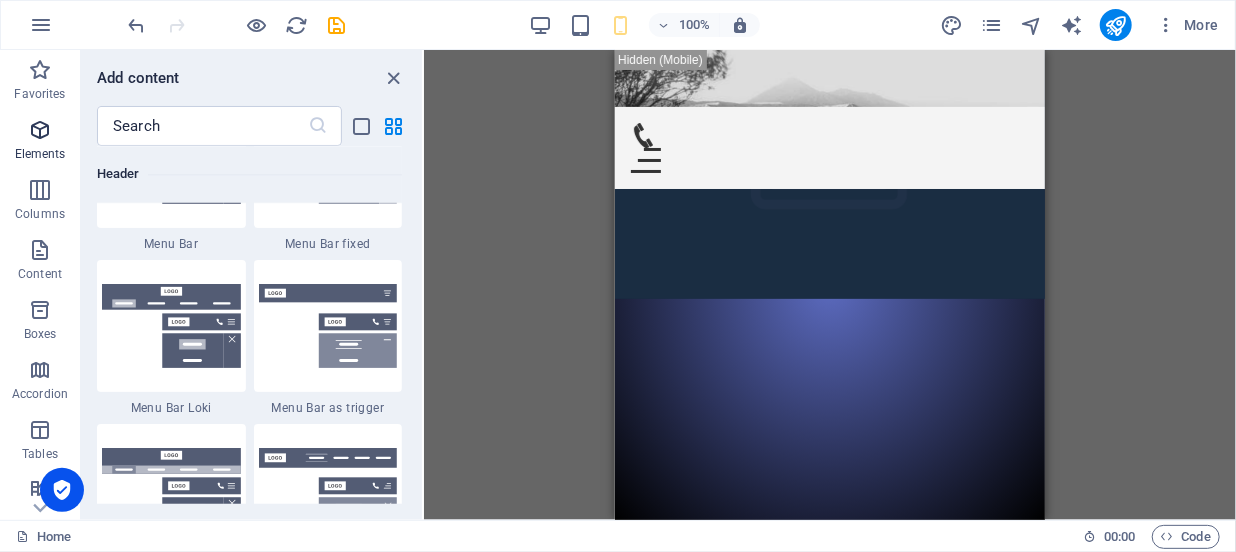 click at bounding box center [40, 130] 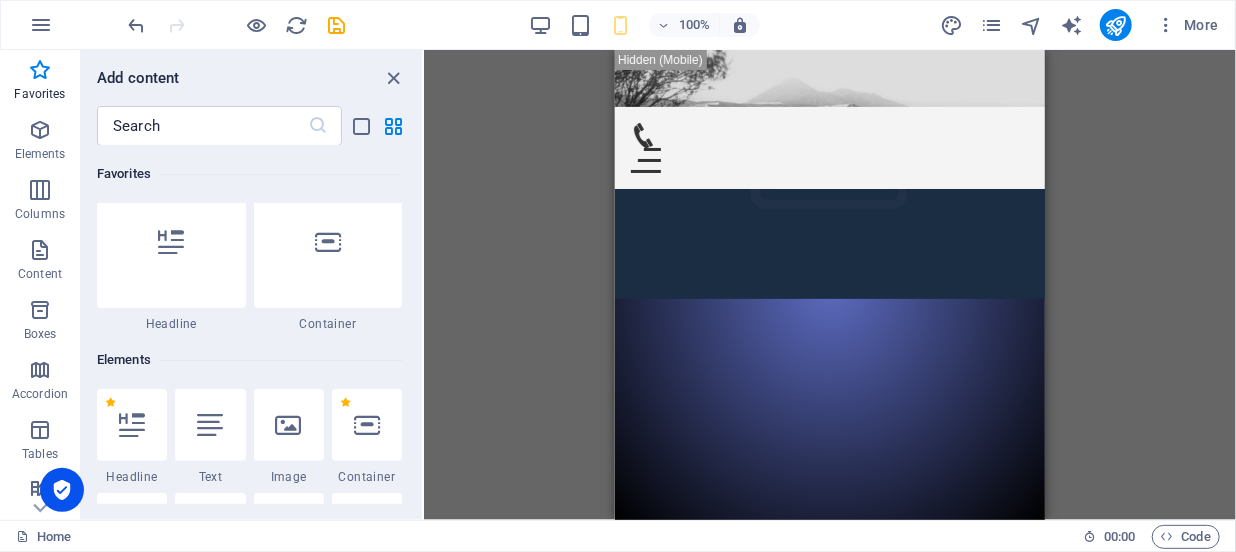 scroll, scrollTop: 0, scrollLeft: 0, axis: both 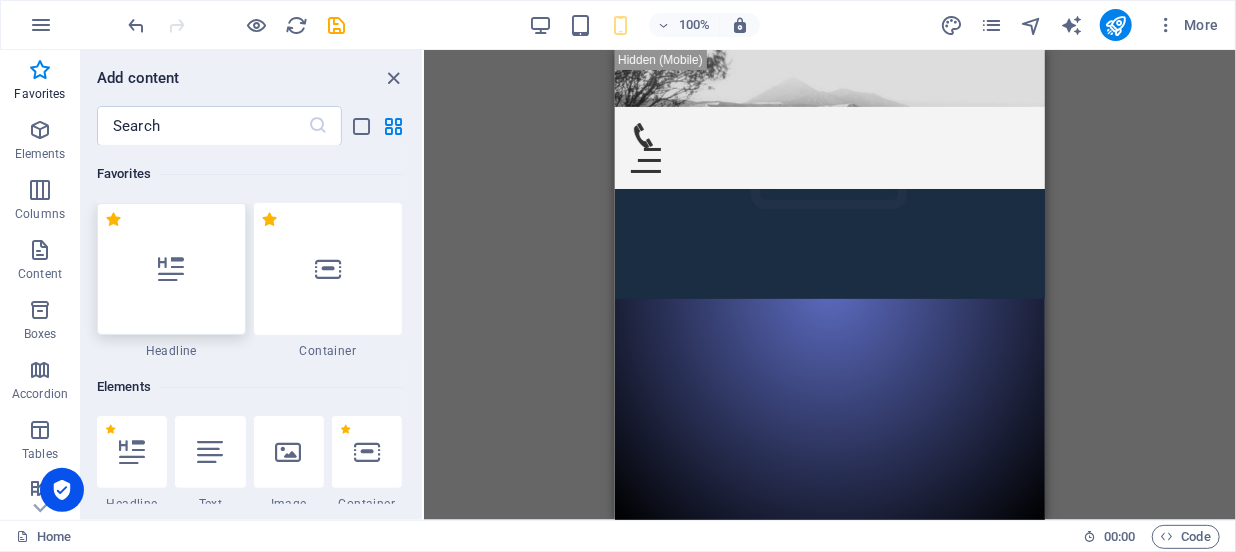 click at bounding box center (171, 269) 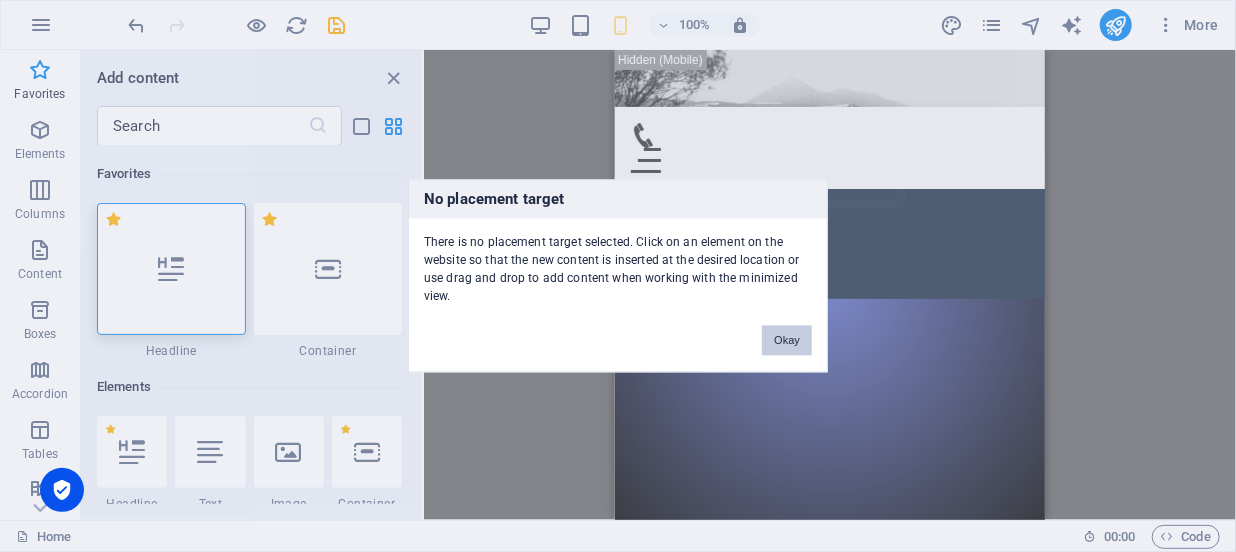 click on "Okay" at bounding box center [787, 341] 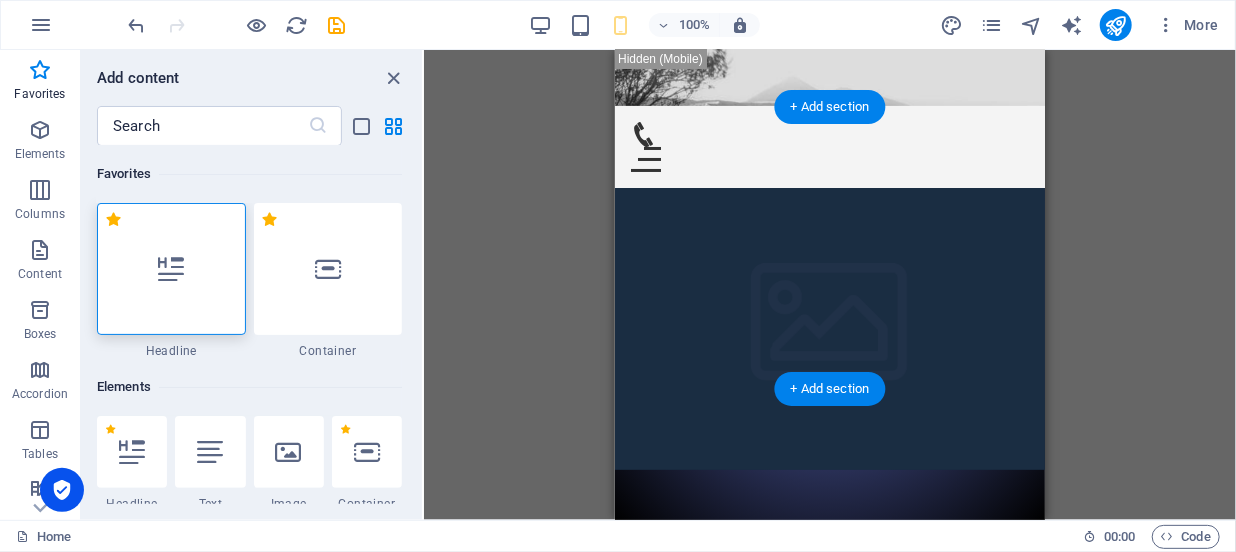 scroll, scrollTop: 0, scrollLeft: 0, axis: both 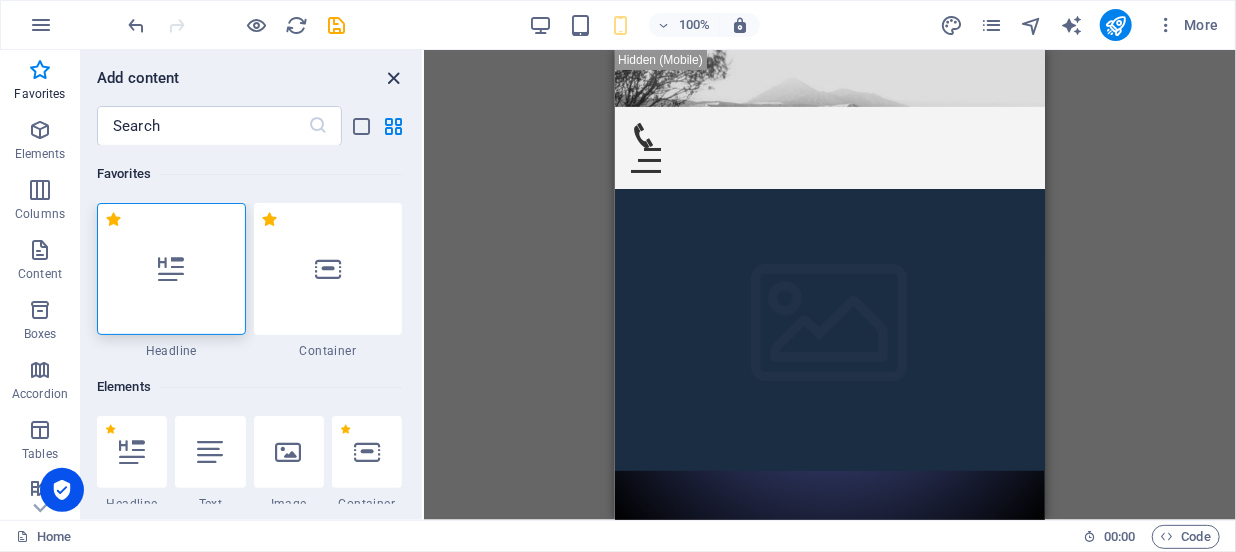 click at bounding box center [394, 78] 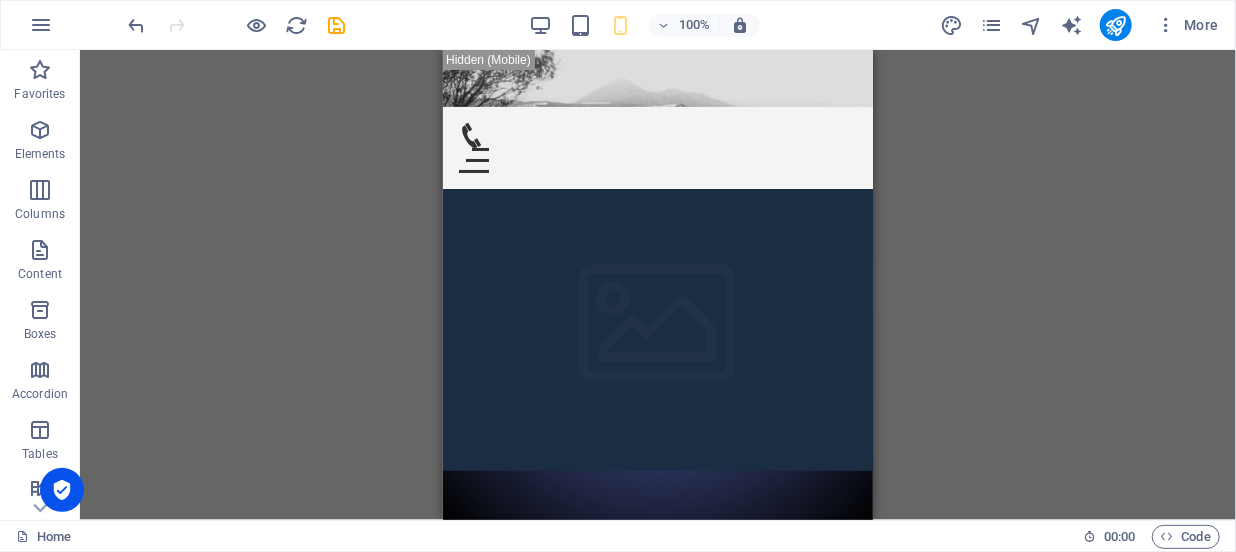 click on "Drag here to replace the existing content. Press “Ctrl” if you want to create a new element.
H2   Container   Social Media Icons   Banner   Banner   Container   Container   Menu Bar   Menu   Menu Bar   Container   Image   Container   Preset   Container   Preset   Container   Container   Image   Preset   Container   Spacer   Icon   Icon   Icon   Container   Image   Container   Menu Bar   Container   Icon   HTML   Container   Image   Container   Gallery   Gallery   Container   Image   Container   Icon   Icon   Text   Footer Fulla   Container   Menu   Container   Container   Container   Logo   Container   Note   Container   Image   Spacer   Container   Text   Container   Container   Button   H2   Container   Input   Form   Email   Captcha   Form button   Spacer   Preset   Container   Container   Image   Container   Preset   Container   Preset   Container   Preset   Container   Container   Image   Container   Preset   Container   Preset   Container   Container   Image   Container   H2" at bounding box center (658, 285) 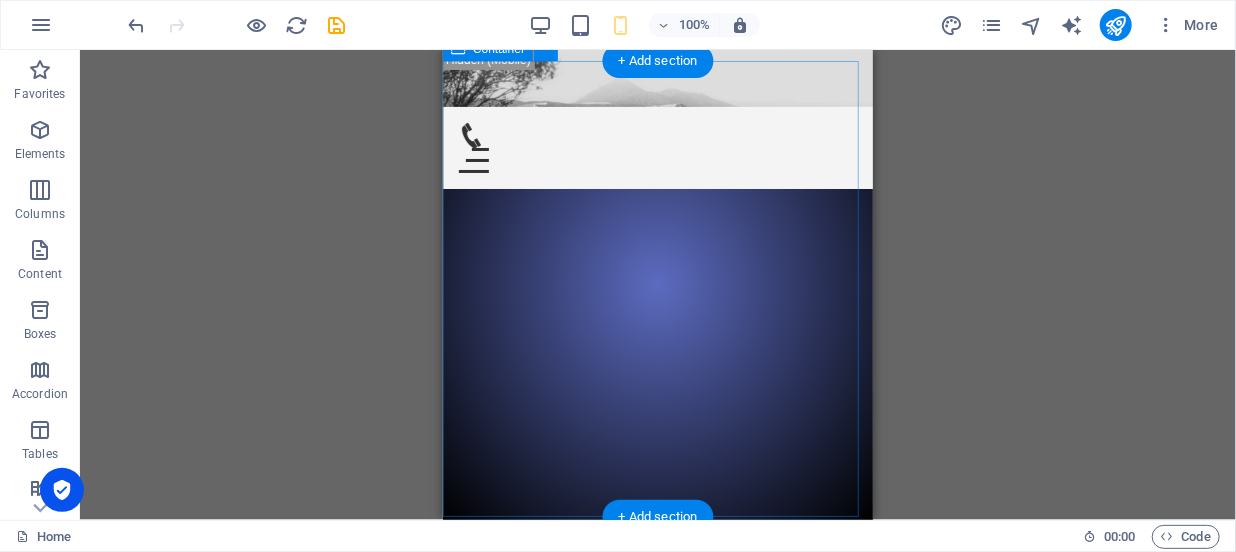 scroll, scrollTop: 363, scrollLeft: 0, axis: vertical 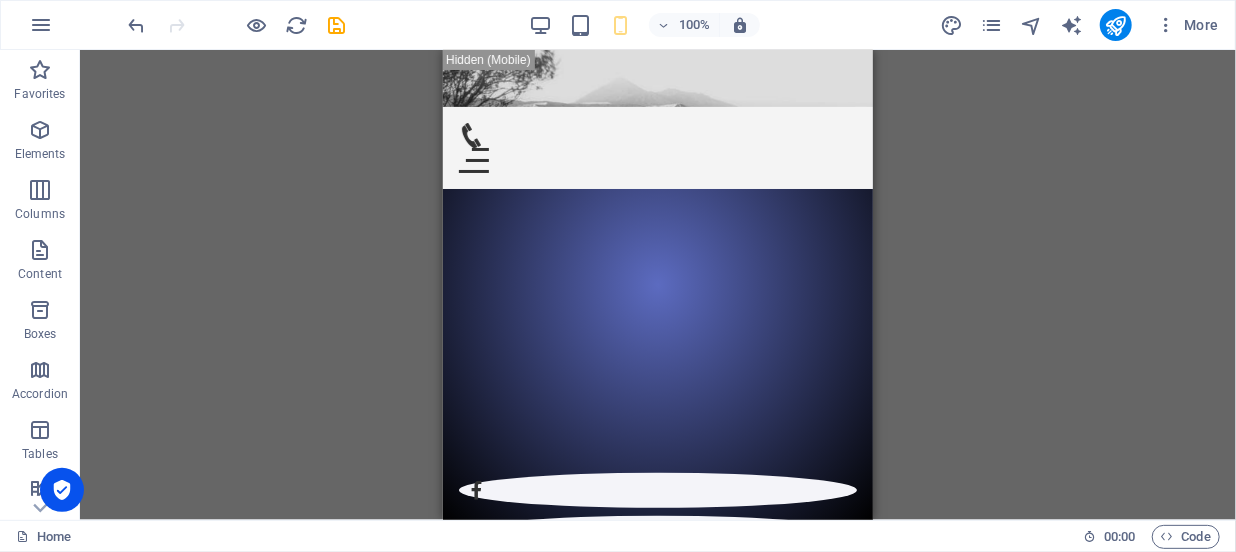 click on "100%" at bounding box center (644, 25) 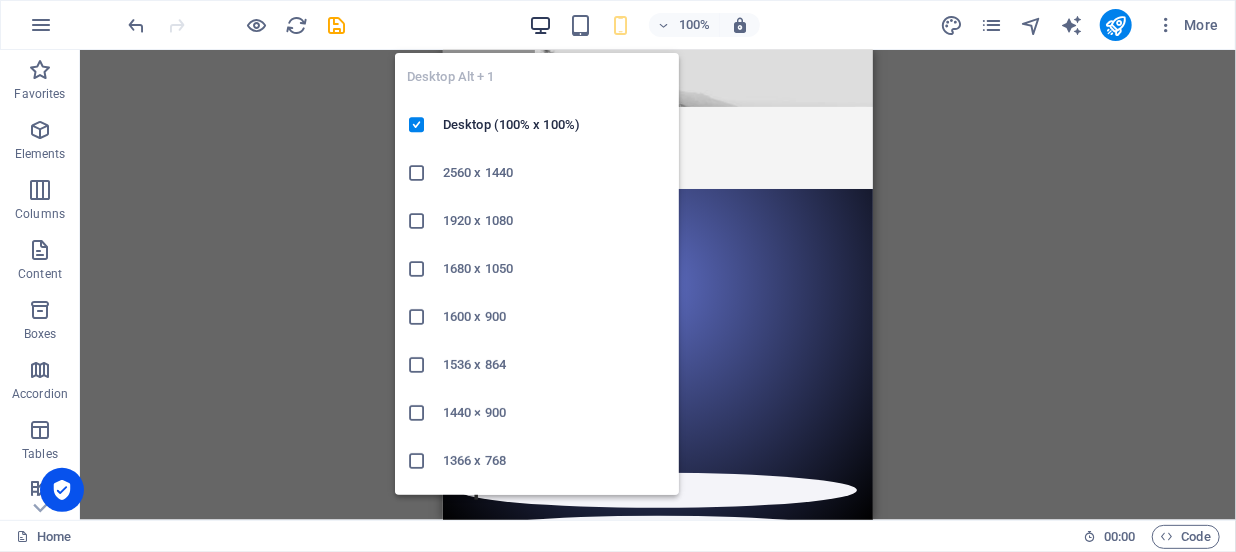 click at bounding box center [540, 25] 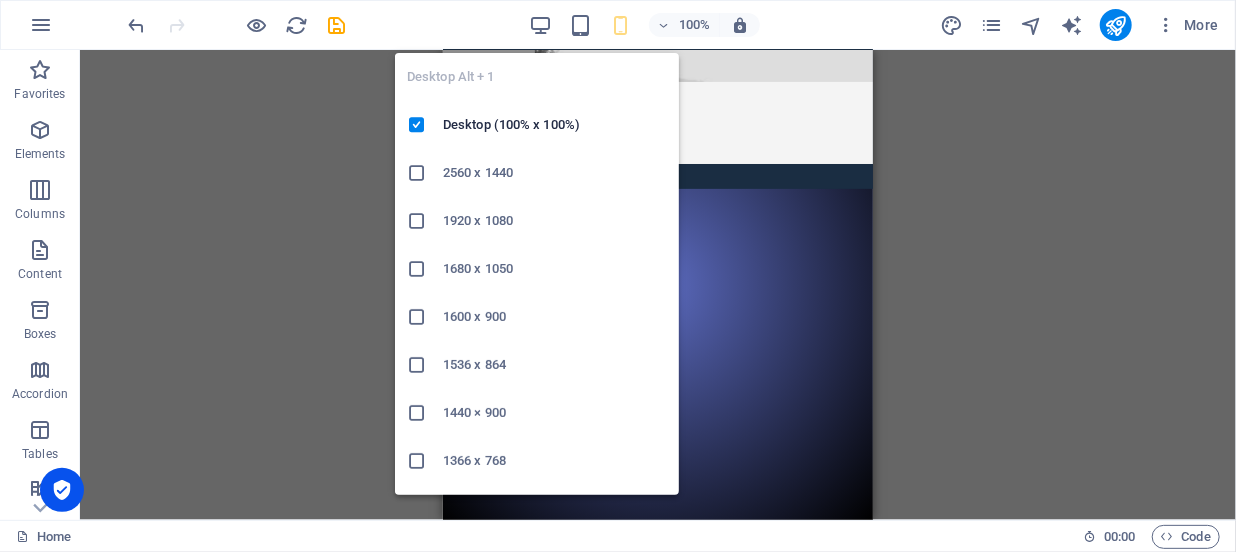 scroll, scrollTop: 430, scrollLeft: 0, axis: vertical 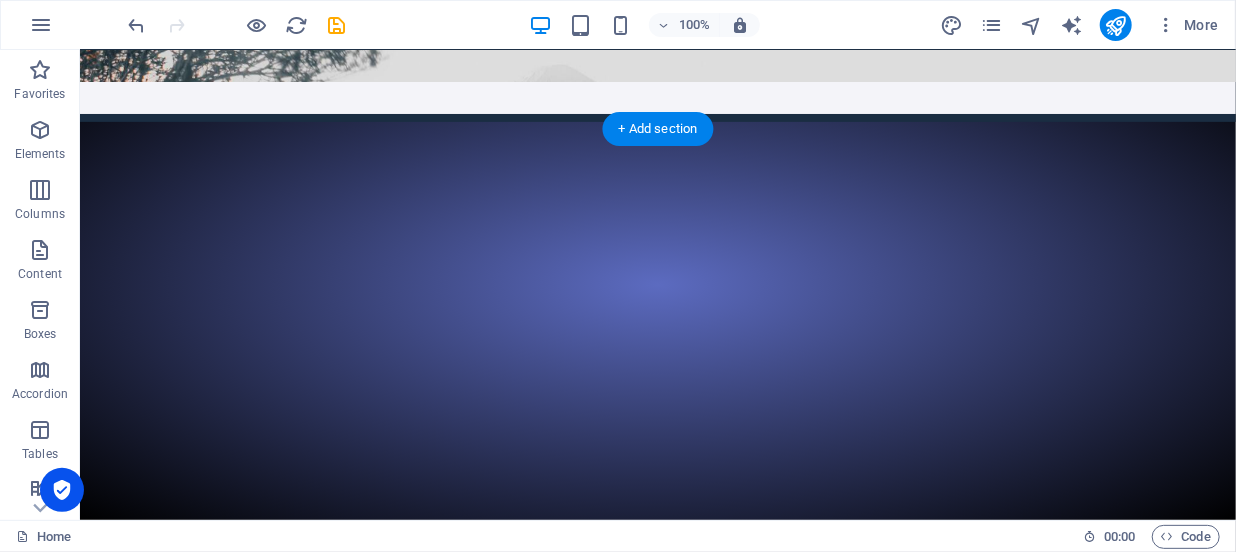click at bounding box center (657, 5279) 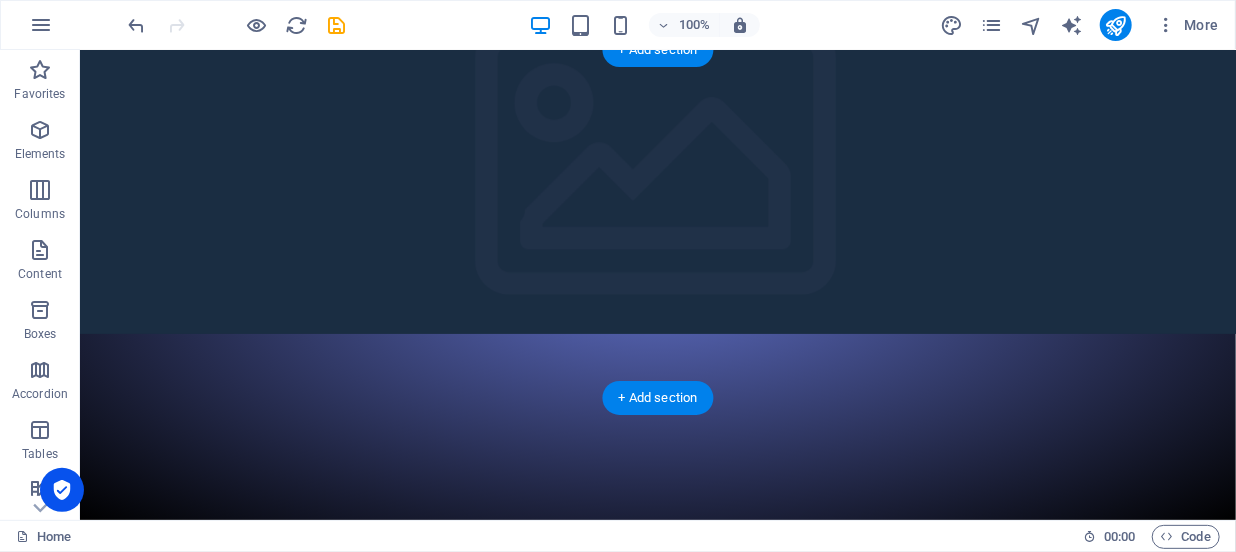 scroll, scrollTop: 0, scrollLeft: 0, axis: both 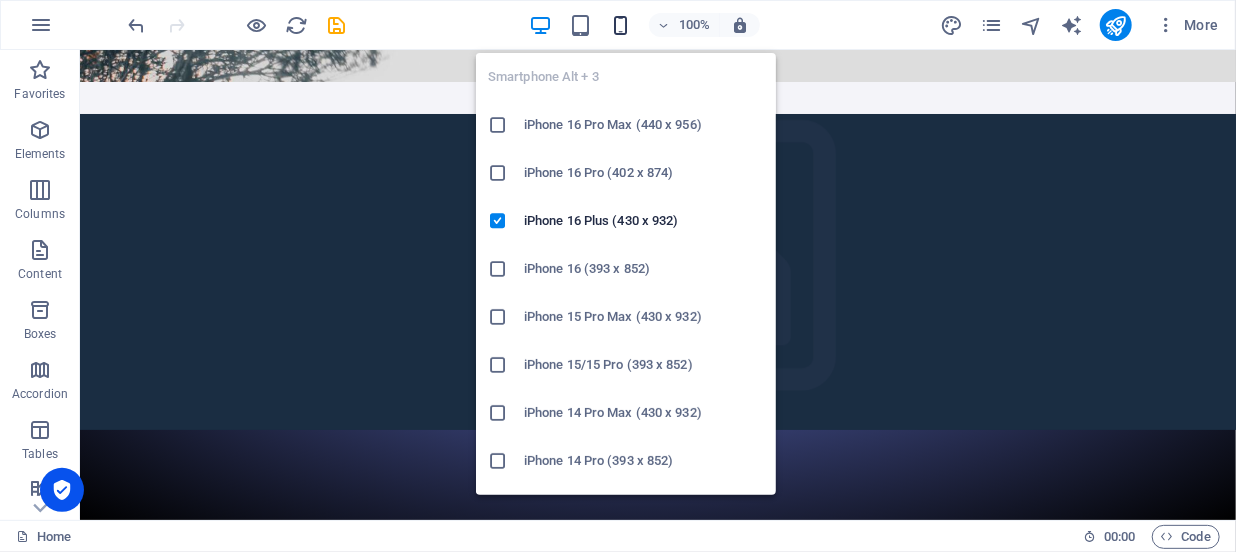 click at bounding box center [620, 25] 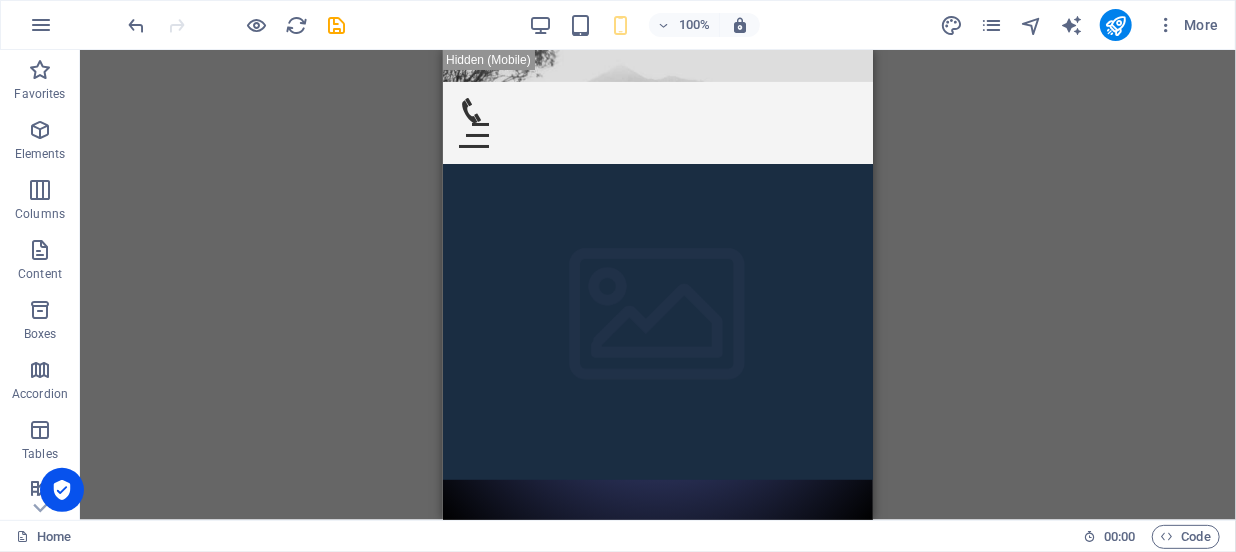 click on "Drag here to replace the existing content. Press “Ctrl” if you want to create a new element.
H2   Container   Social Media Icons   Banner   Banner   Container   Container   Menu Bar   Menu   Menu Bar   Container   Image   Container   Preset   Container   Preset   Container   Image   Container   Spacer   Icon   Icon   Icon   Container   Image   Container   Menu Bar   Container   Icon   HTML   Container   Image   Container   Gallery   Gallery   Container   Image   Container   Icon   Icon   Text   Footer Fulla   Container   Menu   Container   Container   Container   Logo   Container   Note   Container   Image   Spacer   Container   Text   Container   Container   Button   H2   Container   Input   Form   Email   Captcha   Form button   Spacer   Preset   Container   Container   Image   Container   Preset   Container   Preset   Container   Preset   Container   Container   Image   Container   Preset   Container   Preset   Container   Container   Image   Container   H2   Preset   Text" at bounding box center [658, 285] 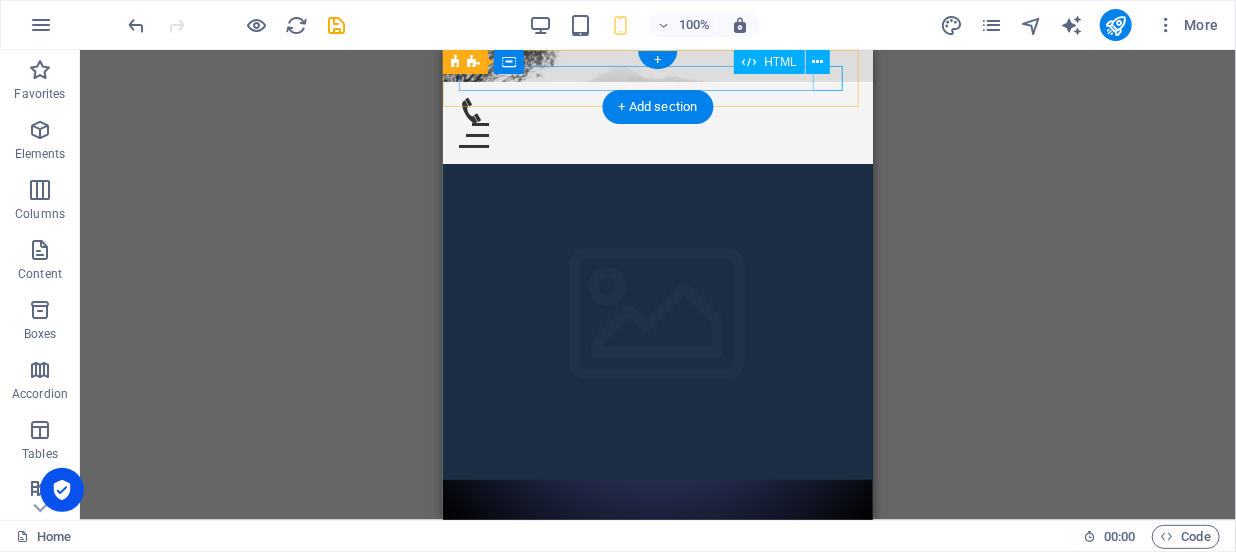 click on "Menu" at bounding box center (657, 134) 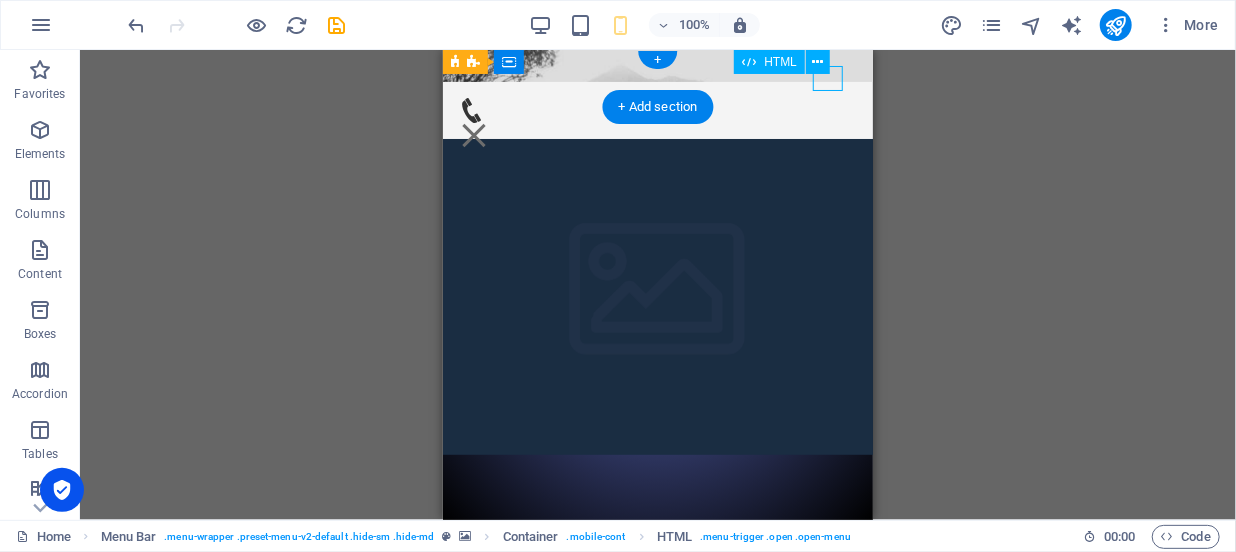 click on "Menu" at bounding box center [473, 134] 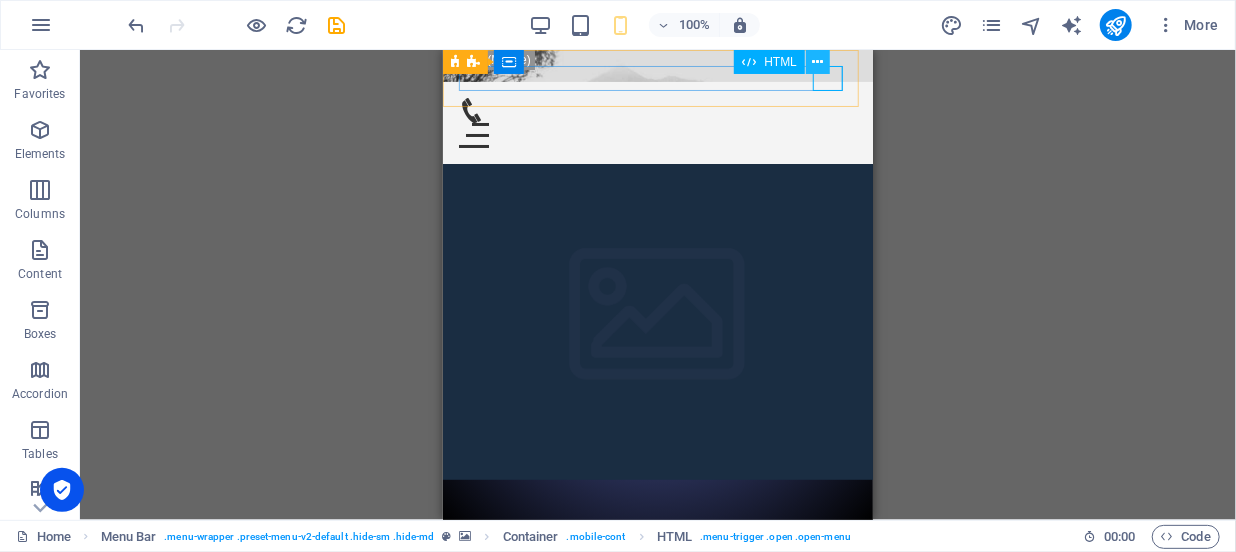 click at bounding box center [818, 62] 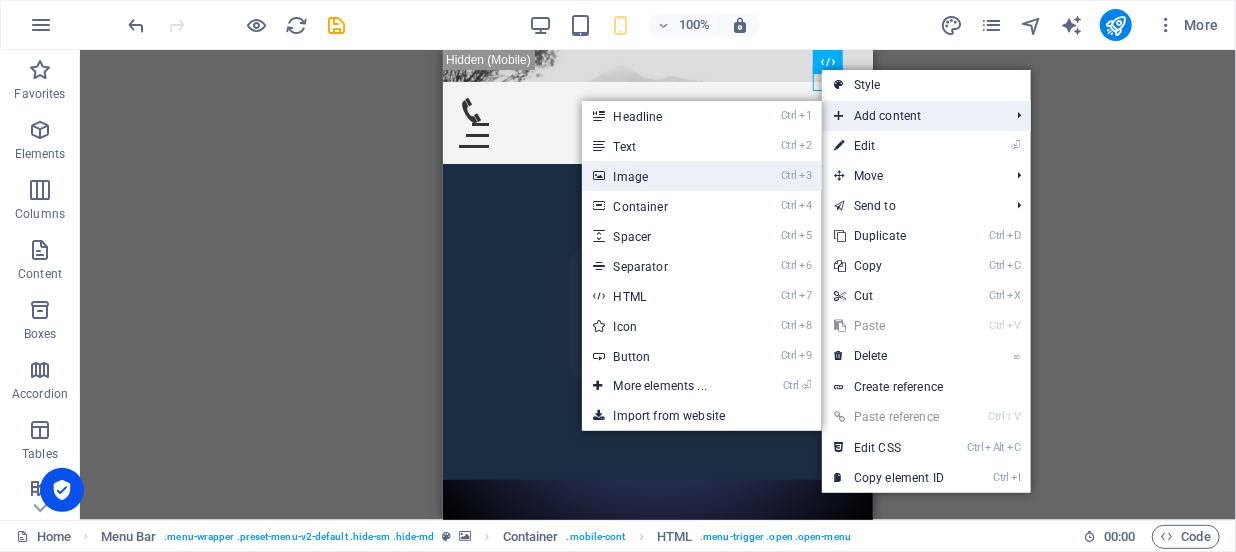 click on "Ctrl 3  Image" at bounding box center (664, 176) 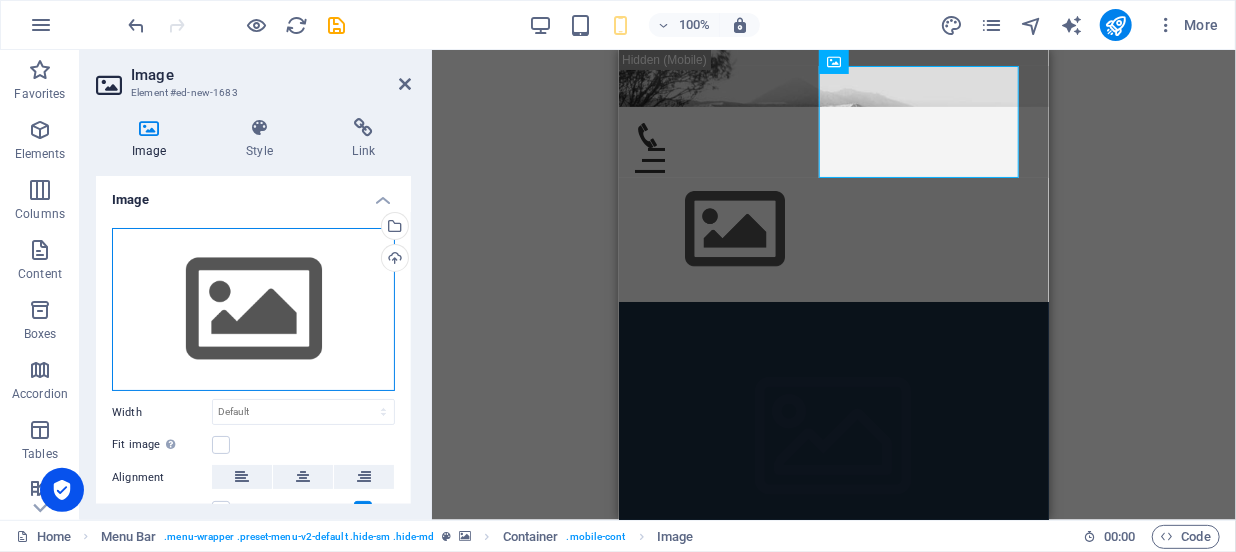click on "Drag files here, click to choose files or select files from Files or our free stock photos & videos" at bounding box center [253, 310] 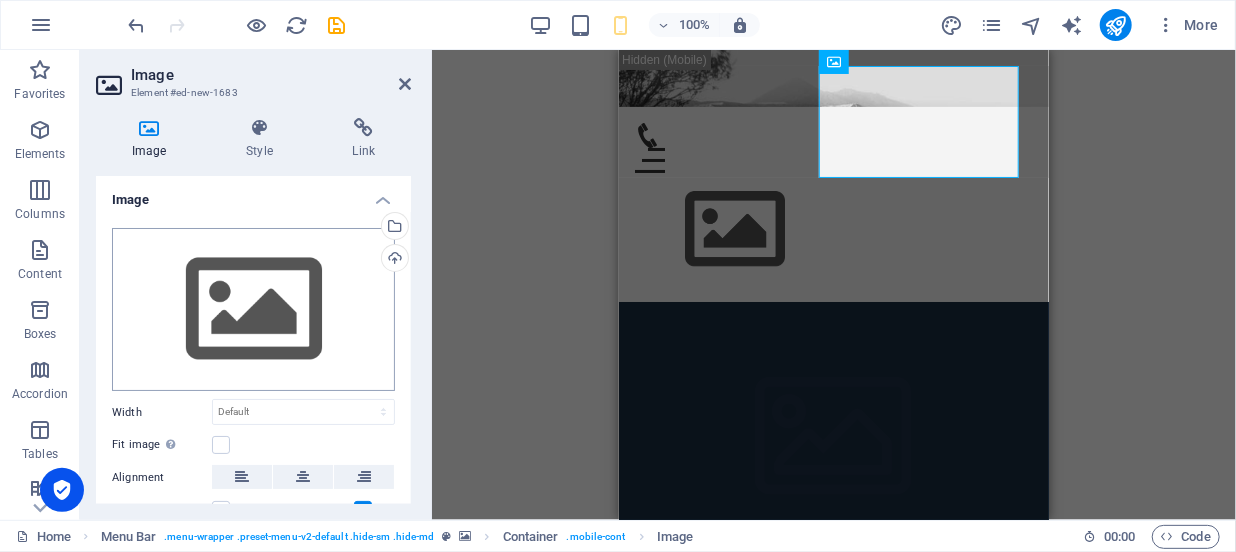 click on "[DOMAIN_NAME] Home Favorites Elements Columns Content Boxes Accordion Tables Features Images Slider Header Footer Forms Marketing Collections Image Element #ed-new-1683 Image Style Link Image Drag files here, click to choose files or select files from Files or our free stock photos & videos Select files from the file manager, stock photos, or upload file(s) Upload Width Default auto px rem % em vh vw Fit image Automatically fit image to a fixed width and height Height Default auto px Alignment Lazyload Loading images after the page loads improves page speed. Responsive Automatically load retina image and smartphone optimized sizes. Lightbox Use as headline The image will be wrapped in an H1 headline tag. Useful for giving alternative text the weight of an H1 headline, e.g. for the logo. Leave unchecked if uncertain. Optimized Images are compressed to improve page speed. Position Direction Custom X offset 50 px rem % vh vw Y offset" at bounding box center [618, 276] 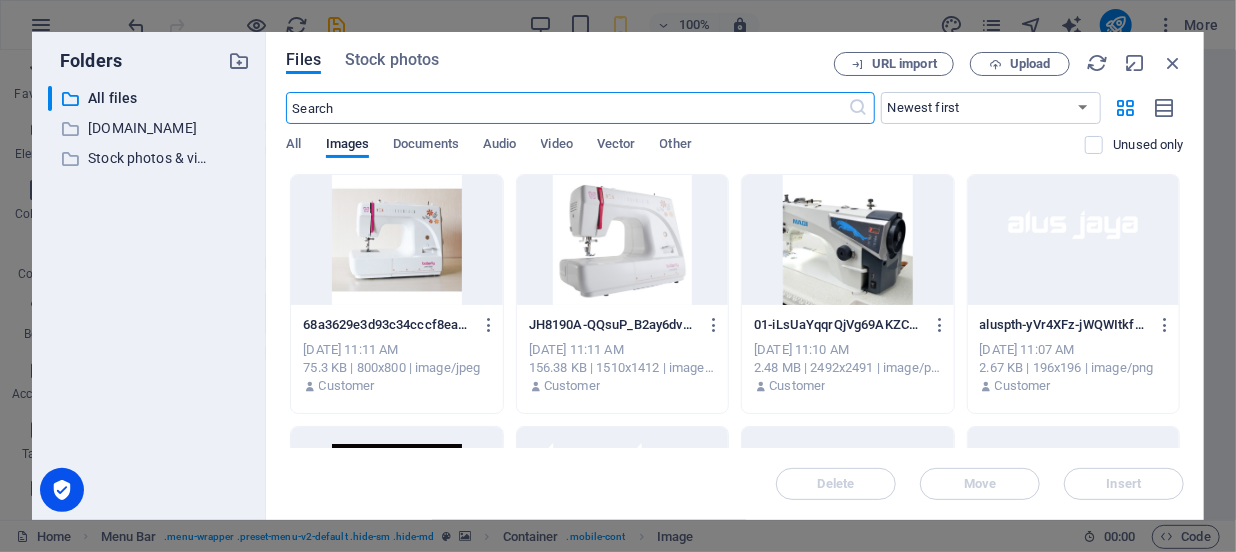 click at bounding box center [847, 240] 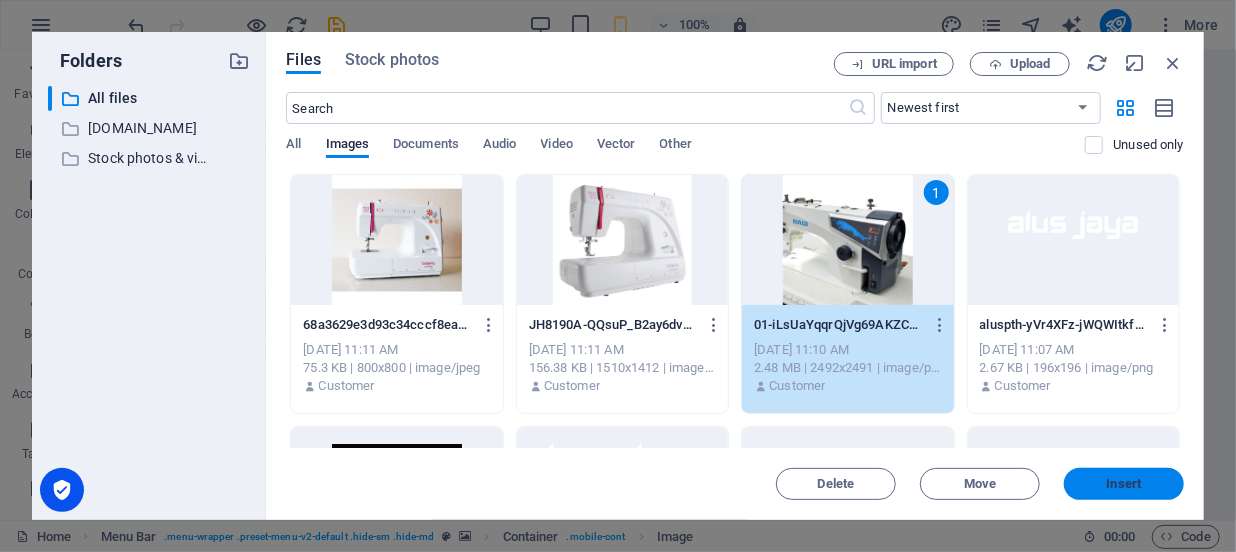 click on "Insert" at bounding box center [1124, 484] 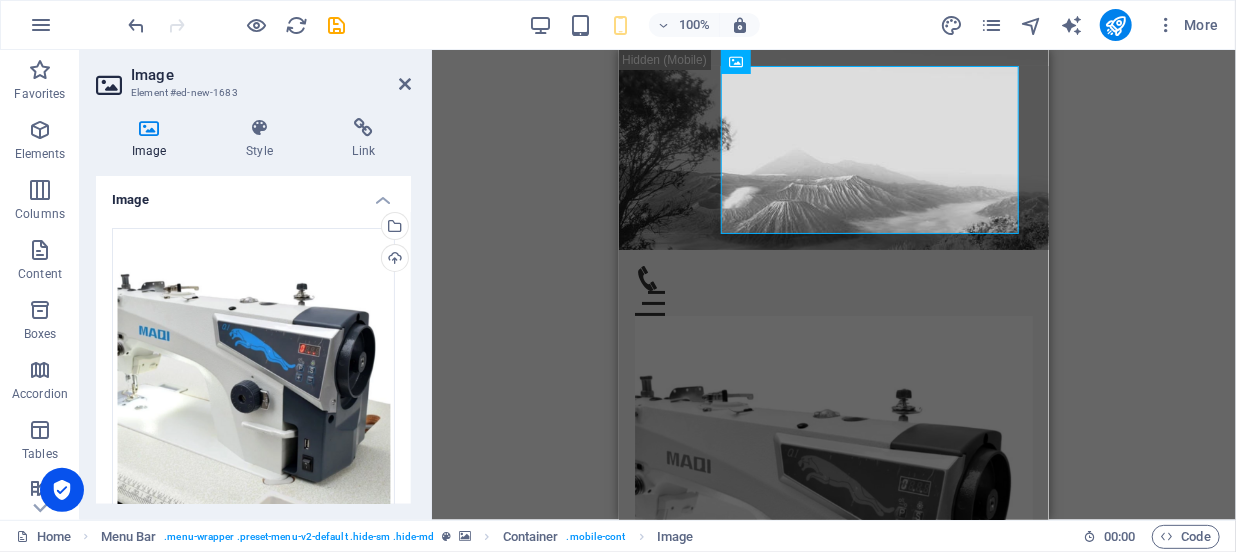click on "H2   Container   Social Media Icons   Banner   Banner   Container   Container   Menu Bar   Menu   Menu Bar   Container   Image   Container   Preset   Container   Preset   Container   Image   Container   Spacer   Icon   Icon   Icon   Container   Image   Container   Menu Bar   Container   Icon   HTML   Container   Image   Container   Gallery   Gallery   Container   Image   Container   Icon   Icon   Text   Footer Fulla   Container   Menu   Container   Container   Container   Logo   Container   Note   Container   Image   Spacer   Container   Text   Container   Container   Button   H2   Container   Input   Form   Email   Captcha   Form button   Spacer   Preset   Container   Container   Image   Container   Preset   Container   Preset   Container   Preset   Container   Container   Image   Container   Preset   Container   Preset   Container   Container   Image   Container   H2   Preset   Text   Reference   Container   Text   Preset   Image   Container   Preset   Container   Image   Image   Image" at bounding box center [834, 285] 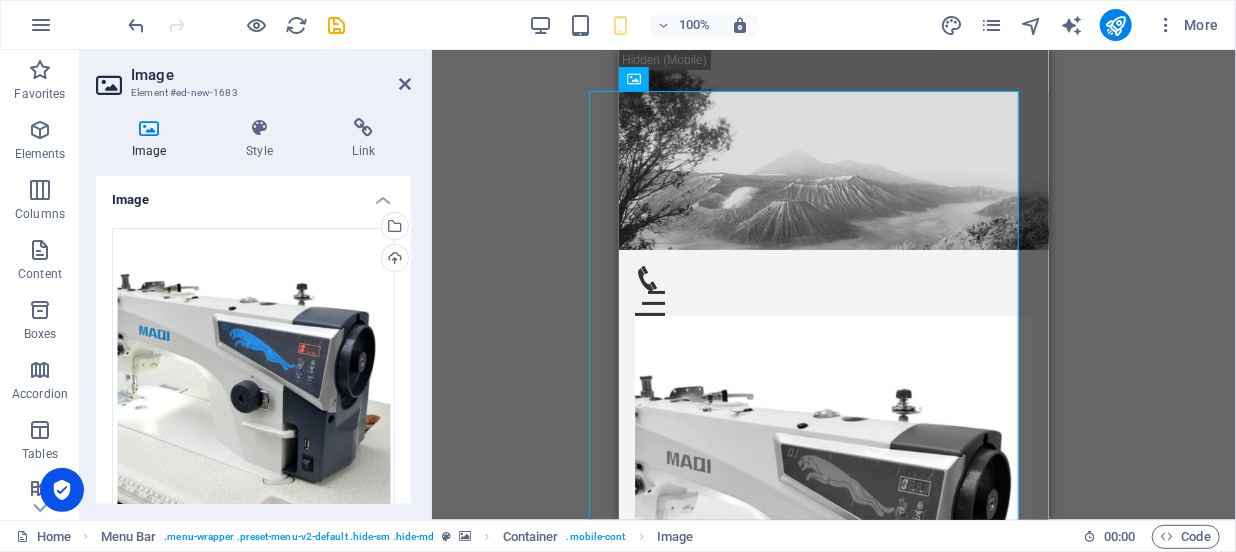 drag, startPoint x: 1136, startPoint y: 149, endPoint x: 1055, endPoint y: 145, distance: 81.09871 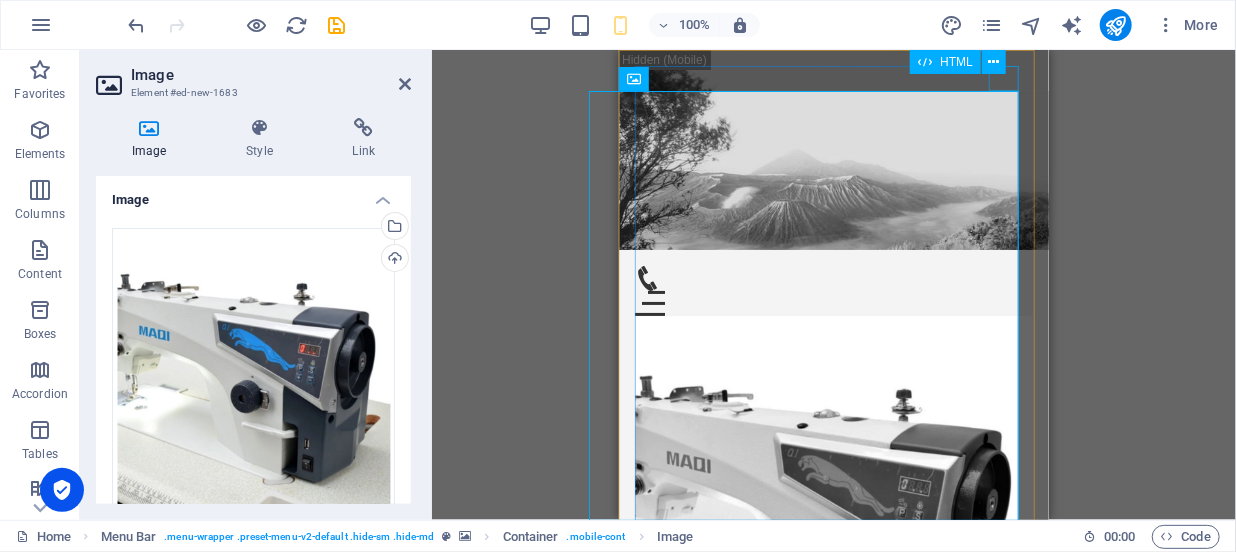 click on "HTML" at bounding box center [964, 62] 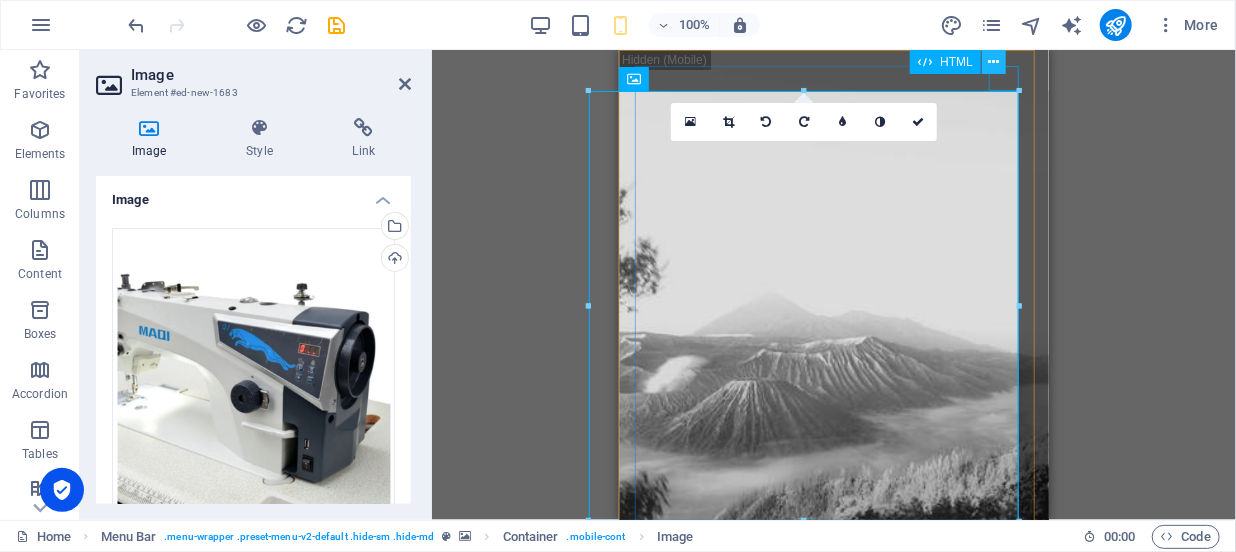 click at bounding box center [994, 62] 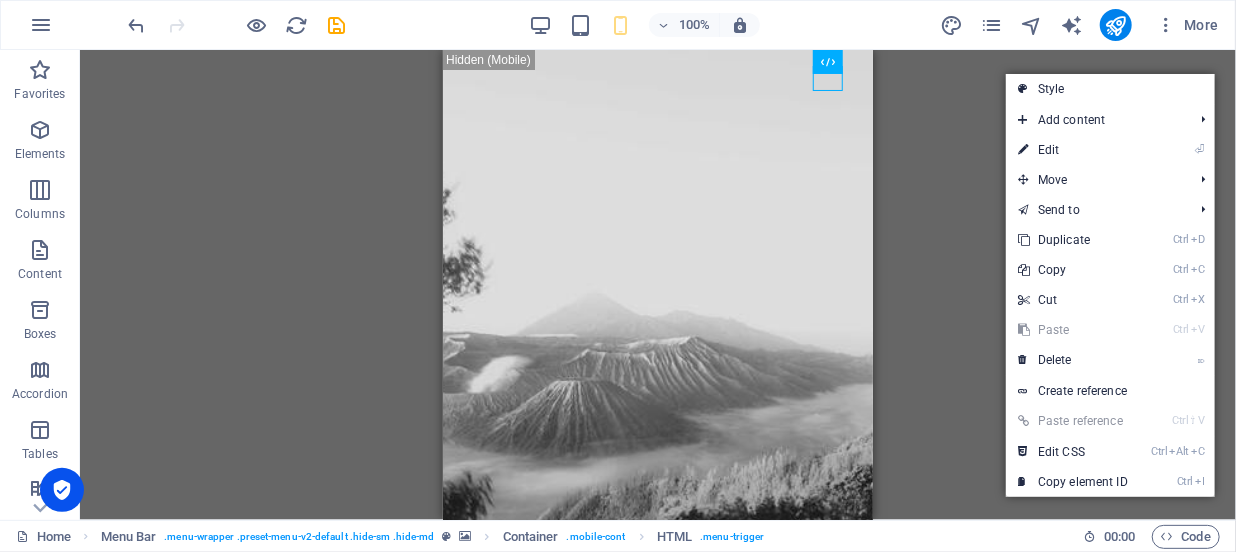 click on "Drag here to replace the existing content. Press “Ctrl” if you want to create a new element.
H2   Container   Social Media Icons   Banner   Banner   Container   Container   Menu Bar   Menu   Menu Bar   Container   Image   Container   Preset   Container   Preset   Container   Image   Container   Spacer   Icon   Icon   Icon   Container   Image   Container   Menu Bar   Container   Icon   HTML   Container   Image   Container   Gallery   Gallery   Container   Image   Container   Icon   Icon   Text   Footer Fulla   Container   Menu   Container   Container   Container   Logo   Container   Note   Container   Image   Spacer   Container   Text   Container   Container   Button   H2   Container   Input   Form   Email   Captcha   Form button   Spacer   Preset   Container   Container   Image   Container   Preset   Container   Preset   Container   Preset   Container   Container   Image   Container   Preset   Container   Preset   Container   Container   Image   Container   H2   Preset   Text" at bounding box center [658, 285] 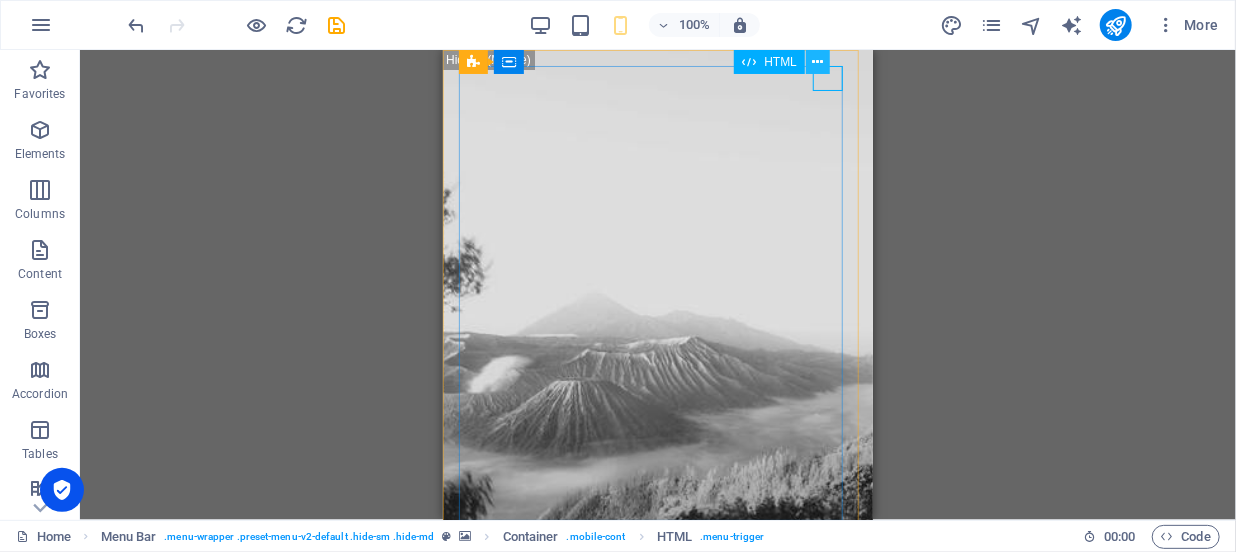 click at bounding box center (818, 62) 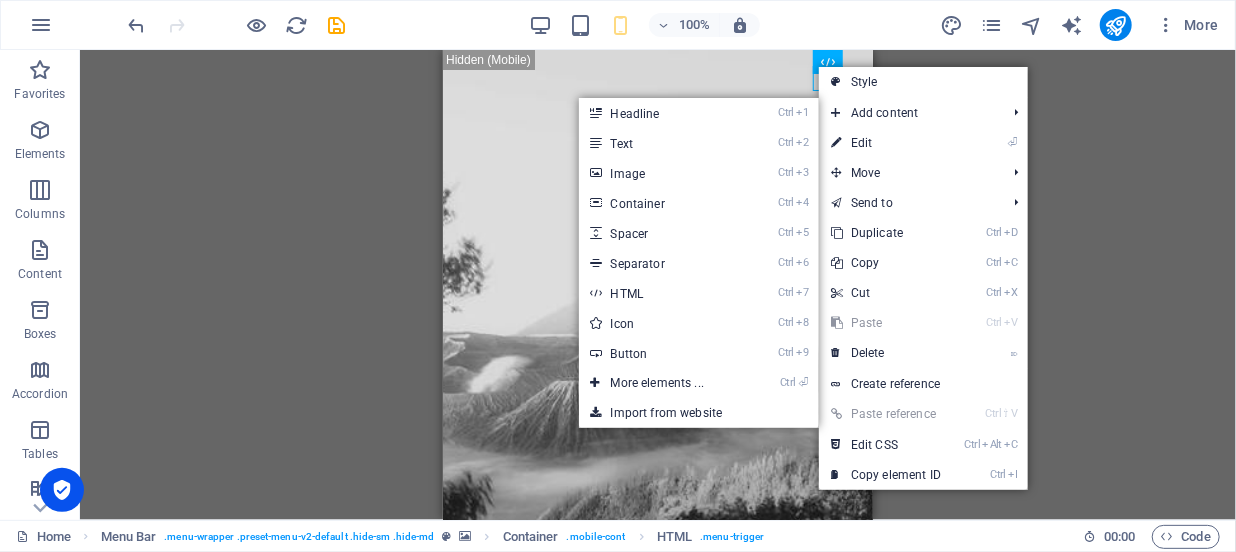 click on "Drag here to replace the existing content. Press “Ctrl” if you want to create a new element.
H2   Container   Social Media Icons   Banner   Banner   Container   Container   Menu Bar   Menu   Menu Bar   Container   Image   Container   Preset   Container   Preset   Container   Image   Container   Spacer   Icon   Icon   Icon   Container   Image   Container   Menu Bar   Container   Icon   HTML   Container   Image   Container   Gallery   Gallery   Container   Image   Container   Icon   Icon   Text   Footer Fulla   Container   Menu   Container   Container   Container   Logo   Container   Note   Container   Image   Spacer   Container   Text   Container   Container   Button   H2   Container   Input   Form   Email   Captcha   Form button   Spacer   Preset   Container   Container   Image   Container   Preset   Container   Preset   Container   Preset   Container   Container   Image   Container   Preset   Container   Preset   Container   Container   Image   Container   H2   Preset   Text" at bounding box center (658, 285) 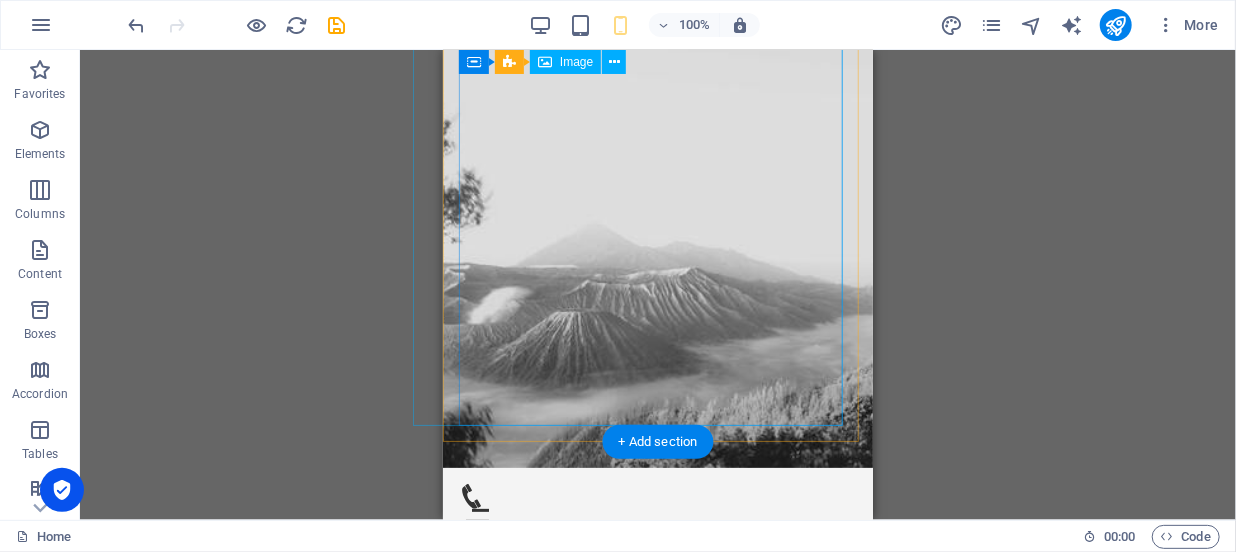 scroll, scrollTop: 0, scrollLeft: 0, axis: both 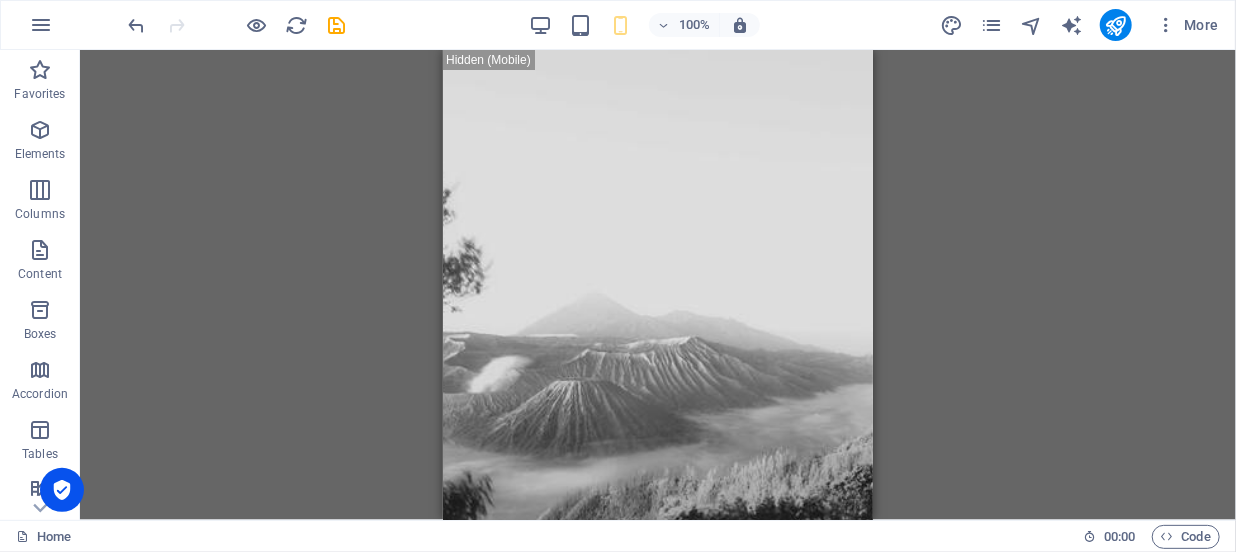 click on "Drag here to replace the existing content. Press “Ctrl” if you want to create a new element.
H2   Container   Social Media Icons   Banner   Banner   Container   Container   Menu Bar   Menu   Menu Bar   Container   Image   Container   Preset   Container   Preset   Container   Image   Container   Spacer   Icon   Icon   Icon   Container   Image   Container   Menu Bar   Container   Icon   HTML   Container   Image   Container   Gallery   Gallery   Container   Image   Container   Icon   Icon   Text   Footer Fulla   Container   Menu   Container   Container   Container   Logo   Container   Note   Container   Image   Spacer   Container   Text   Container   Container   Button   H2   Container   Input   Form   Email   Captcha   Form button   Spacer   Preset   Container   Container   Image   Container   Preset   Container   Preset   Container   Preset   Container   Container   Image   Container   Preset   Container   Preset   Container   Container   Image   Container   H2   Preset   Text" at bounding box center [658, 285] 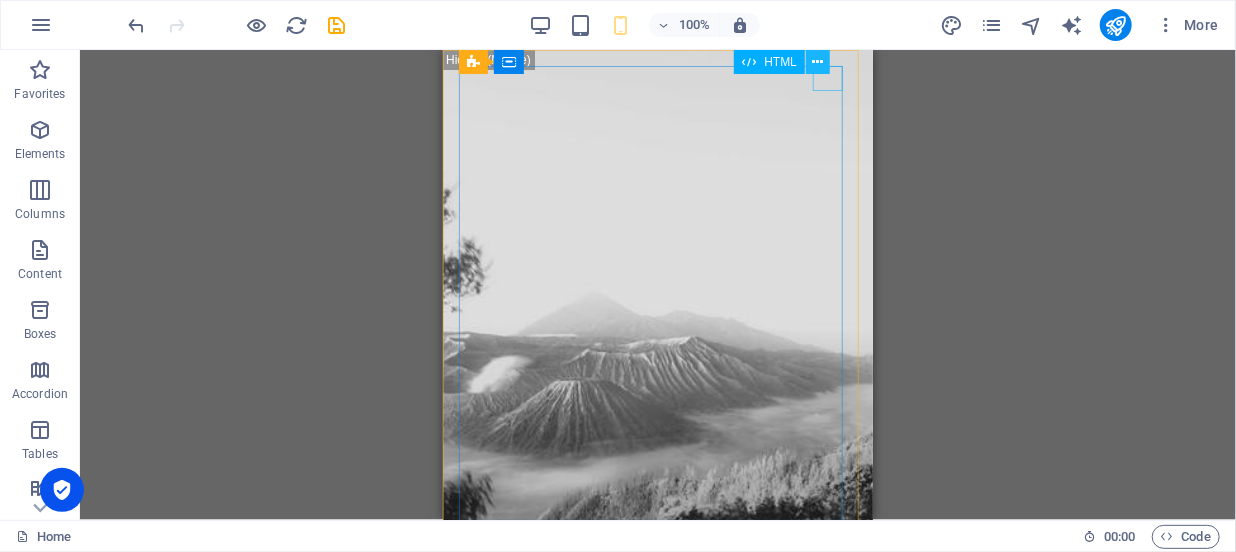 click at bounding box center [818, 62] 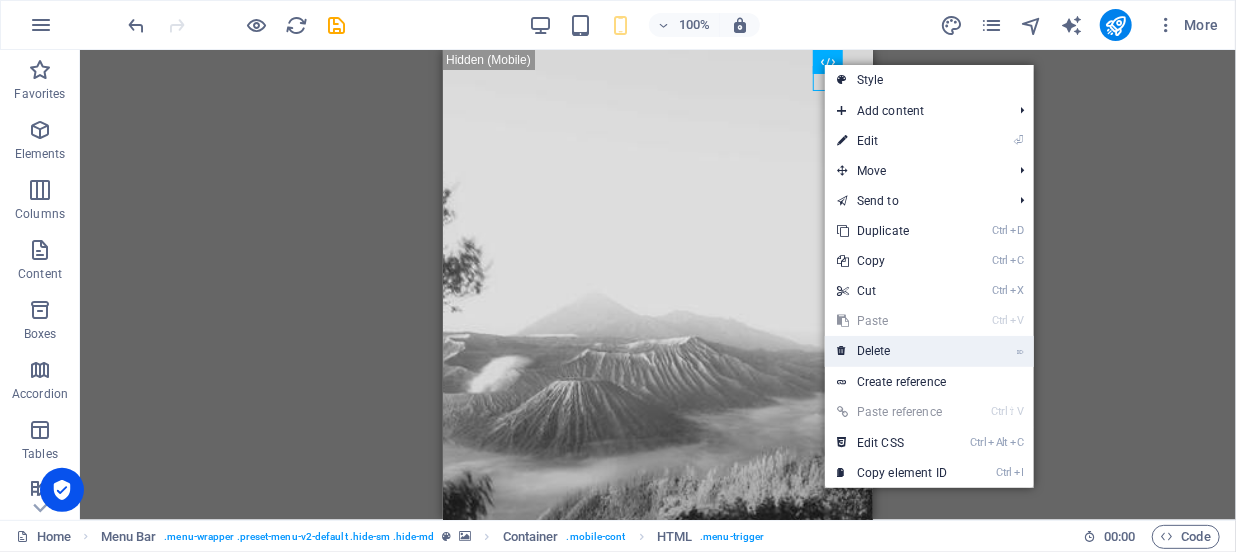 click on "⌦  Delete" at bounding box center (892, 351) 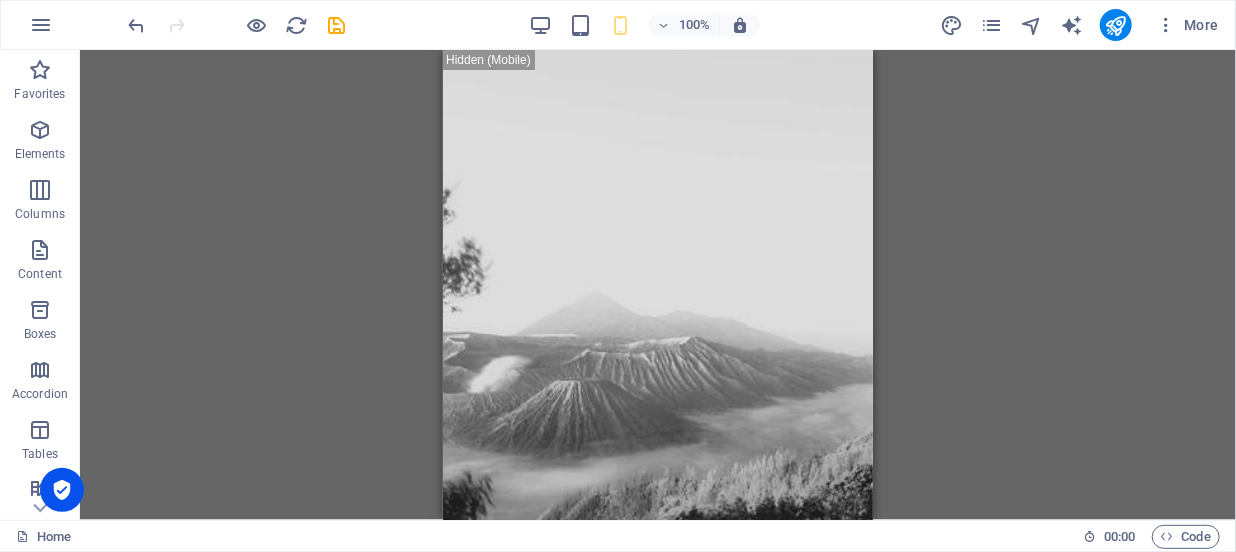 click on "Drag here to replace the existing content. Press “Ctrl” if you want to create a new element.
H2   Container   Social Media Icons   Banner   Banner   Container   Container   Menu Bar   Menu   Menu Bar   Container   Image   Container   Preset   Container   Preset   Container   Image   Container   Spacer   Icon   Icon   Icon   Container   Image   Container   Menu Bar   Container   Icon   HTML   Container   Image   Container   Gallery   Gallery   Container   Image   Container   Icon   Icon   Text   Footer Fulla   Container   Menu   Container   Container   Container   Logo   Container   Note   Container   Image   Spacer   Container   Text   Container   Container   Button   H2   Container   Input   Form   Email   Captcha   Form button   Spacer   Preset   Container   Container   Image   Container   Preset   Container   Preset   Container   Preset   Container   Container   Image   Container   Preset   Container   Preset   Container   Container   Image   Container   H2   Preset   Text" at bounding box center [658, 285] 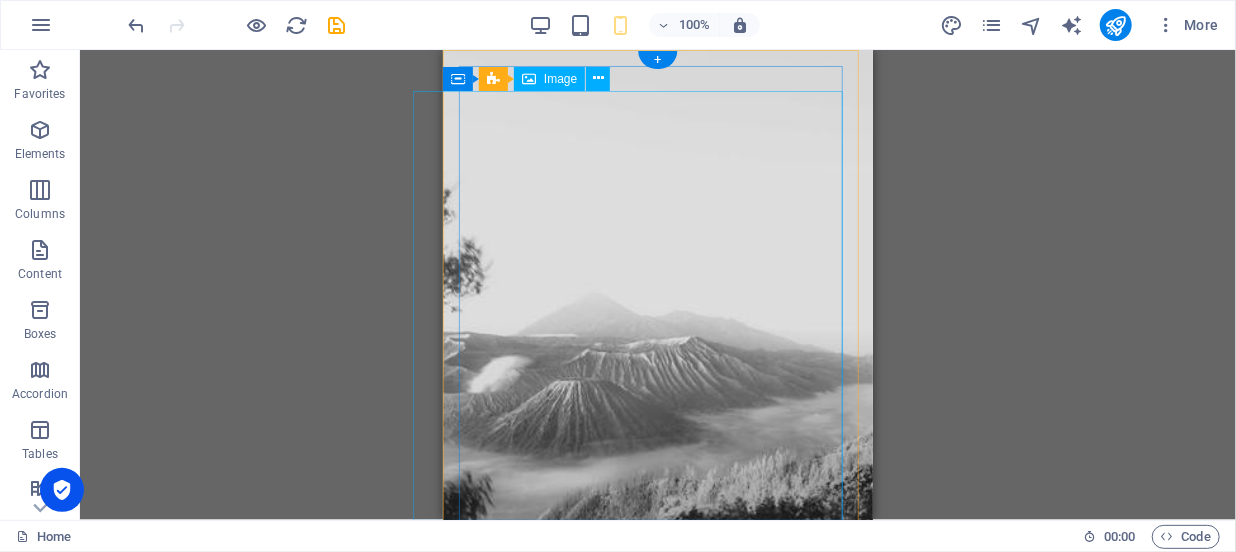 click at bounding box center (657, 776) 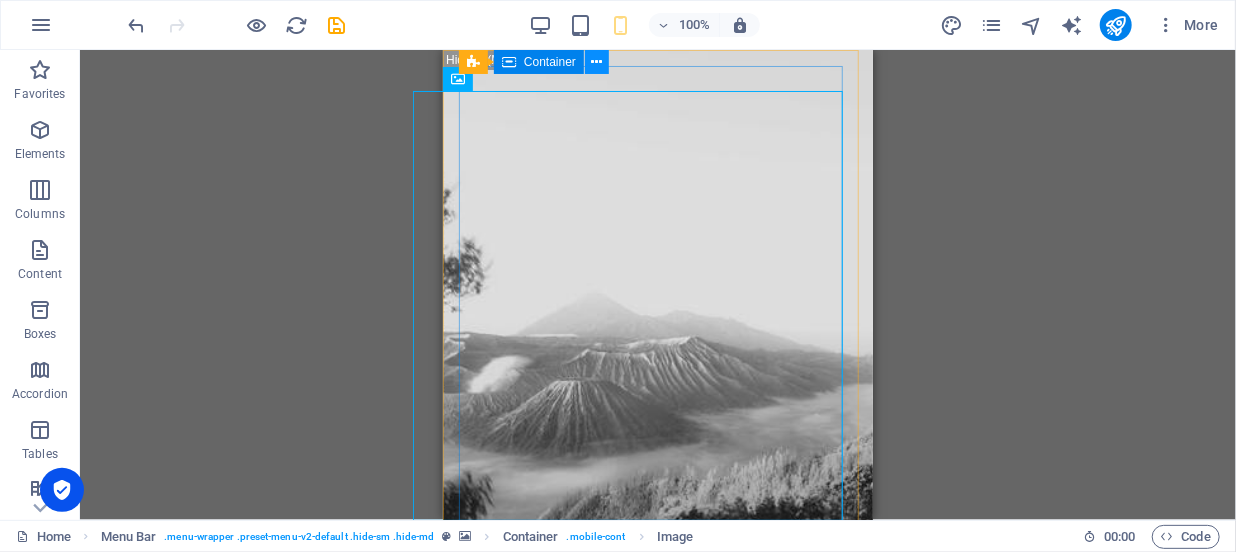 click at bounding box center [597, 62] 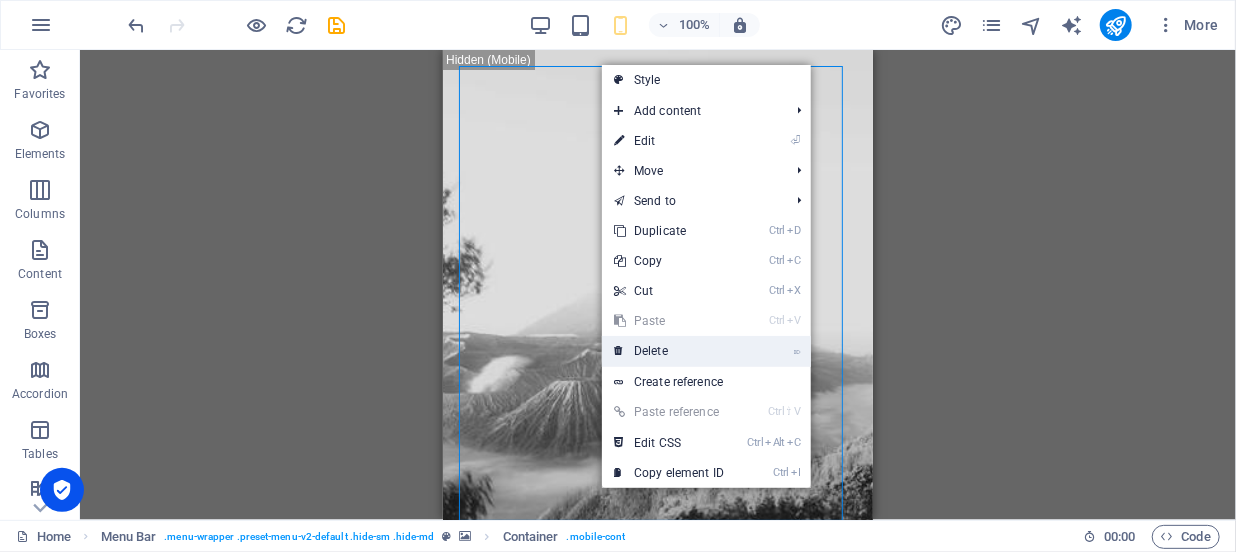 click on "⌦  Delete" at bounding box center (669, 351) 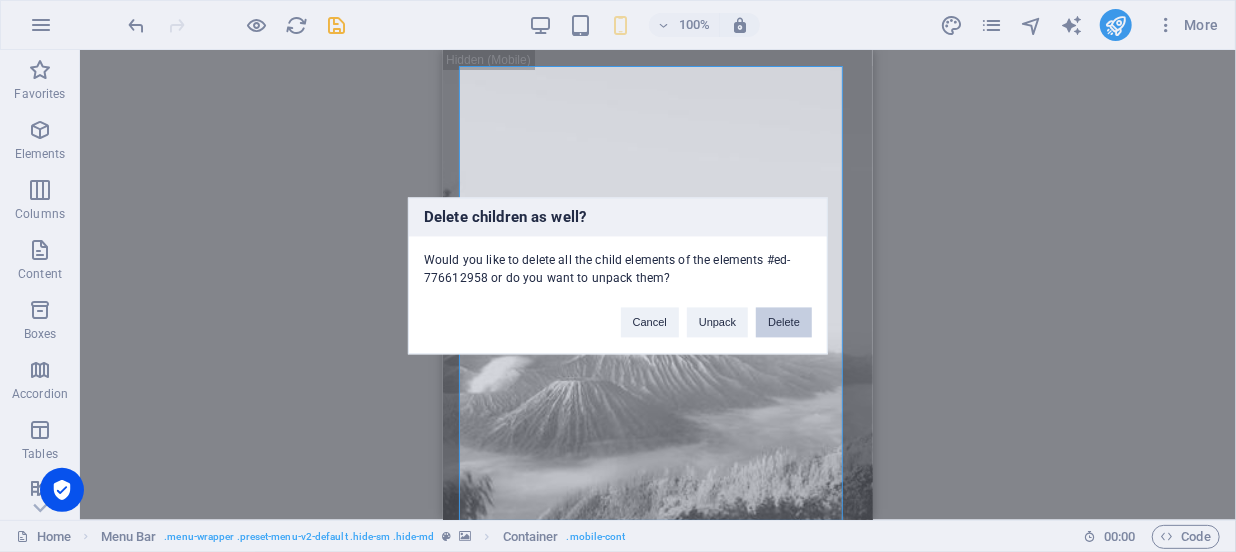 click on "Delete" at bounding box center [784, 323] 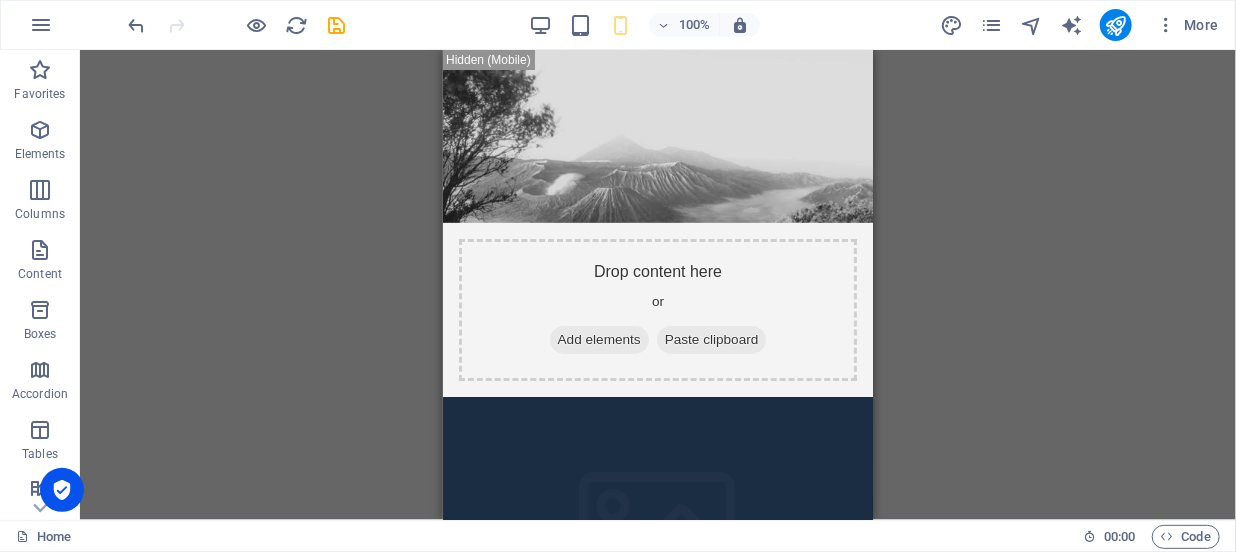 click on "Drag here to replace the existing content. Press “Ctrl” if you want to create a new element.
H2   Container   Social Media Icons   Banner   Banner   Container   Container   Menu Bar   Menu   Menu Bar   Container   Image   Container   Preset   Container   Preset   Container   Image   Container   Spacer   Icon   Icon   Icon   Container   Image   Container   Menu Bar   Container   Icon   HTML   Container   Image   Container   Gallery   Gallery   Container   Image   Container   Icon   Icon   Text   Footer Fulla   Container   Menu   Container   Container   Container   Logo   Container   Note   Container   Image   Spacer   Container   Text   Container   Container   Button   H2   Container   Input   Form   Email   Captcha   Form button   Spacer   Preset   Container   Container   Image   Container   Preset   Container   Preset   Container   Preset   Container   Container   Image   Container   Preset   Container   Preset   Container   Container   Image   Container   H2   Preset   Text" at bounding box center [658, 285] 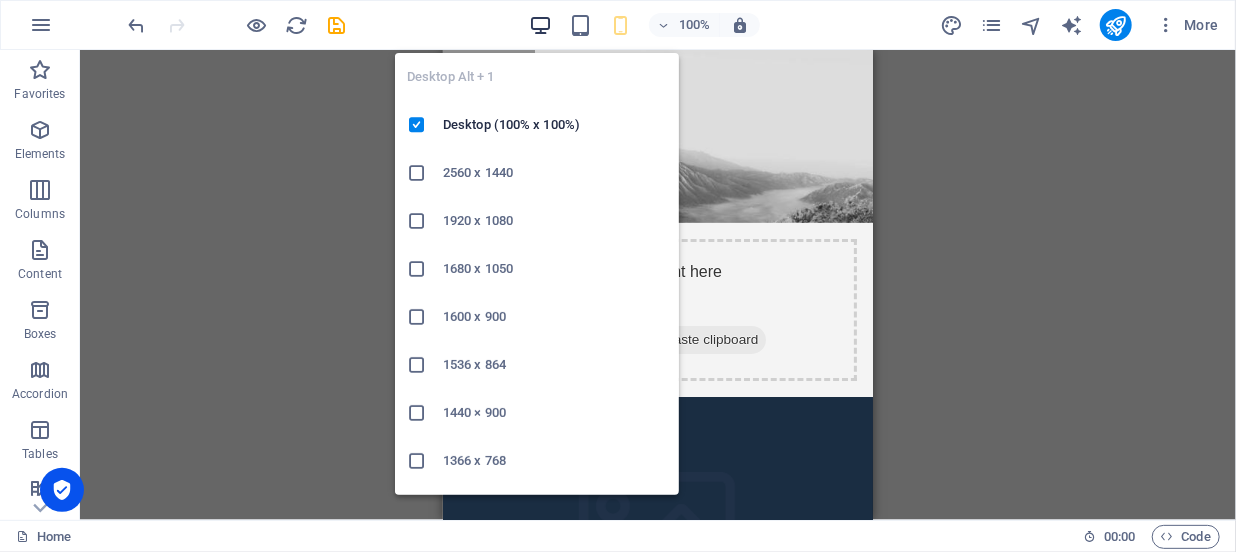 click at bounding box center (540, 25) 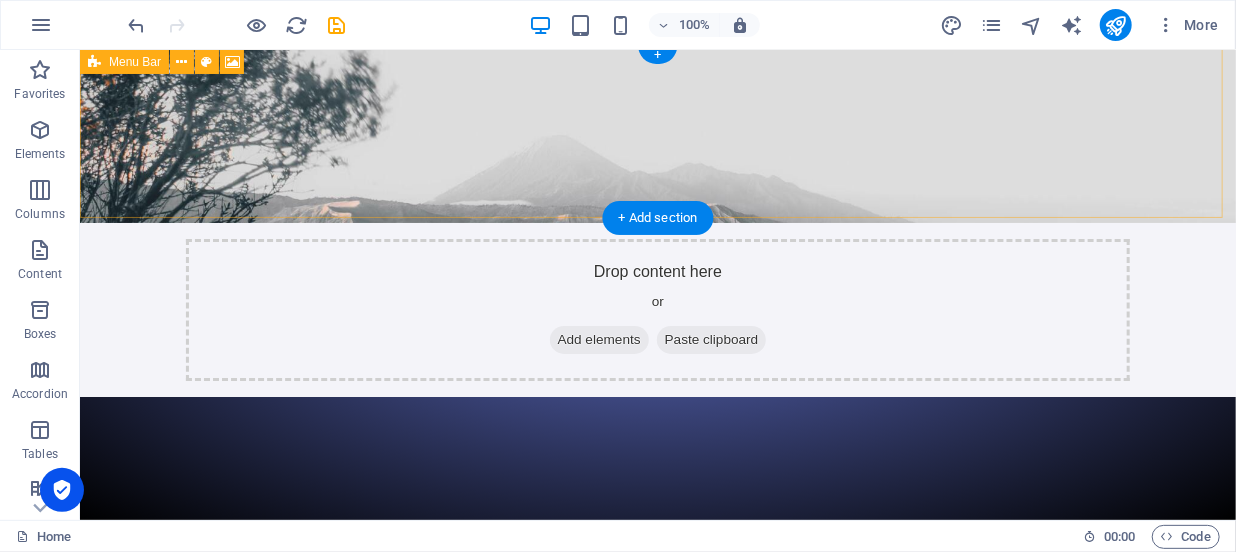 scroll, scrollTop: 0, scrollLeft: 0, axis: both 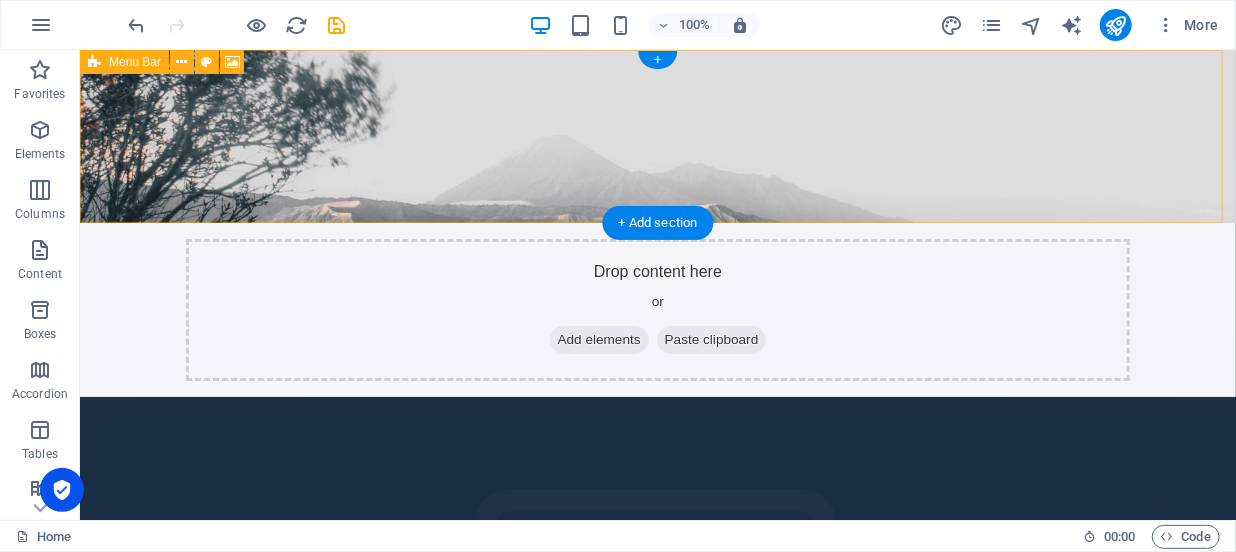 click on "Add elements" at bounding box center (598, 339) 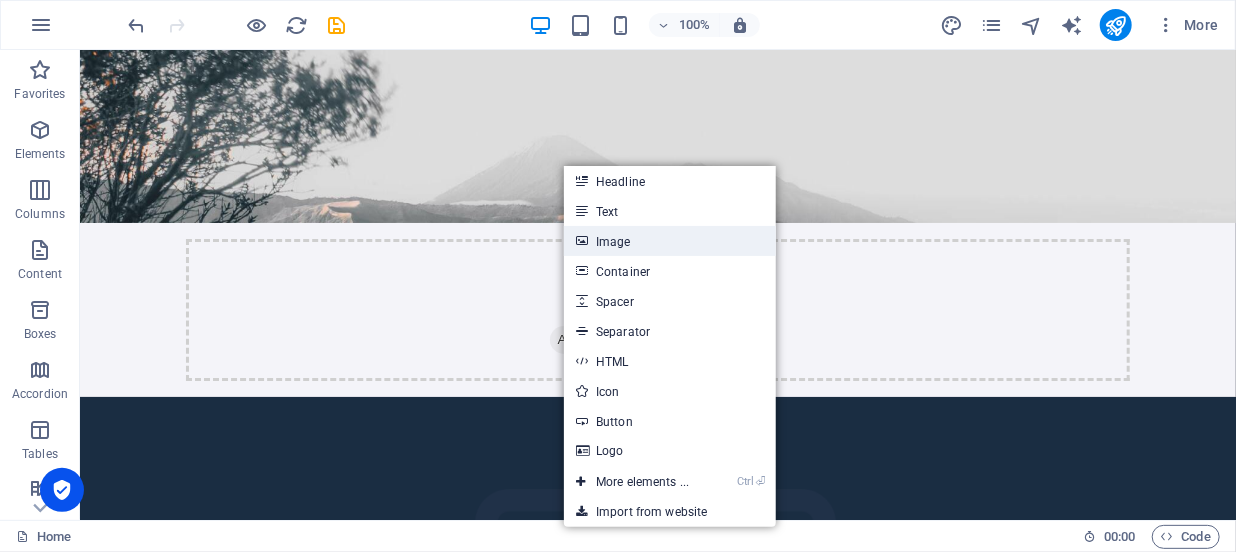 drag, startPoint x: 615, startPoint y: 246, endPoint x: 47, endPoint y: 170, distance: 573.06195 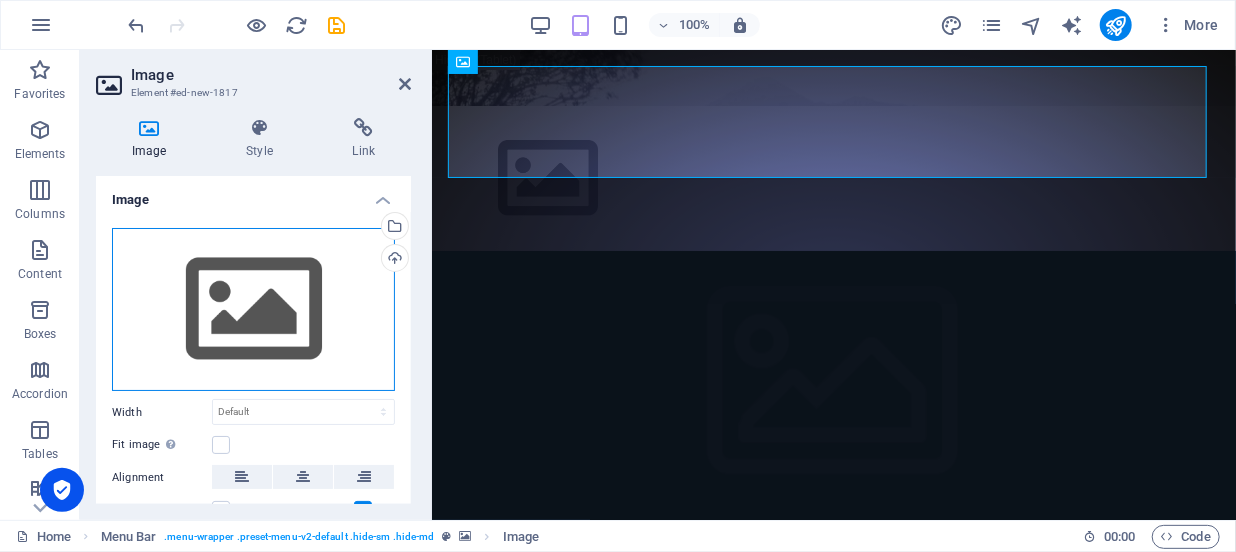 click on "Drag files here, click to choose files or select files from Files or our free stock photos & videos" at bounding box center [253, 310] 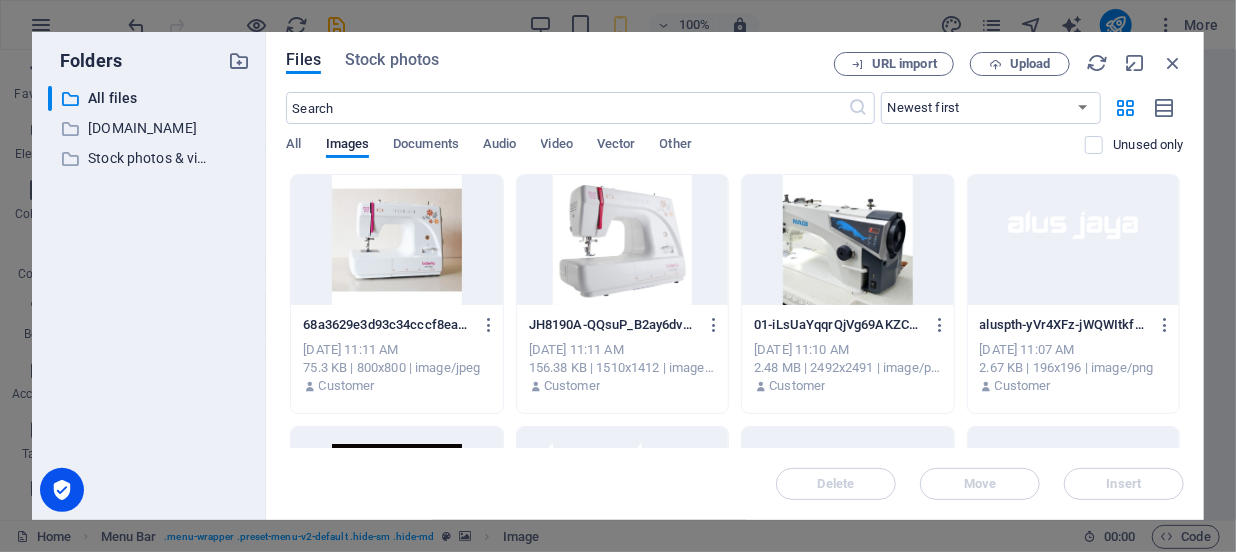 click at bounding box center (847, 240) 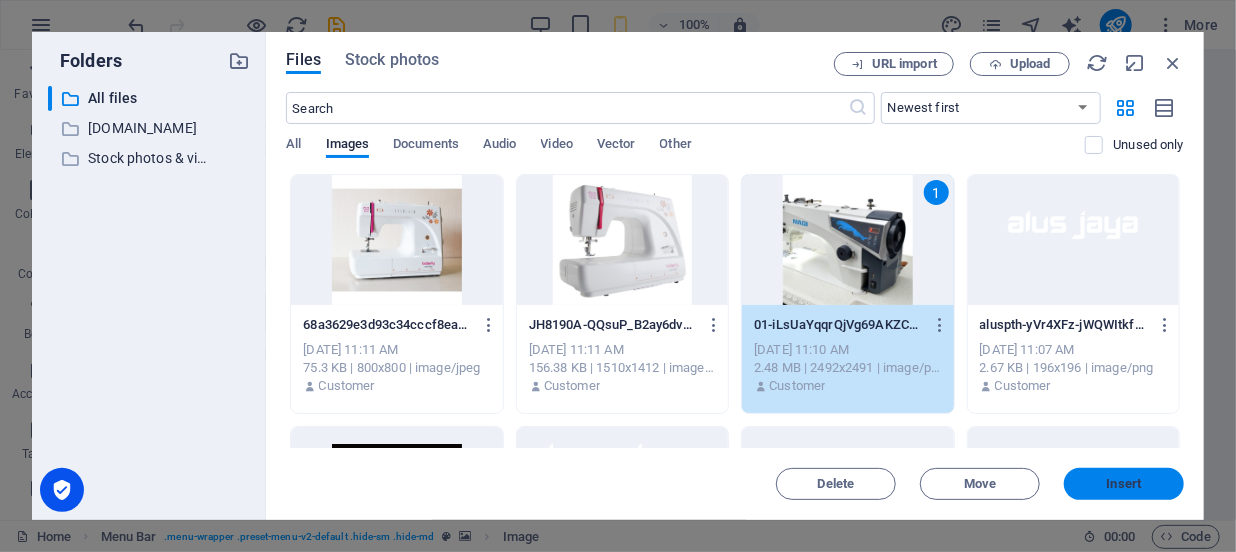click on "Insert" at bounding box center (1124, 484) 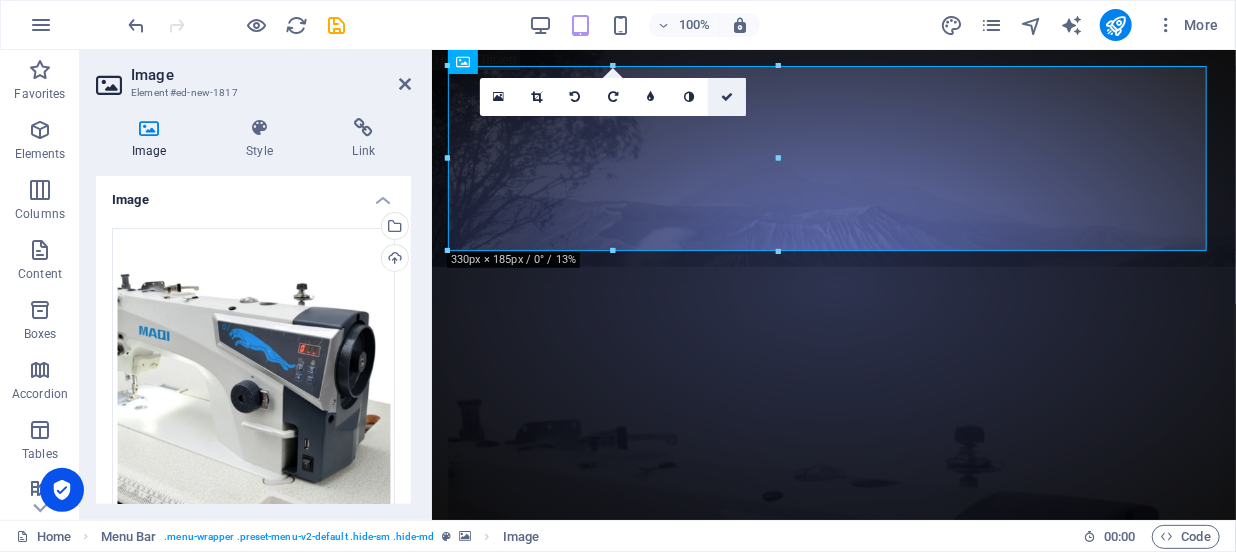 click at bounding box center (727, 97) 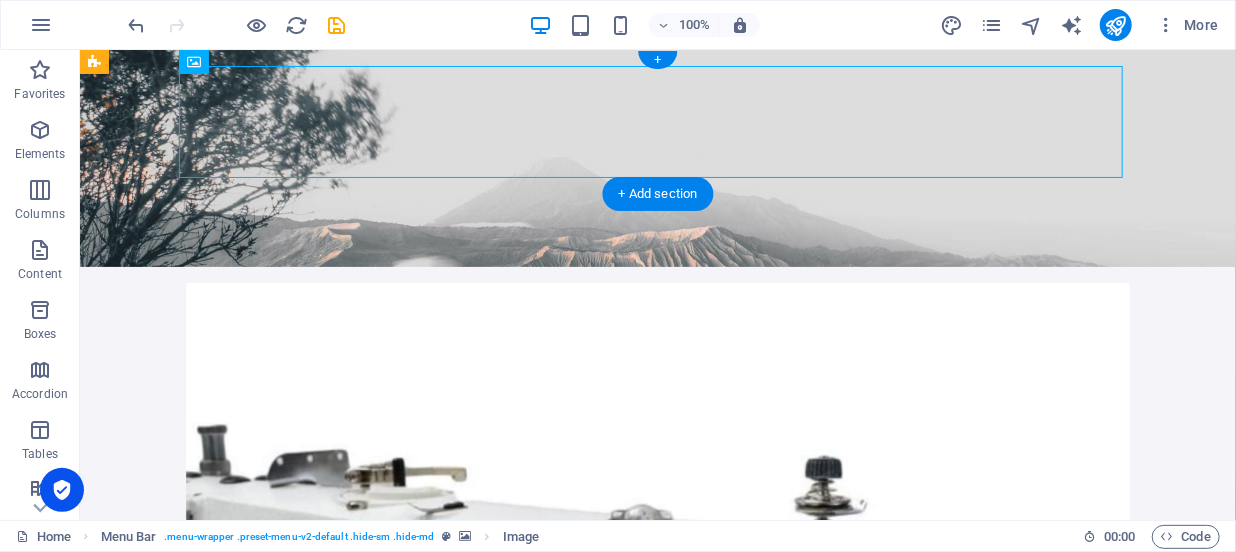 click at bounding box center (657, 157) 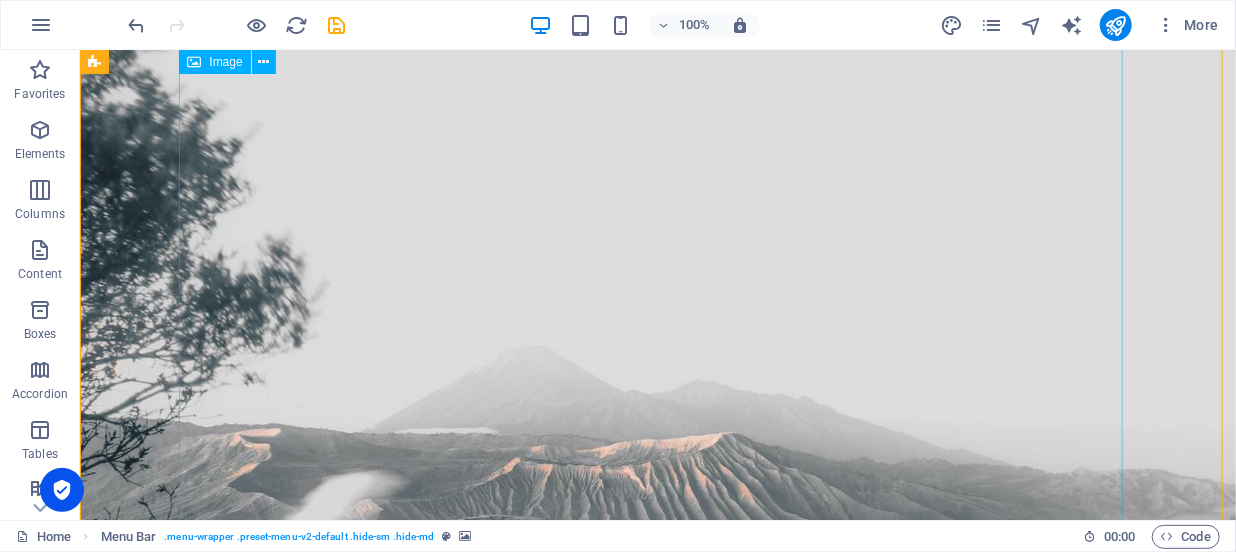 scroll, scrollTop: 181, scrollLeft: 0, axis: vertical 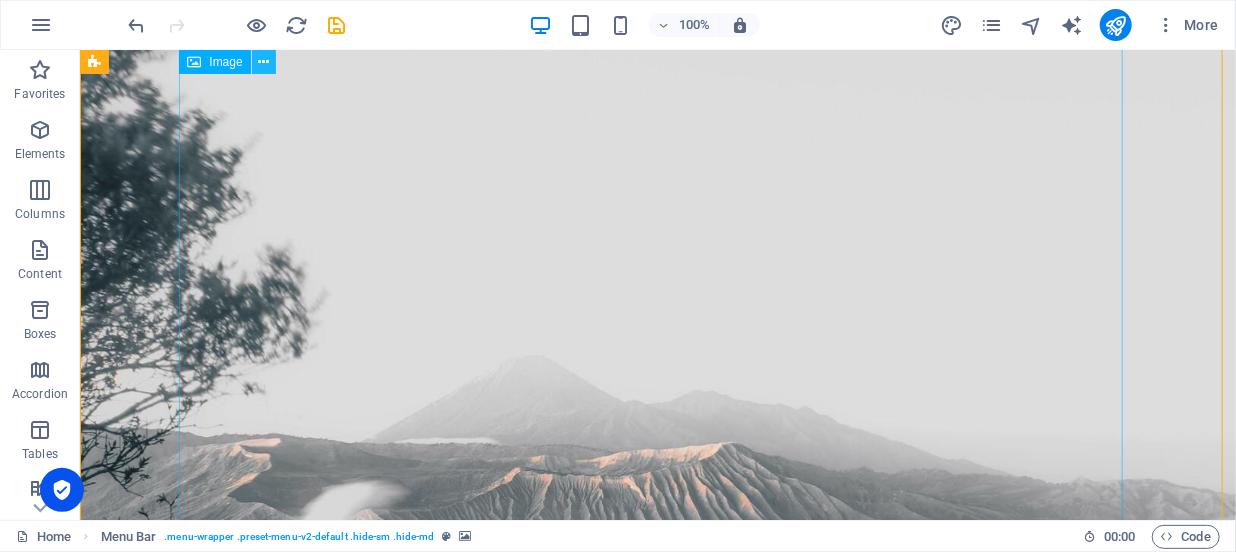 drag, startPoint x: 260, startPoint y: 61, endPoint x: 259, endPoint y: 72, distance: 11.045361 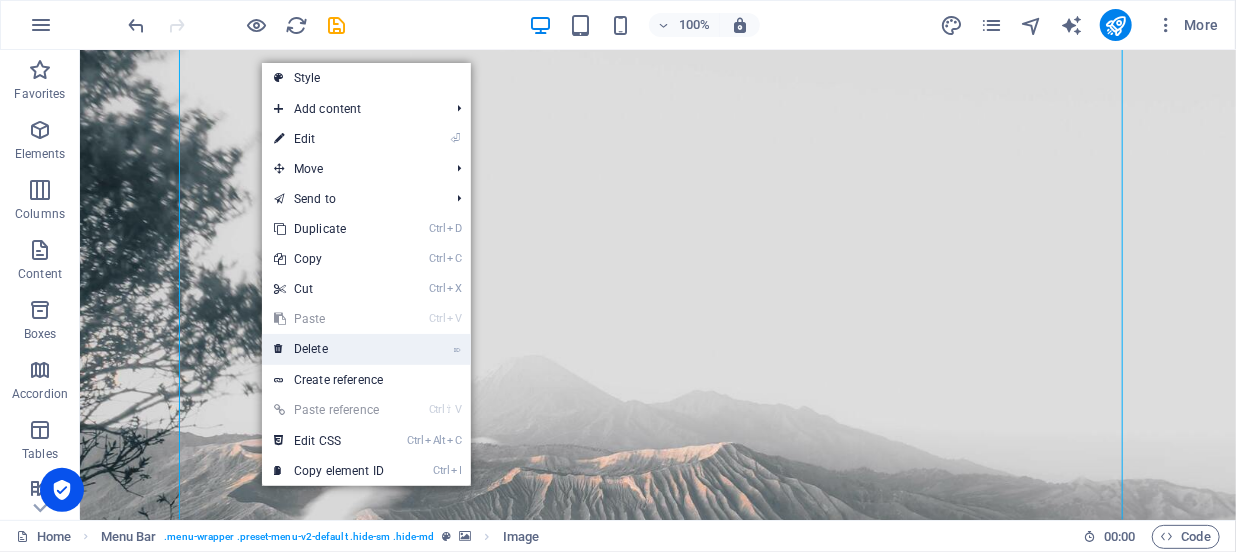 click on "⌦  Delete" at bounding box center [329, 349] 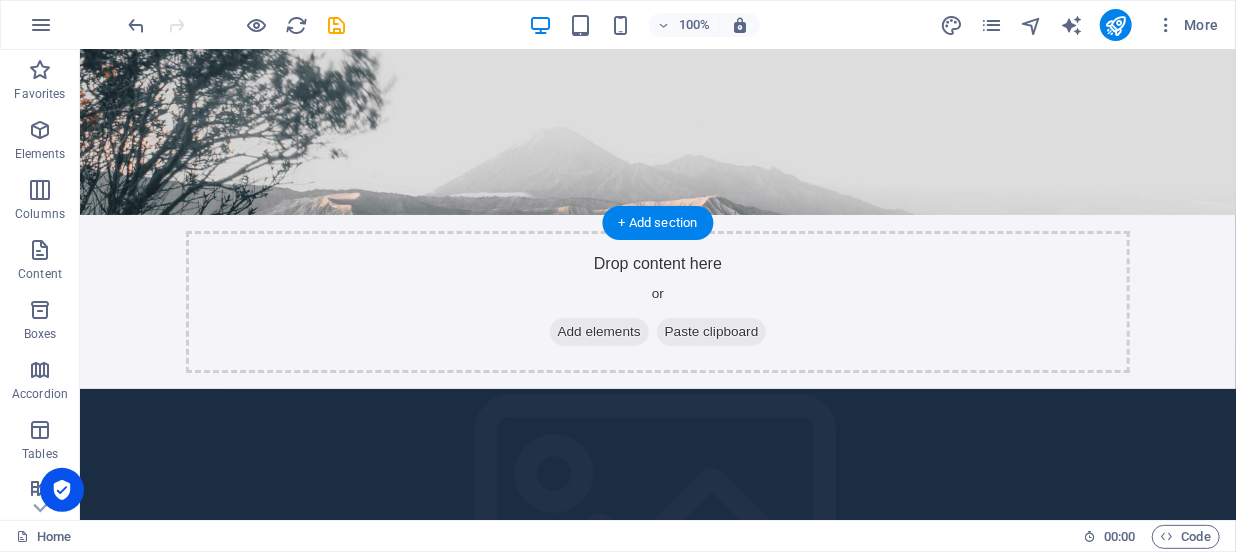 scroll, scrollTop: 0, scrollLeft: 0, axis: both 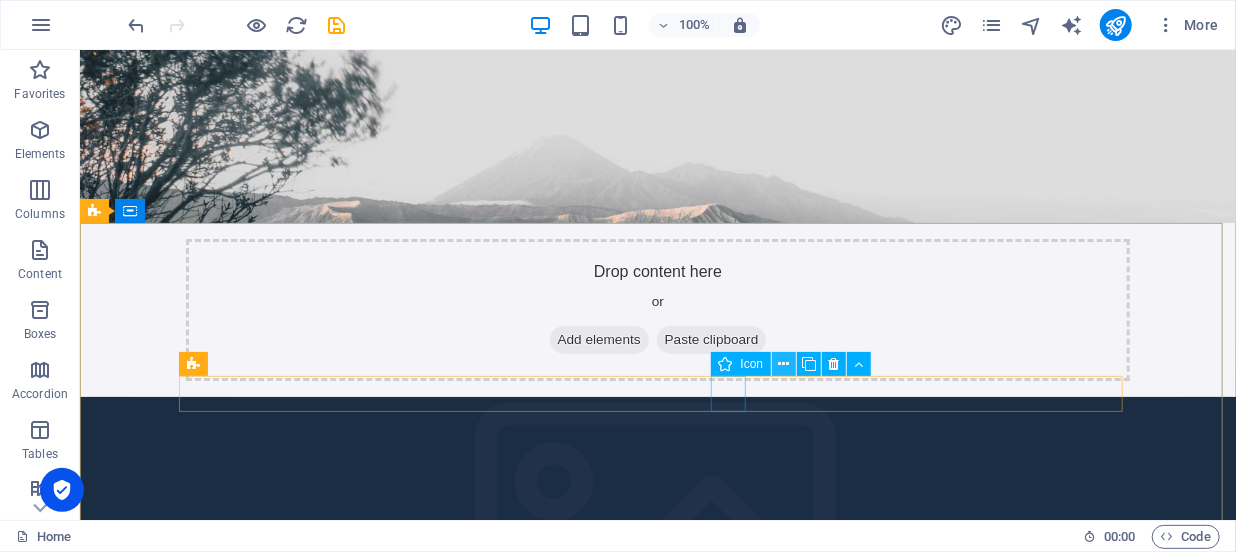 click at bounding box center [784, 364] 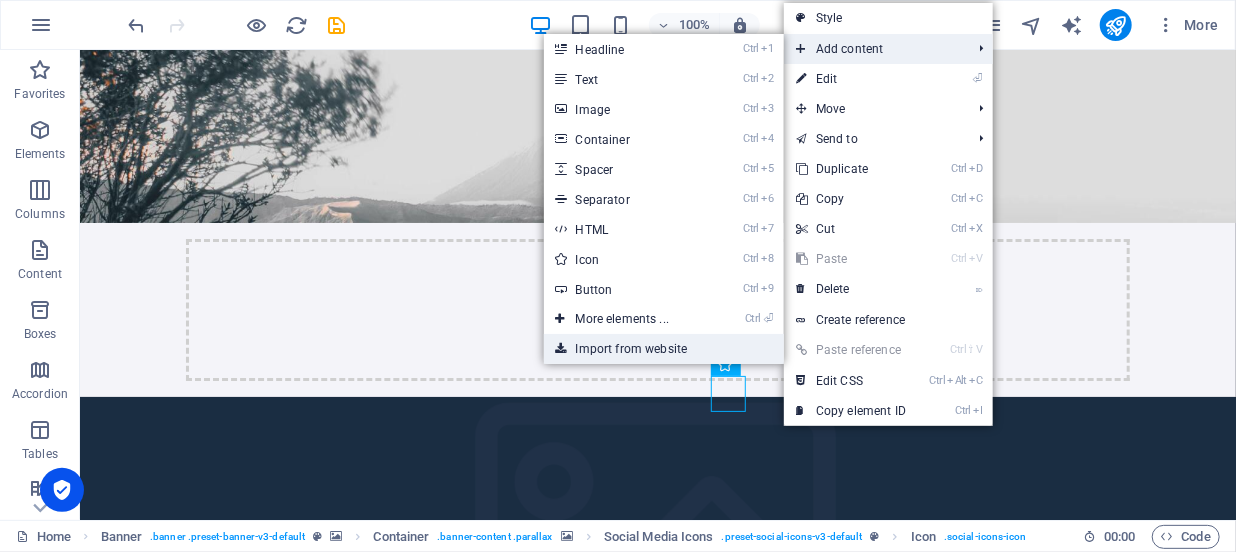 click on "Import from website" at bounding box center (664, 349) 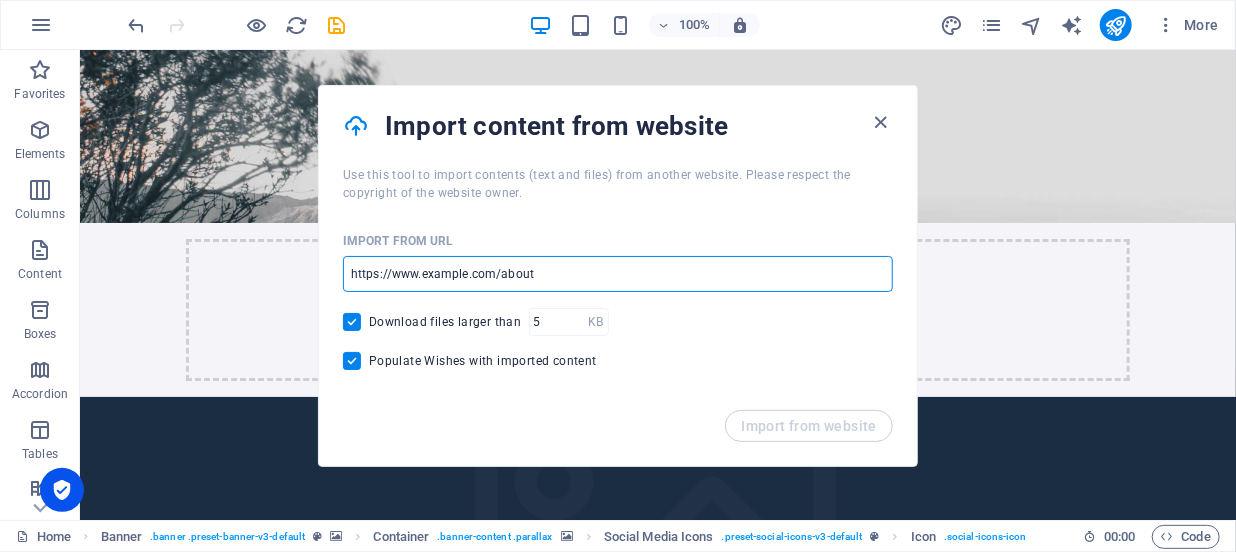 click at bounding box center [618, 274] 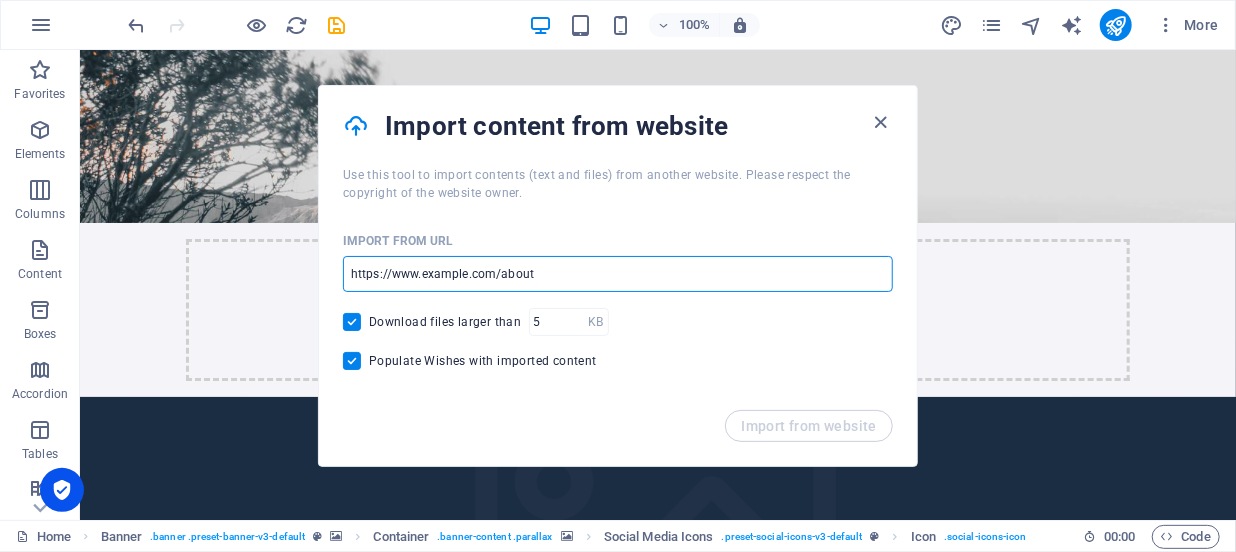 click at bounding box center [618, 274] 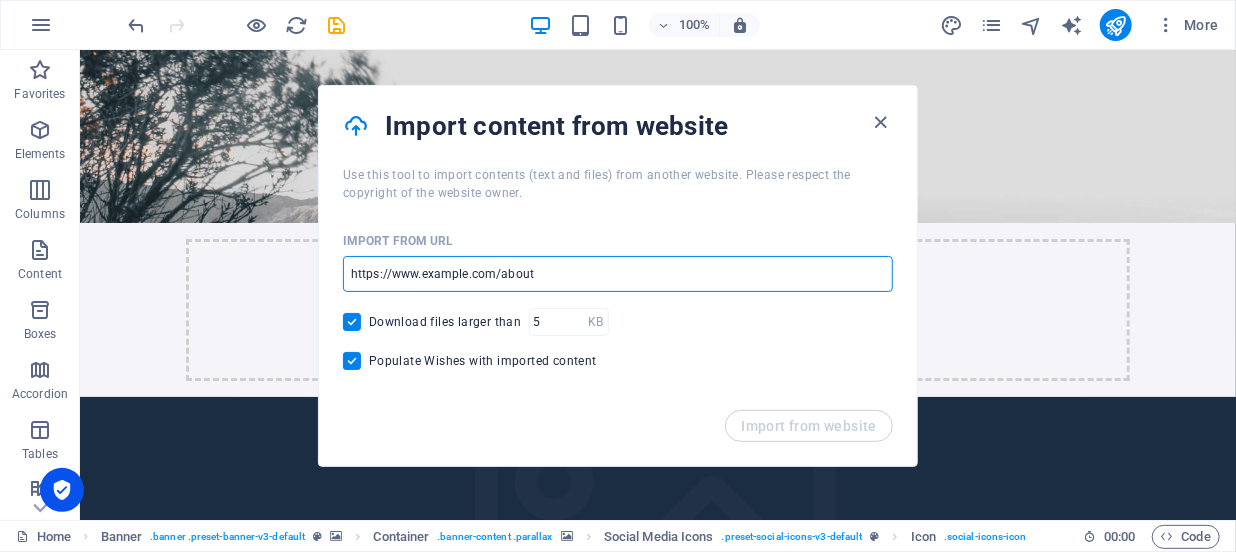 paste on "[URL][DOMAIN_NAME]" 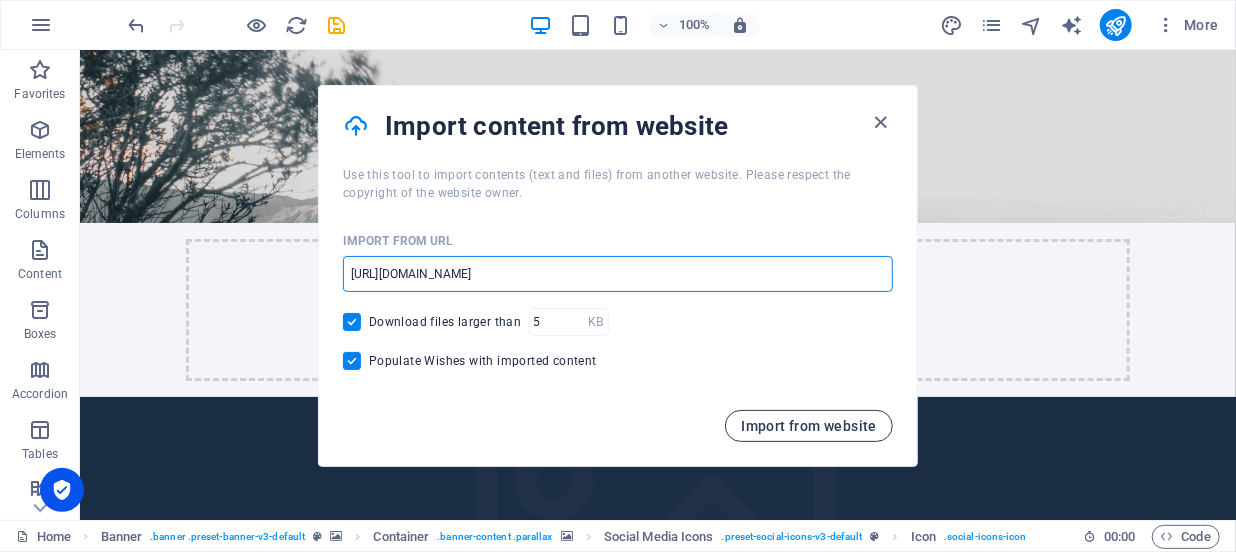 type on "[URL][DOMAIN_NAME]" 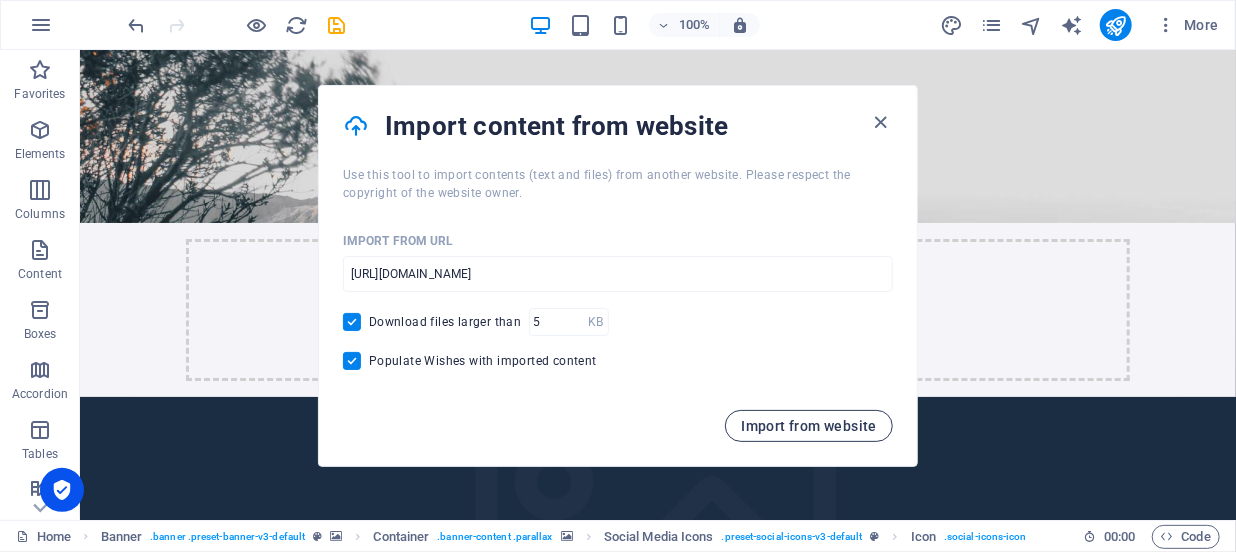 click on "Import from website" at bounding box center [809, 426] 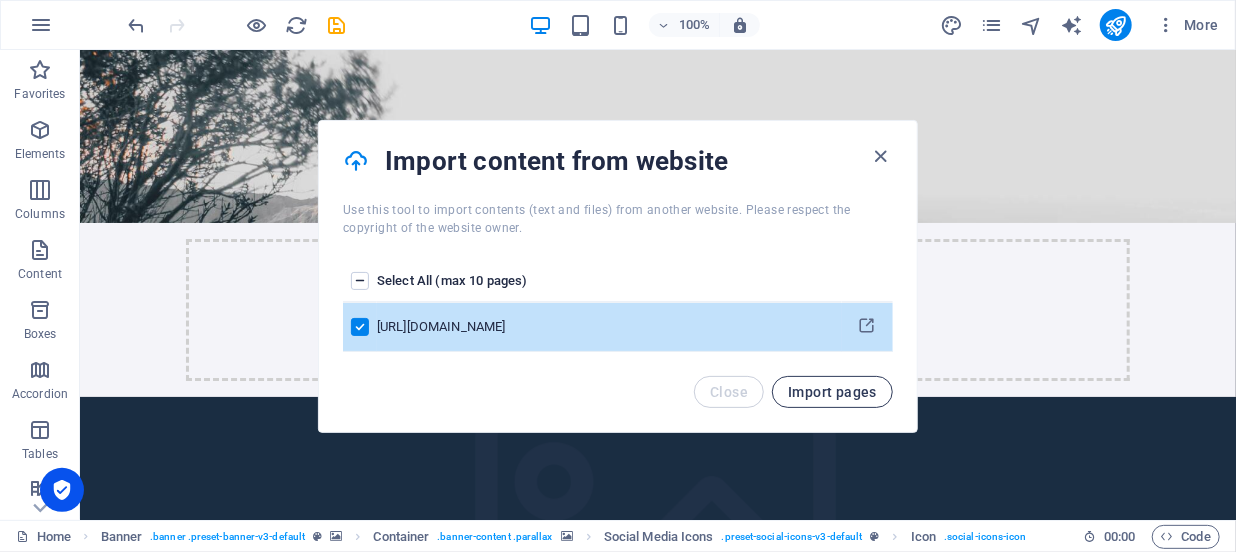 click on "Import pages" at bounding box center (832, 392) 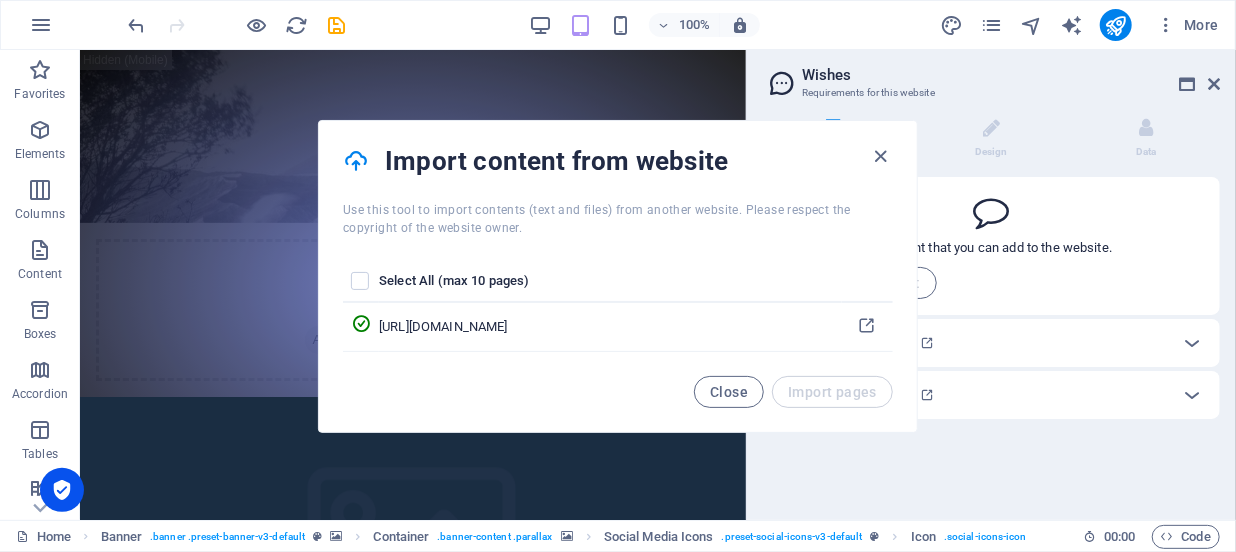 drag, startPoint x: 879, startPoint y: 152, endPoint x: 835, endPoint y: 213, distance: 75.21303 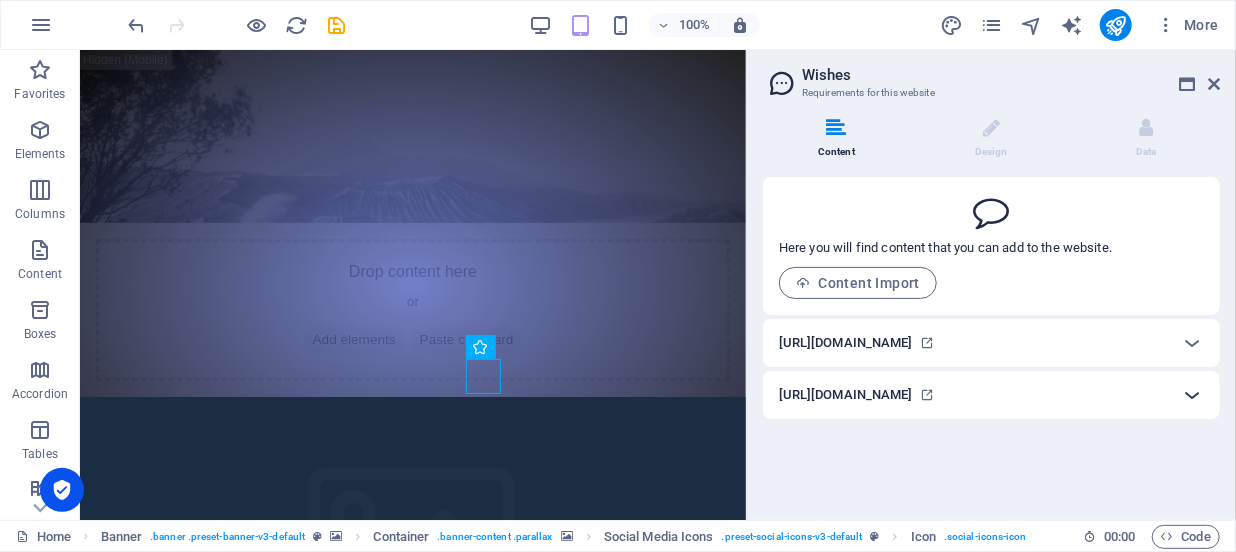 click at bounding box center (1192, 395) 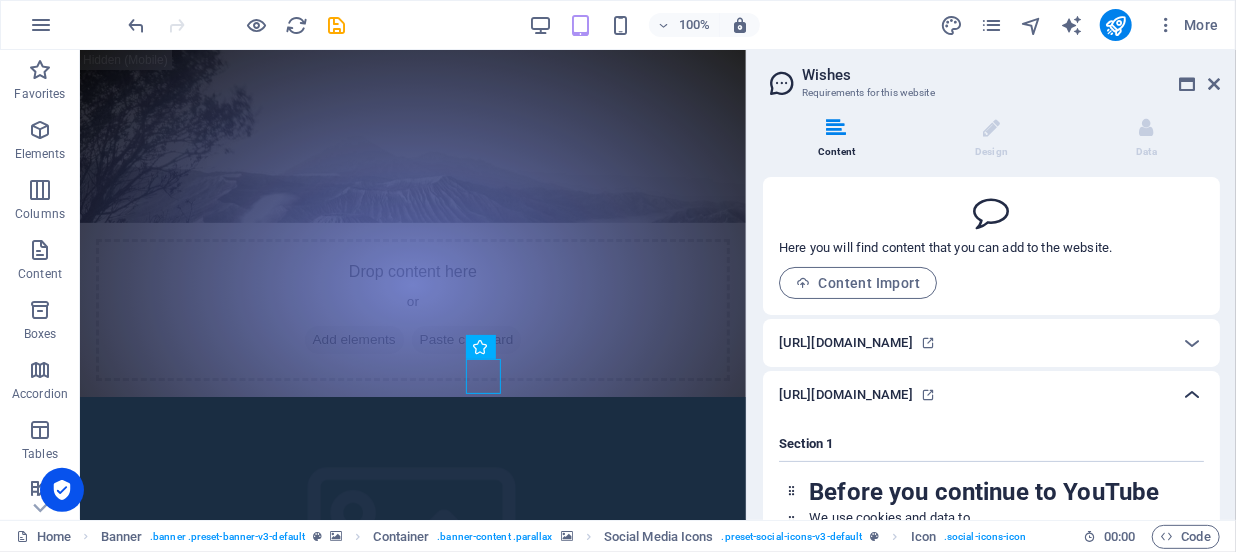 click at bounding box center [1192, 395] 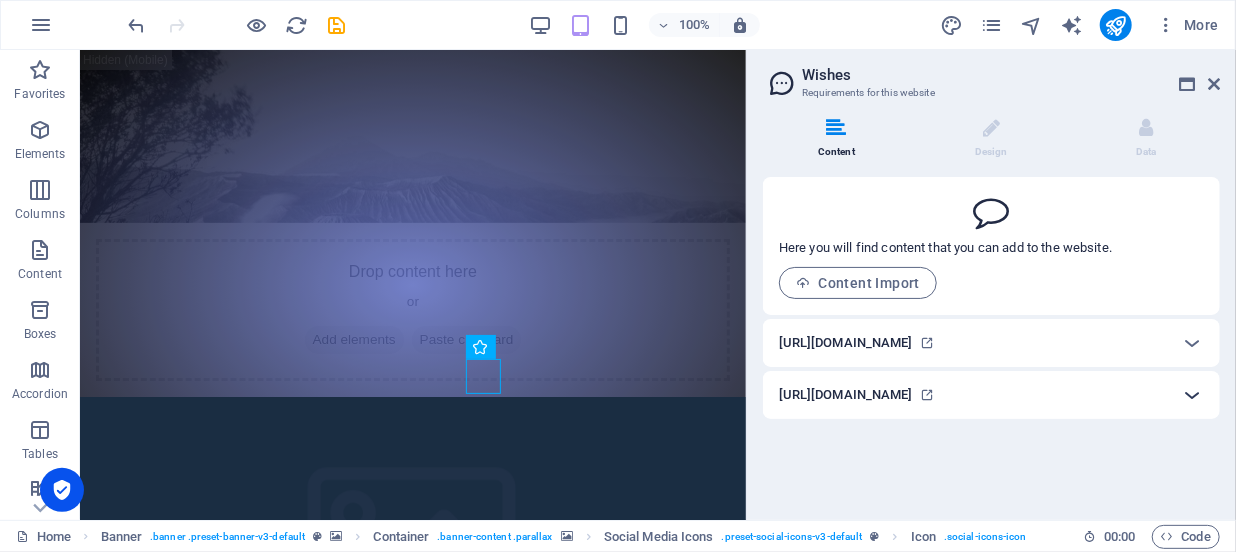 click at bounding box center (1192, 395) 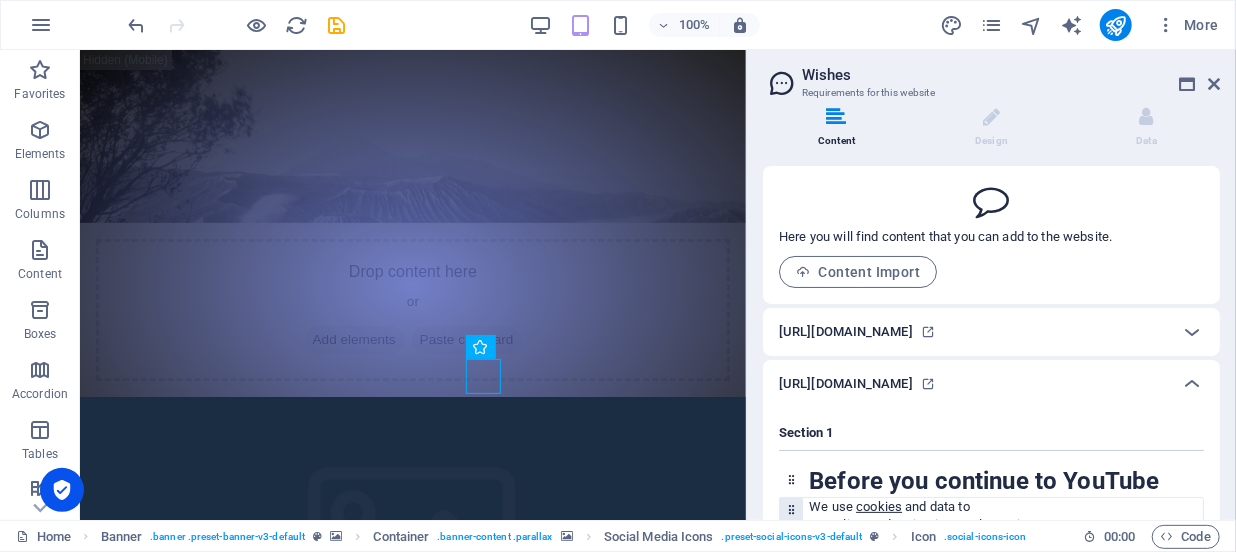 scroll, scrollTop: 0, scrollLeft: 0, axis: both 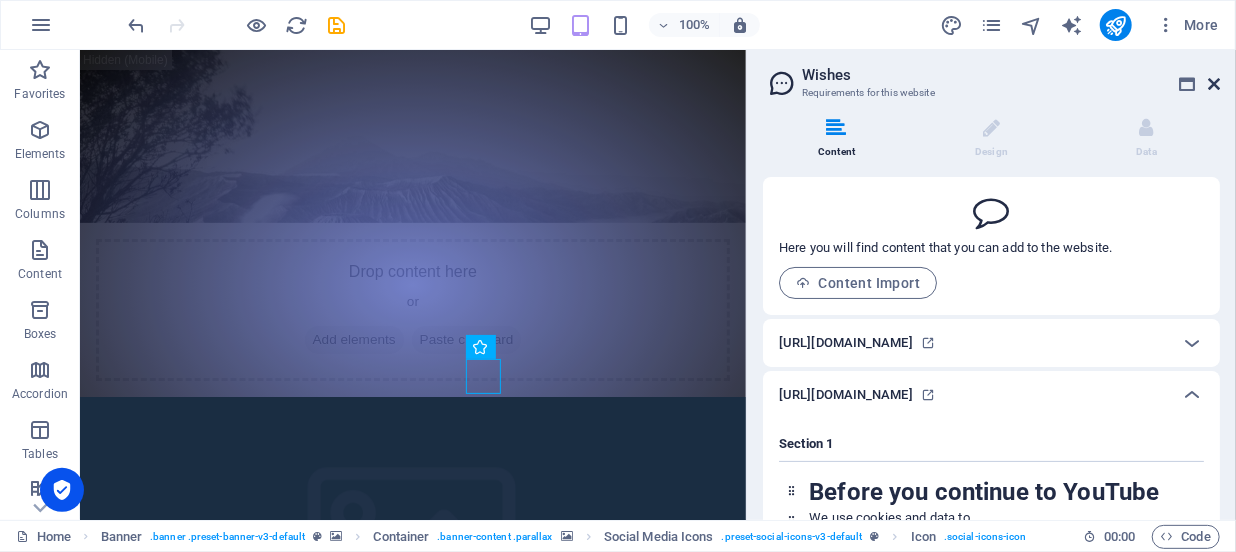 drag, startPoint x: 1215, startPoint y: 80, endPoint x: 869, endPoint y: 178, distance: 359.6109 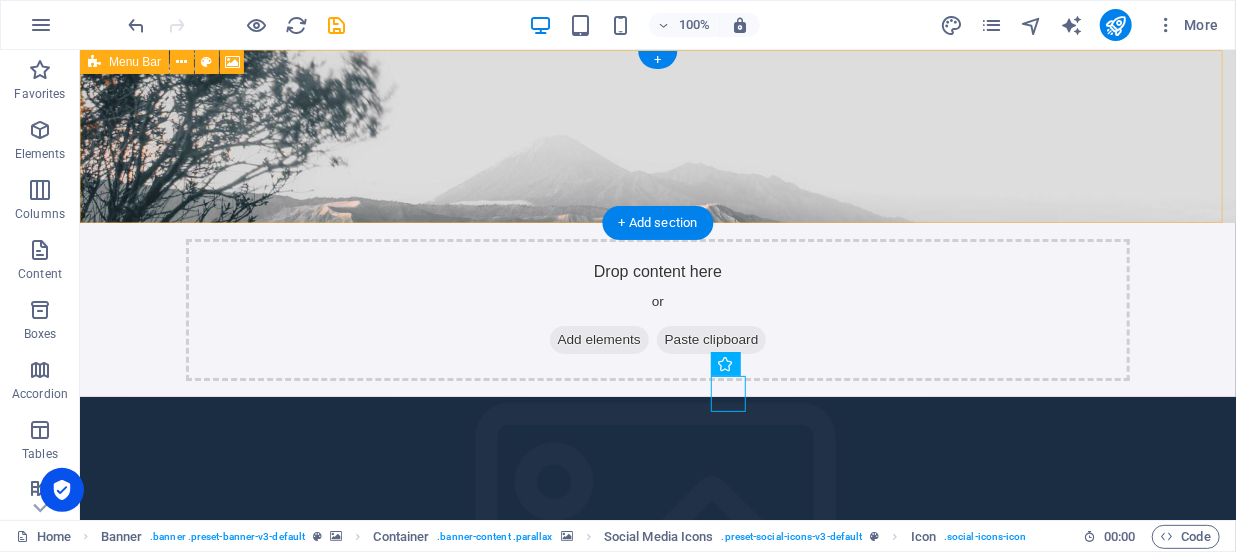 click on "Drop content here or  Add elements  Paste clipboard" at bounding box center (657, 309) 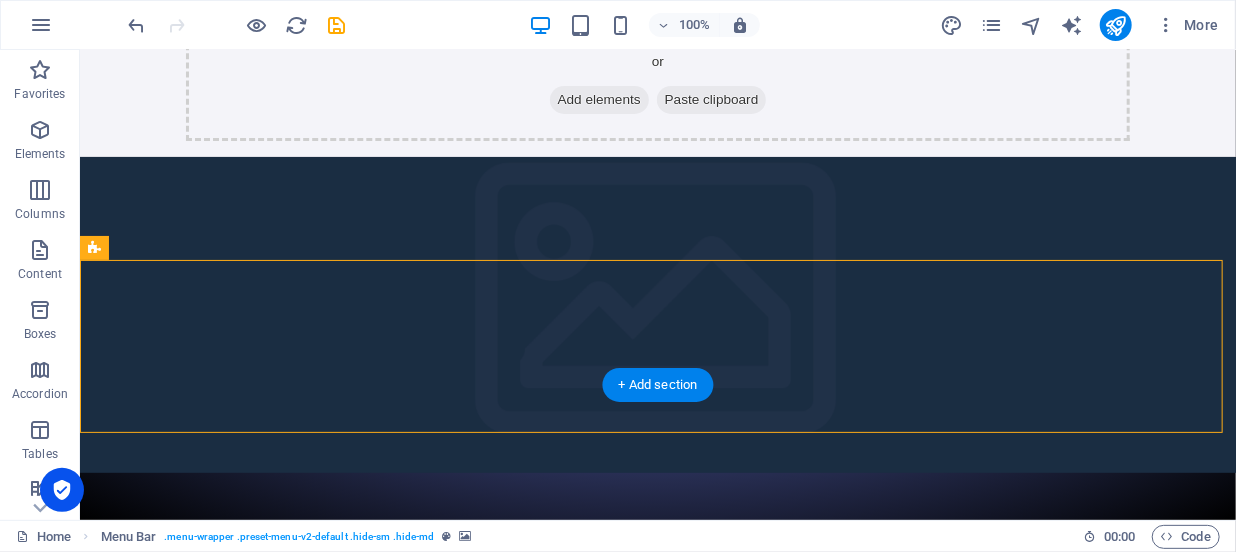scroll, scrollTop: 0, scrollLeft: 0, axis: both 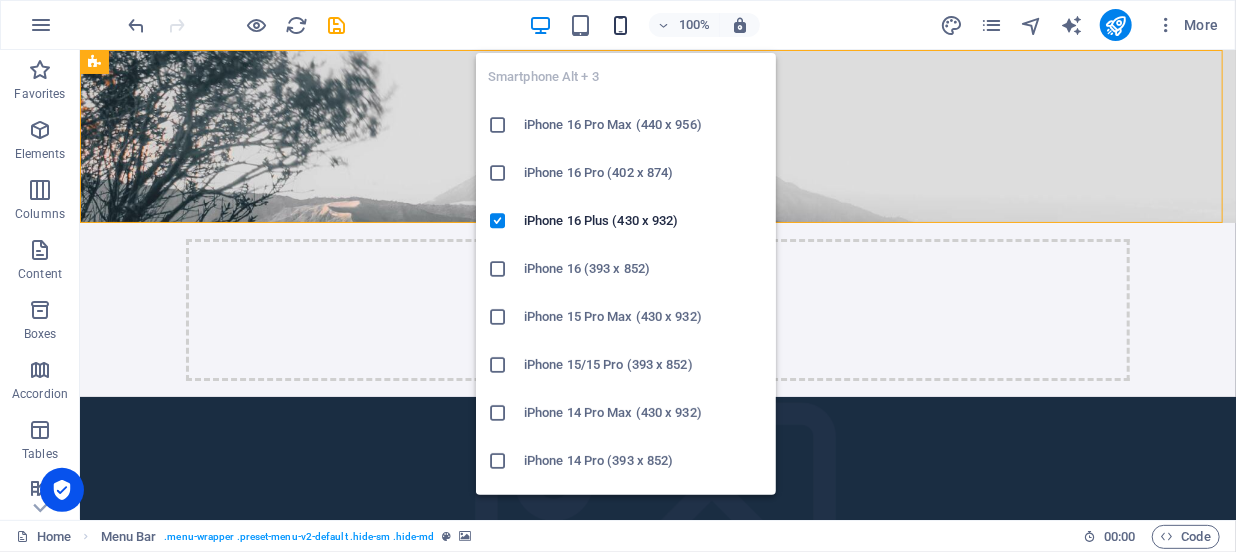 click at bounding box center [620, 25] 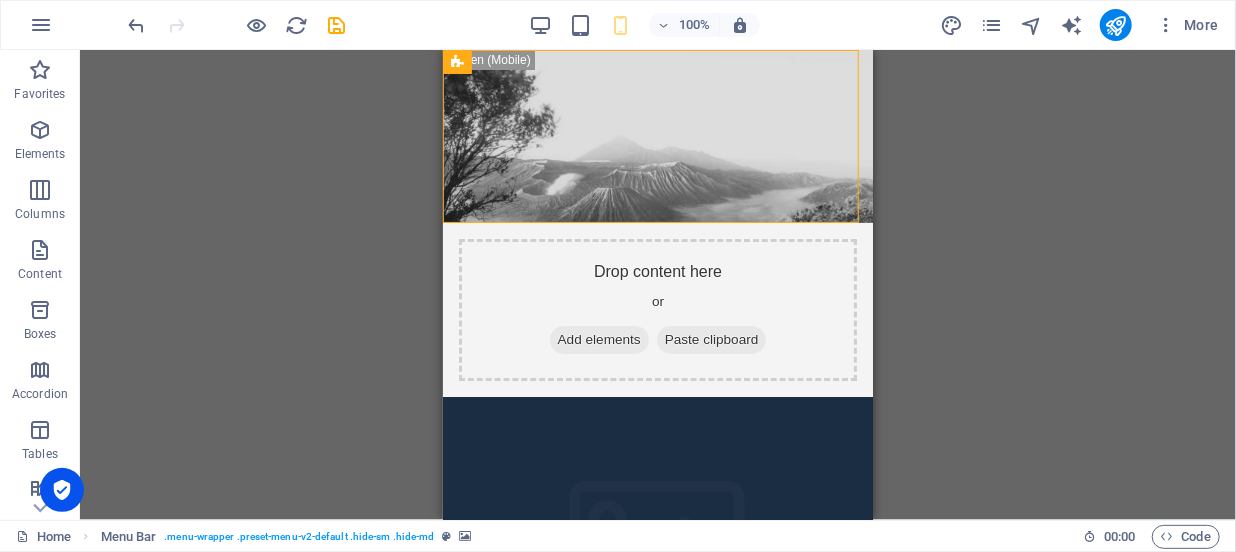 click on "Drag here to replace the existing content. Press “Ctrl” if you want to create a new element.
H2   Container   Social Media Icons   Banner   Banner   Container   Container   Menu Bar   Menu   Menu Bar   Container   Image   Container   Preset   Container   Preset   Container   Image   Container   Spacer   Icon   Icon   Icon   Container   Image   Container   Menu Bar   Container   Icon   HTML   Container   Image   Container   Gallery   Gallery   Container   Image   Container   Icon   Icon   Text   Footer Fulla   Container   Menu   Container   Container   Container   Logo   Container   Note   Container   Image   Spacer   Container   Text   Container   Container   Button   H2   Container   Input   Form   Email   Captcha   Form button   Spacer   Preset   Container   Container   Image   Container   Preset   Container   Preset   Container   Preset   Container   Container   Image   Container   Preset   Container   Preset   Container   Container   Image   Container   H2   Preset   Text" at bounding box center (658, 285) 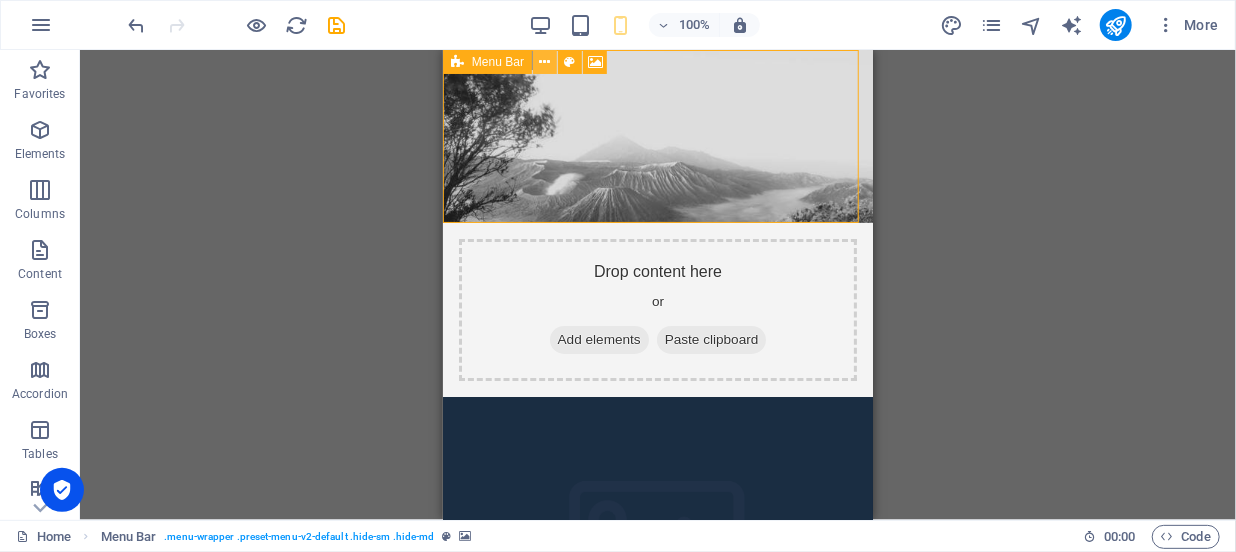 click at bounding box center (545, 62) 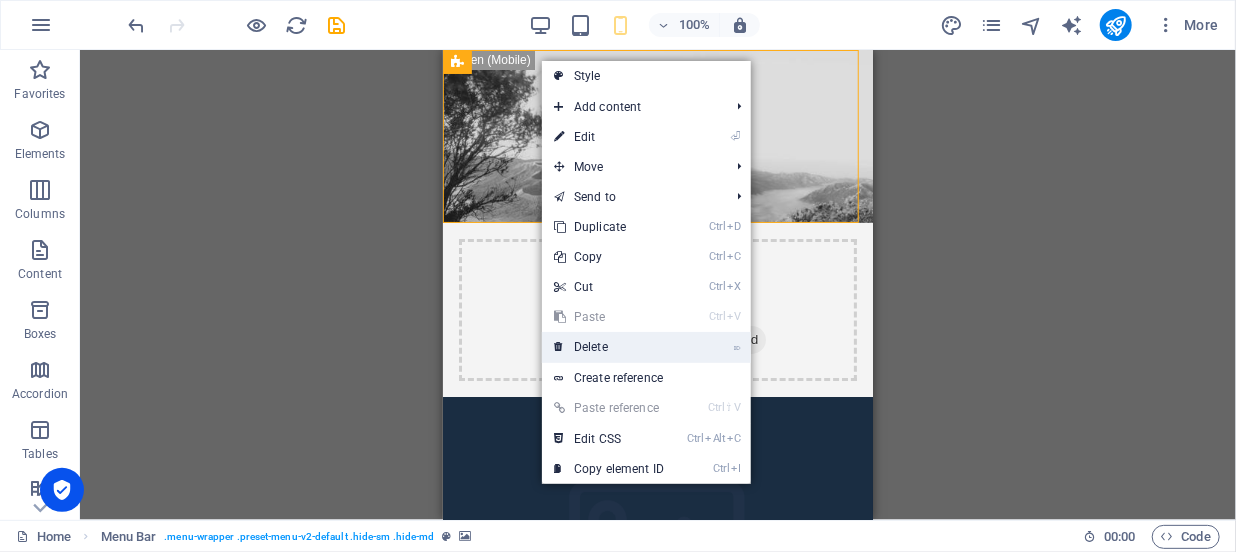 click on "⌦  Delete" at bounding box center [609, 347] 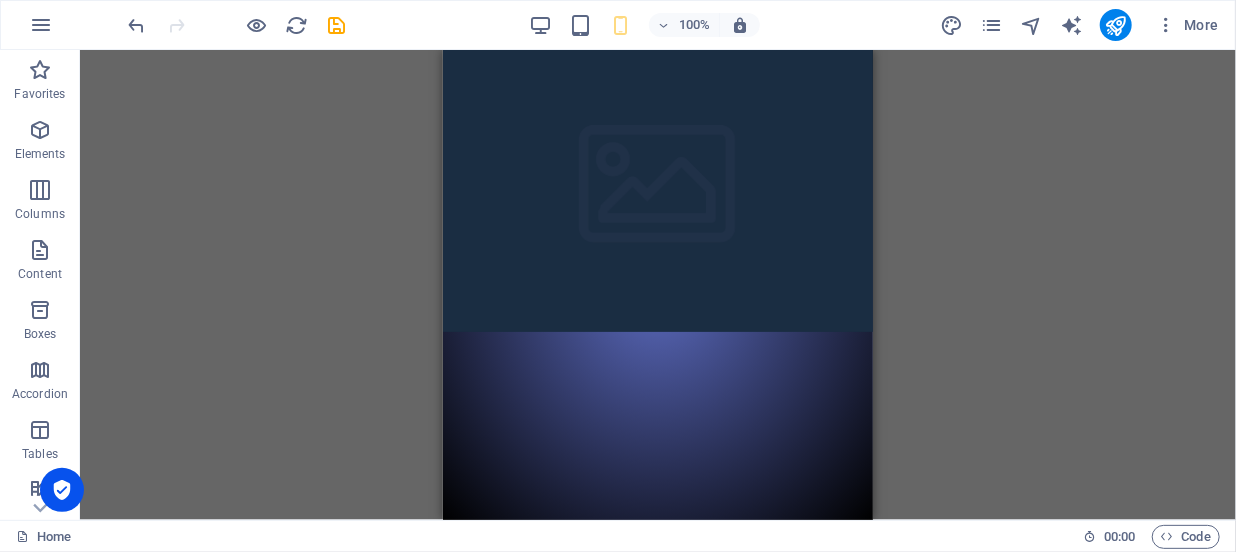 click on "Drag here to replace the existing content. Press “Ctrl” if you want to create a new element.
H2   Container   Social Media Icons   Banner   Banner   Container   Container   Menu Bar   Menu   Menu Bar   Container   Image   Container   Preset   Container   Image   Container   Spacer   Icon   Icon   Icon   Container   Image   Container   Menu Bar   Container   Icon   HTML   Container   Image   Container   Gallery   Gallery   Container   Image   Container   Icon   Icon   Text   Footer Fulla   Container   Menu   Container   Container   Container   Logo   Container   Note   Container   Image   Spacer   Container   Text   Container   Container   Button   H2   Container   Input   Form   Email   Captcha   Form button   Spacer   Preset   Container   Container   Image   Container   Preset   Container   Preset   Container   Preset   Container   Container   Image   Container   Preset   Container   Preset   Container   Container   Image   Container   H2   Preset   Text   Reference   Container   Text" at bounding box center [658, 285] 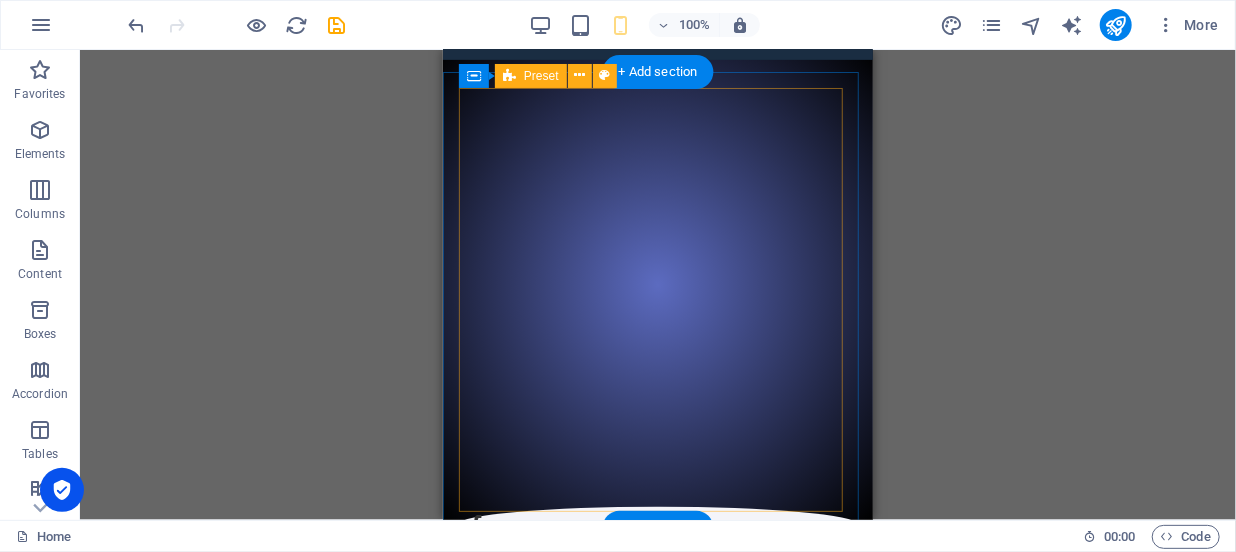 scroll, scrollTop: 0, scrollLeft: 0, axis: both 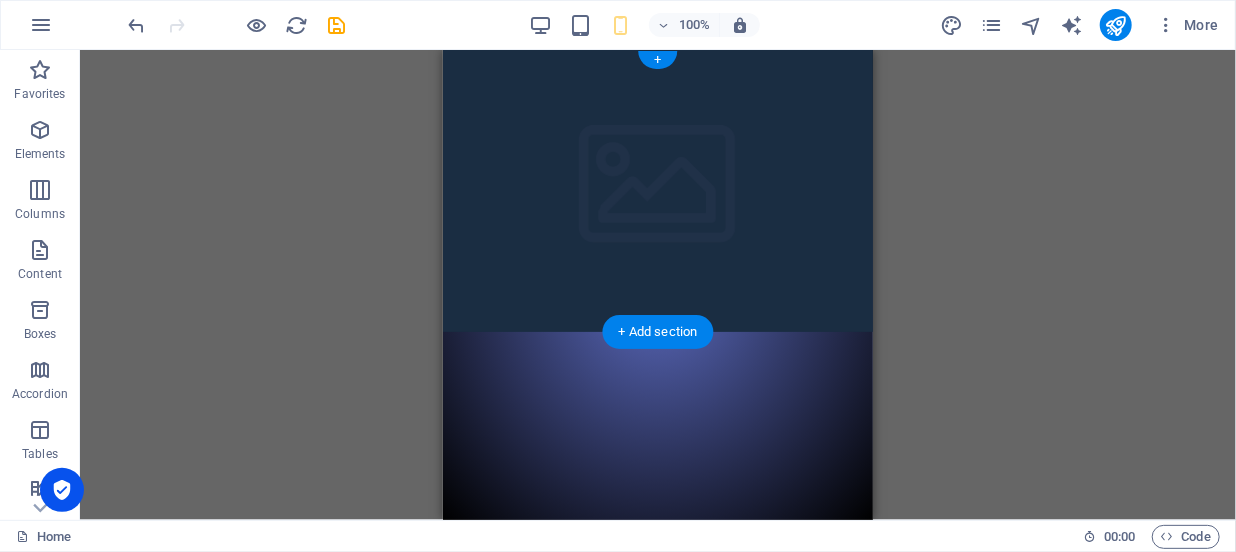 click at bounding box center [-601, 331] 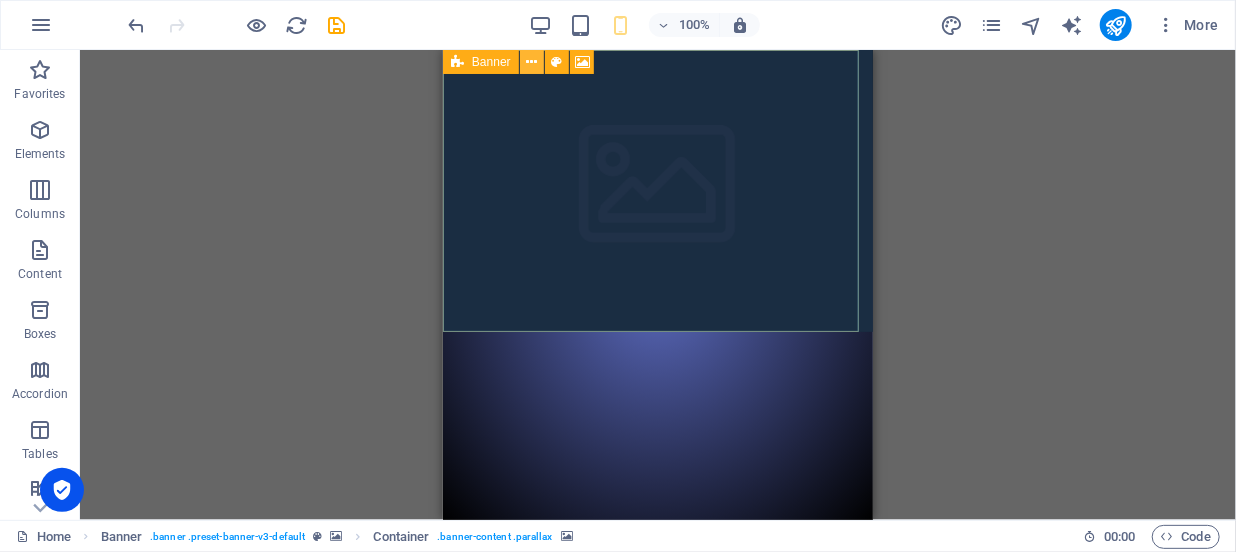 click at bounding box center [531, 62] 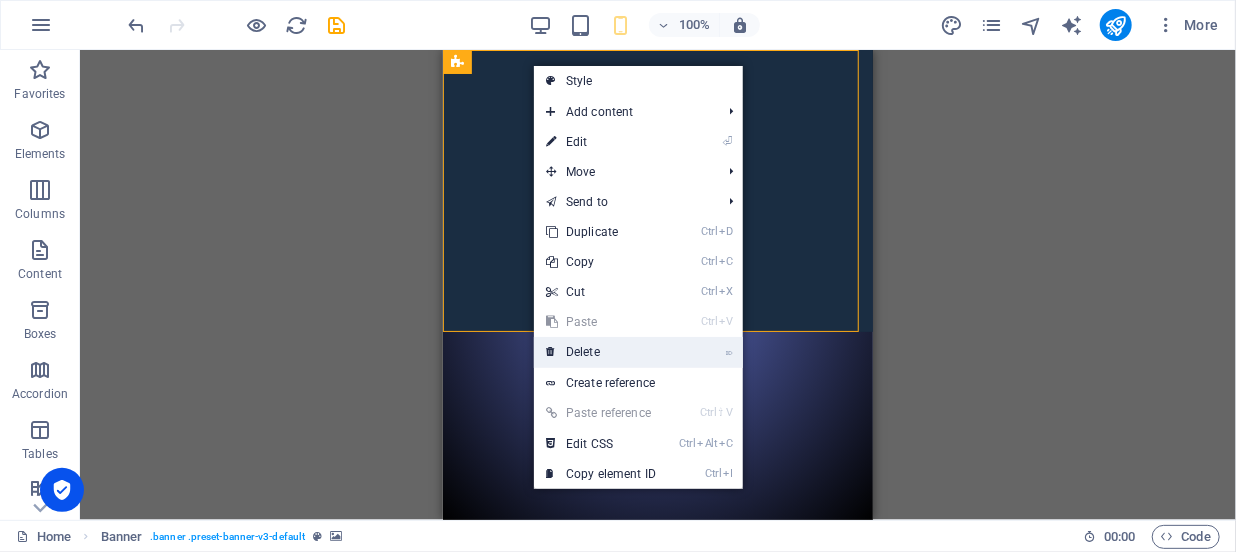 click on "⌦  Delete" at bounding box center (601, 352) 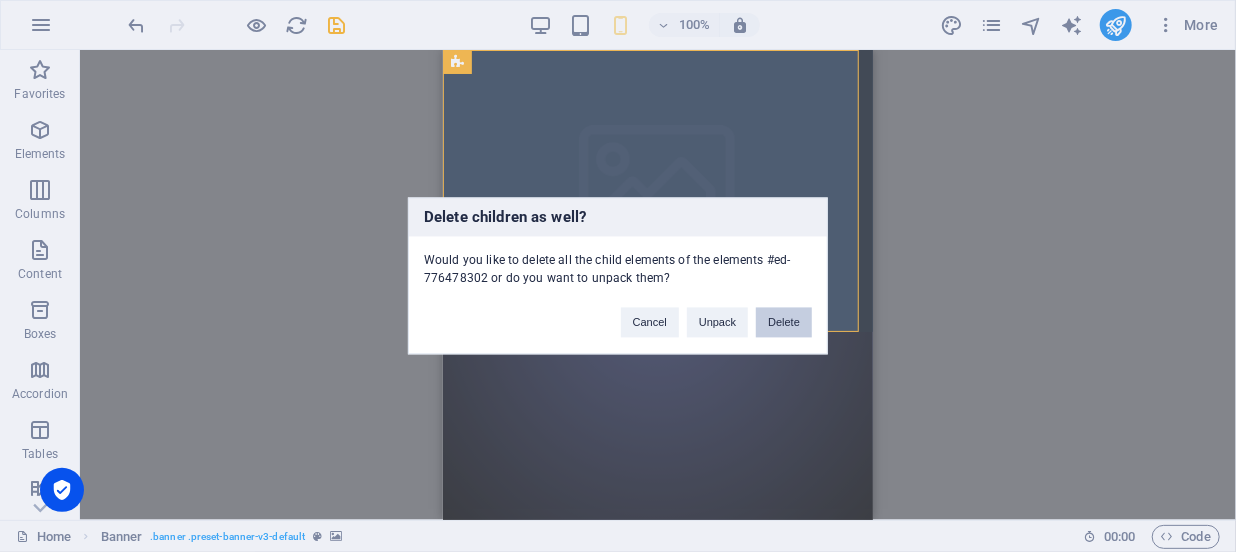 click on "Delete" at bounding box center (784, 323) 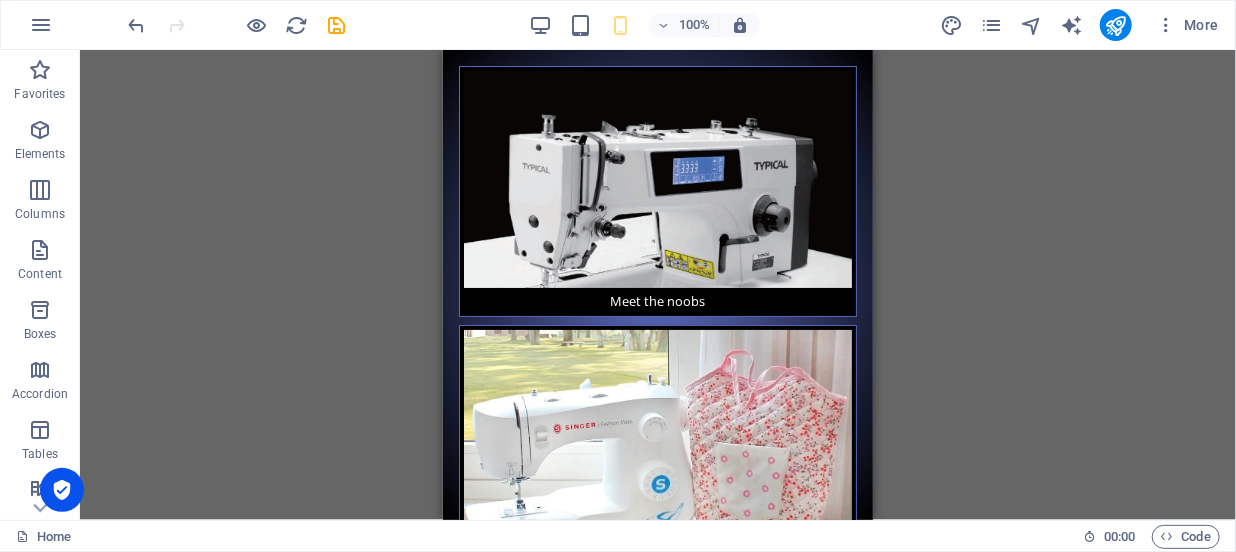 click on "Drag here to replace the existing content. Press “Ctrl” if you want to create a new element.
H2   Container   Social Media Icons   Banner   Container   Container   Menu Bar   Menu   Menu Bar   Container   Image   Container   Preset   Container   Container   Preset   Image   Container   Spacer   Icon   Icon   Icon   Container   Image   Container   Menu Bar   Container   Icon   HTML   Container   Image   Container   Gallery   Gallery   Container   Image   Container   Icon   Icon   Text   Footer Fulla   Container   Menu   Container   Container   Container   Logo   Container   Note   Container   Image   Spacer   Container   Text   Container   Container   Button   H2   Container   Input   Form   Email   Captcha   Form button   Spacer   Preset   Container   Container   Image   Container   Preset   Container   Preset   Container   Preset   Container   Container   Image   Container   Preset   Container   Preset   Container   Container   Image   Container   H2   Preset   Text   Reference" at bounding box center [658, 285] 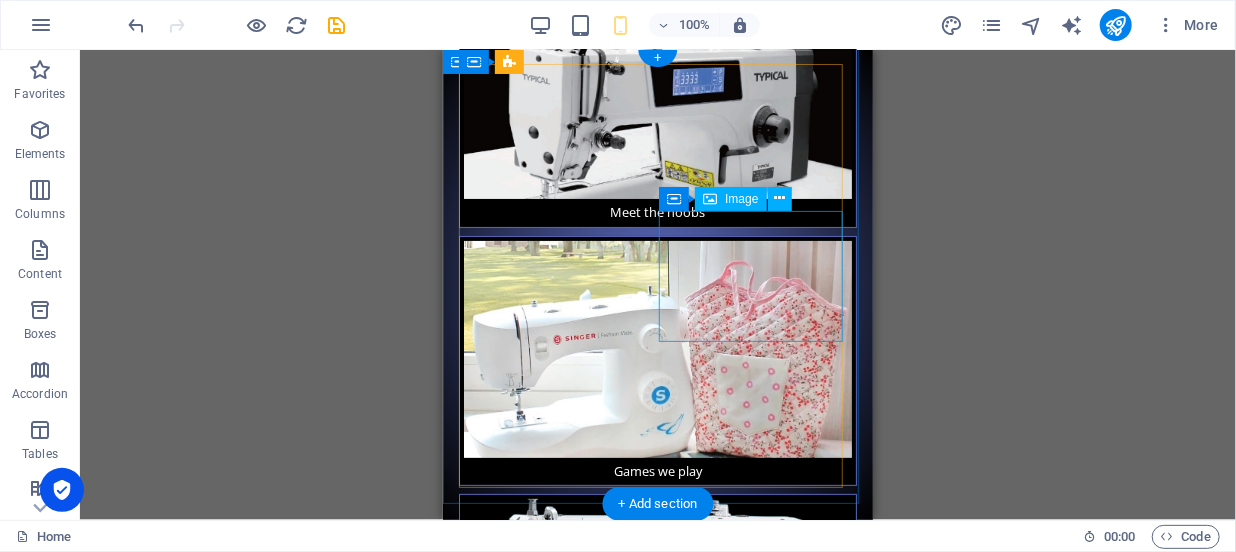 scroll, scrollTop: 0, scrollLeft: 0, axis: both 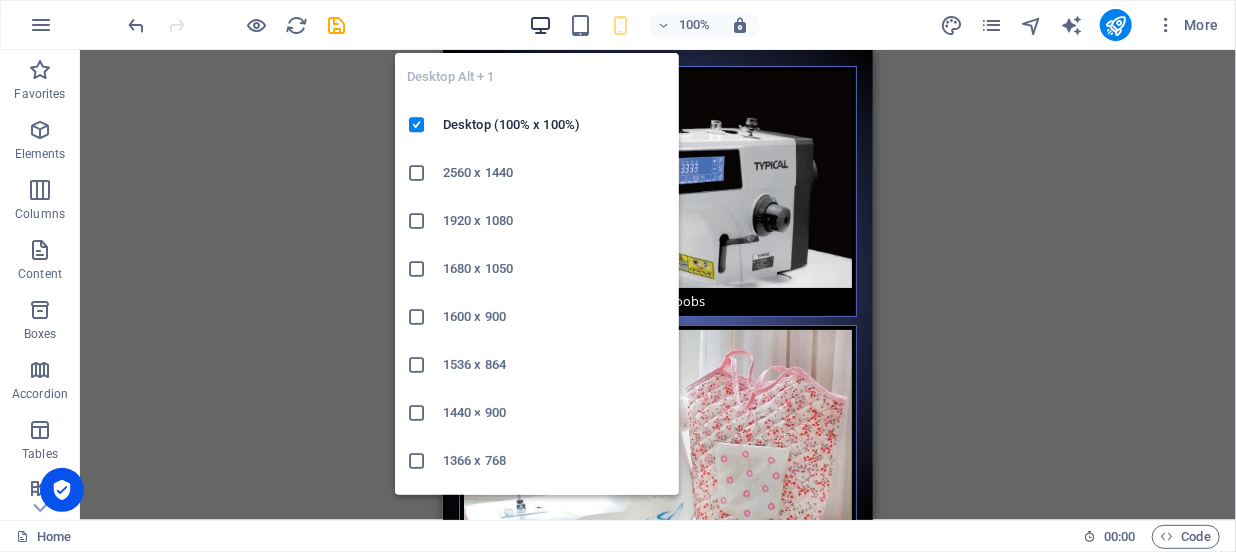 click at bounding box center (540, 25) 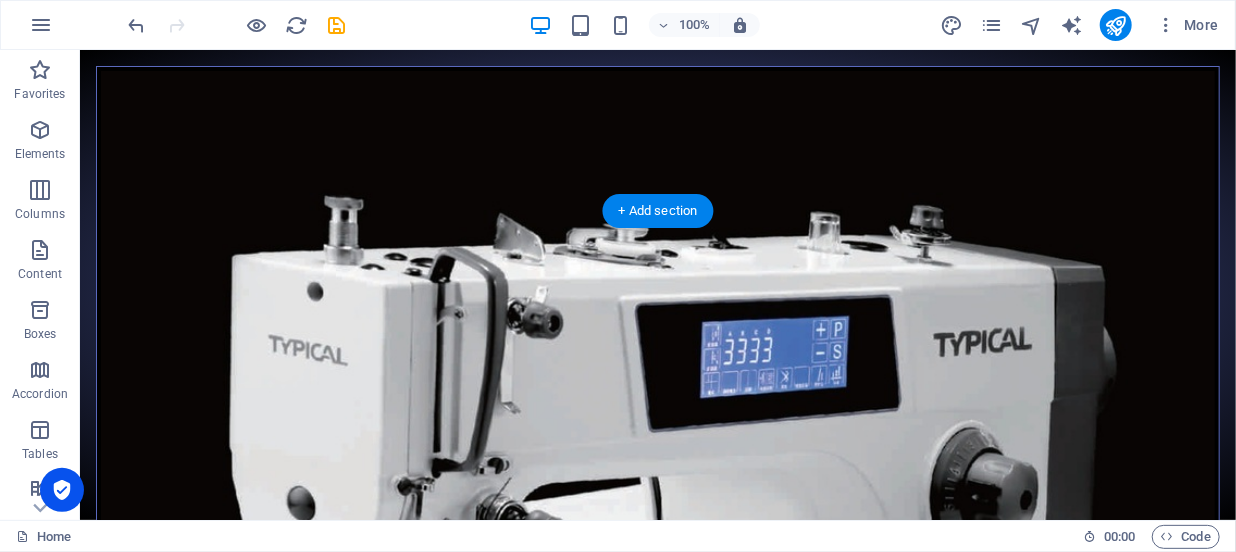 click at bounding box center [657, 4794] 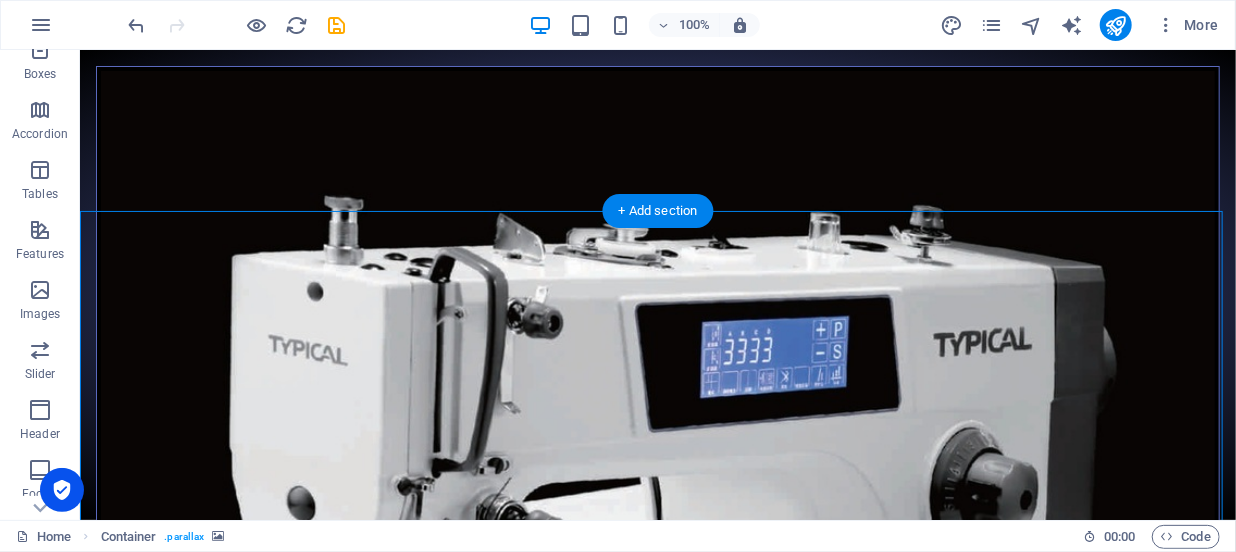 scroll, scrollTop: 272, scrollLeft: 0, axis: vertical 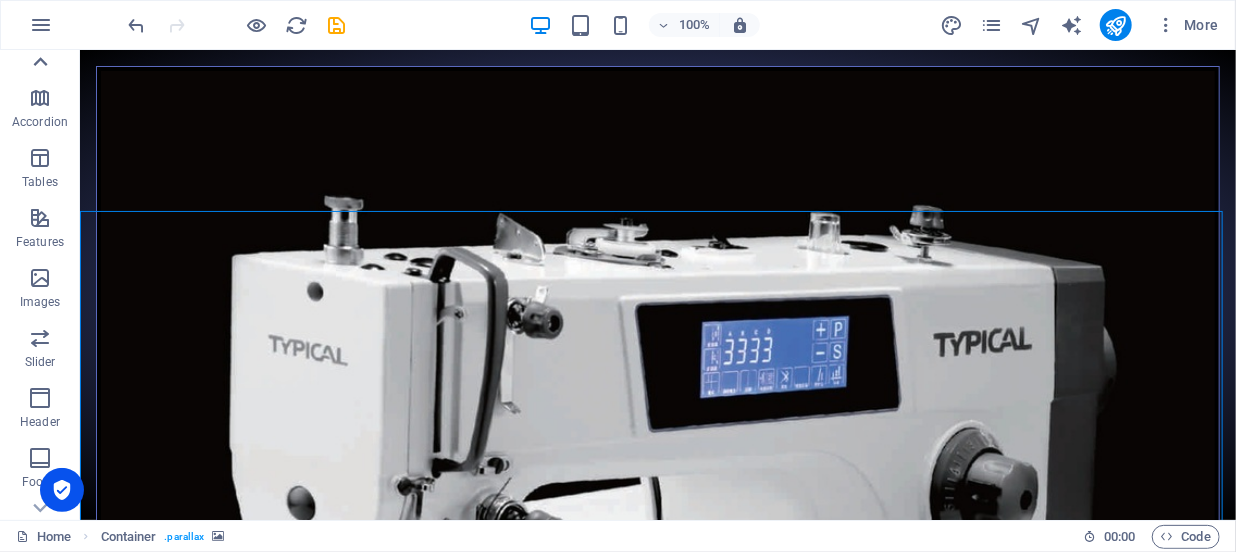click 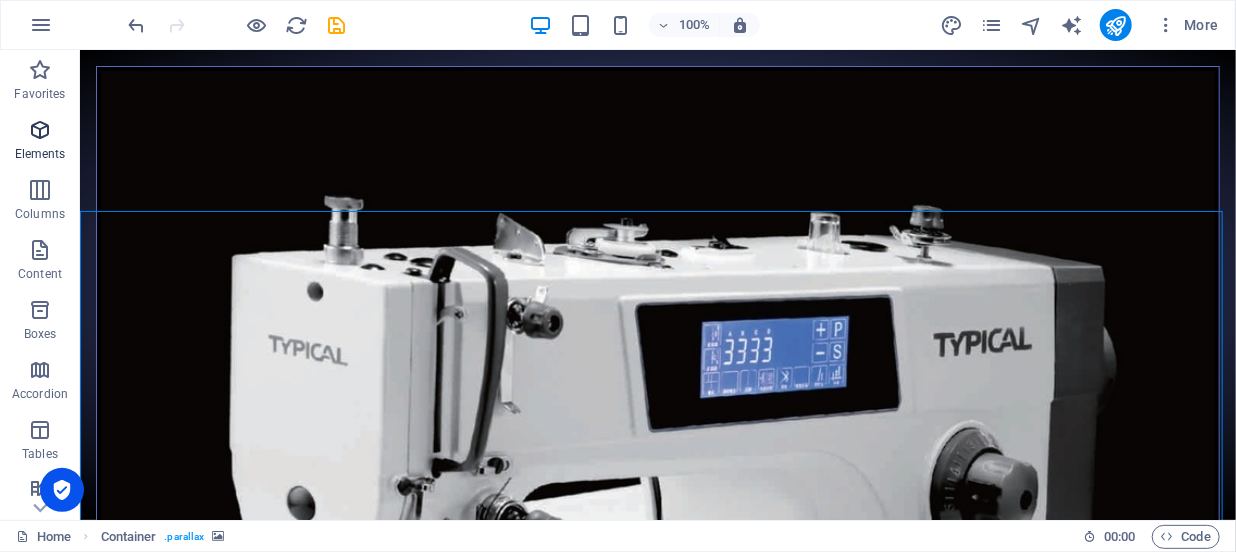 click at bounding box center [40, 130] 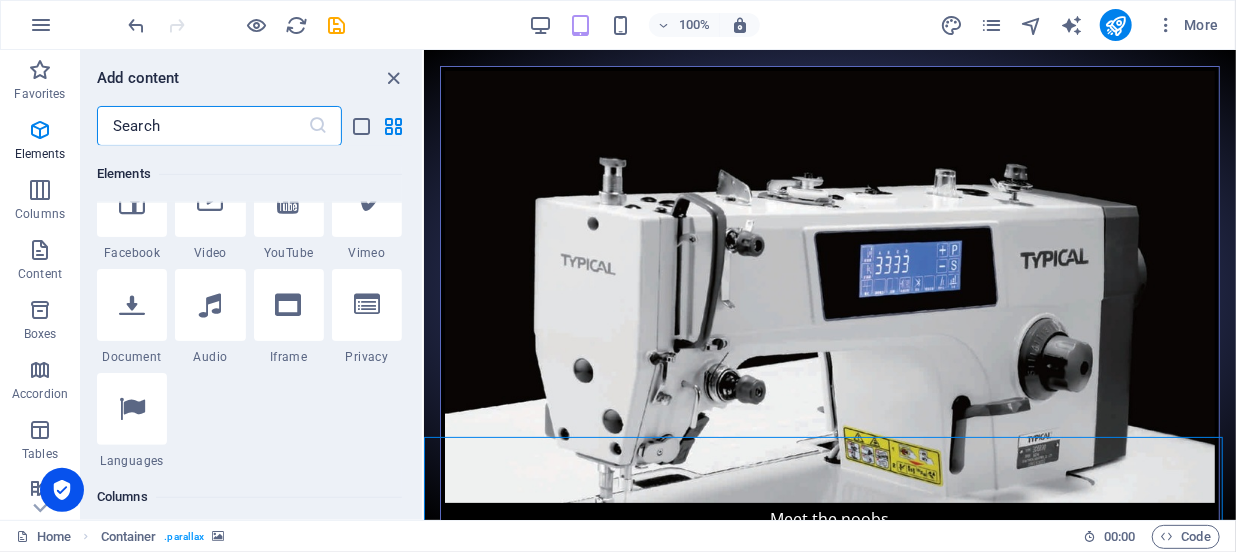 scroll, scrollTop: 758, scrollLeft: 0, axis: vertical 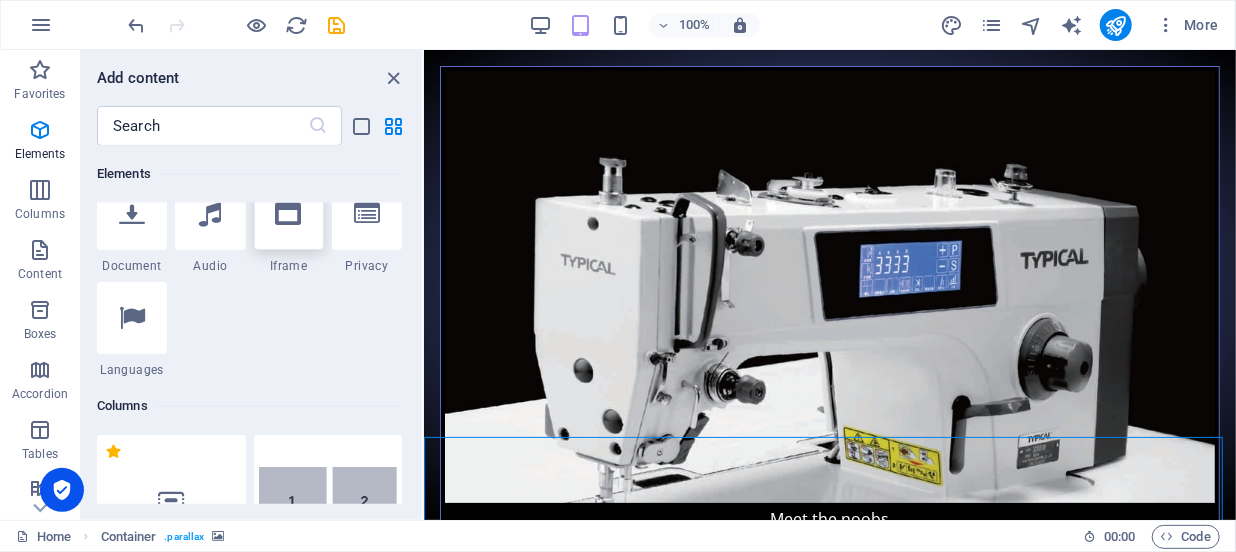 click at bounding box center (289, 214) 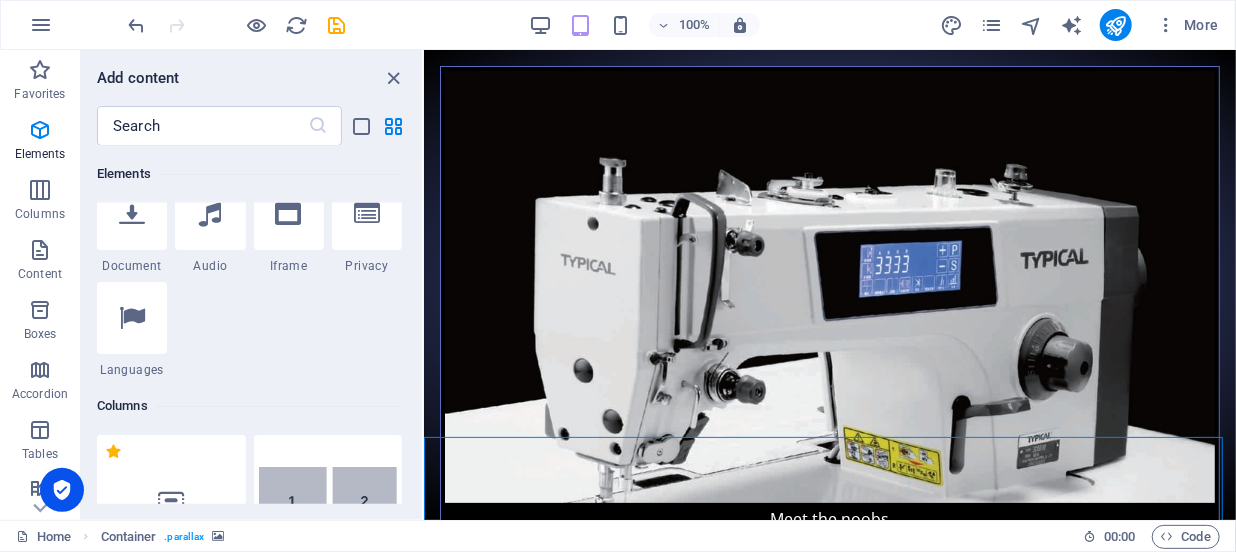 select on "%" 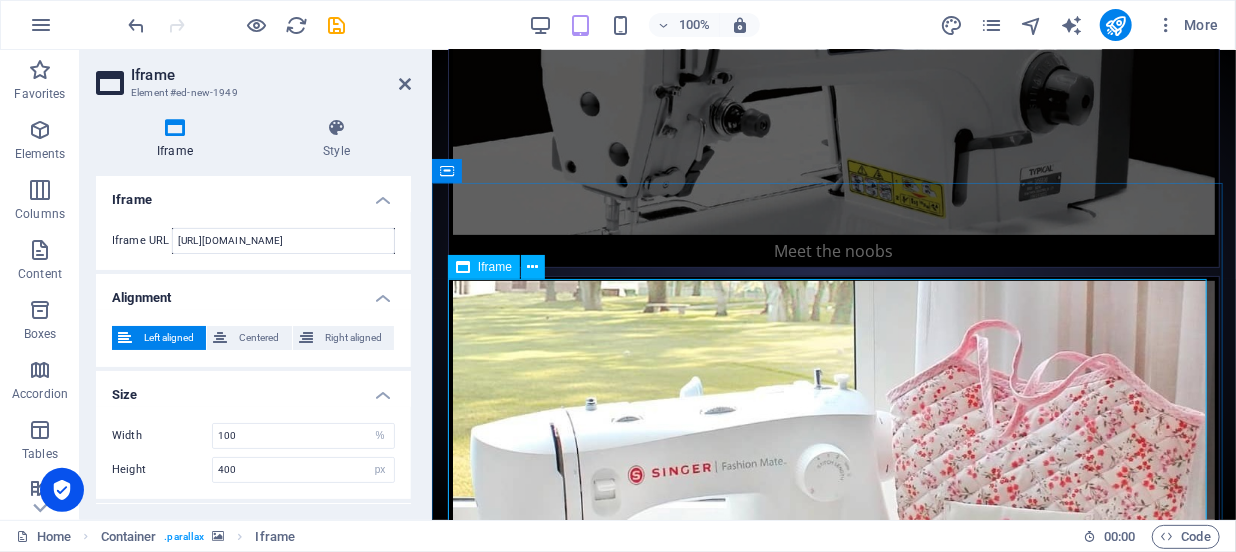 scroll, scrollTop: 172, scrollLeft: 0, axis: vertical 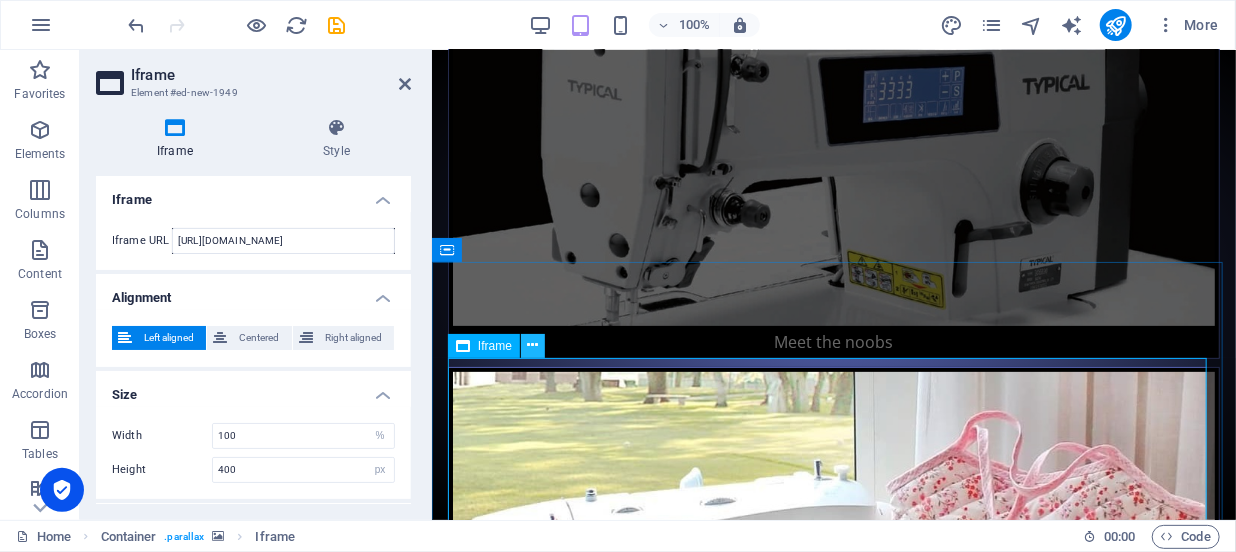 click at bounding box center [533, 345] 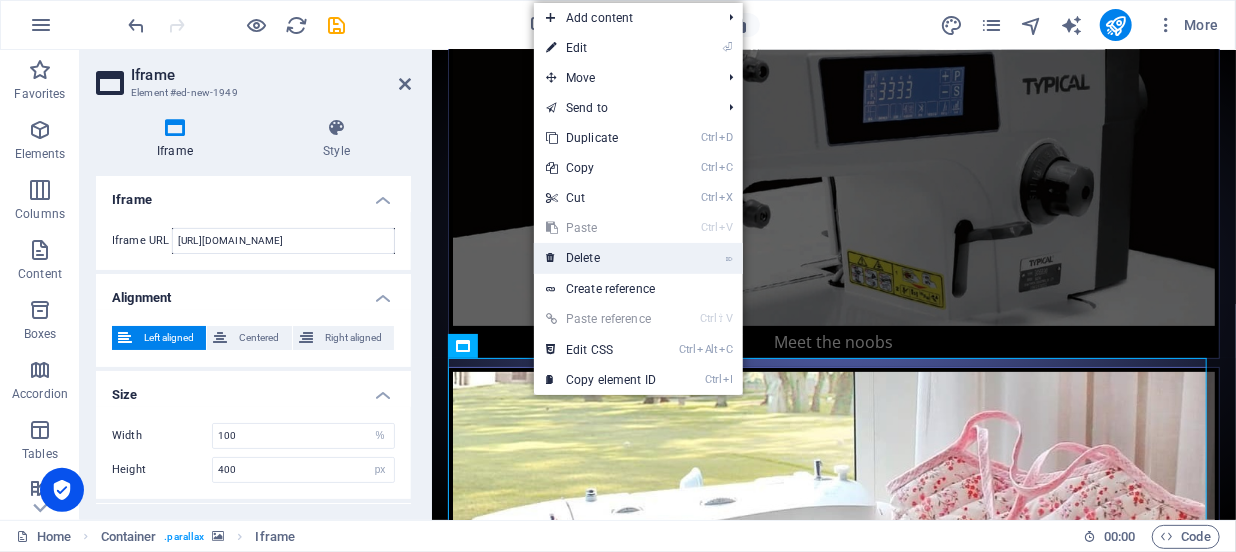 click on "⌦  Delete" at bounding box center (601, 258) 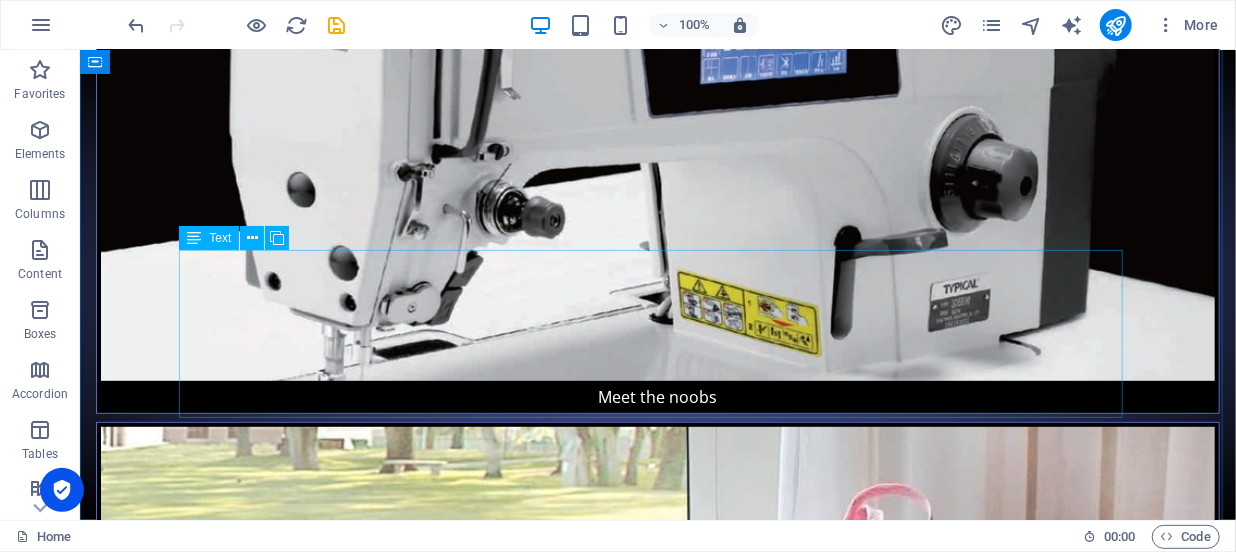 scroll, scrollTop: 0, scrollLeft: 0, axis: both 